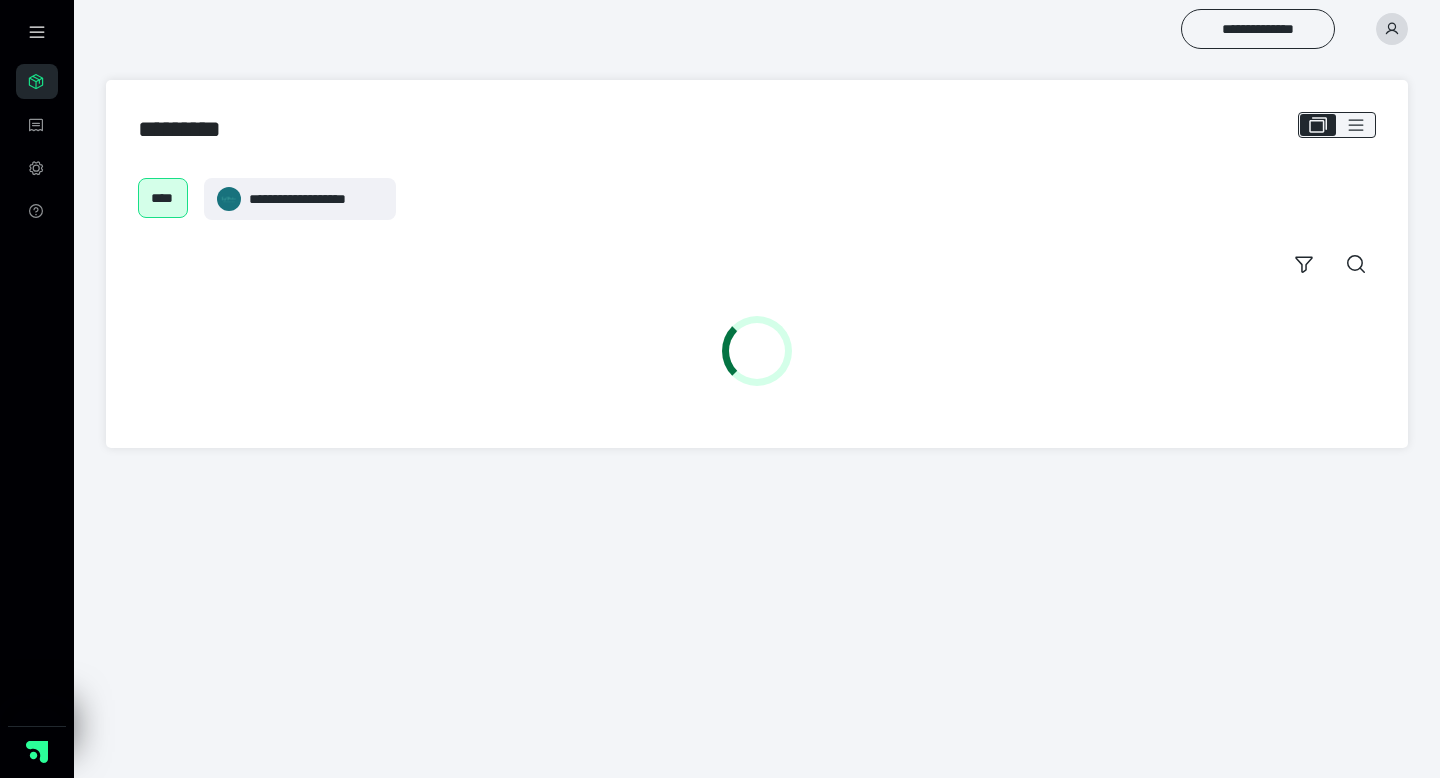 scroll, scrollTop: 0, scrollLeft: 0, axis: both 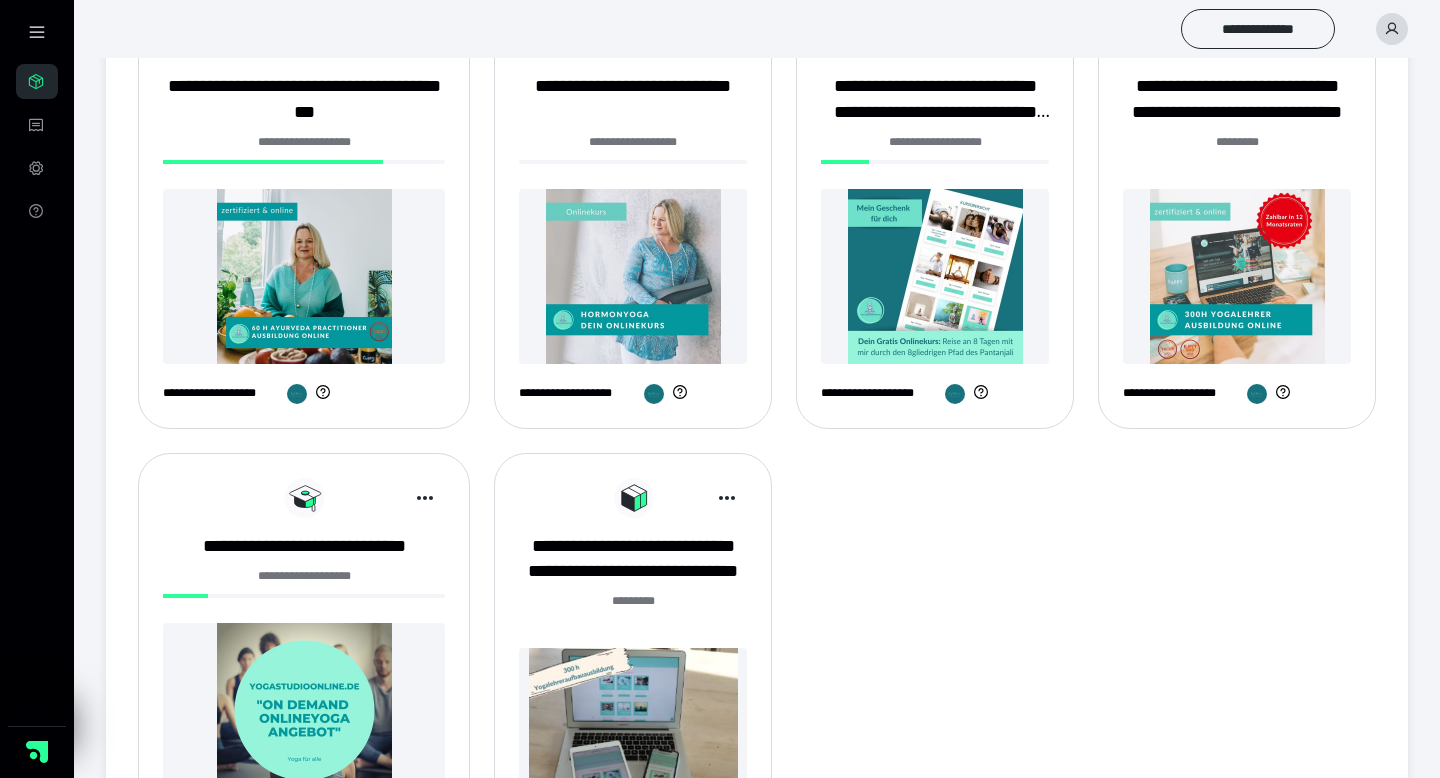 click at bounding box center (1237, 276) 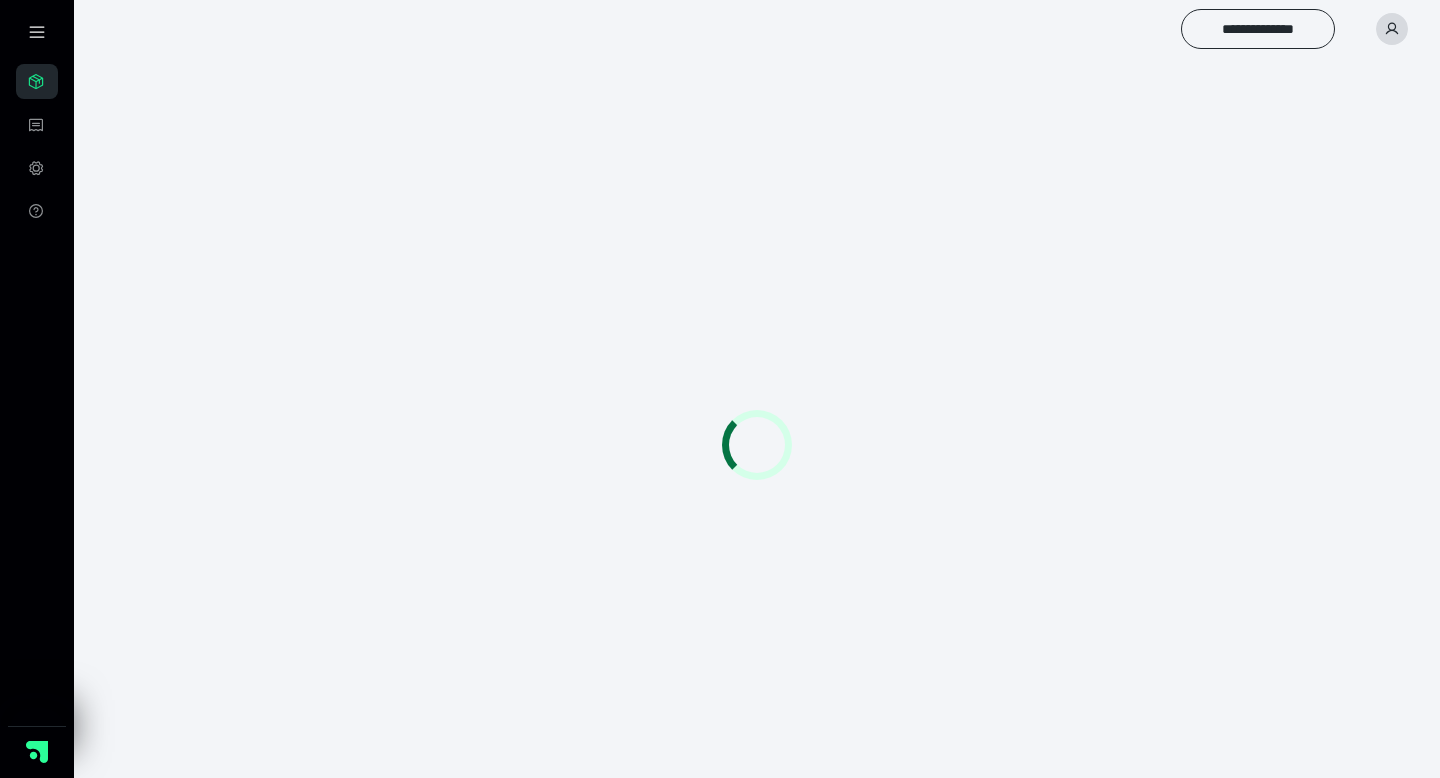scroll, scrollTop: 0, scrollLeft: 0, axis: both 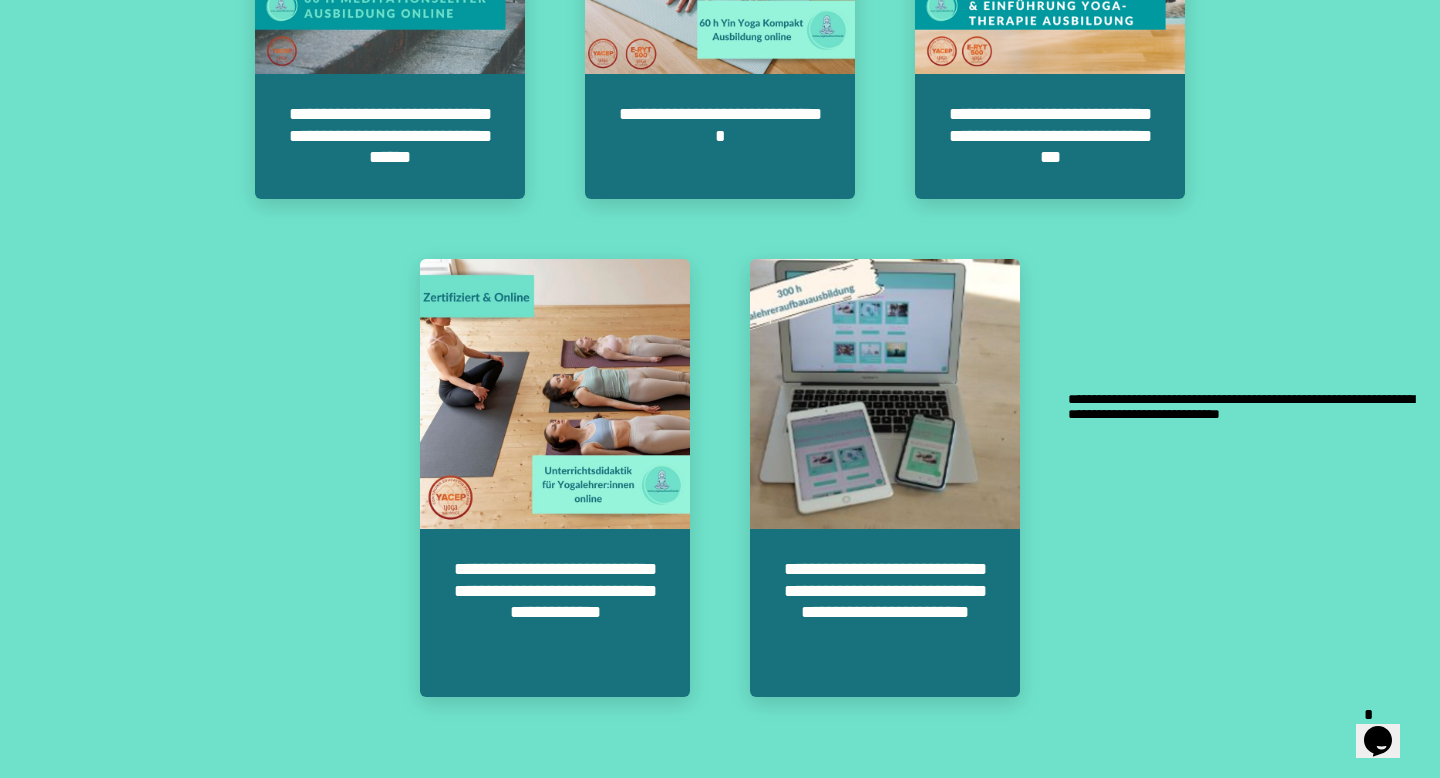 click at bounding box center (1068, 392) 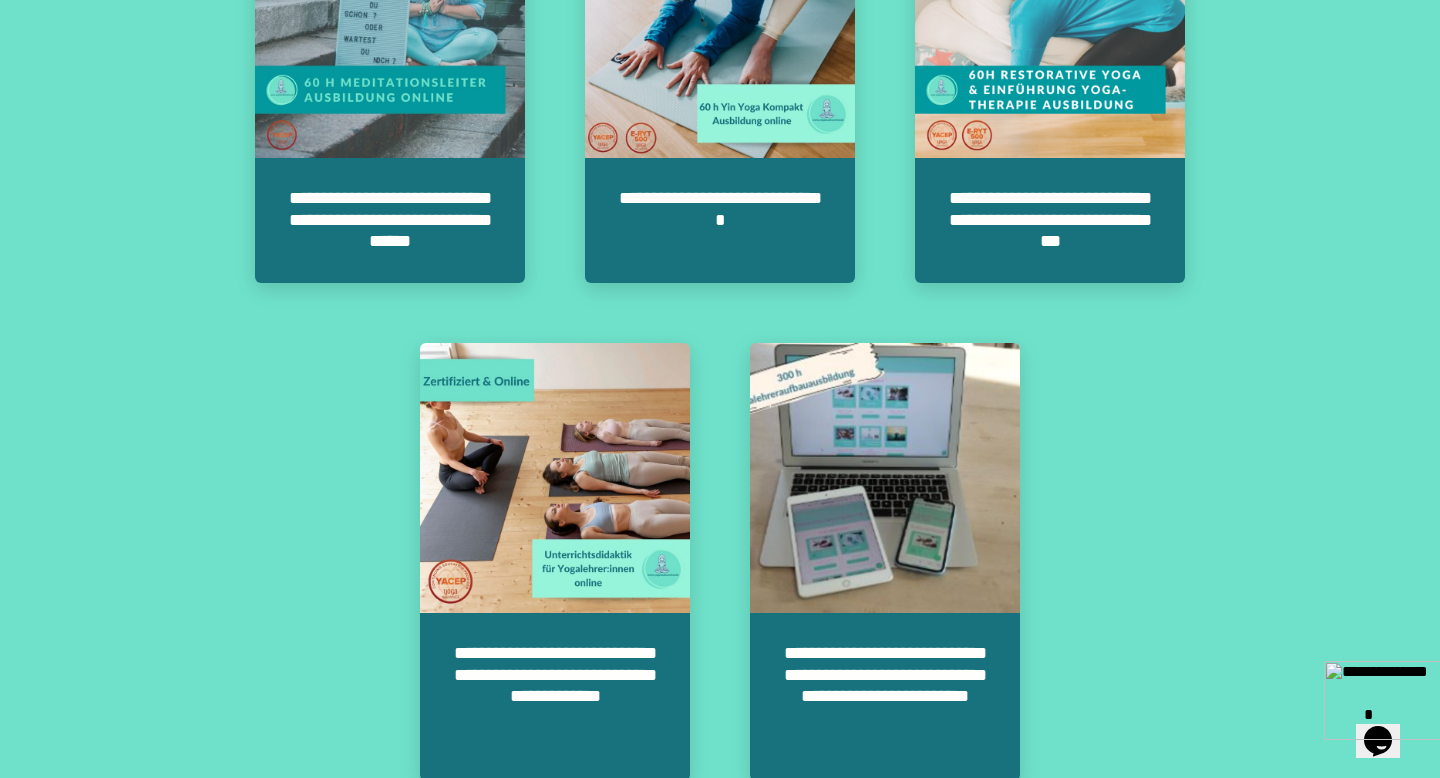 scroll, scrollTop: 411, scrollLeft: 0, axis: vertical 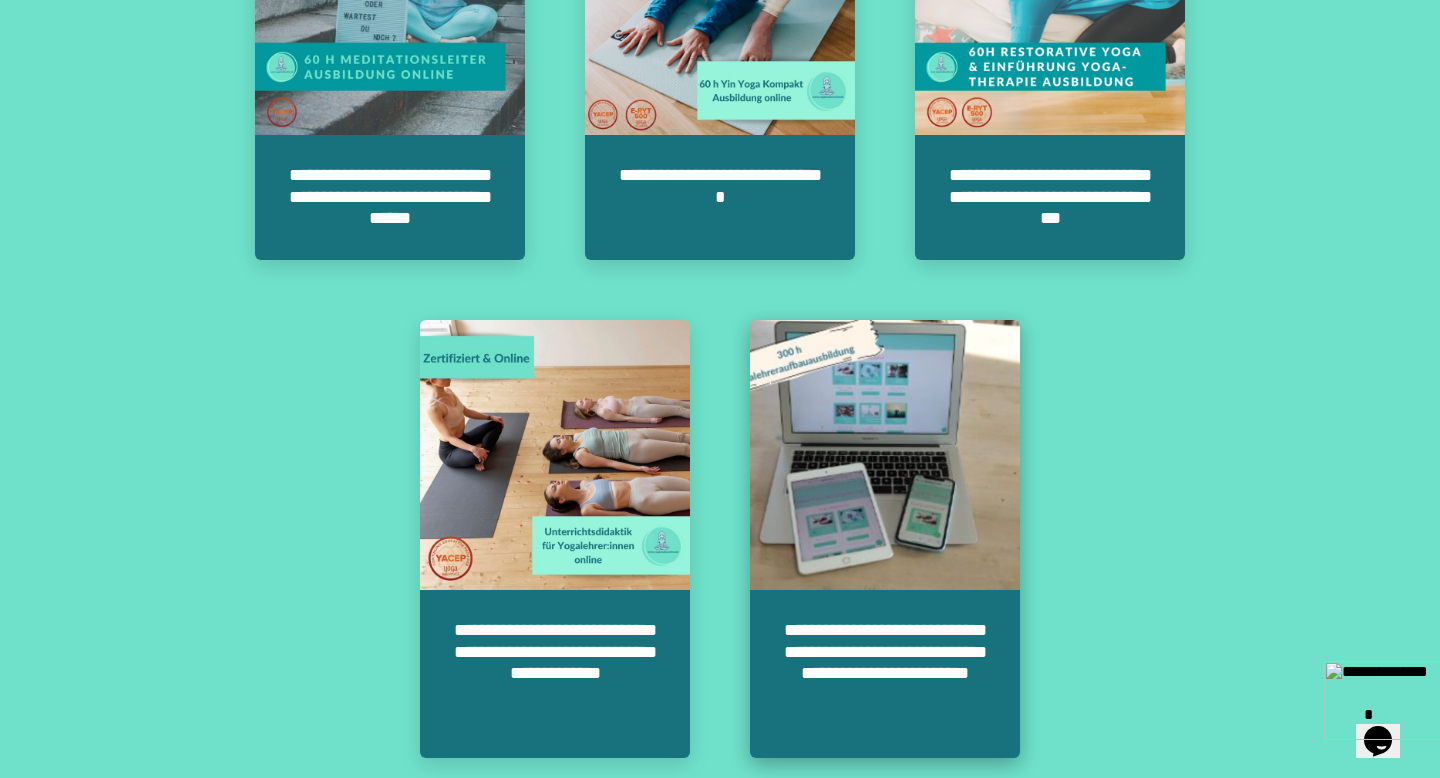 click at bounding box center (885, 455) 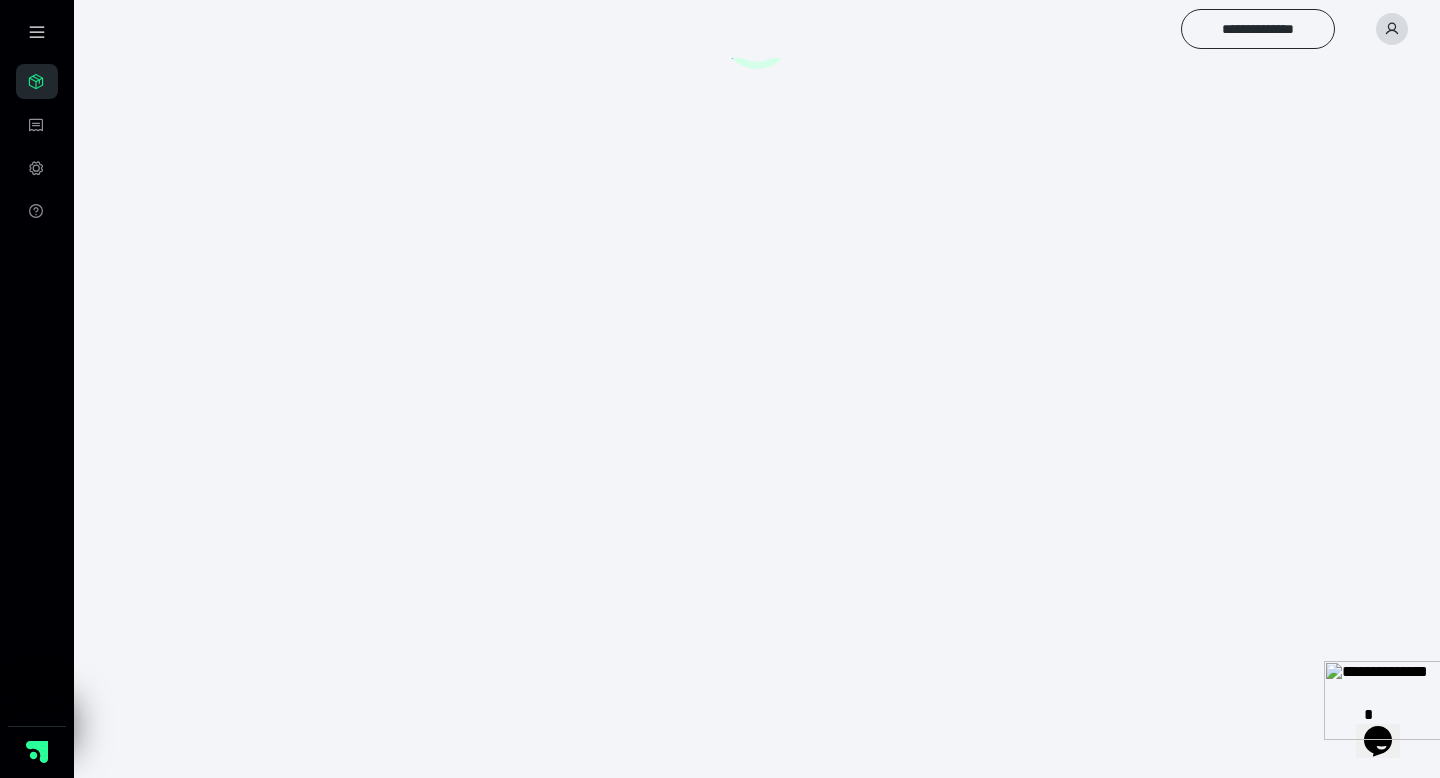 scroll, scrollTop: 56, scrollLeft: 0, axis: vertical 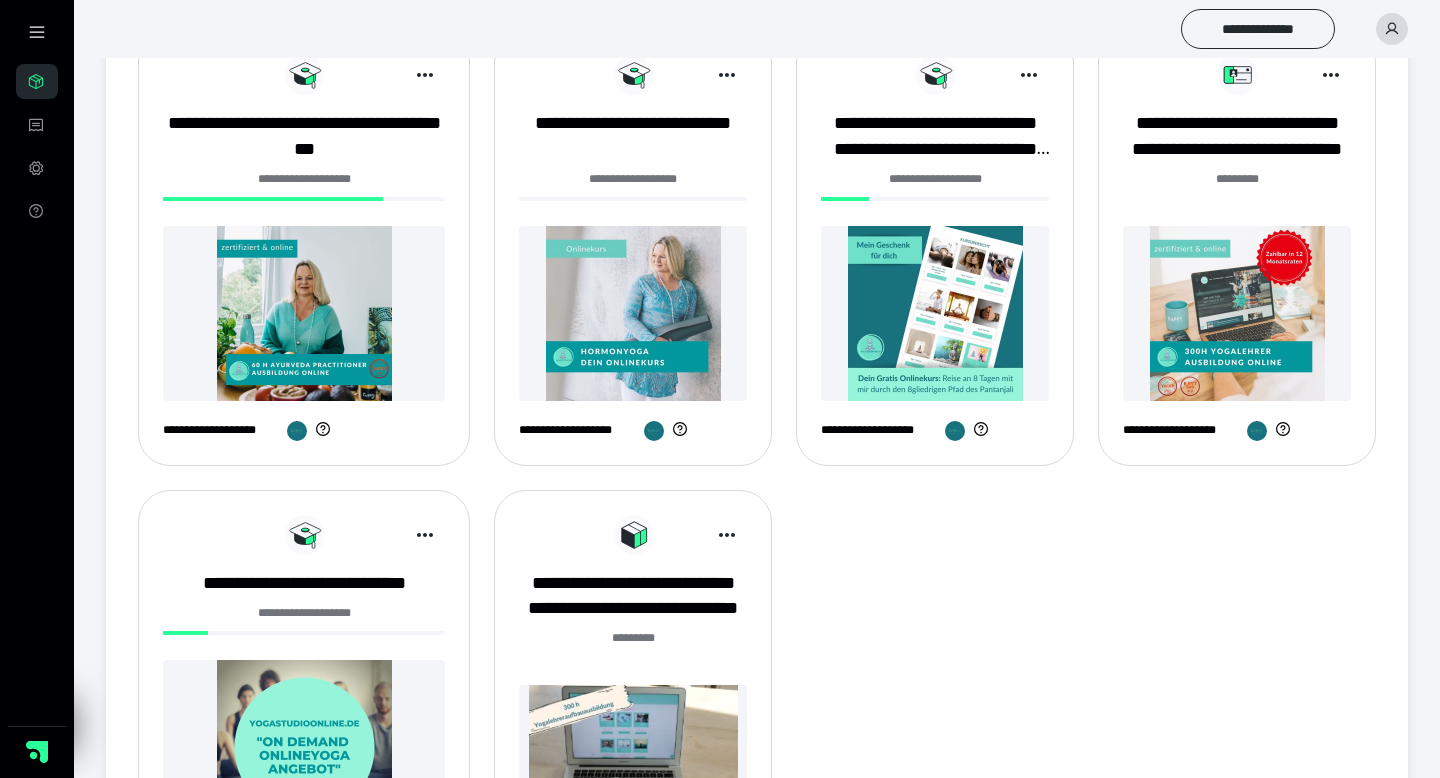 click at bounding box center [1237, 313] 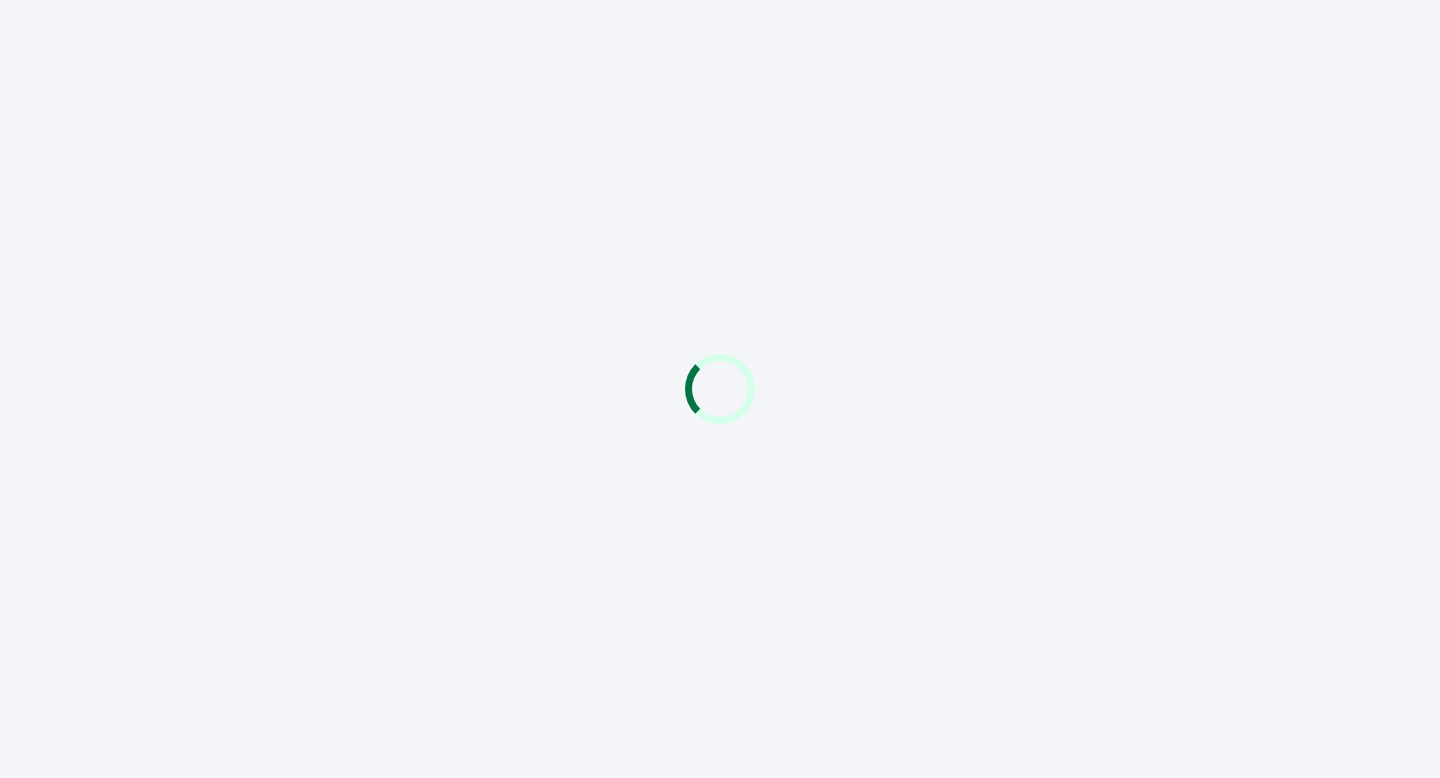scroll, scrollTop: 0, scrollLeft: 0, axis: both 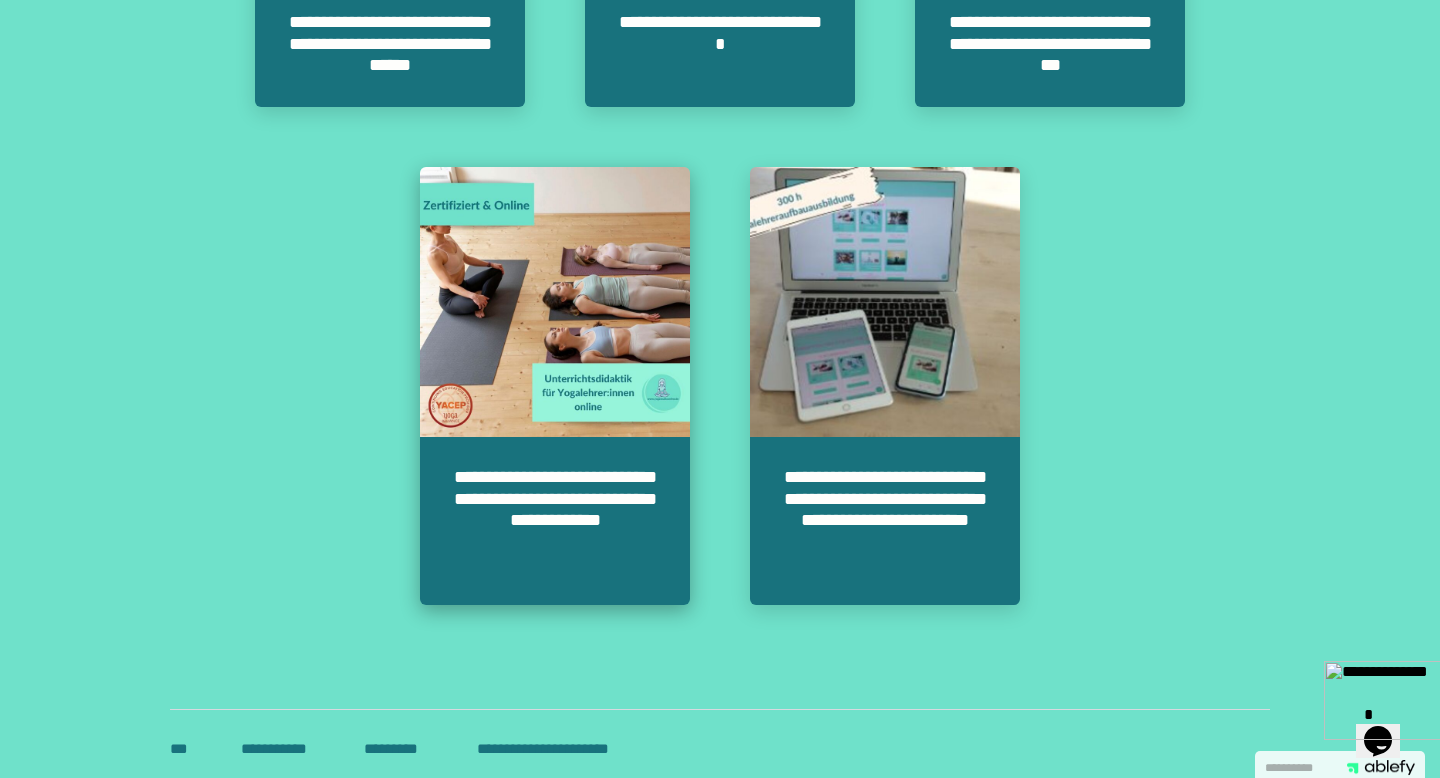 click on "**********" at bounding box center [555, 521] 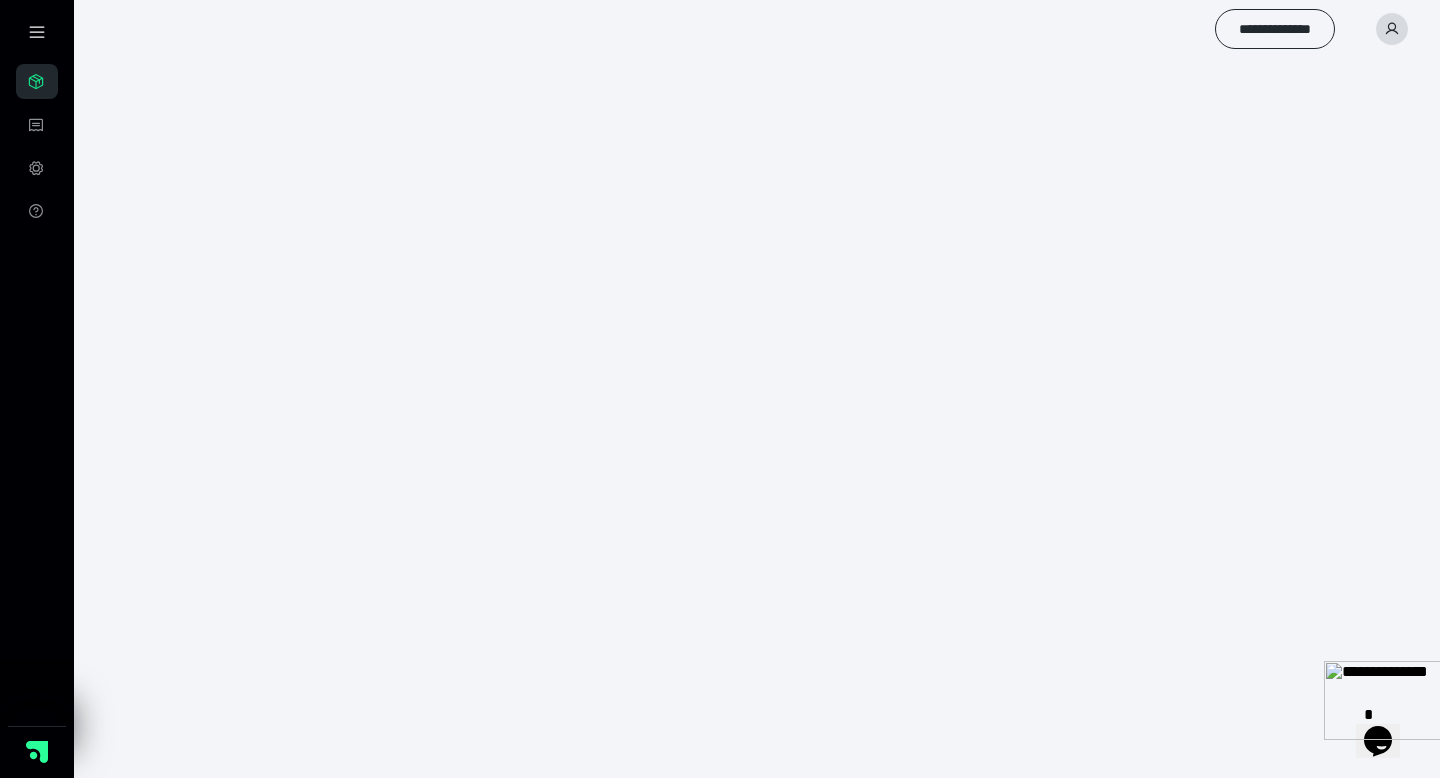 scroll, scrollTop: 56, scrollLeft: 0, axis: vertical 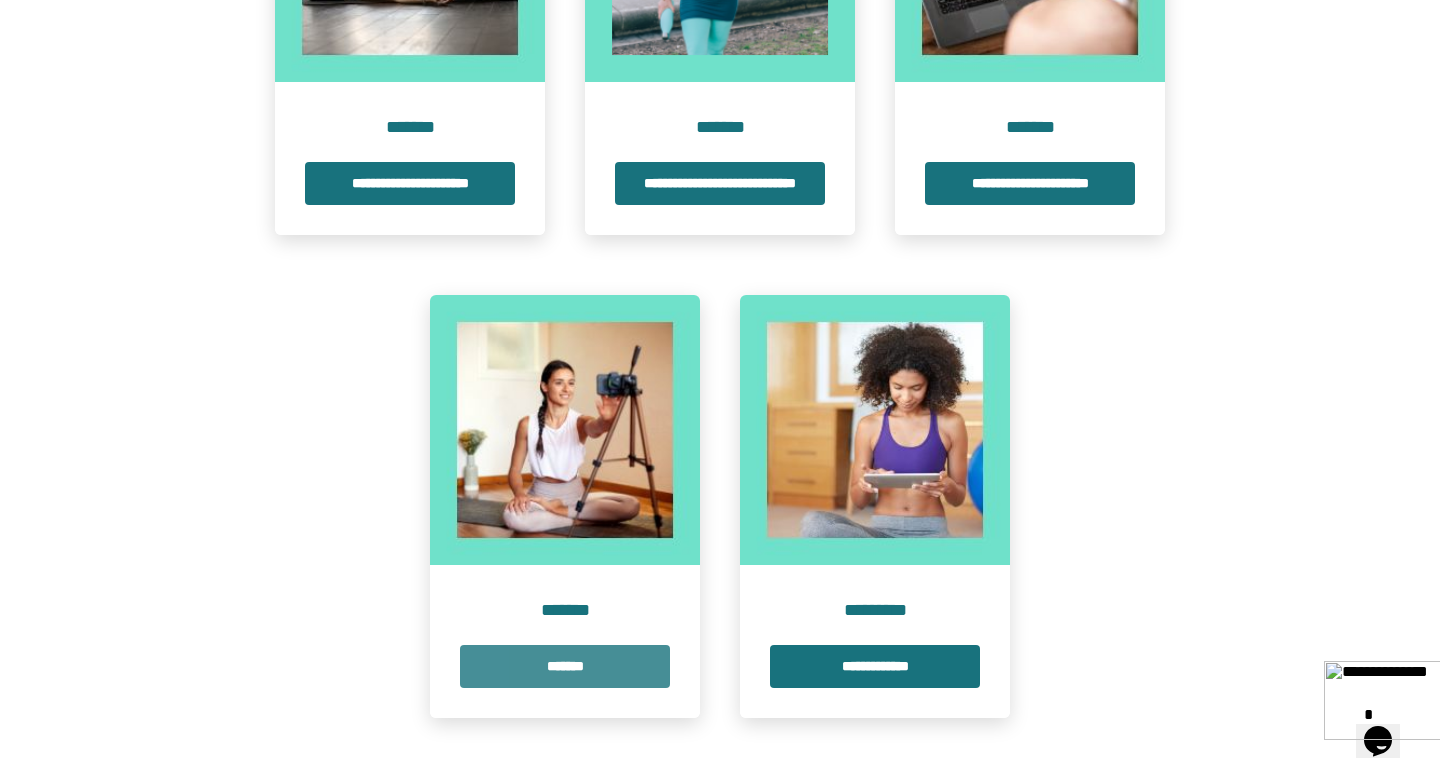 click on "*******" at bounding box center (565, 666) 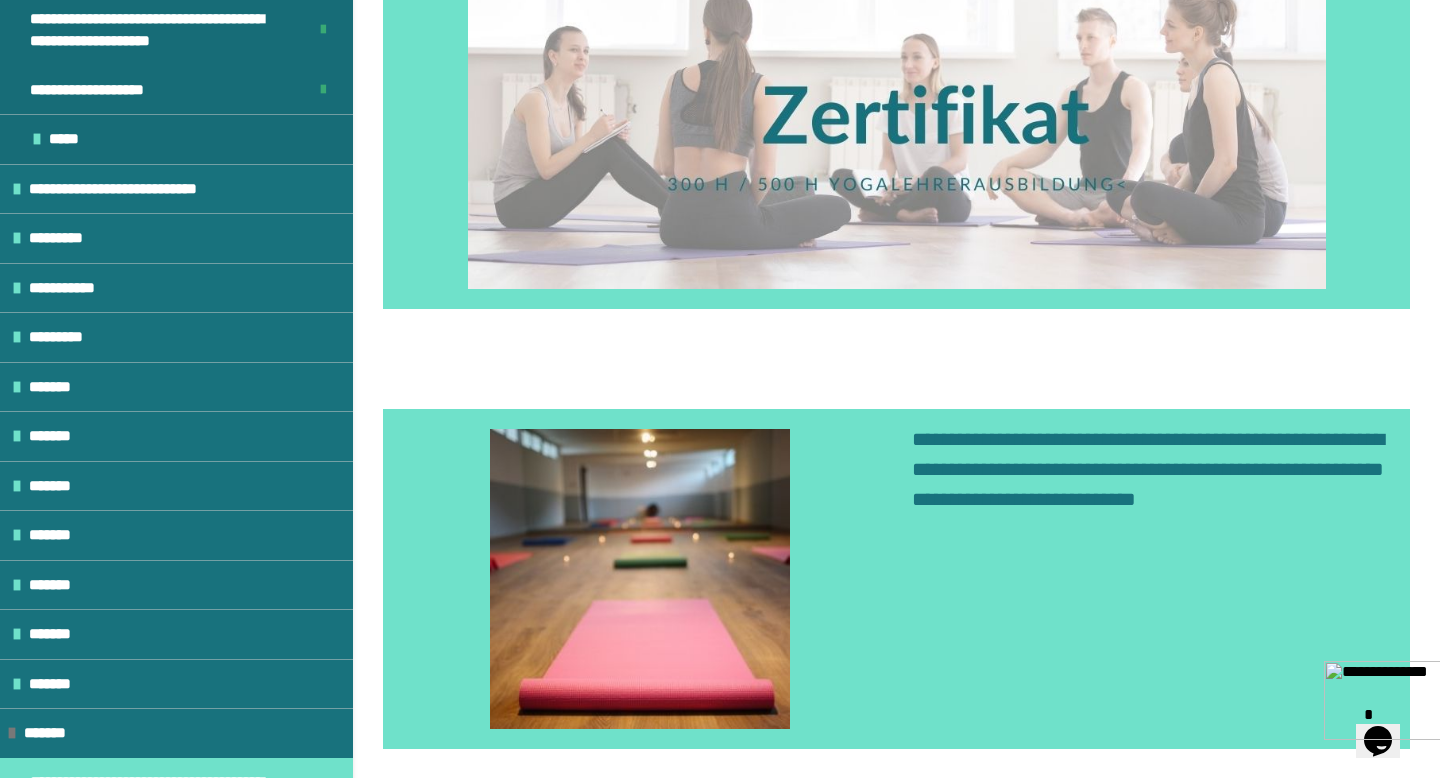 scroll, scrollTop: 671, scrollLeft: 0, axis: vertical 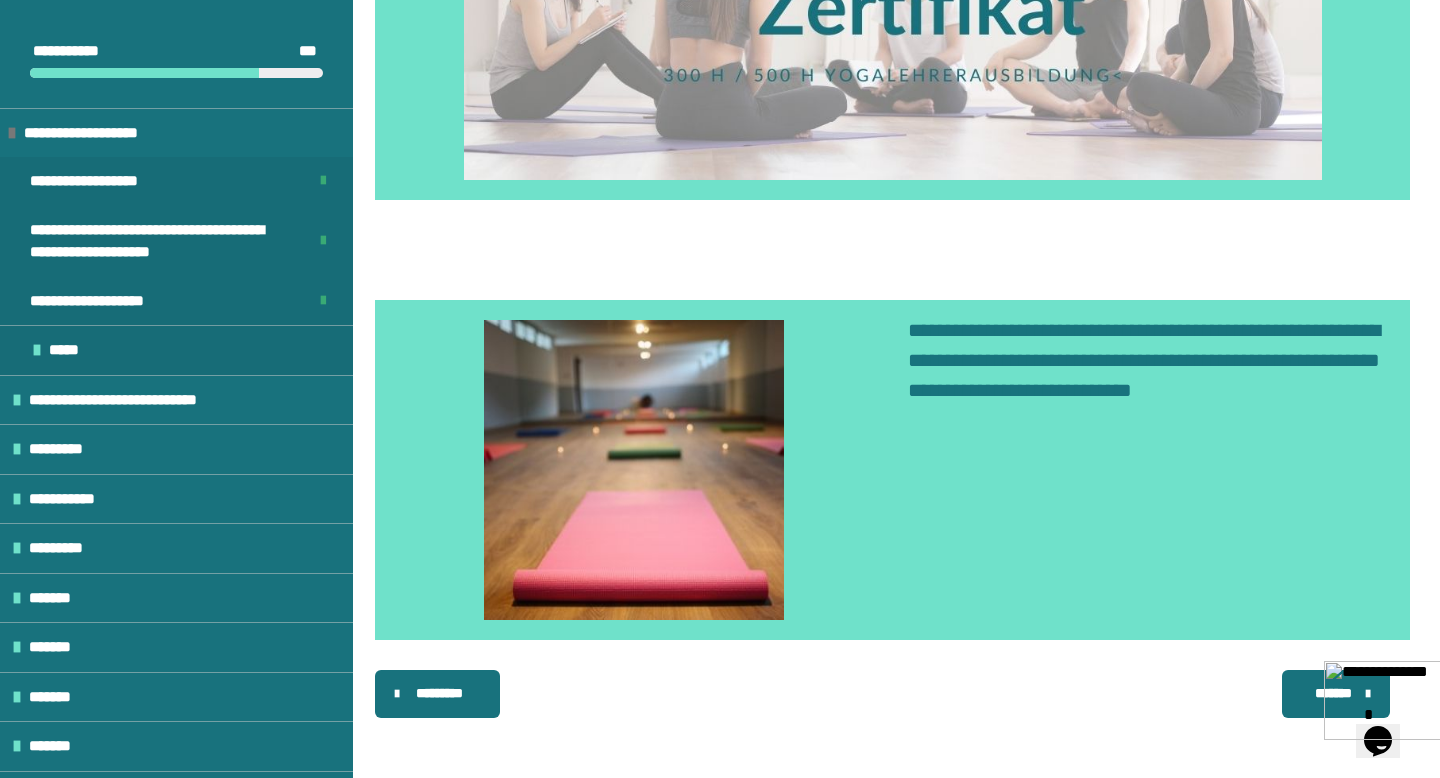 click on "*******" at bounding box center [1334, 693] 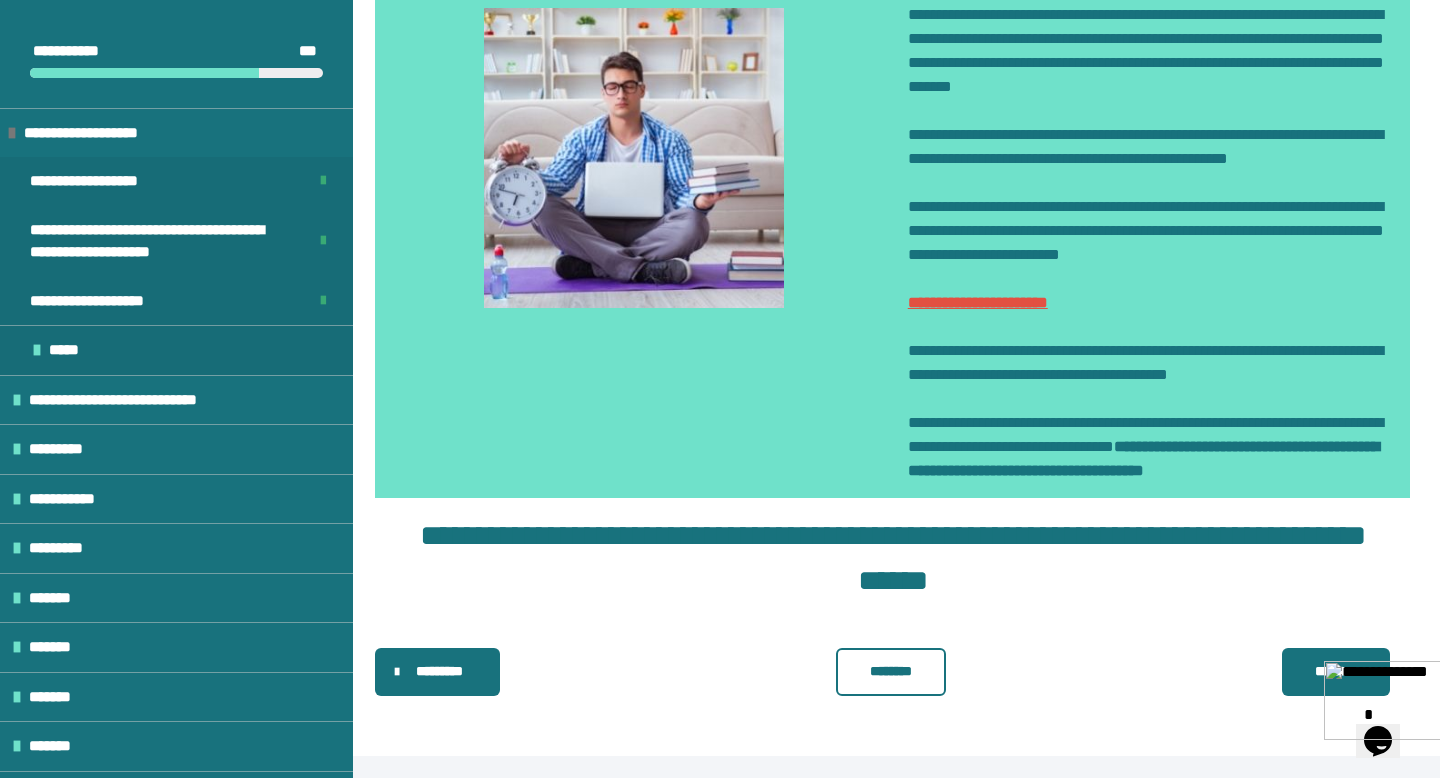 scroll, scrollTop: 881, scrollLeft: 0, axis: vertical 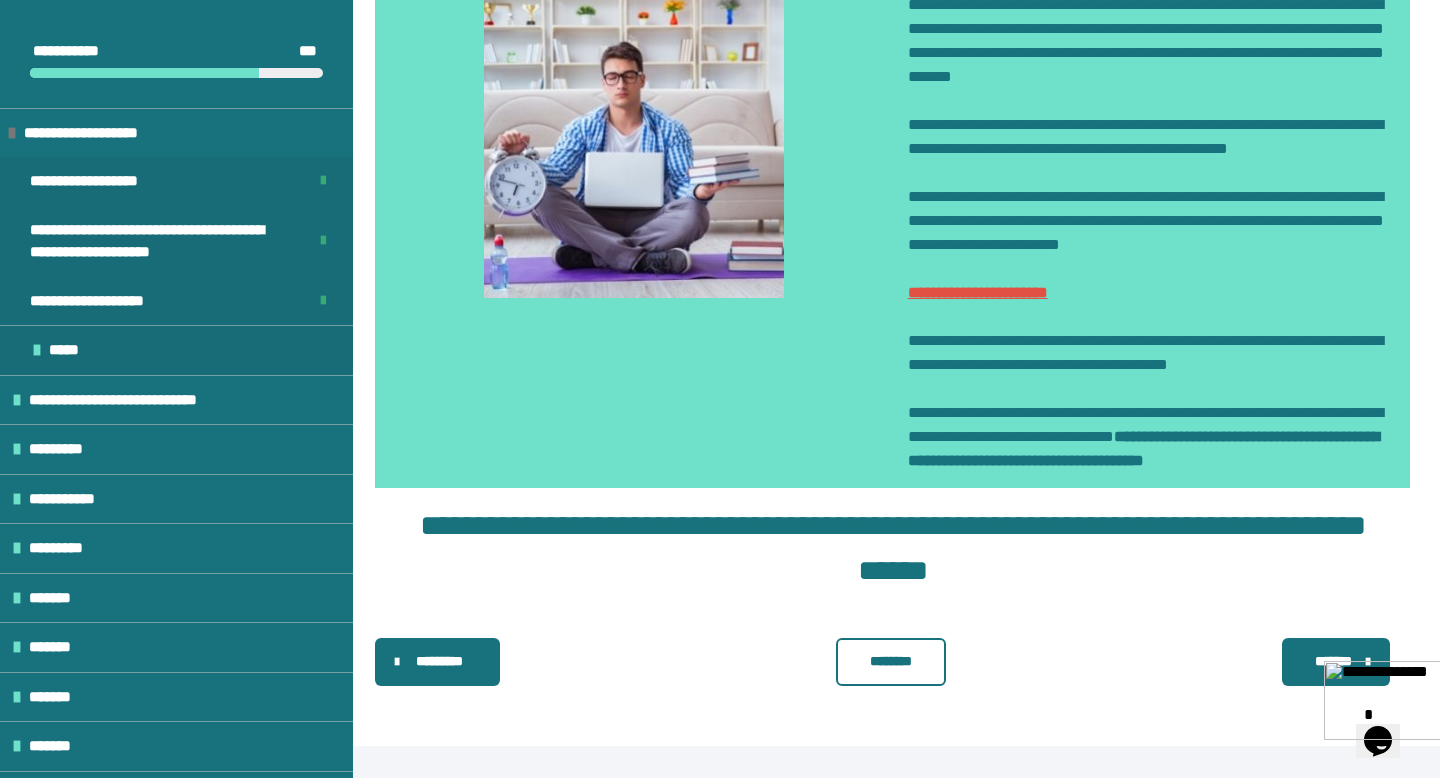 click on "********" at bounding box center (891, 661) 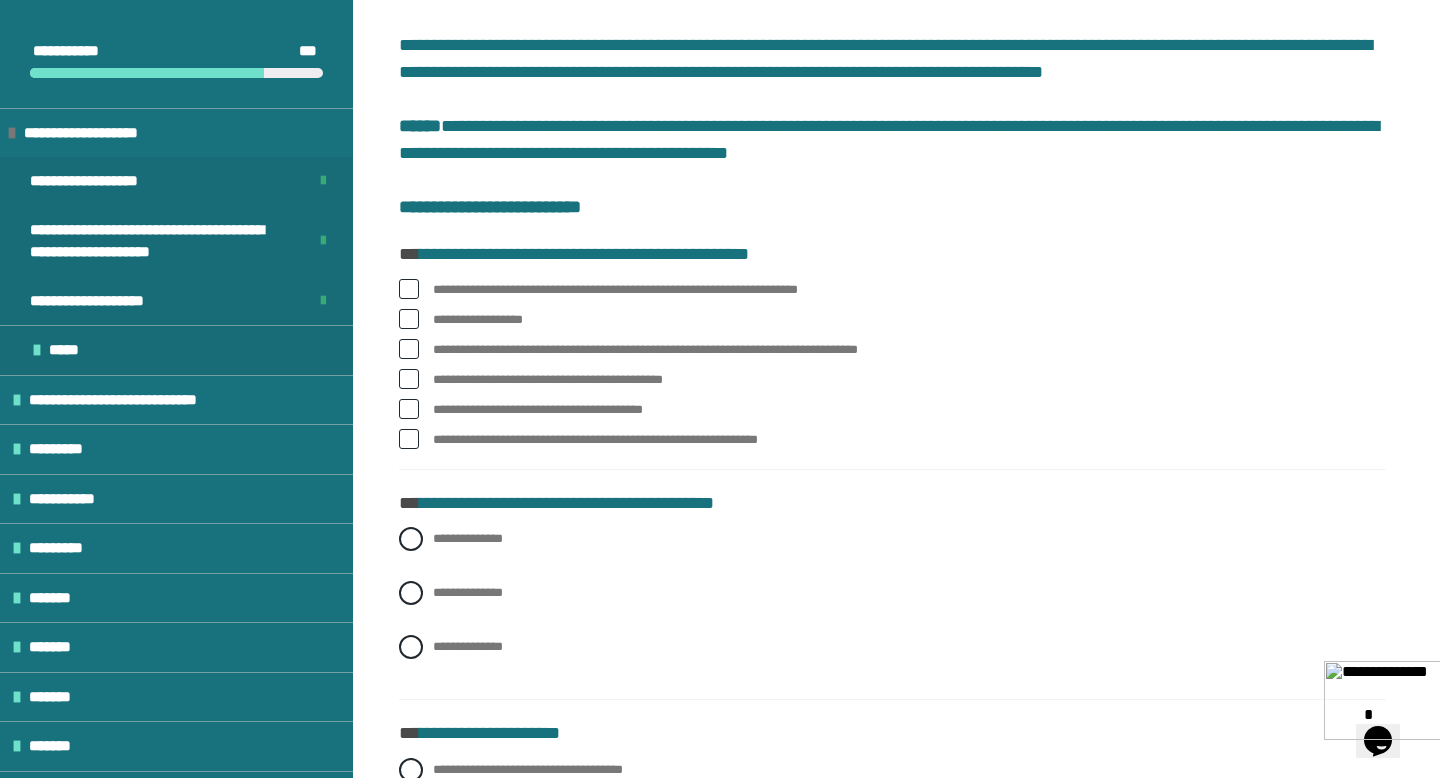 scroll, scrollTop: 452, scrollLeft: 0, axis: vertical 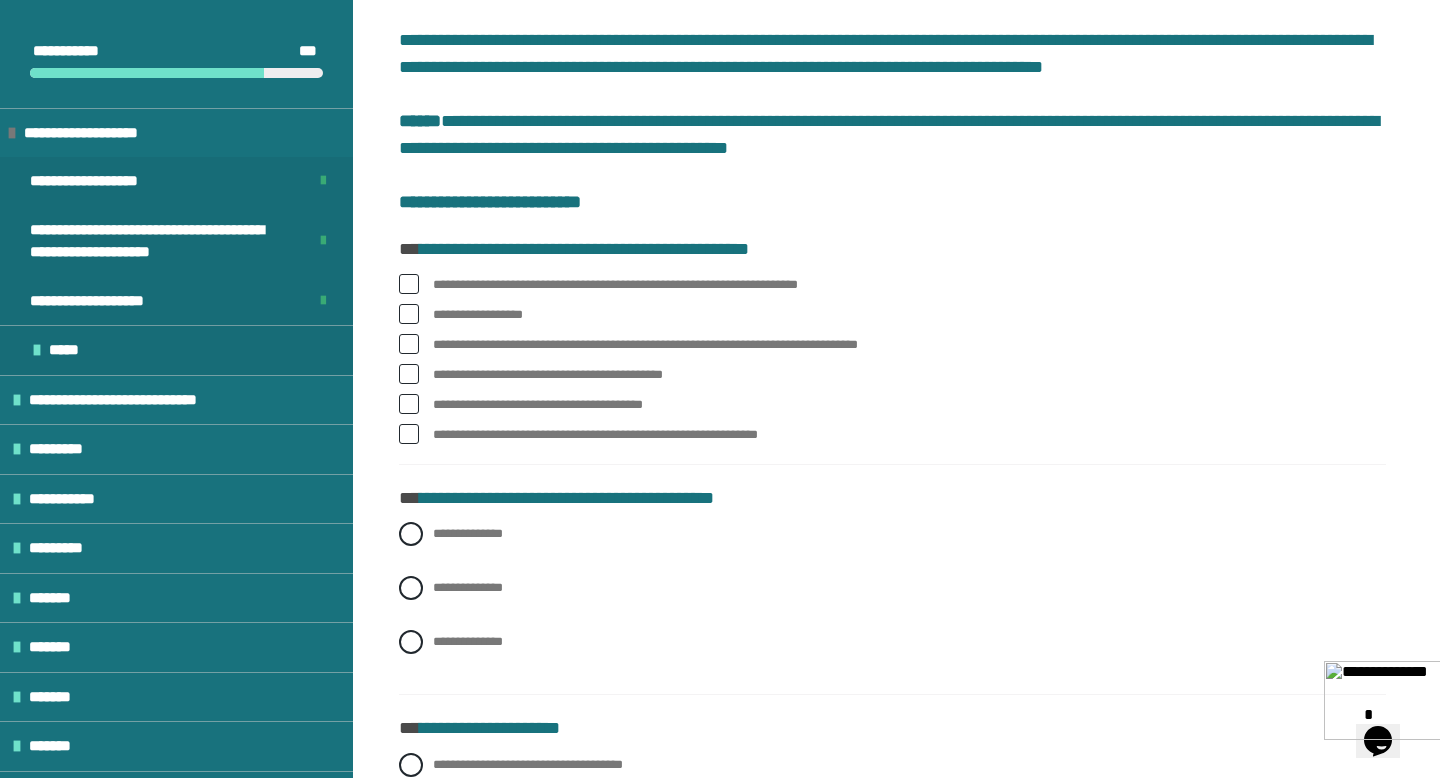 click at bounding box center [409, 434] 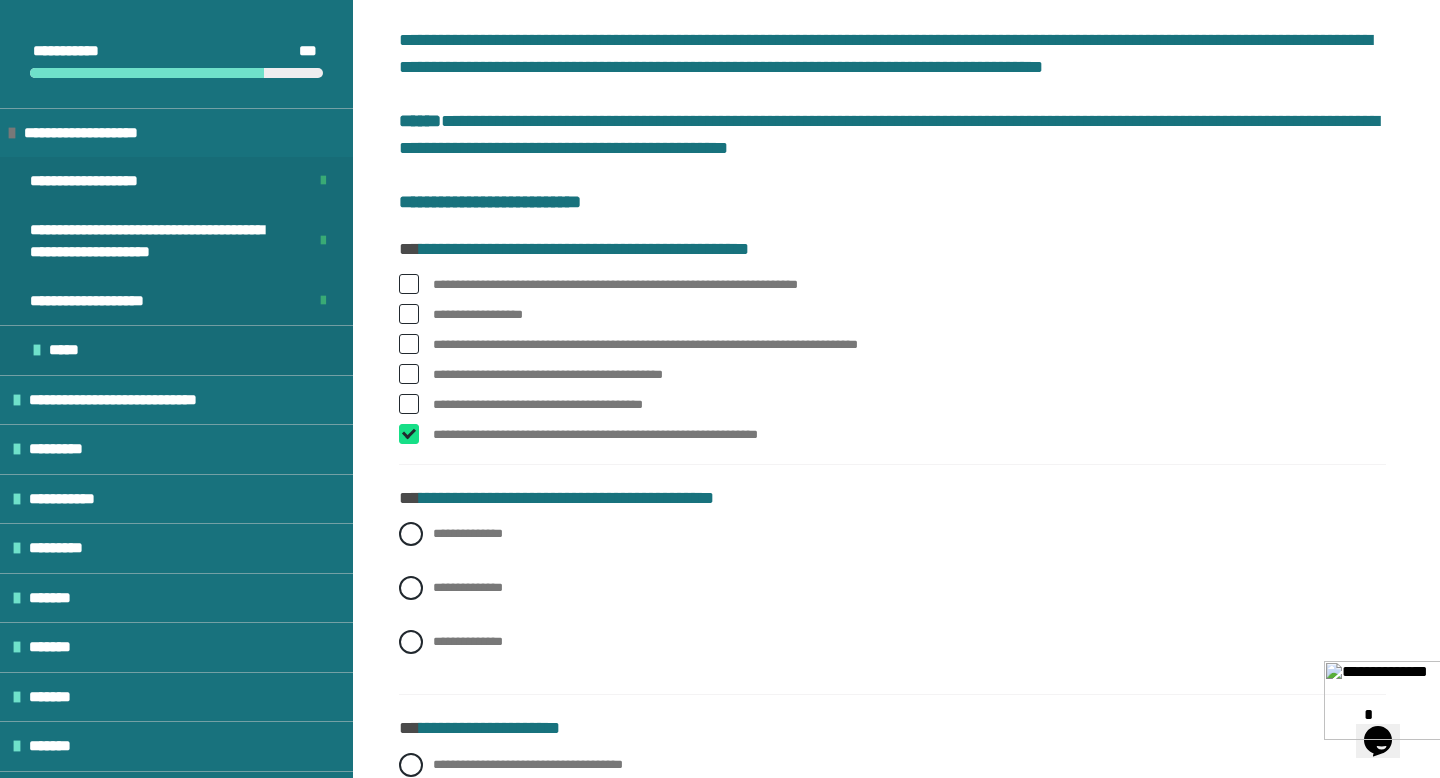 checkbox on "****" 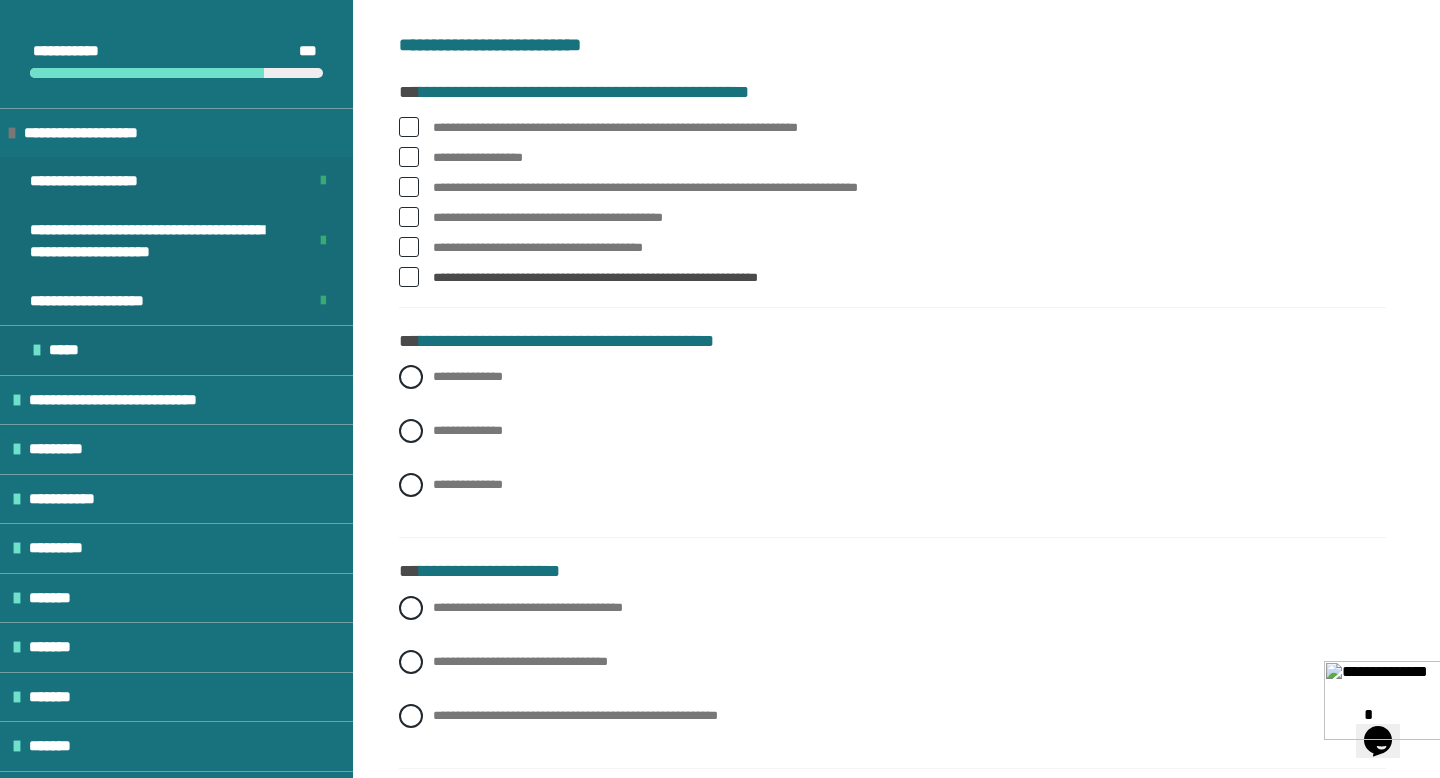scroll, scrollTop: 616, scrollLeft: 0, axis: vertical 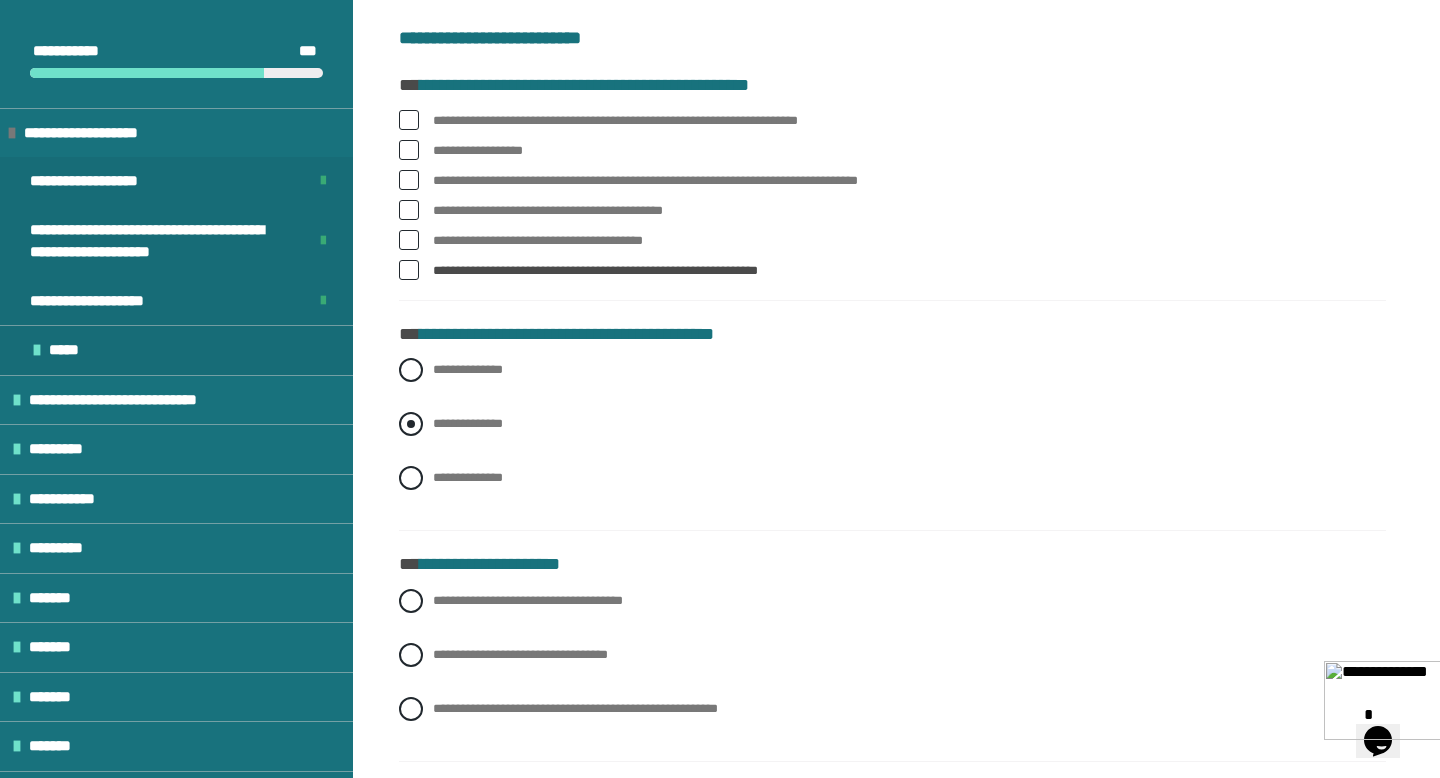 click at bounding box center (411, 424) 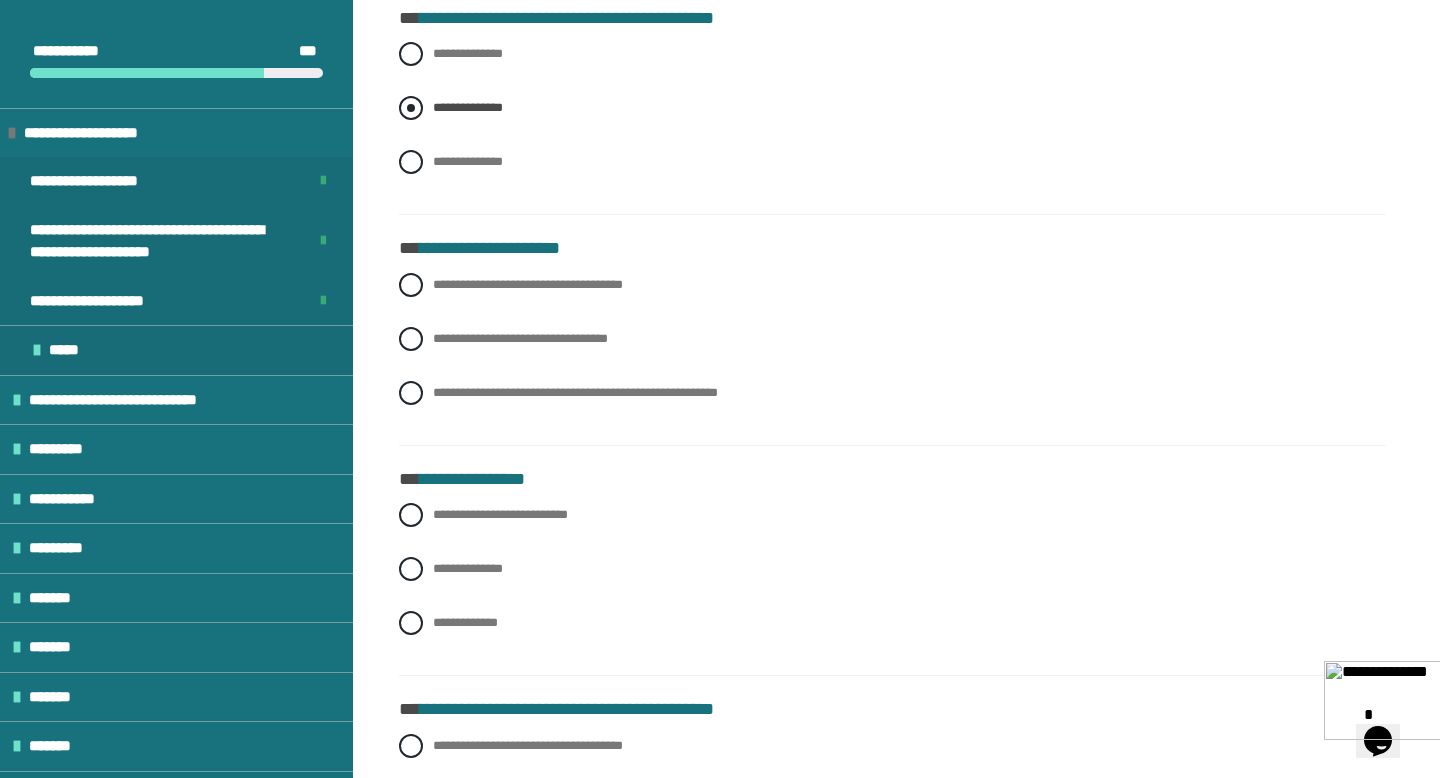 scroll, scrollTop: 935, scrollLeft: 0, axis: vertical 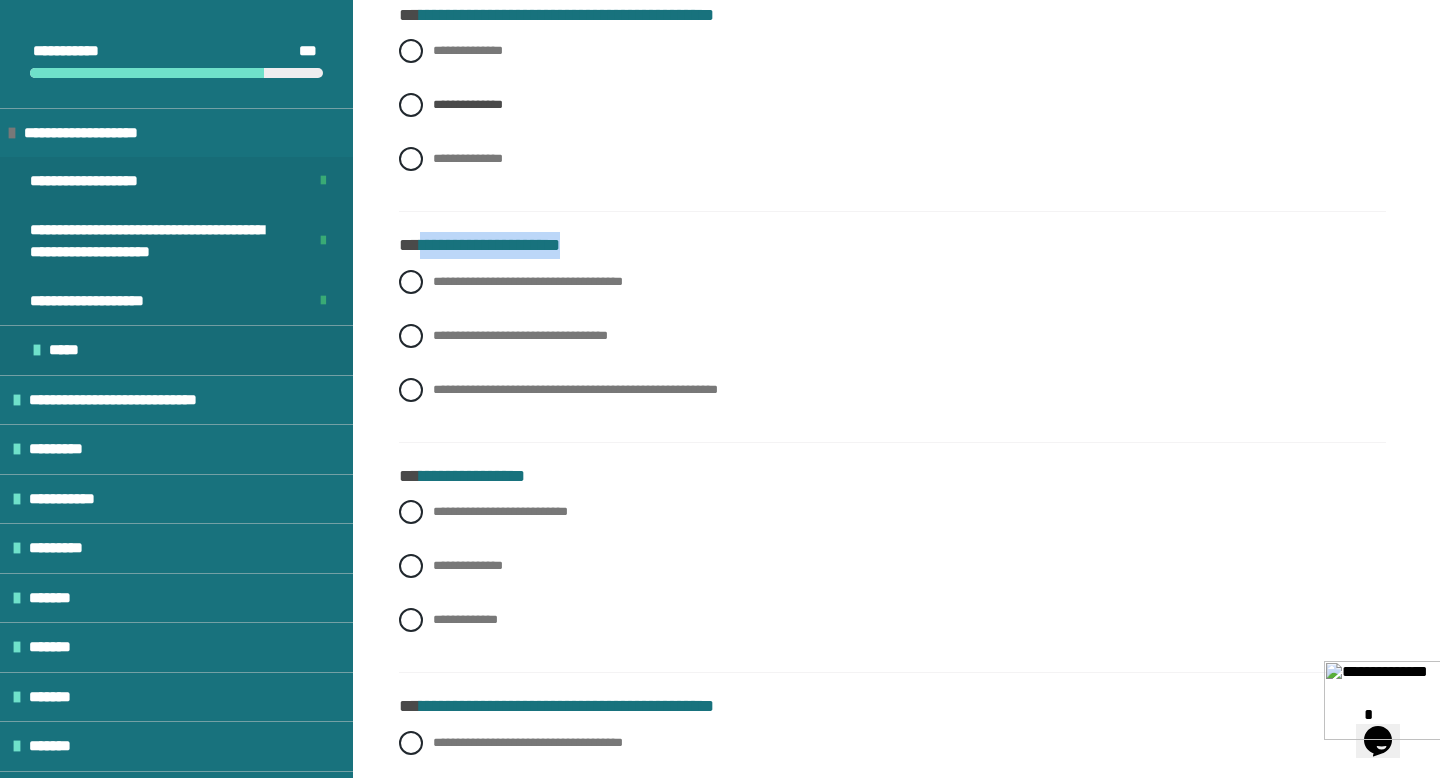 drag, startPoint x: 595, startPoint y: 244, endPoint x: 419, endPoint y: 252, distance: 176.18172 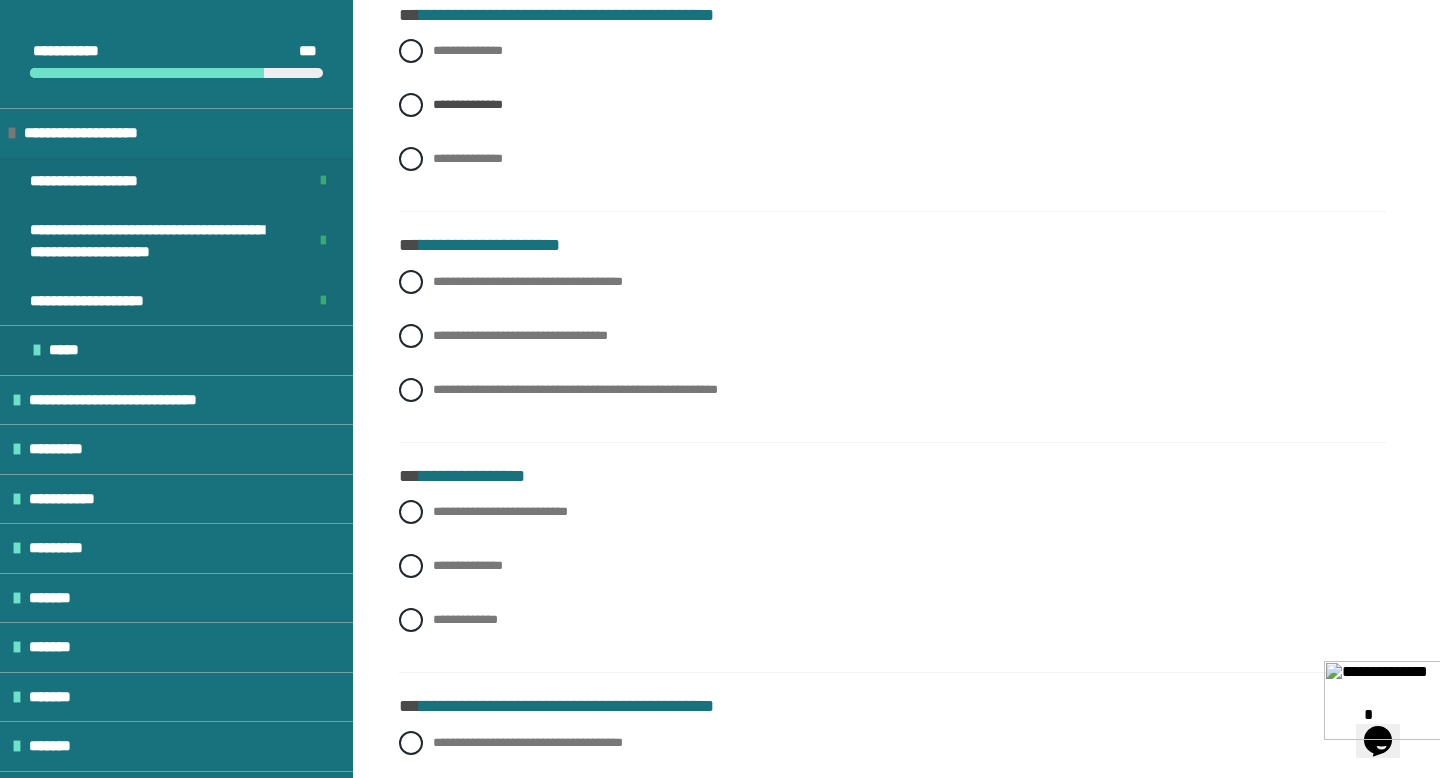 click on "**********" at bounding box center (892, 5579) 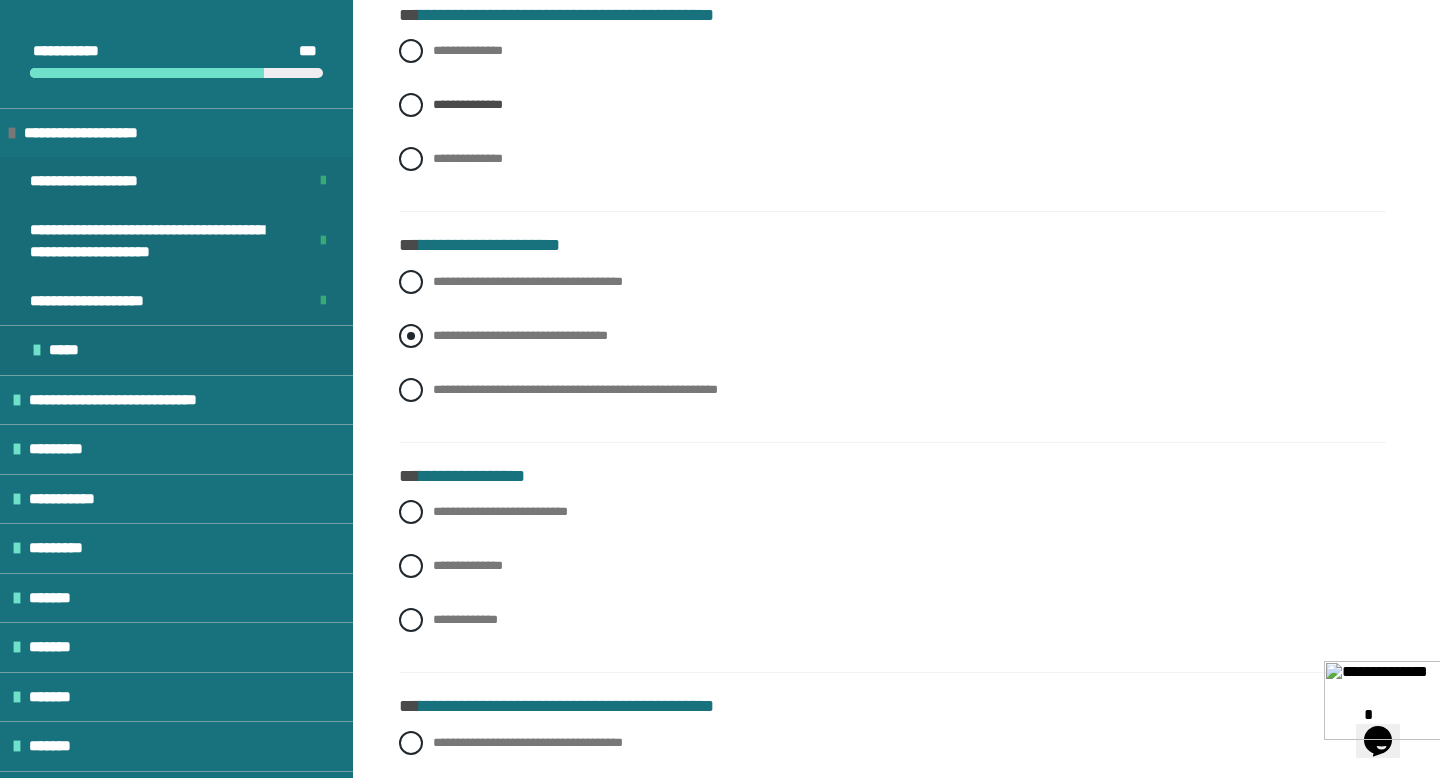click at bounding box center [411, 336] 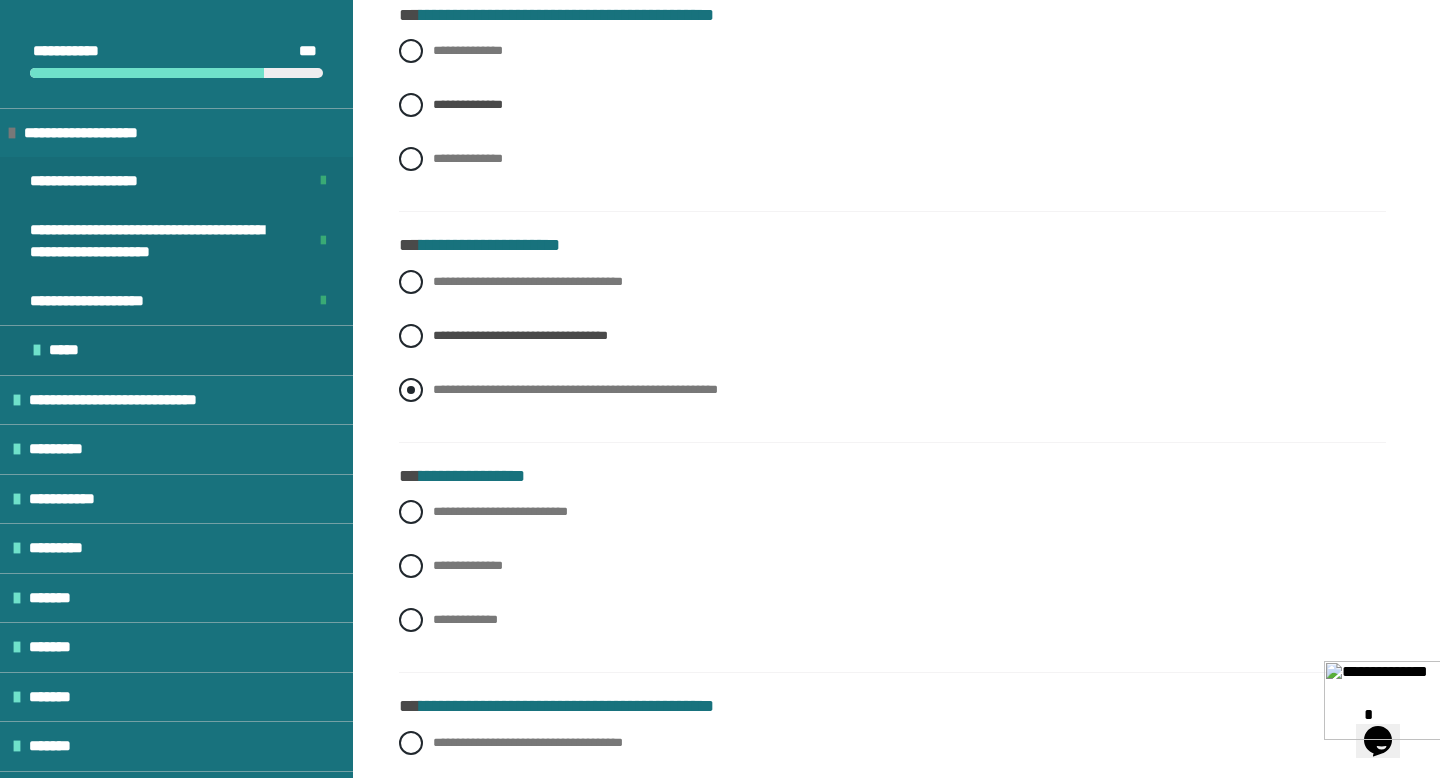 click at bounding box center (411, 390) 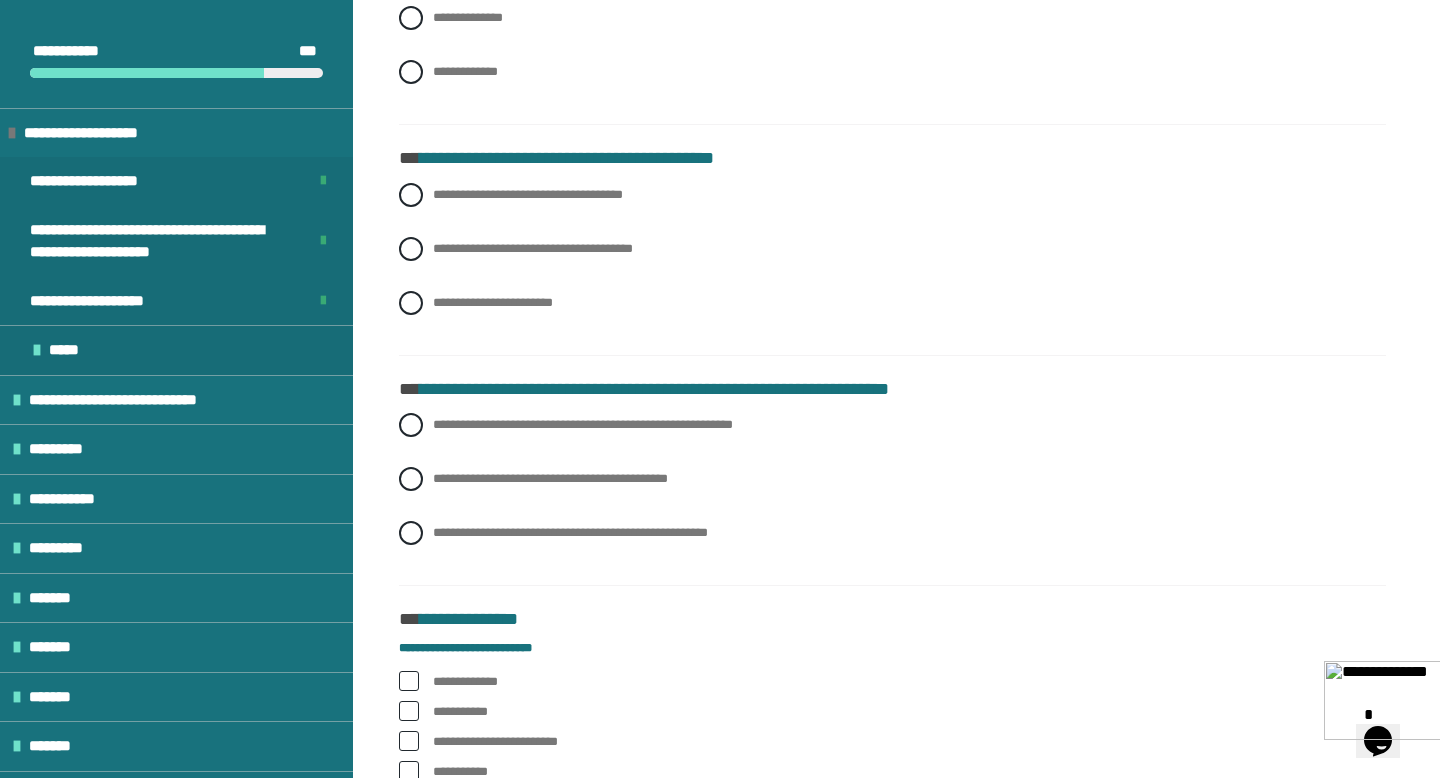 scroll, scrollTop: 1488, scrollLeft: 0, axis: vertical 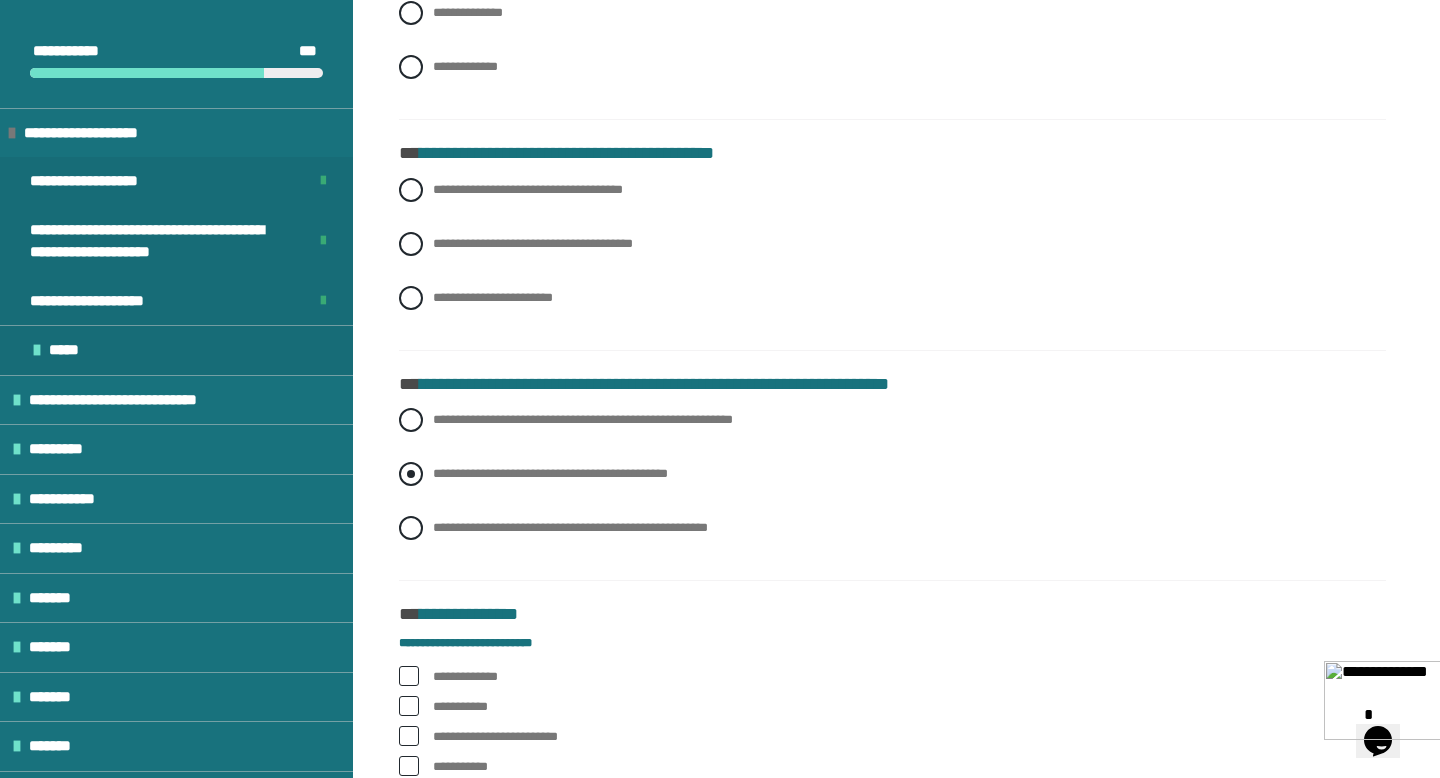 click at bounding box center [411, 474] 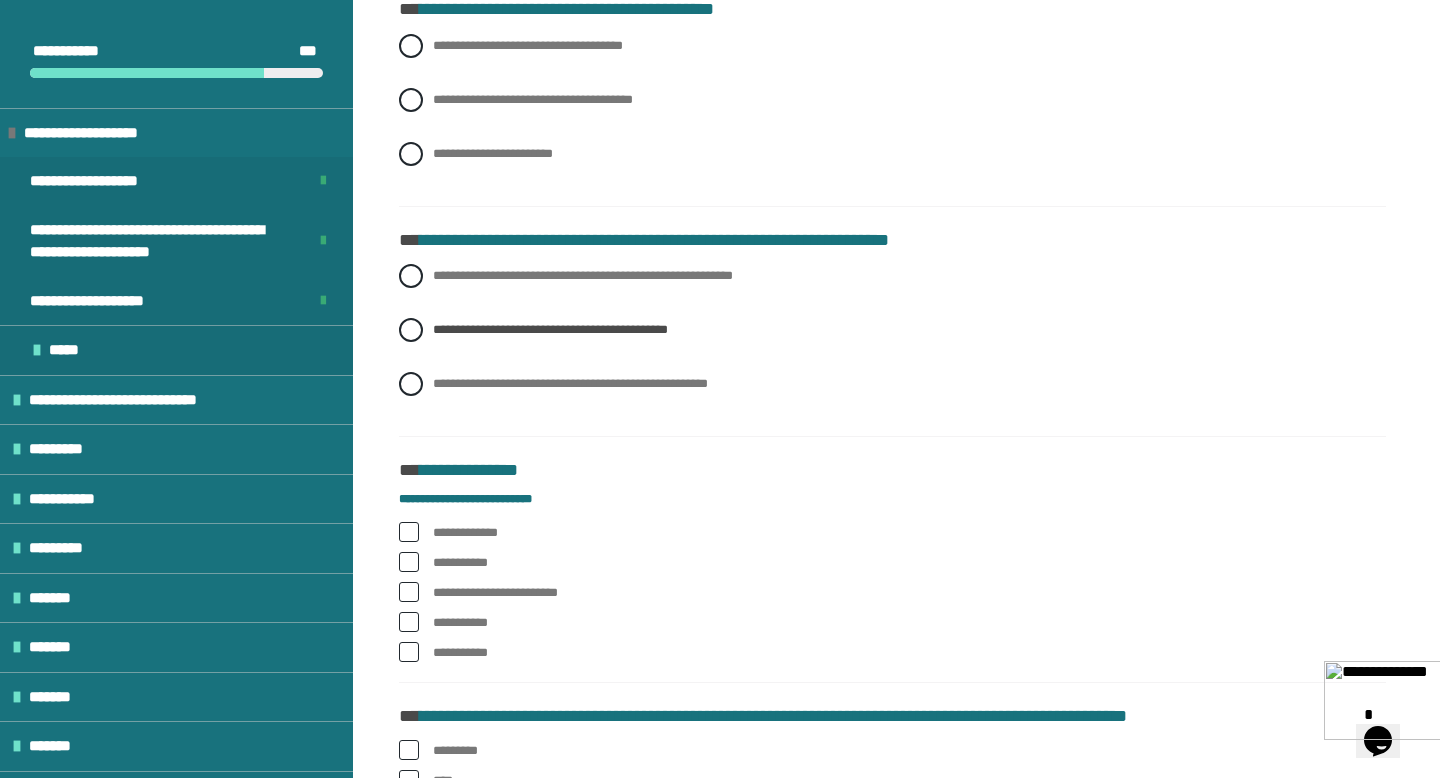 scroll, scrollTop: 1659, scrollLeft: 0, axis: vertical 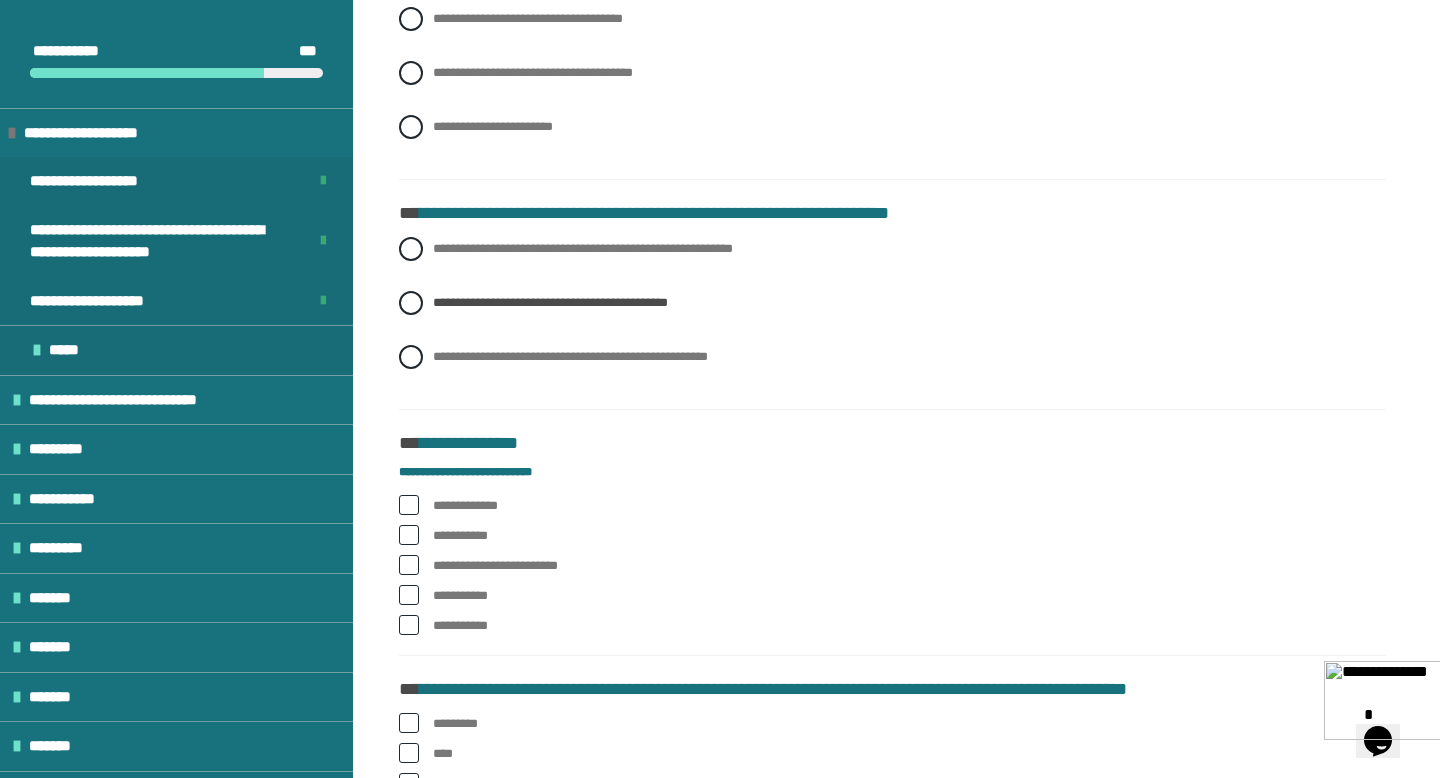 click at bounding box center (409, 535) 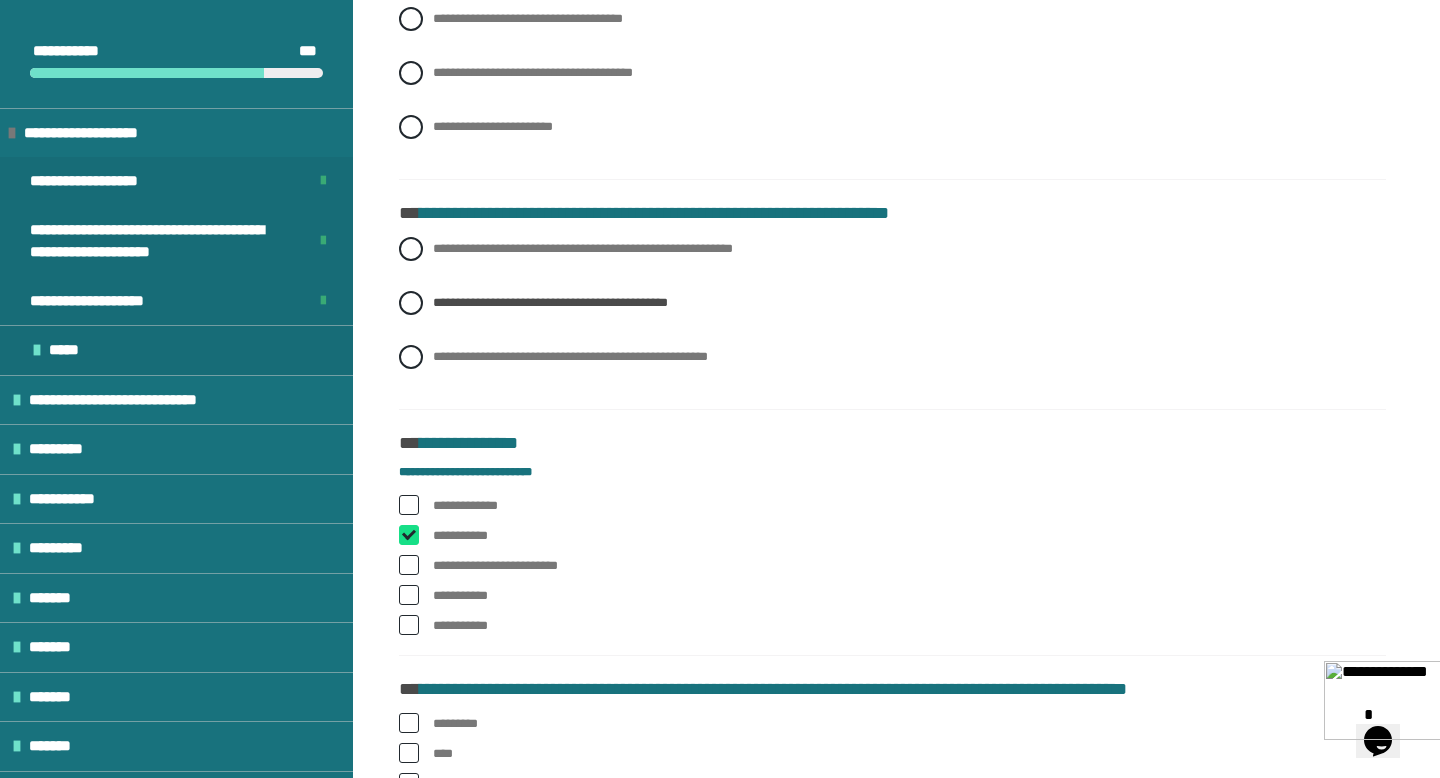 checkbox on "****" 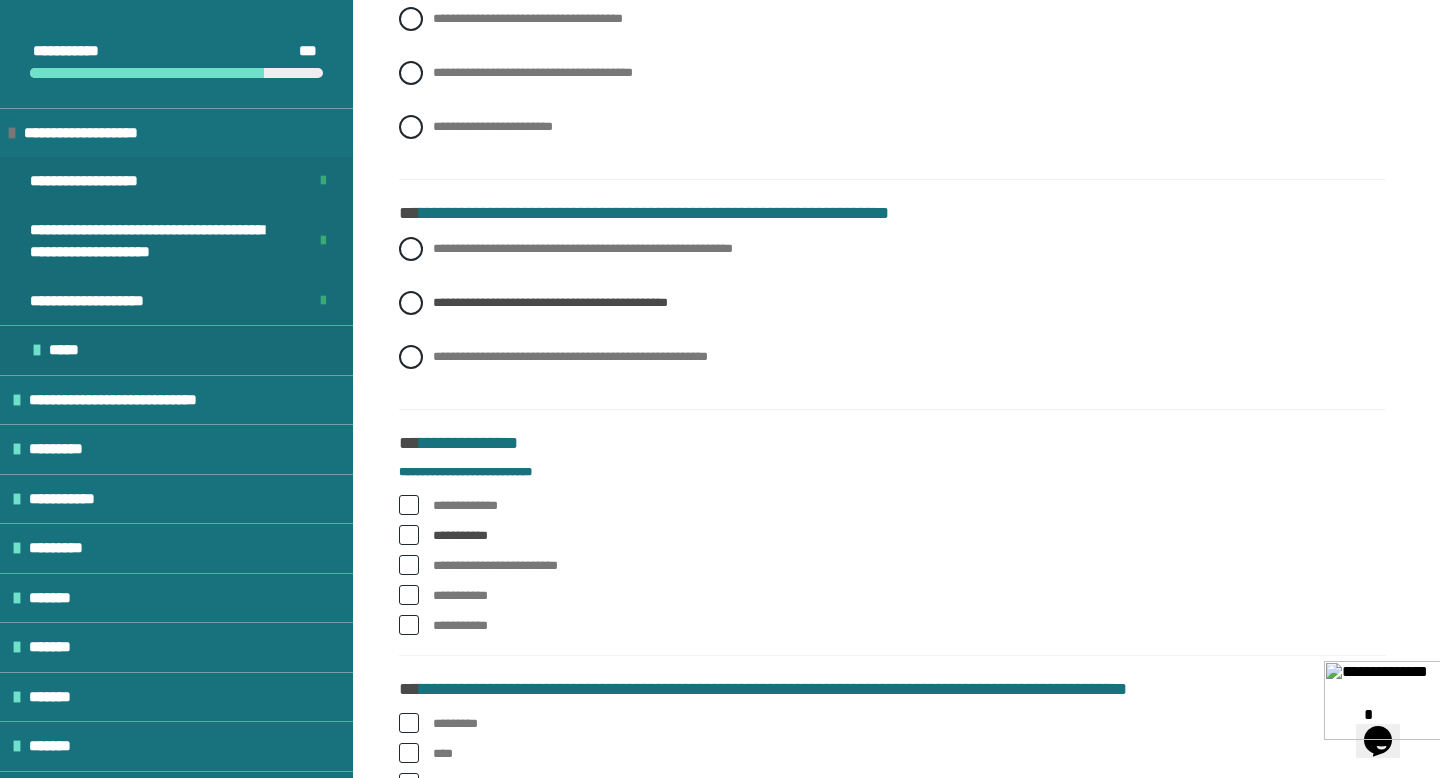 click at bounding box center [409, 505] 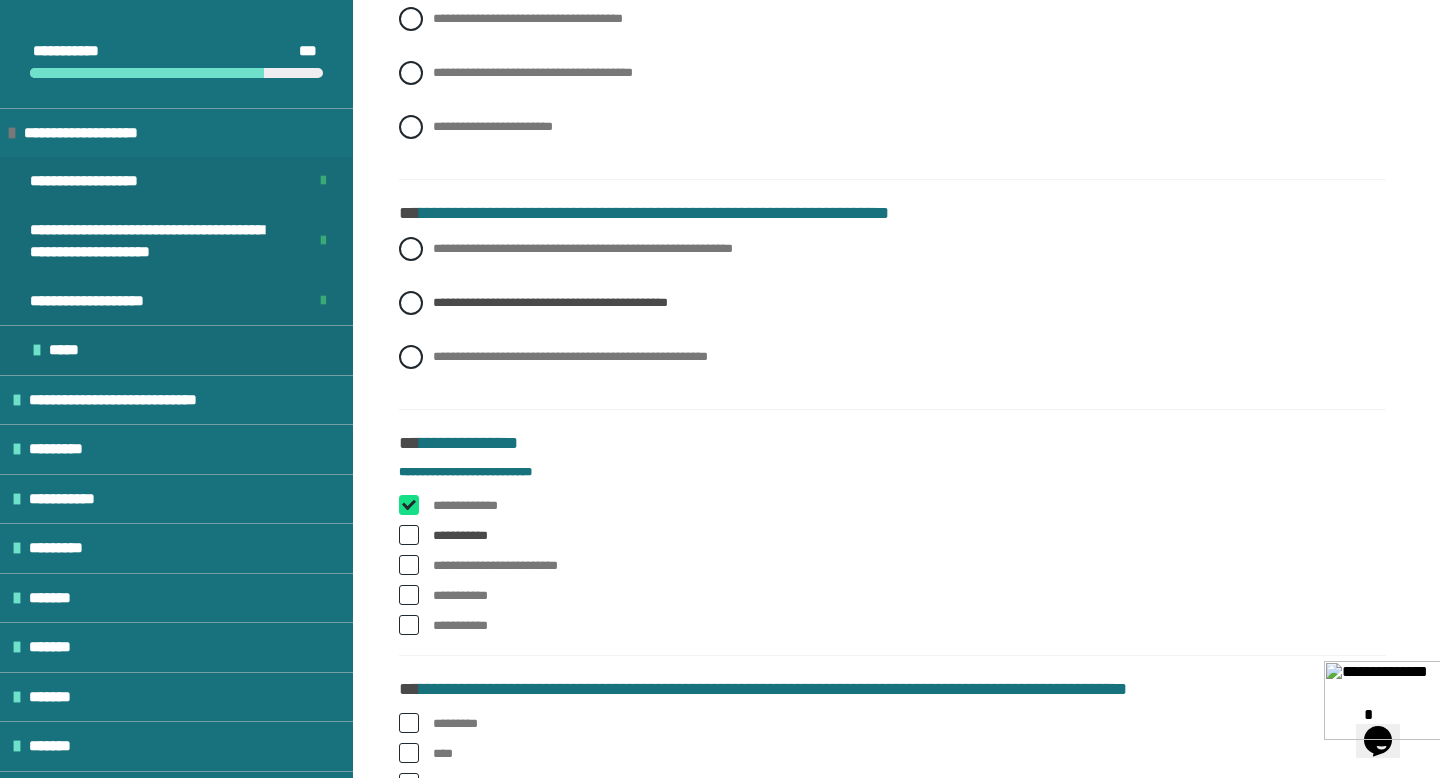checkbox on "****" 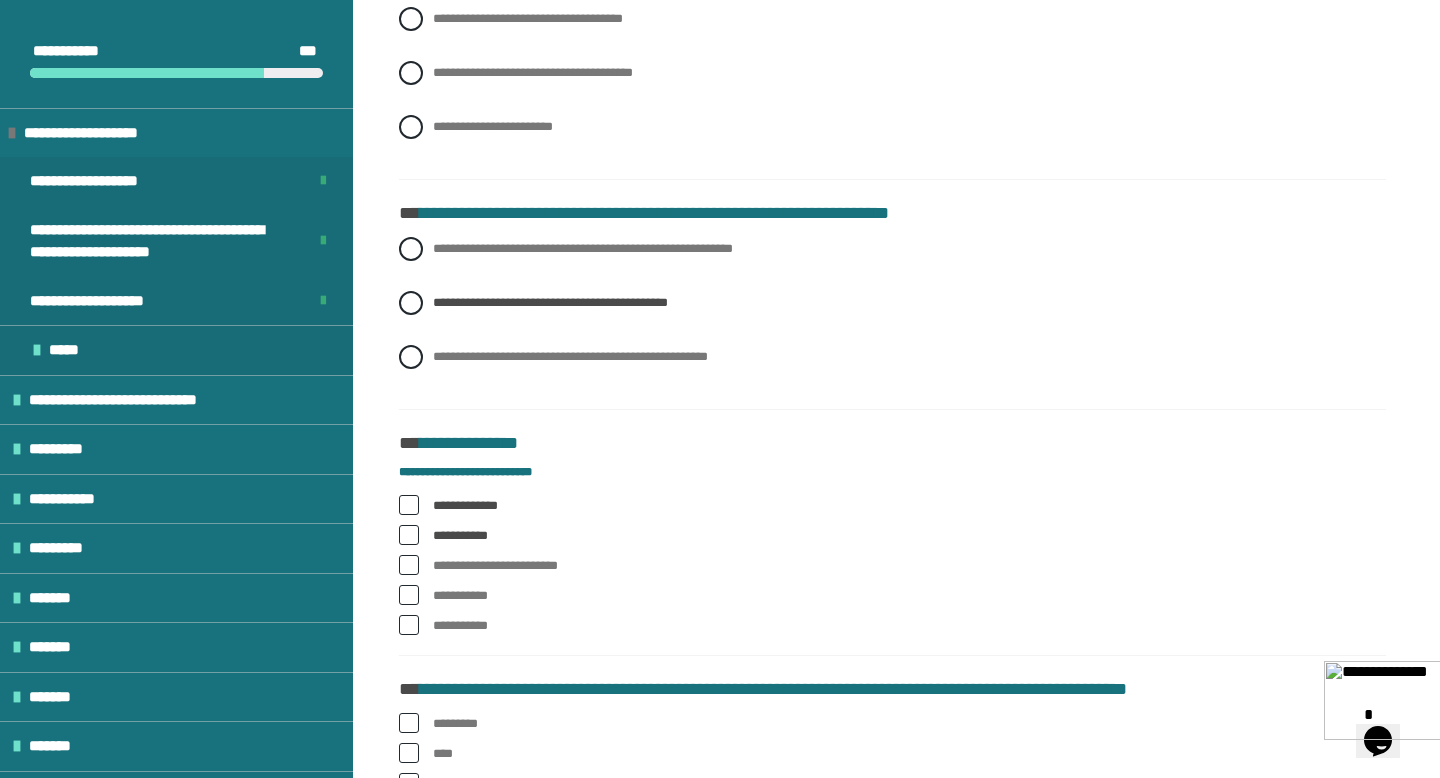 click at bounding box center [409, 565] 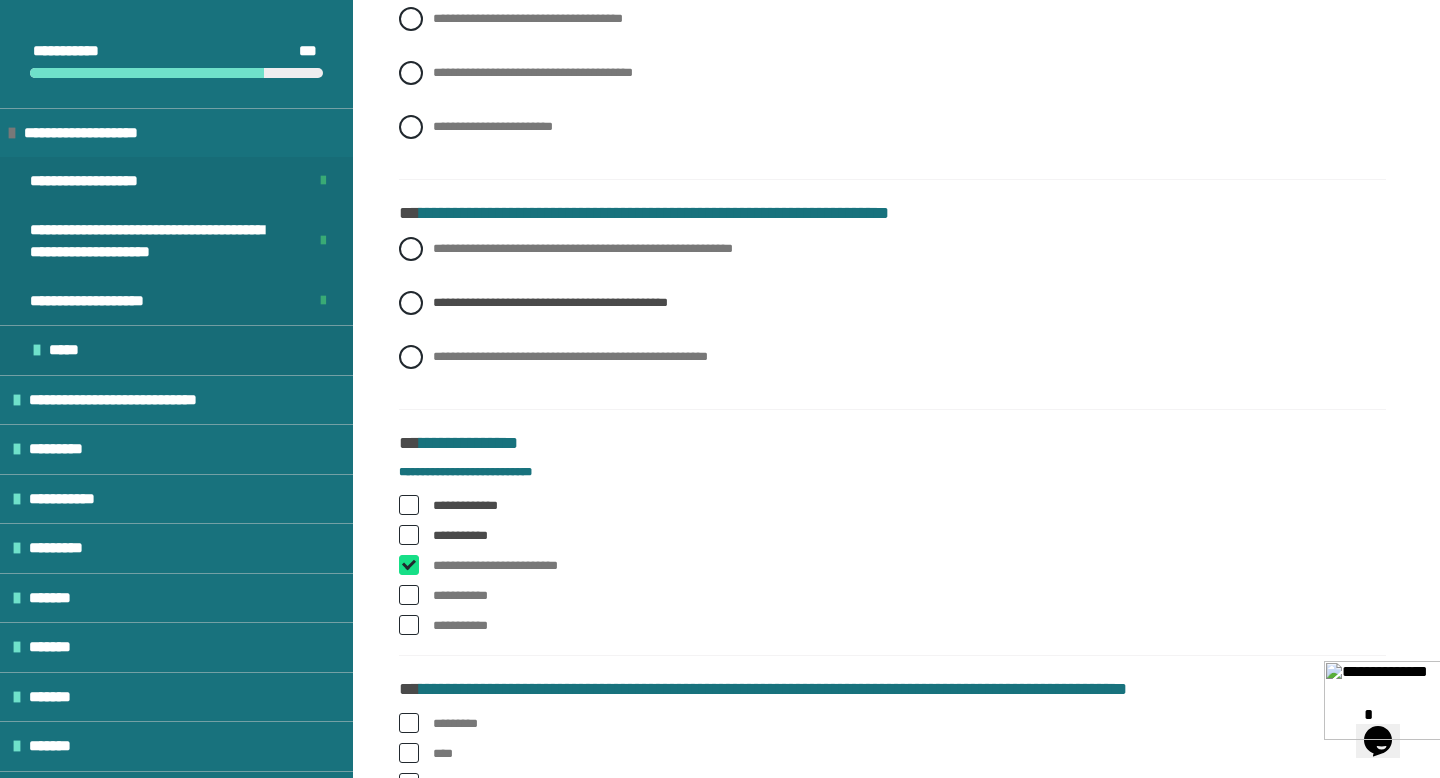 checkbox on "****" 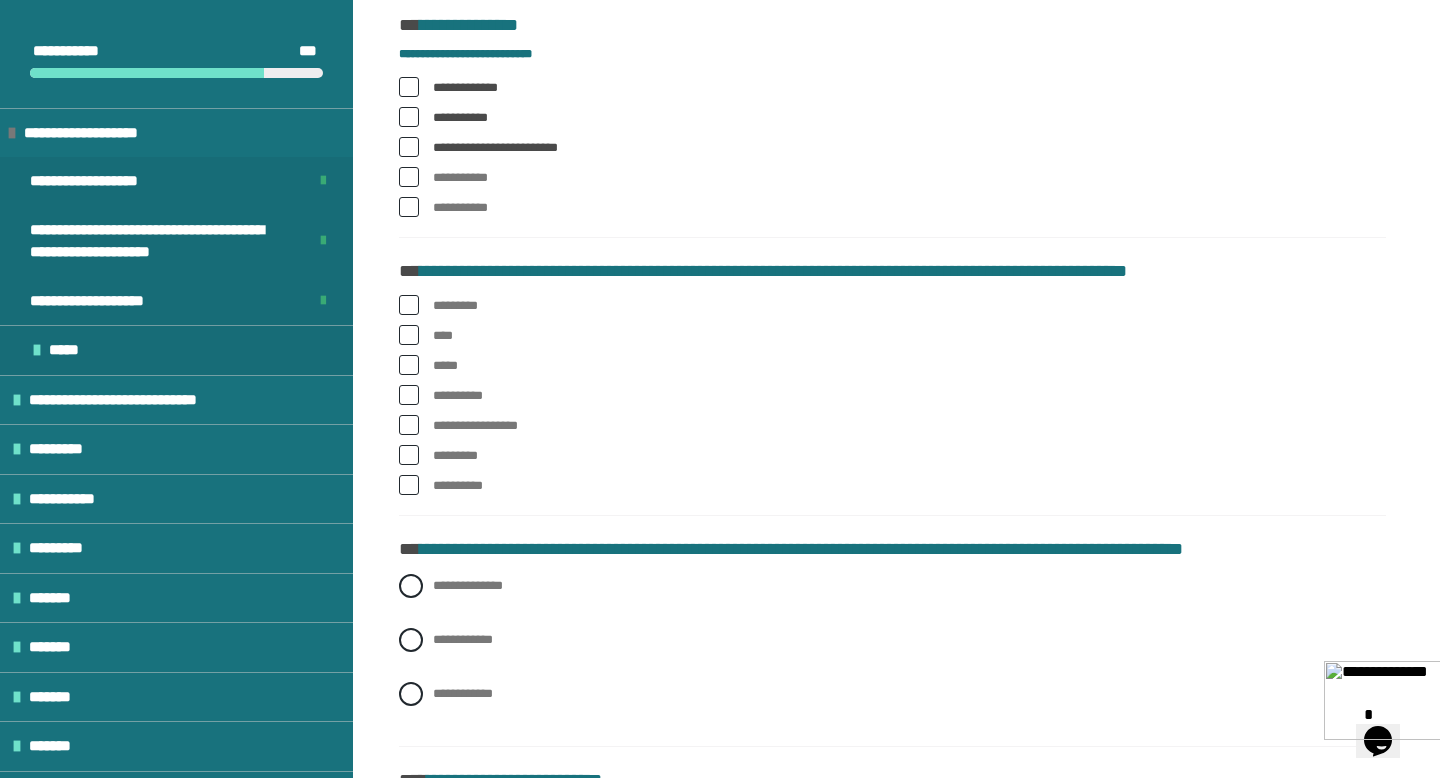 scroll, scrollTop: 2091, scrollLeft: 0, axis: vertical 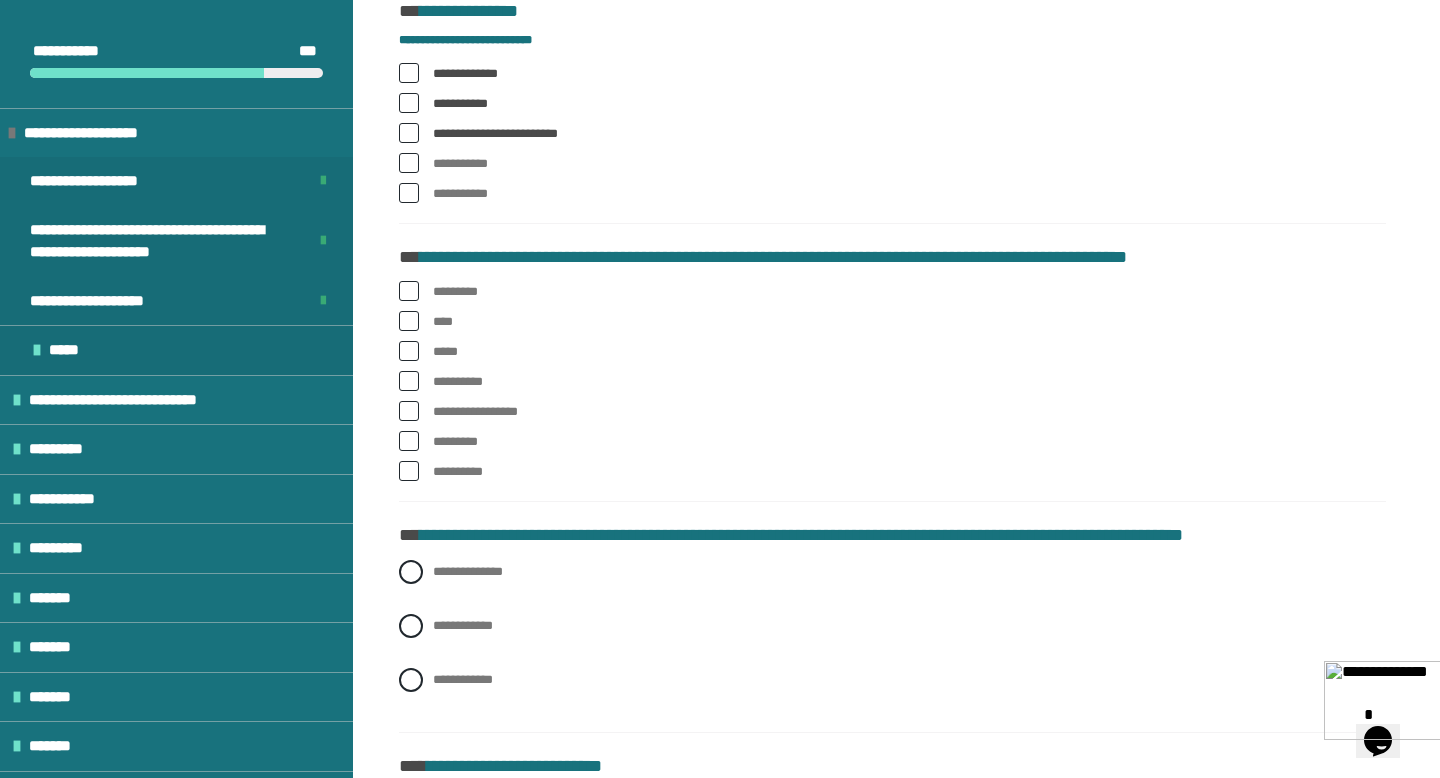 click at bounding box center [409, 411] 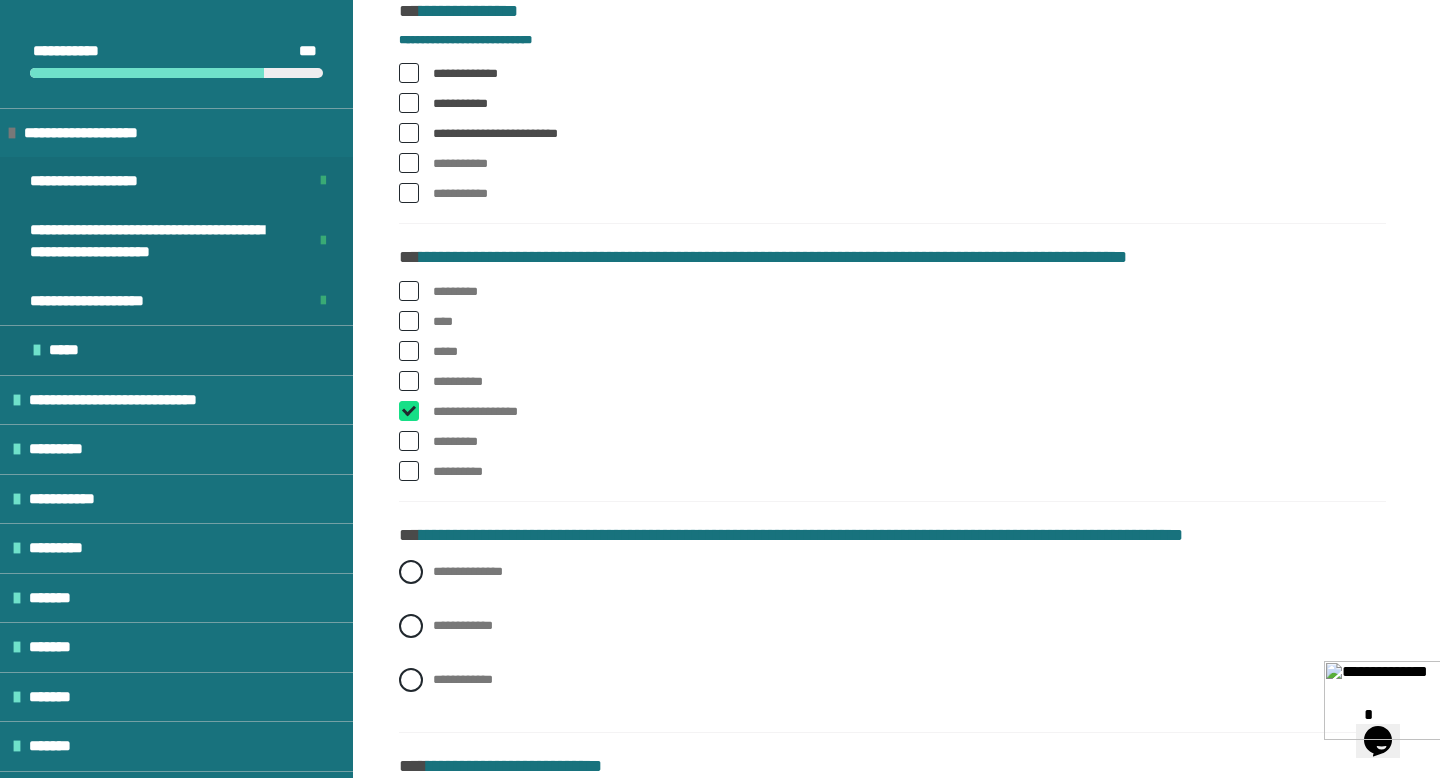 checkbox on "****" 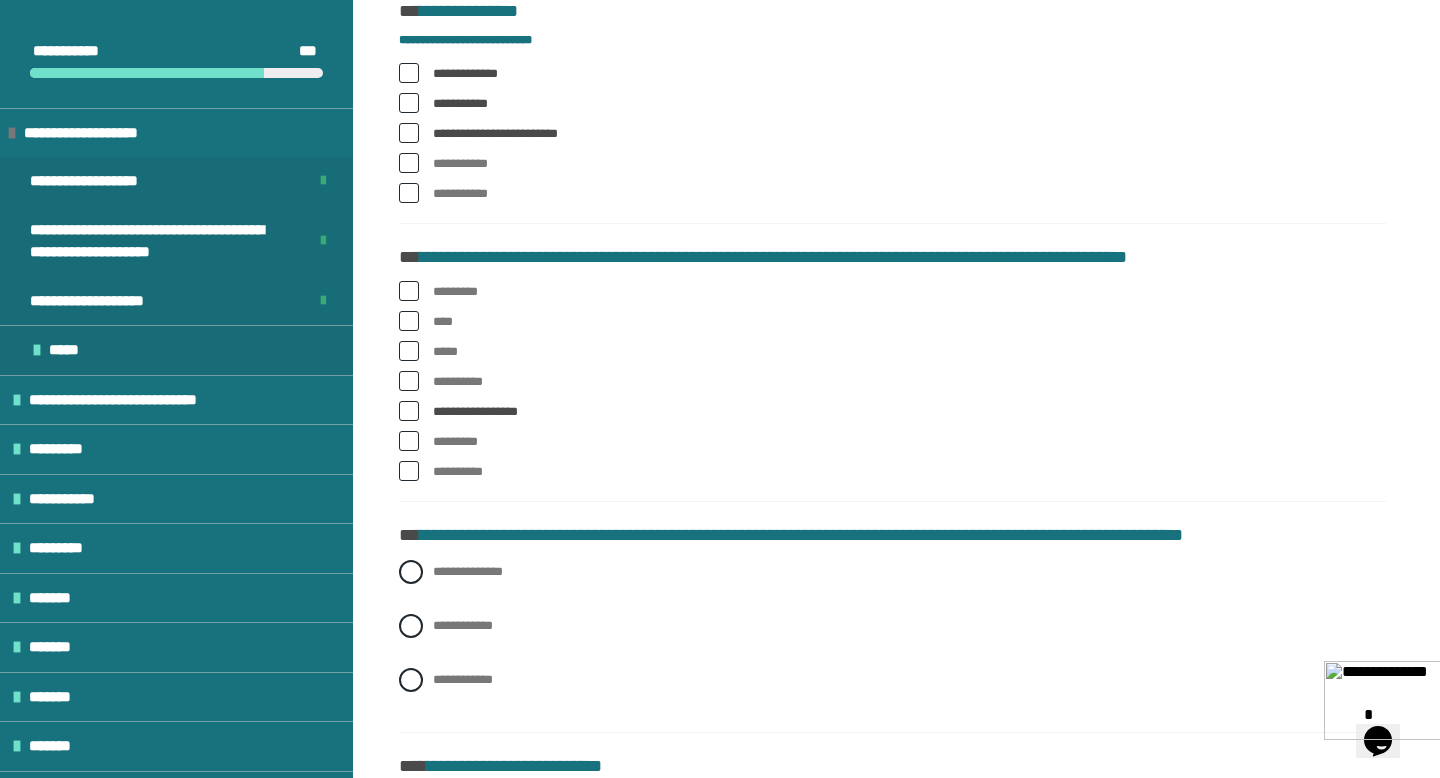 click at bounding box center (409, 471) 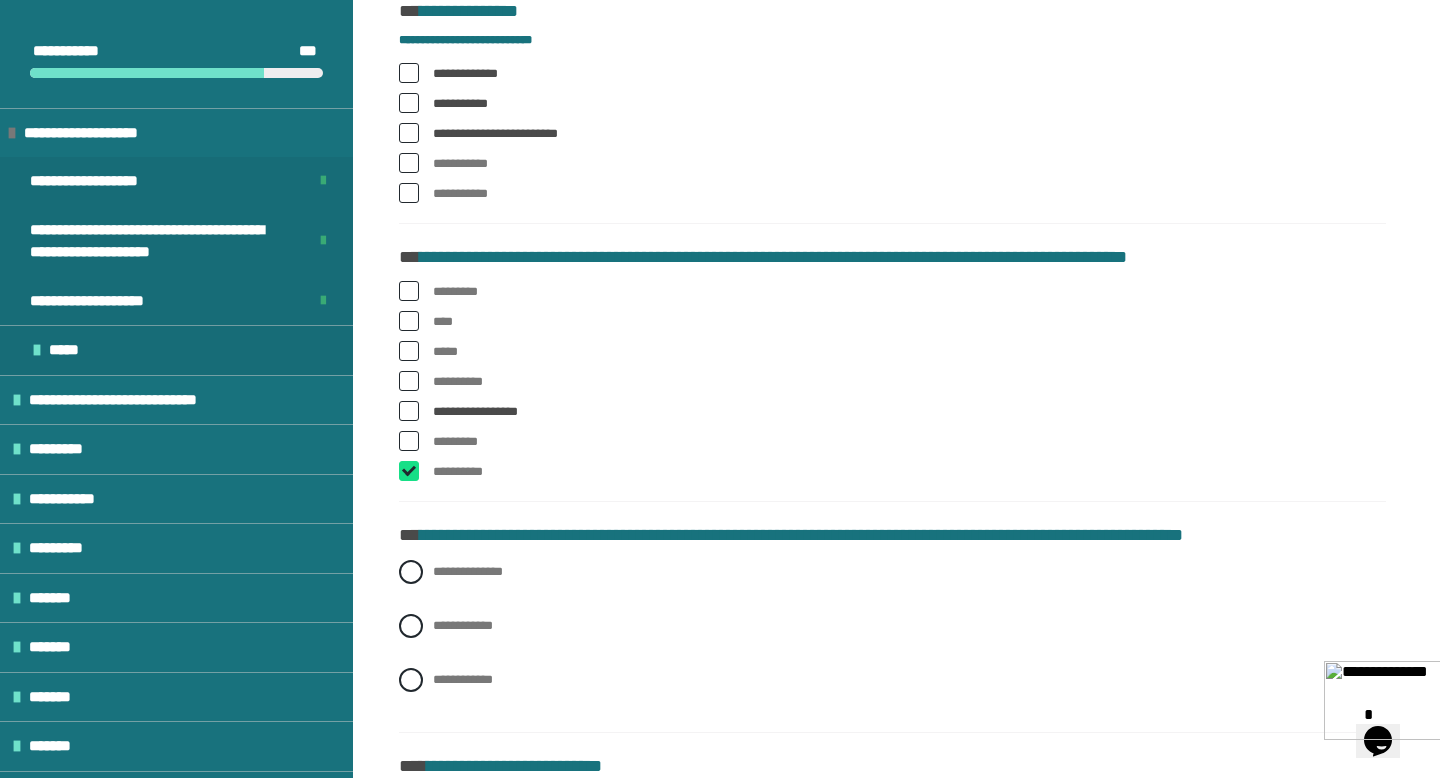checkbox on "****" 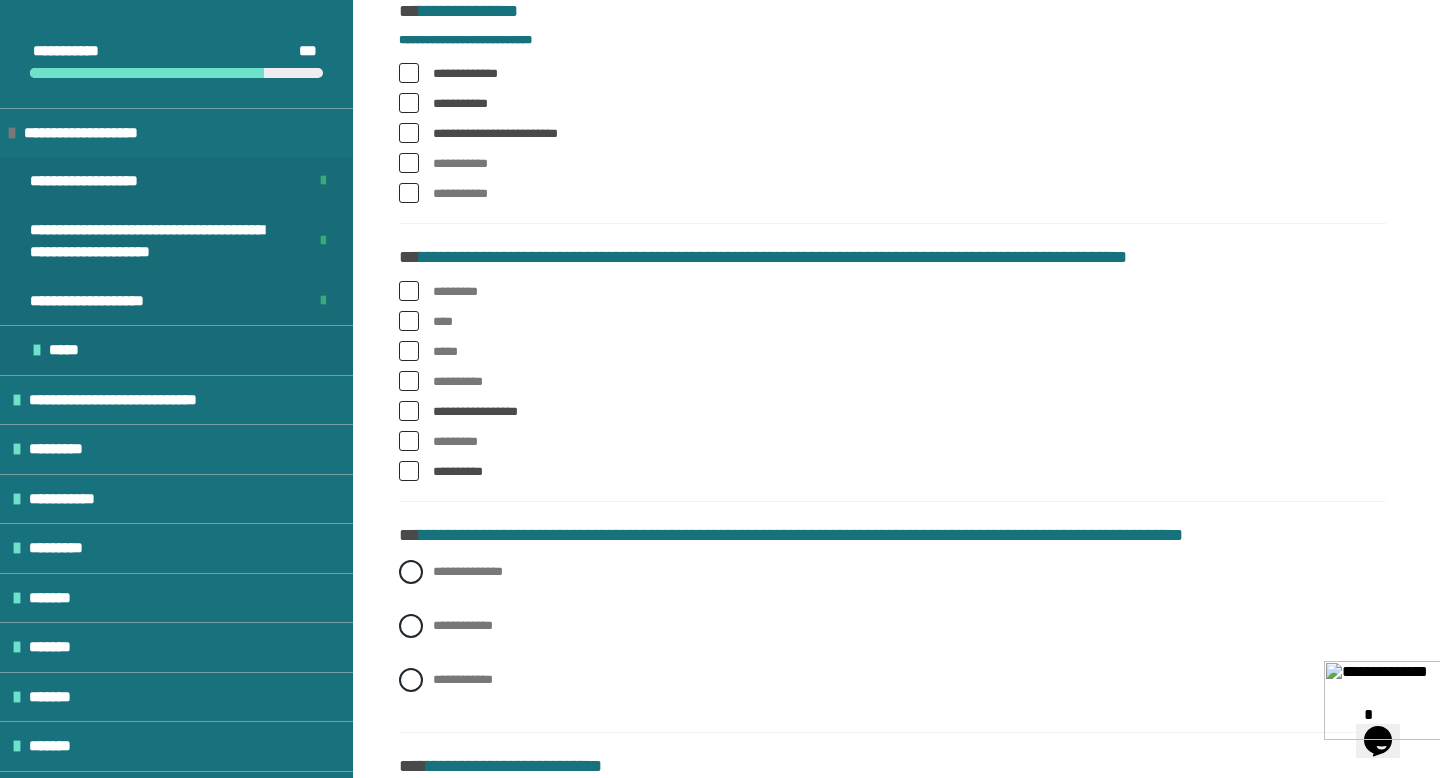 click at bounding box center [409, 351] 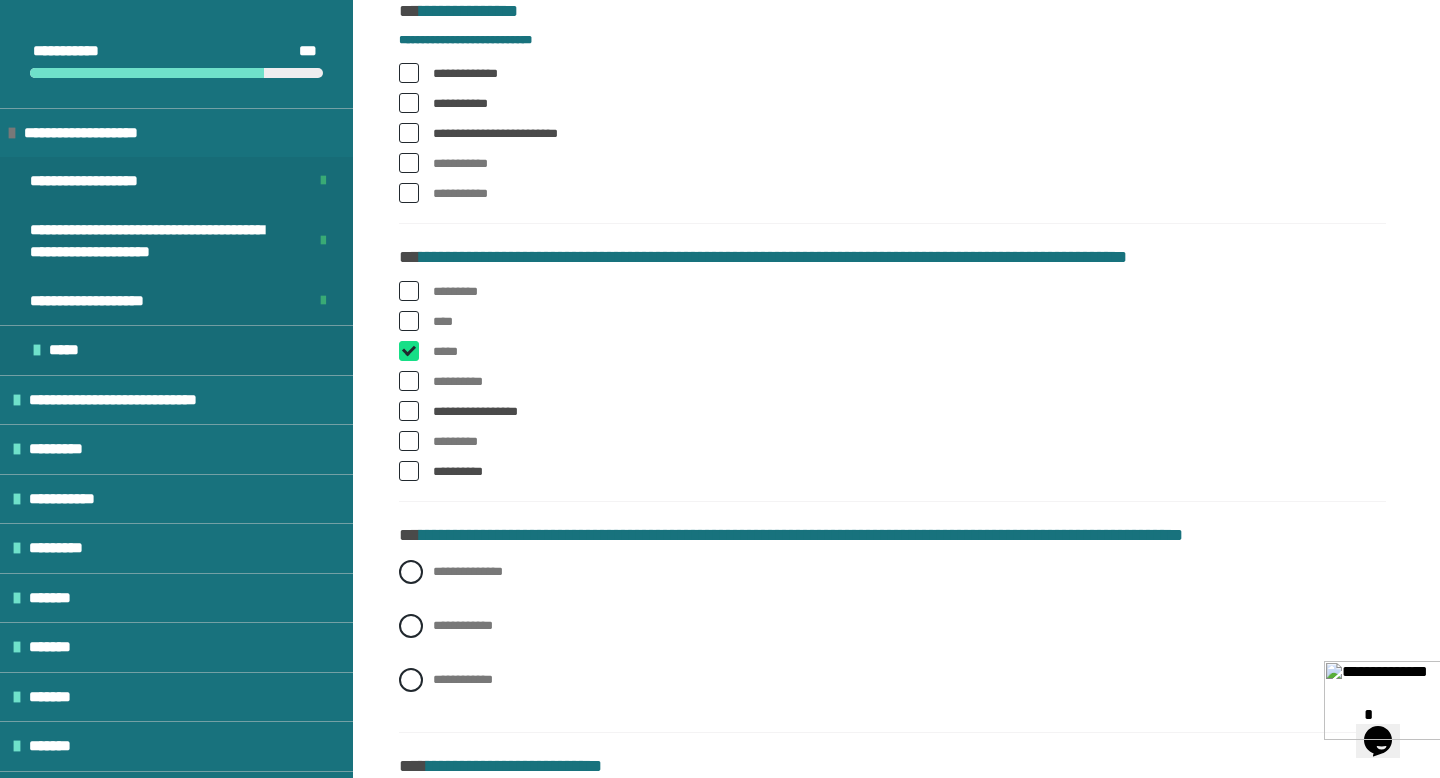 checkbox on "****" 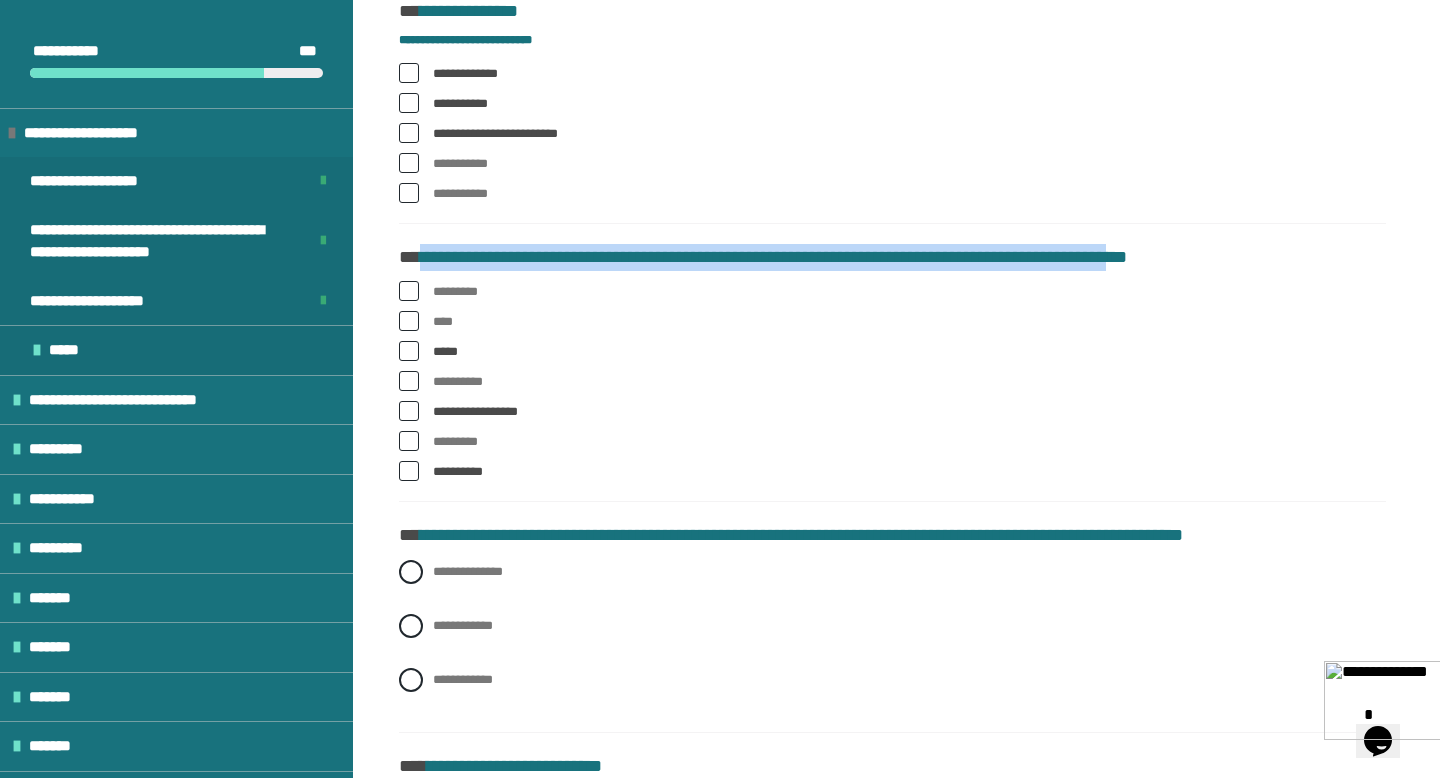 drag, startPoint x: 422, startPoint y: 254, endPoint x: 1221, endPoint y: 258, distance: 799.01 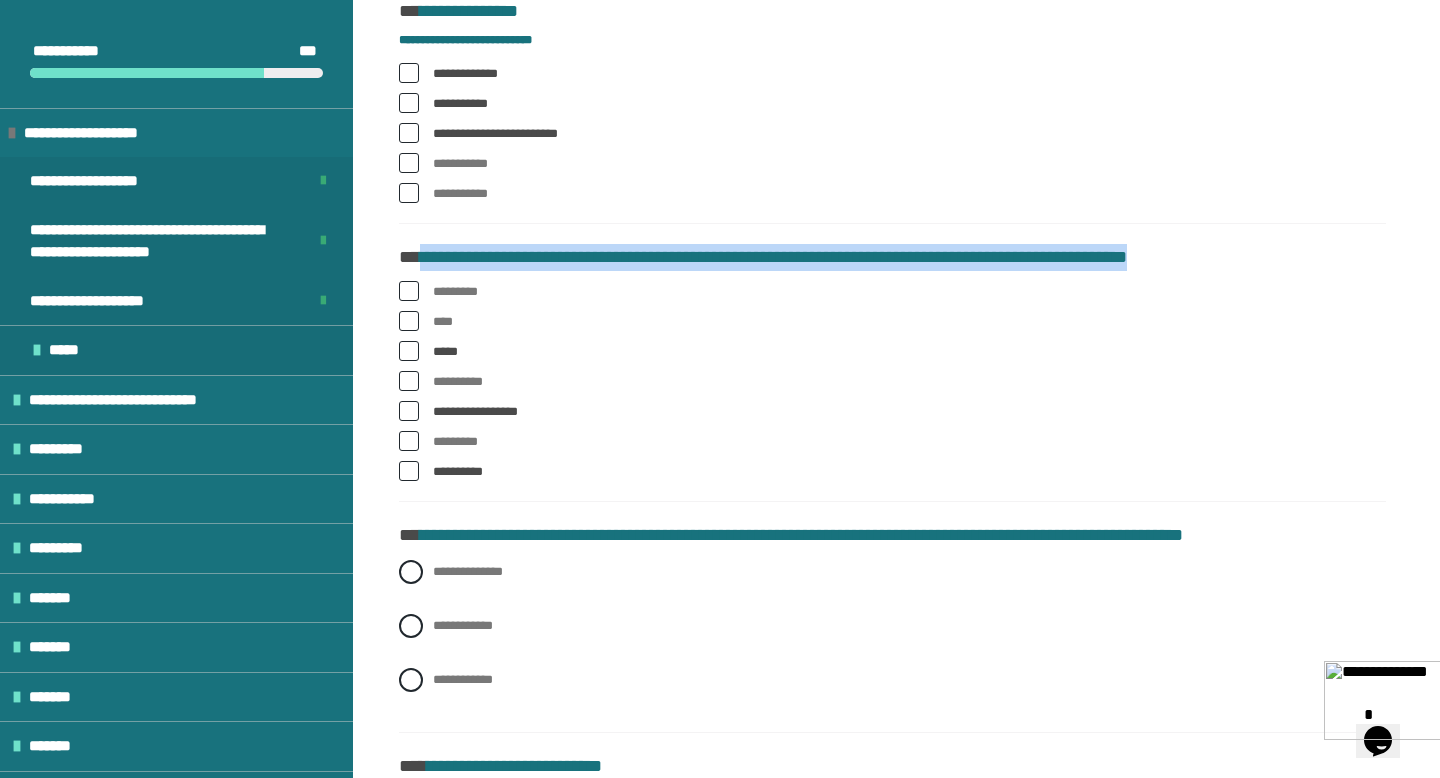 drag, startPoint x: 1249, startPoint y: 252, endPoint x: 424, endPoint y: 265, distance: 825.1024 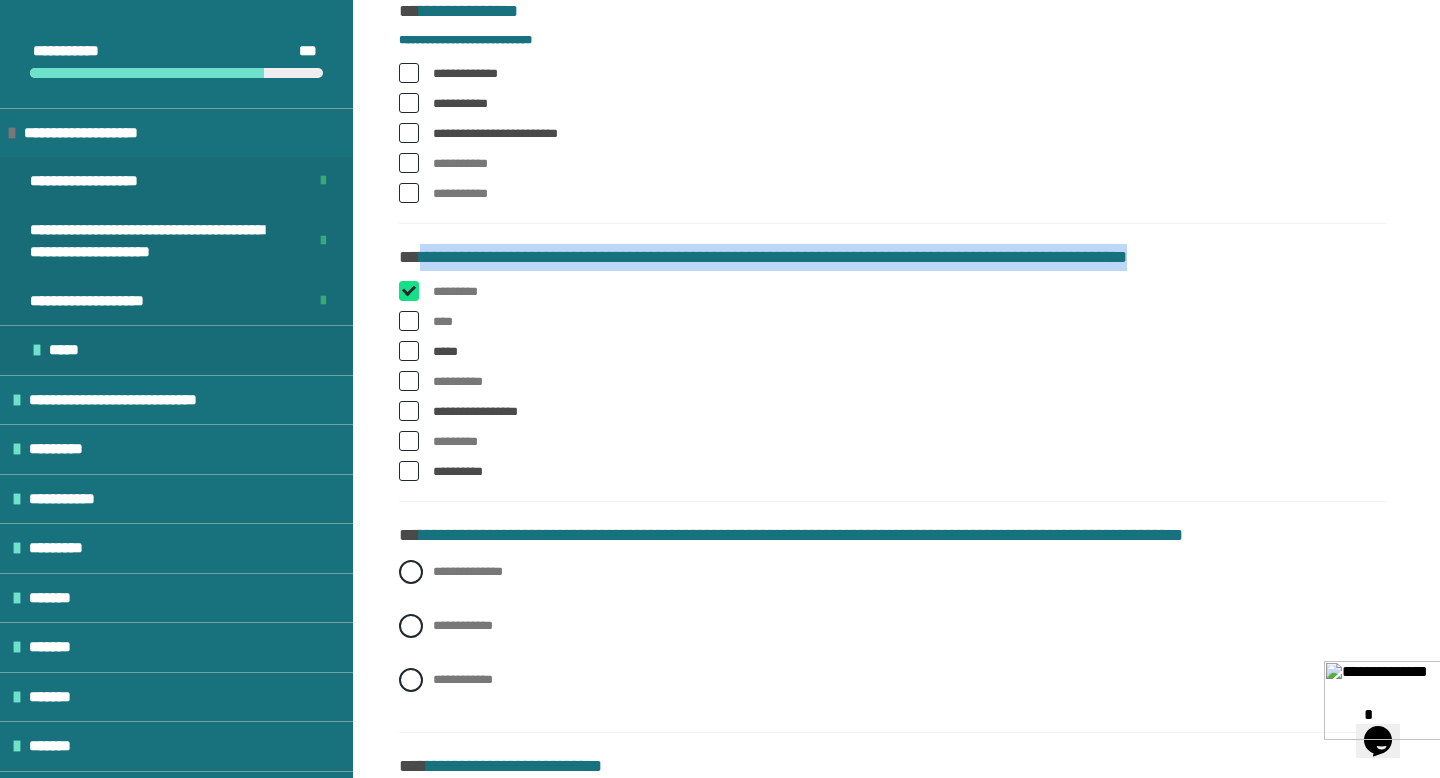 checkbox on "****" 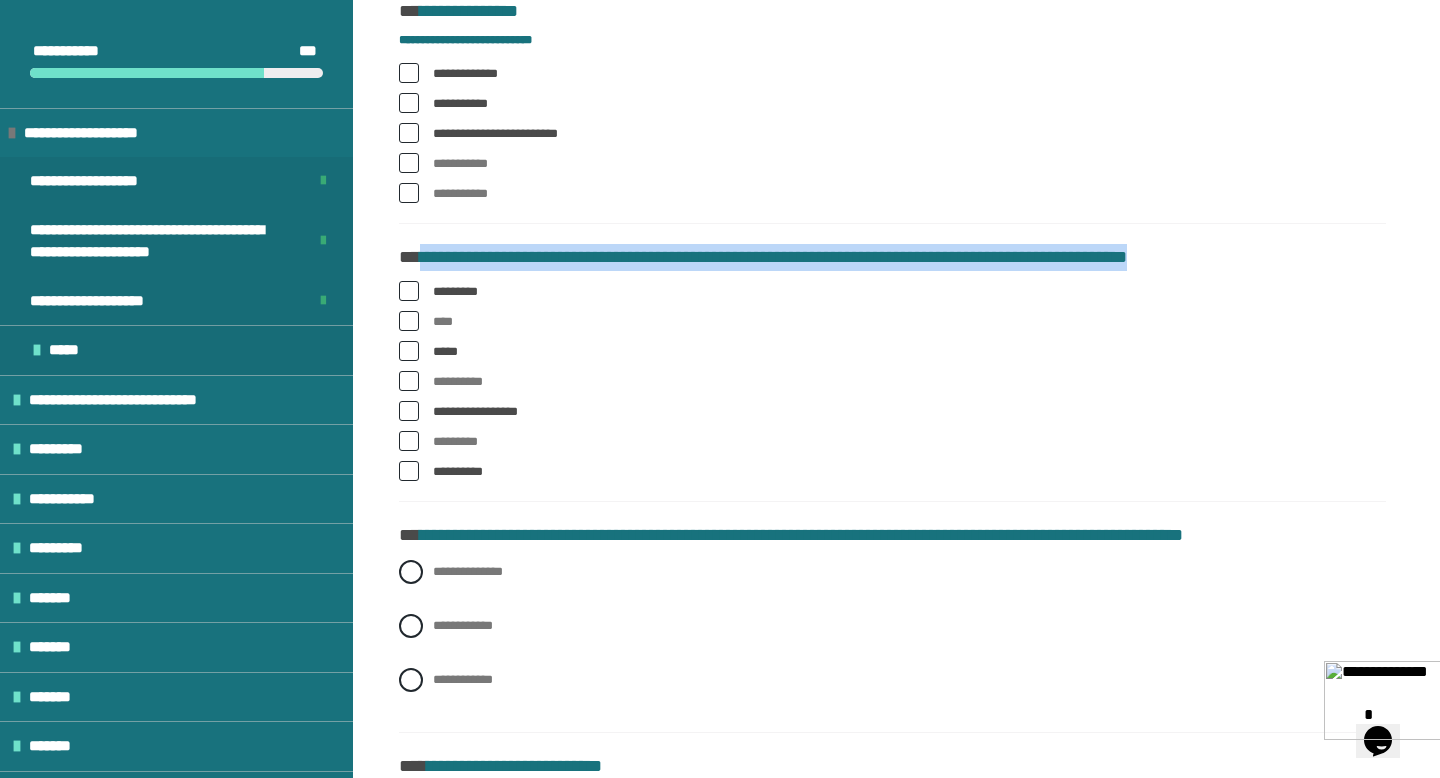 drag, startPoint x: 430, startPoint y: 321, endPoint x: 467, endPoint y: 322, distance: 37.01351 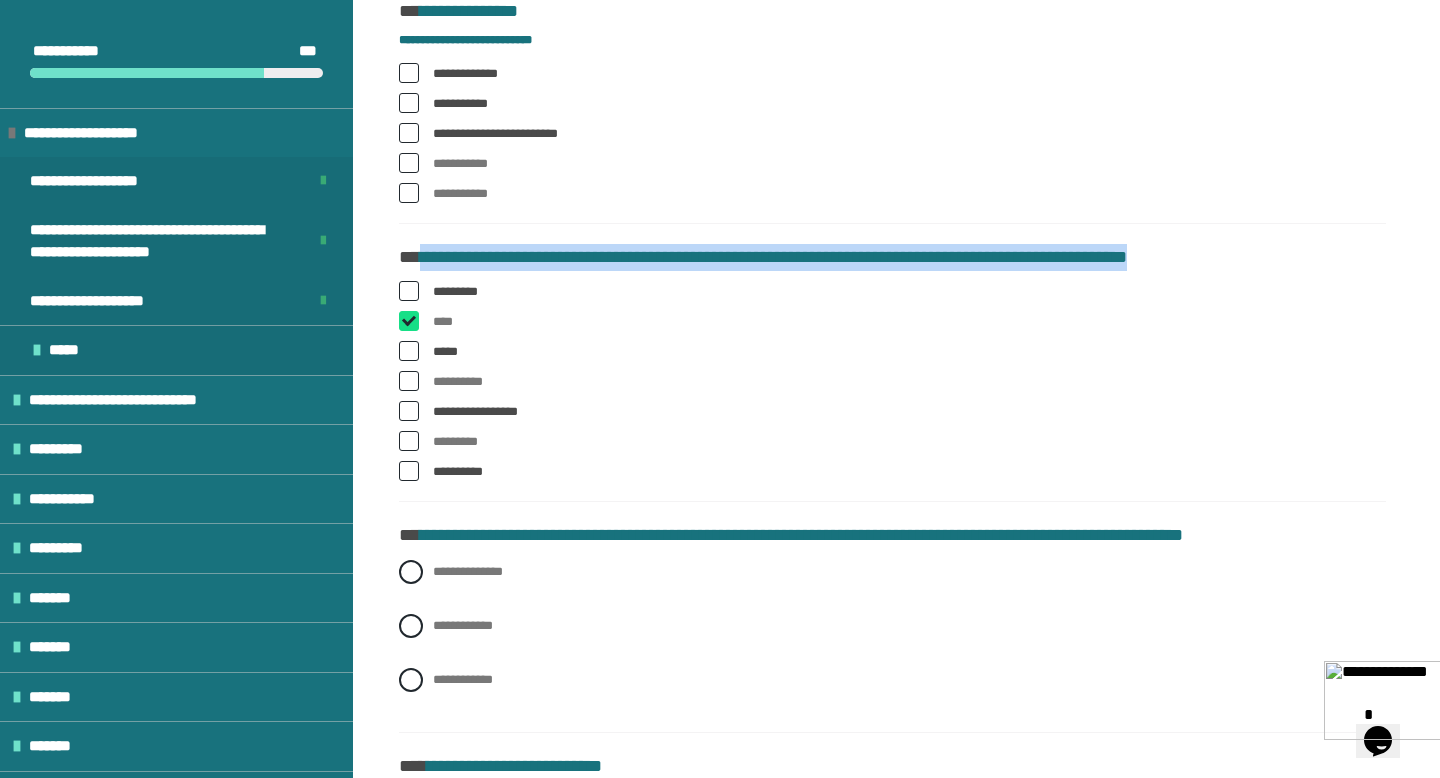 checkbox on "****" 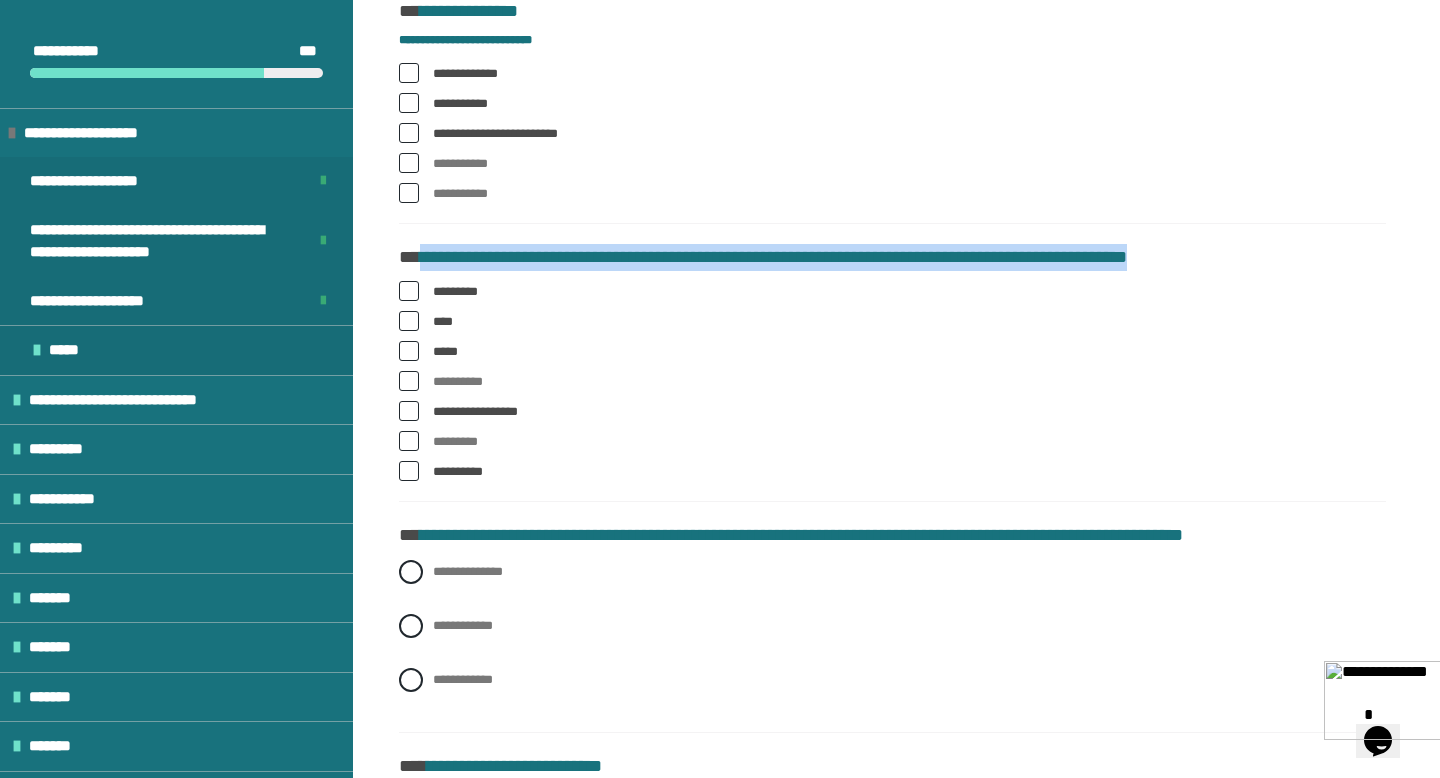 click on "**********" at bounding box center [909, 412] 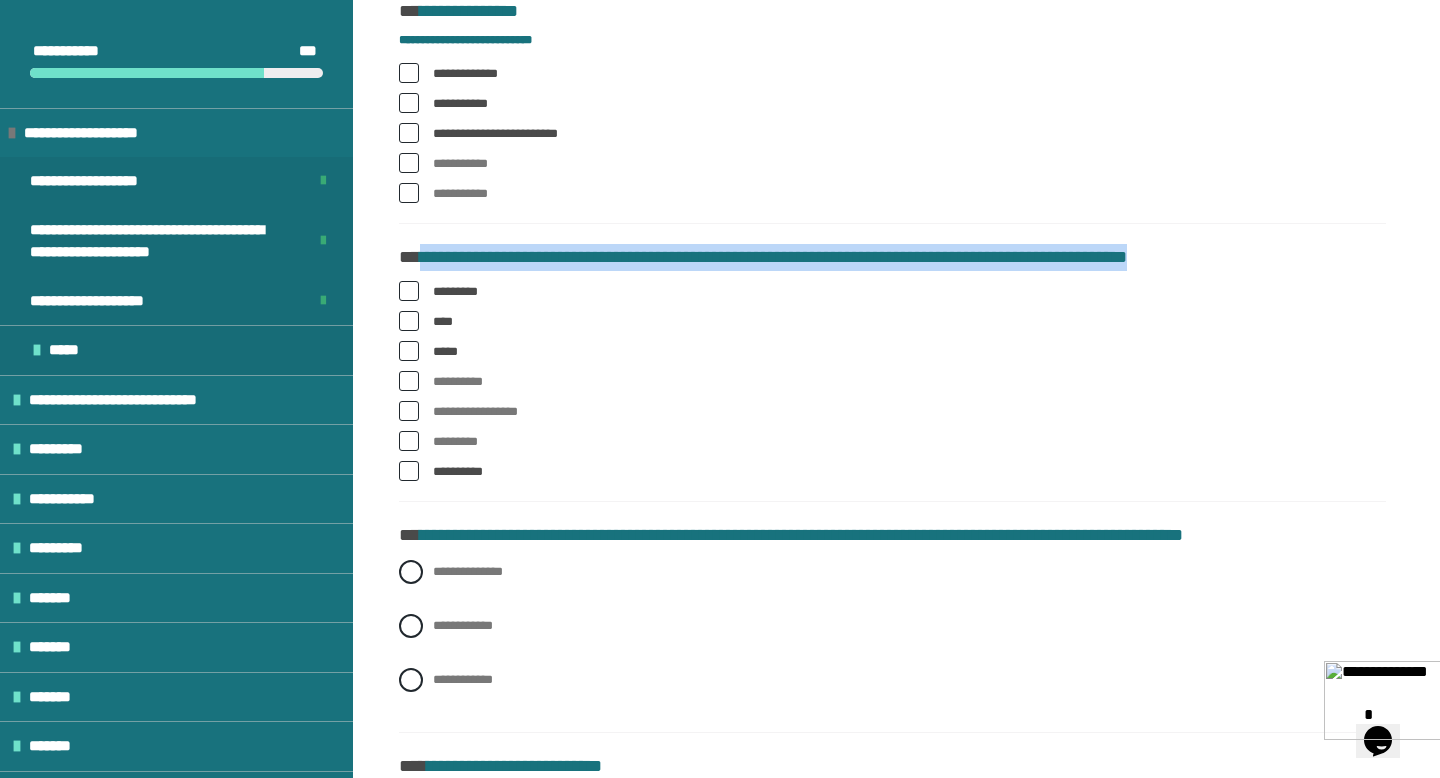 click on "*********" at bounding box center (909, 292) 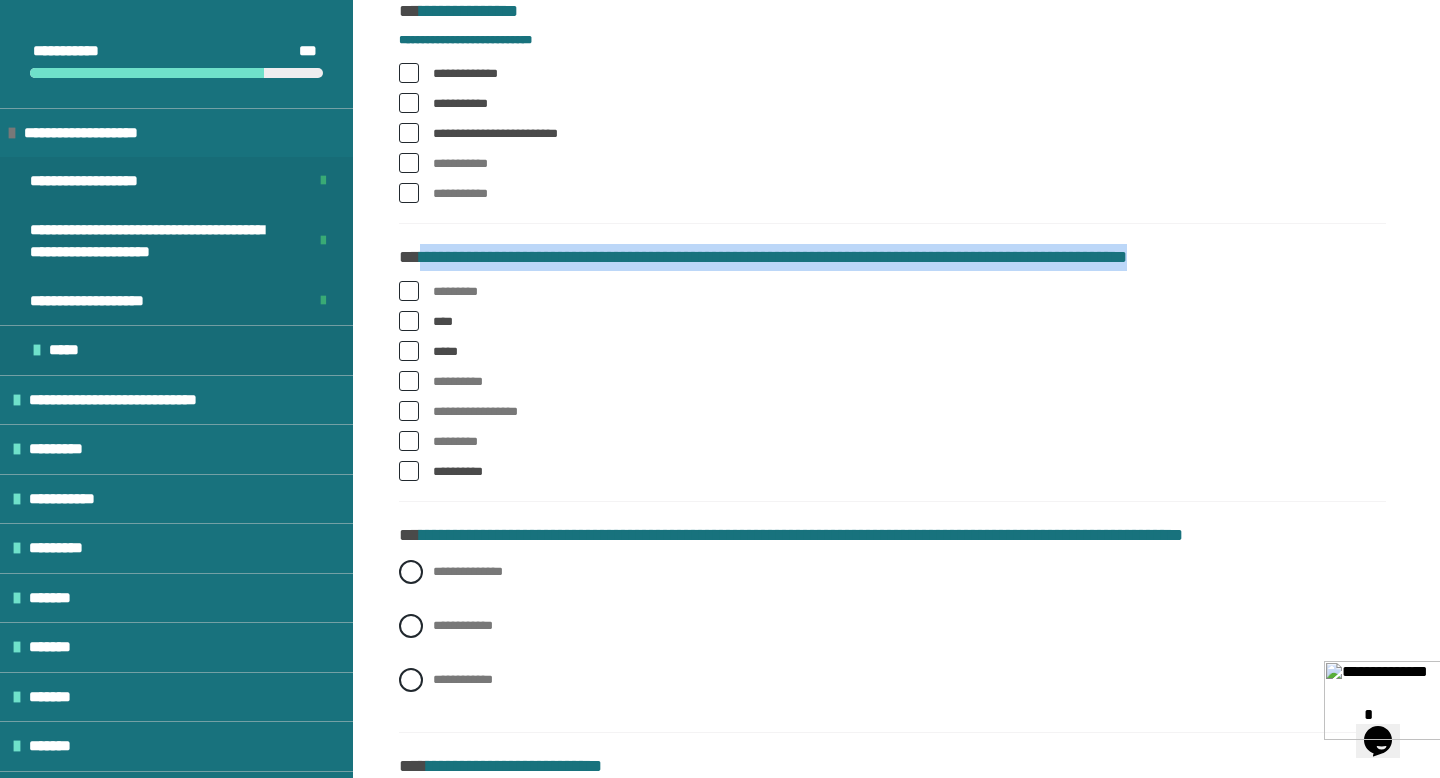 click on "*********" at bounding box center (909, 292) 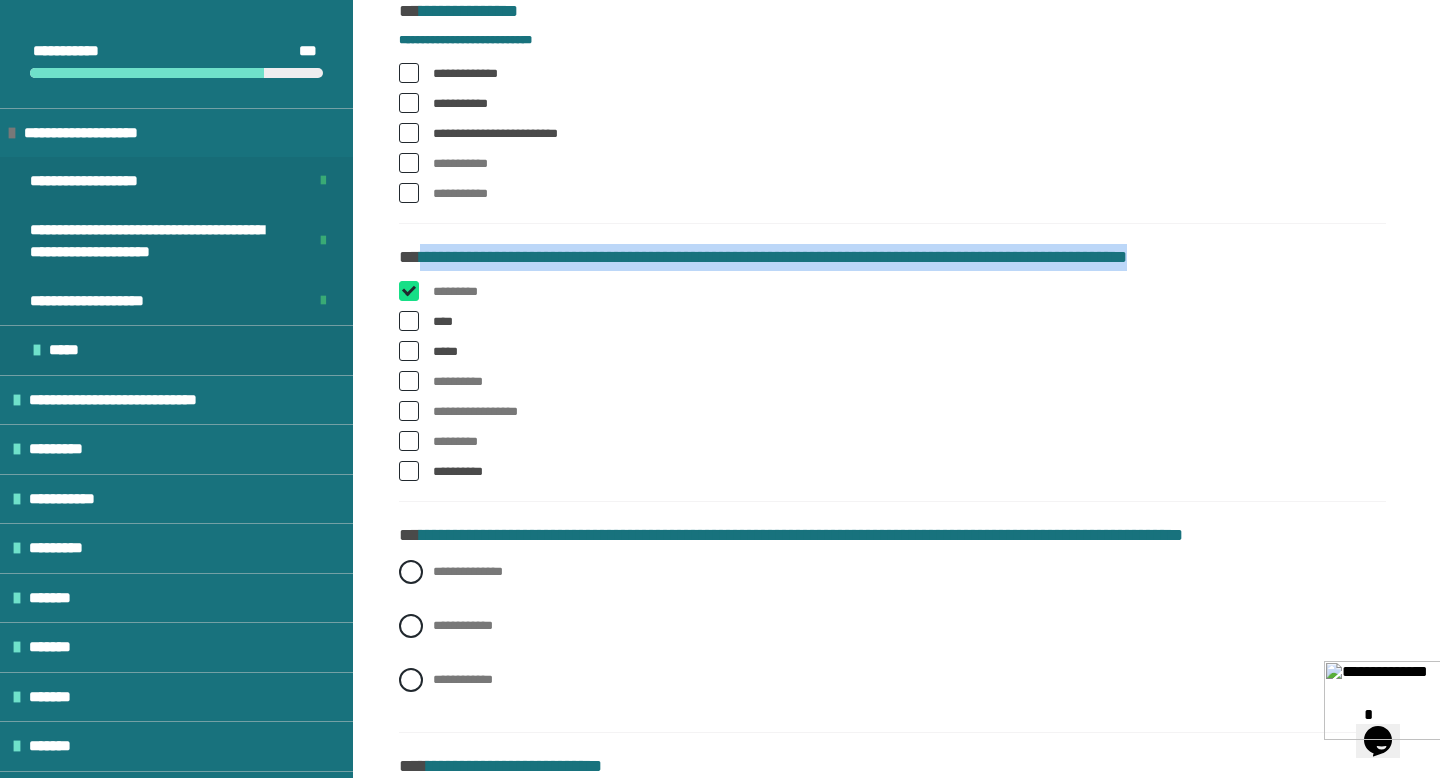 checkbox on "****" 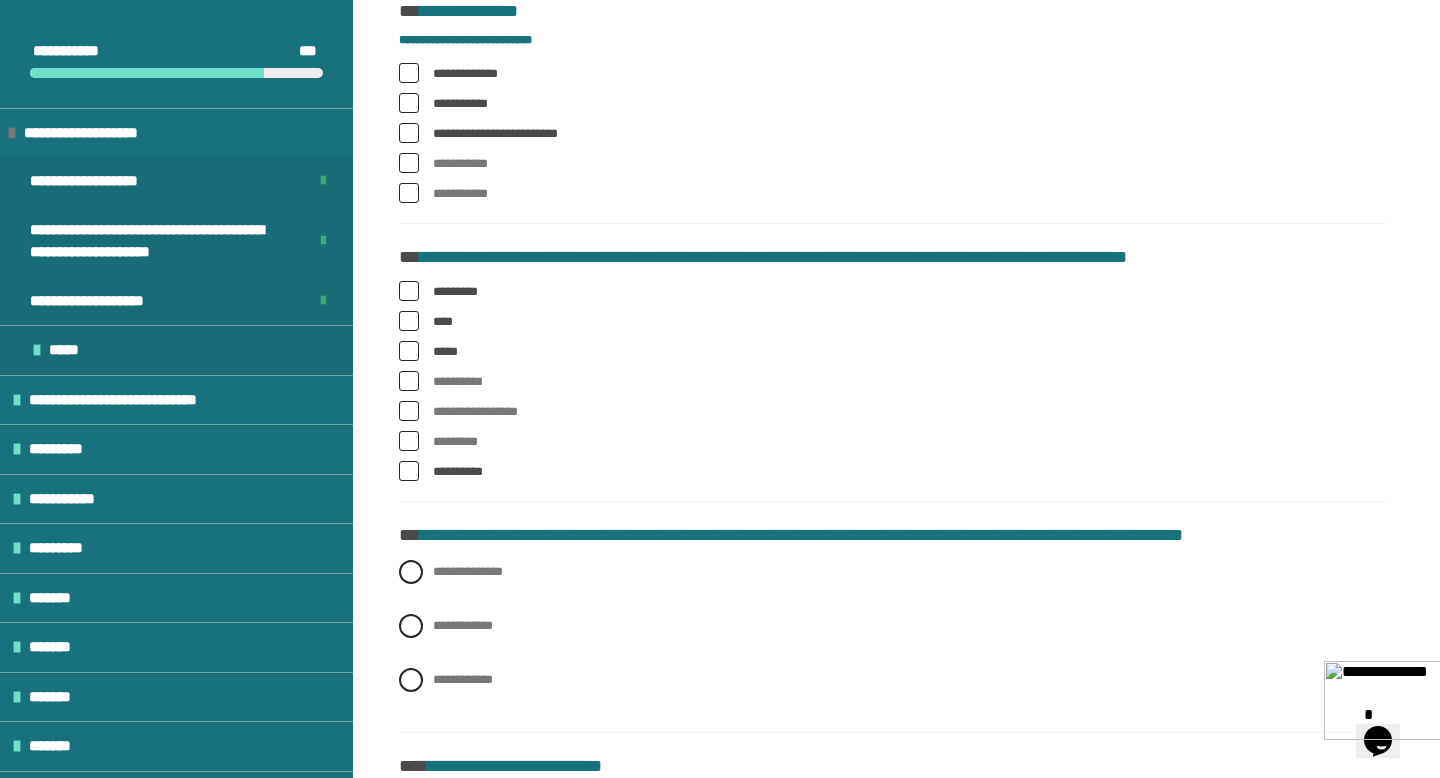 click on "**********" at bounding box center (892, 138) 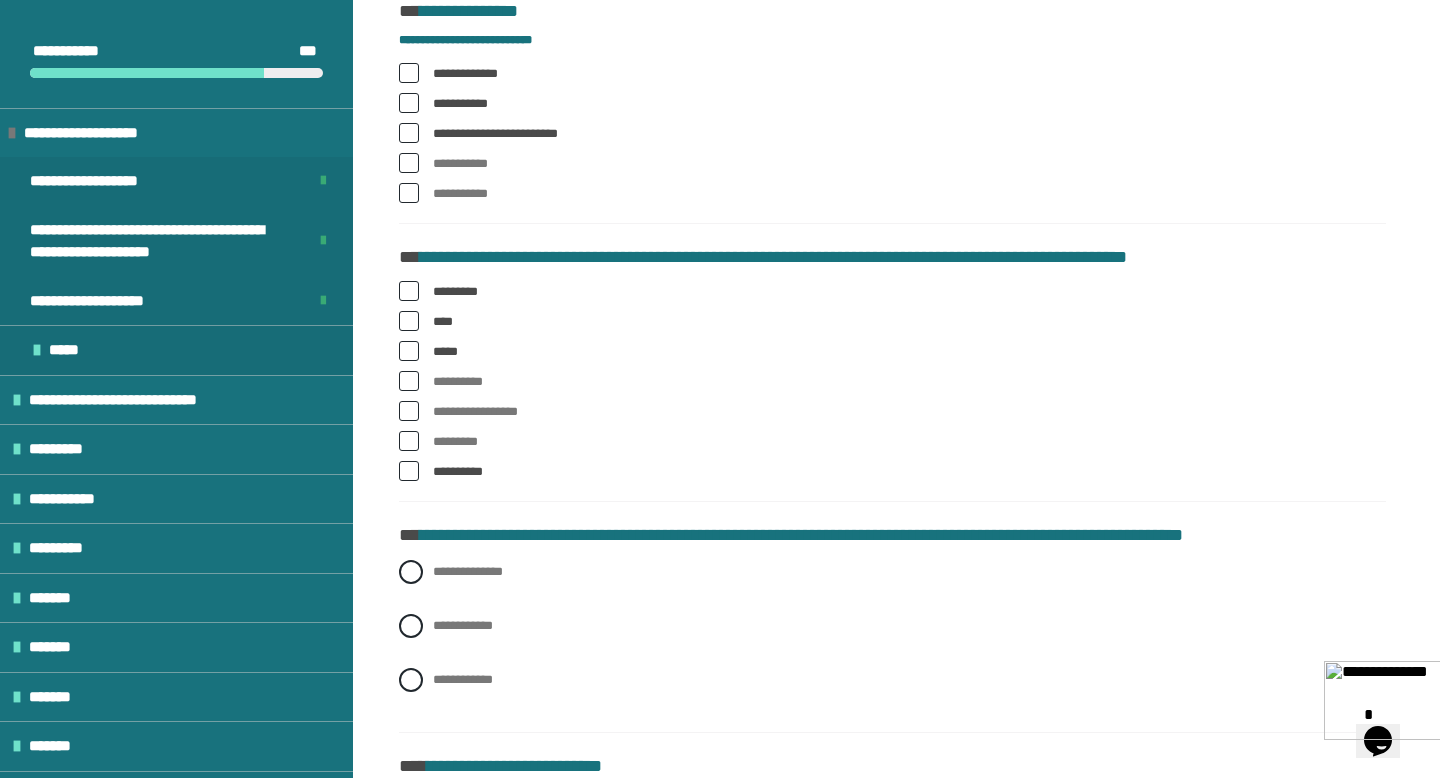 click at bounding box center [409, 411] 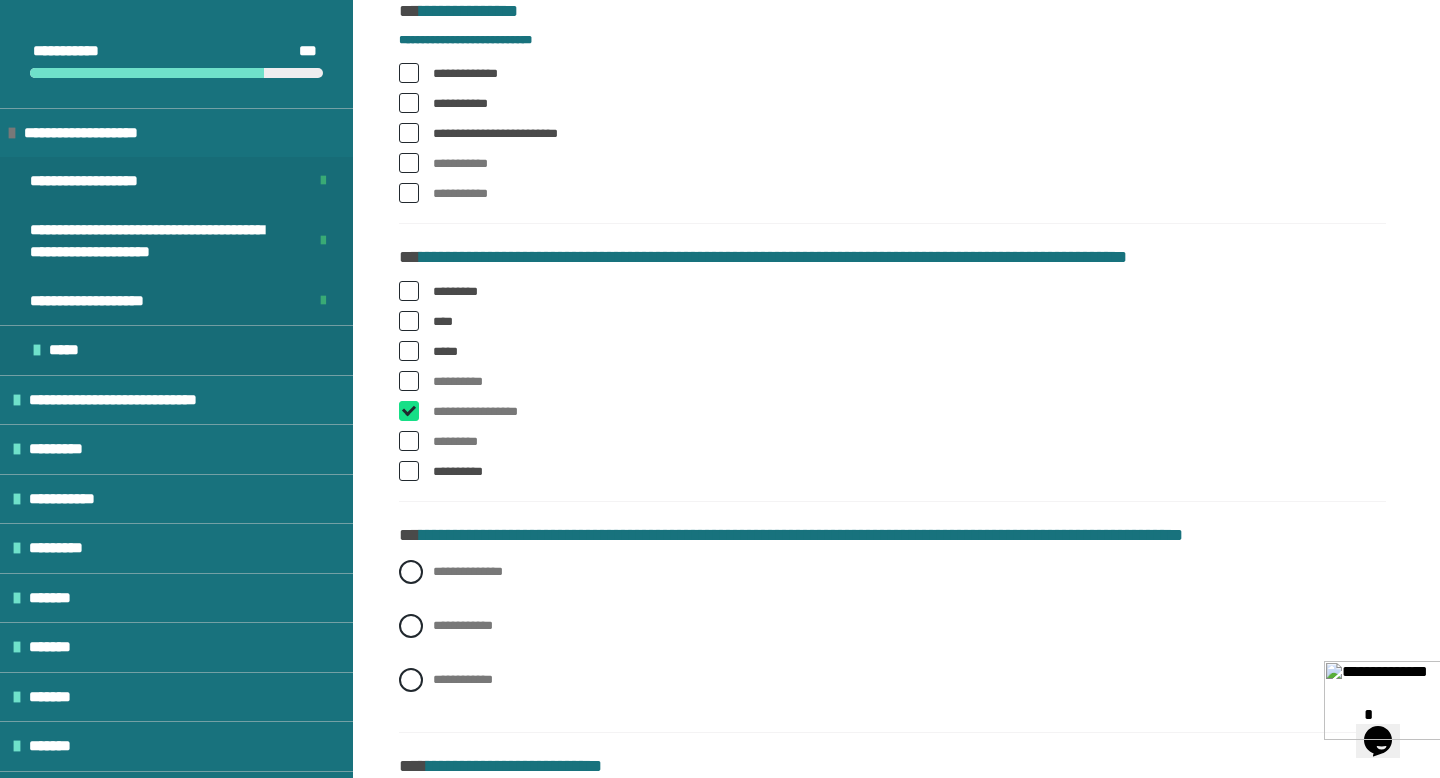 checkbox on "****" 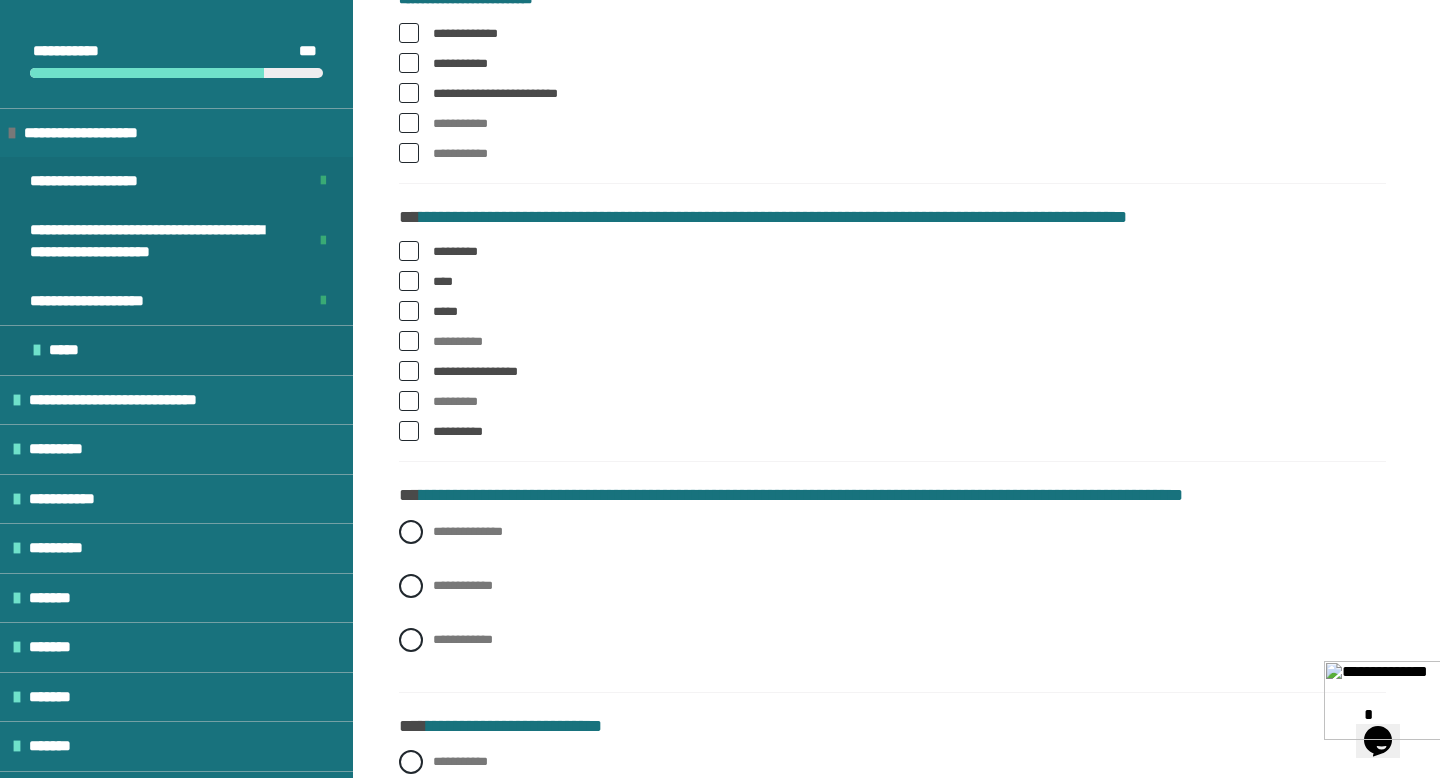 scroll, scrollTop: 2134, scrollLeft: 0, axis: vertical 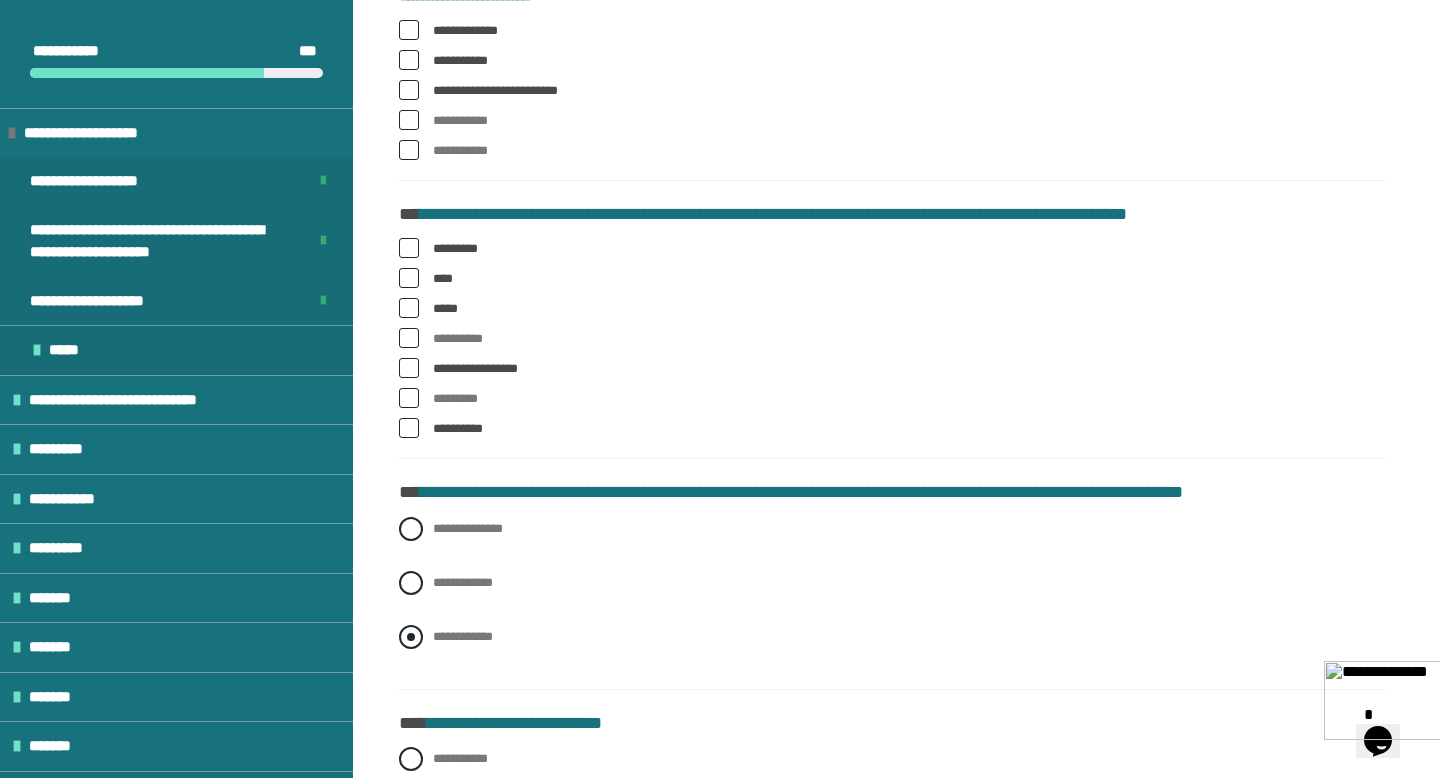 click at bounding box center [411, 637] 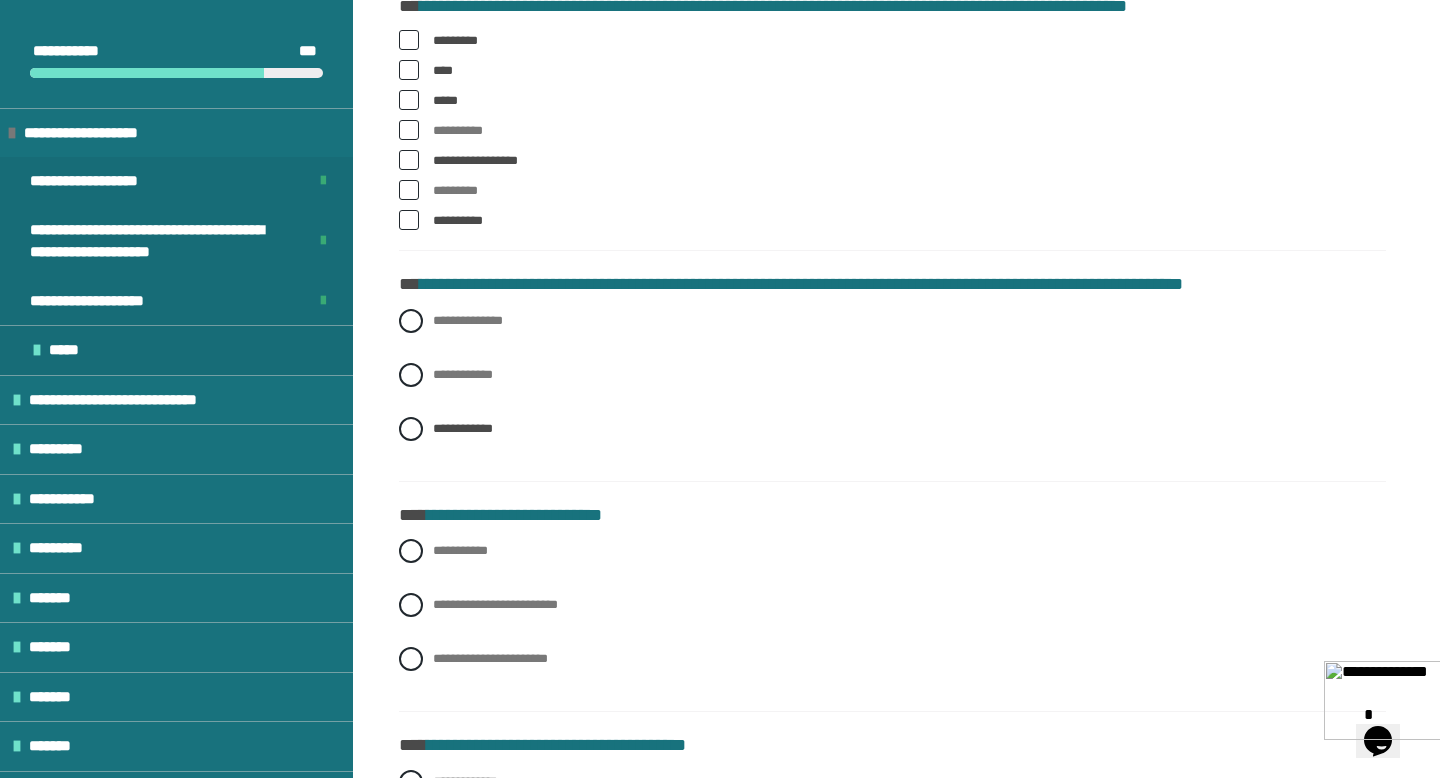 scroll, scrollTop: 2347, scrollLeft: 0, axis: vertical 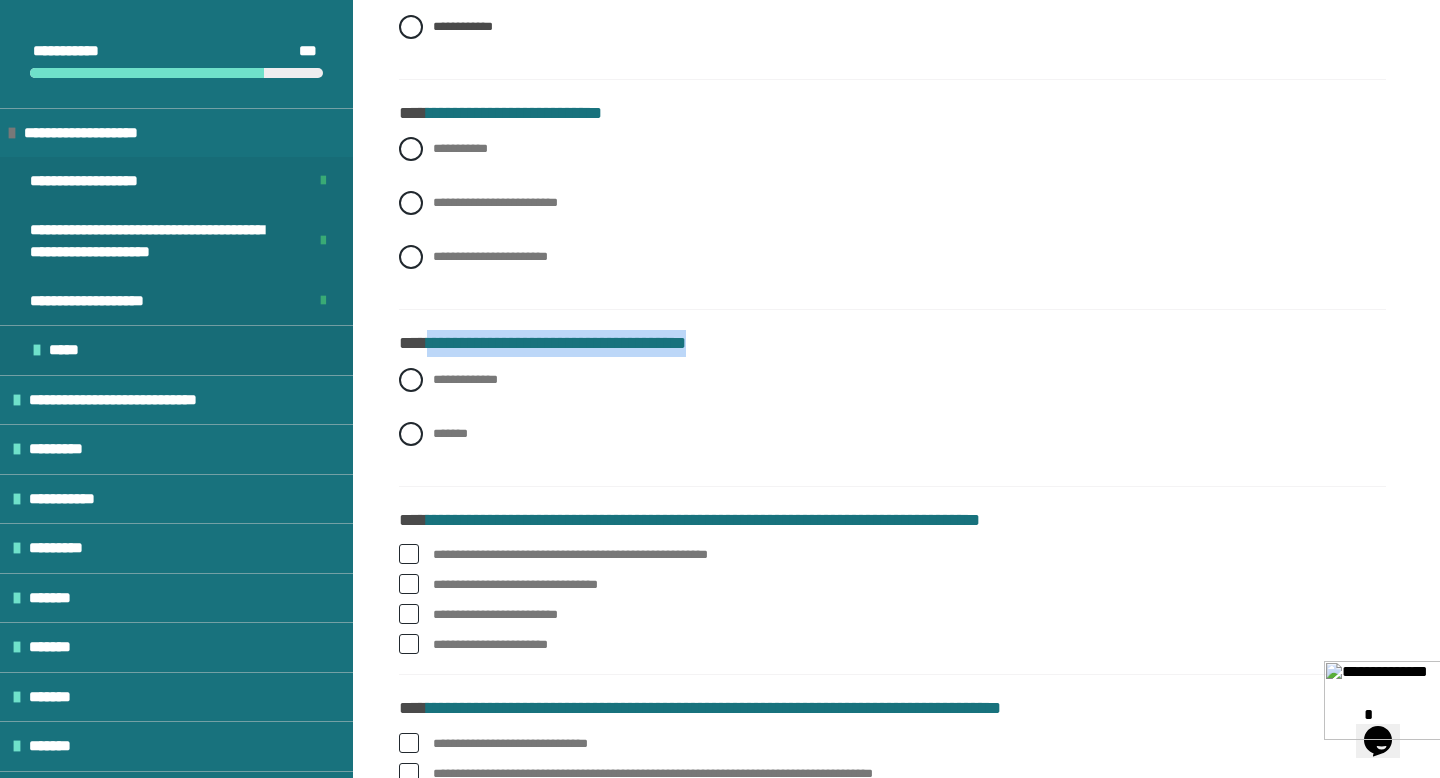 drag, startPoint x: 425, startPoint y: 343, endPoint x: 778, endPoint y: 353, distance: 353.1416 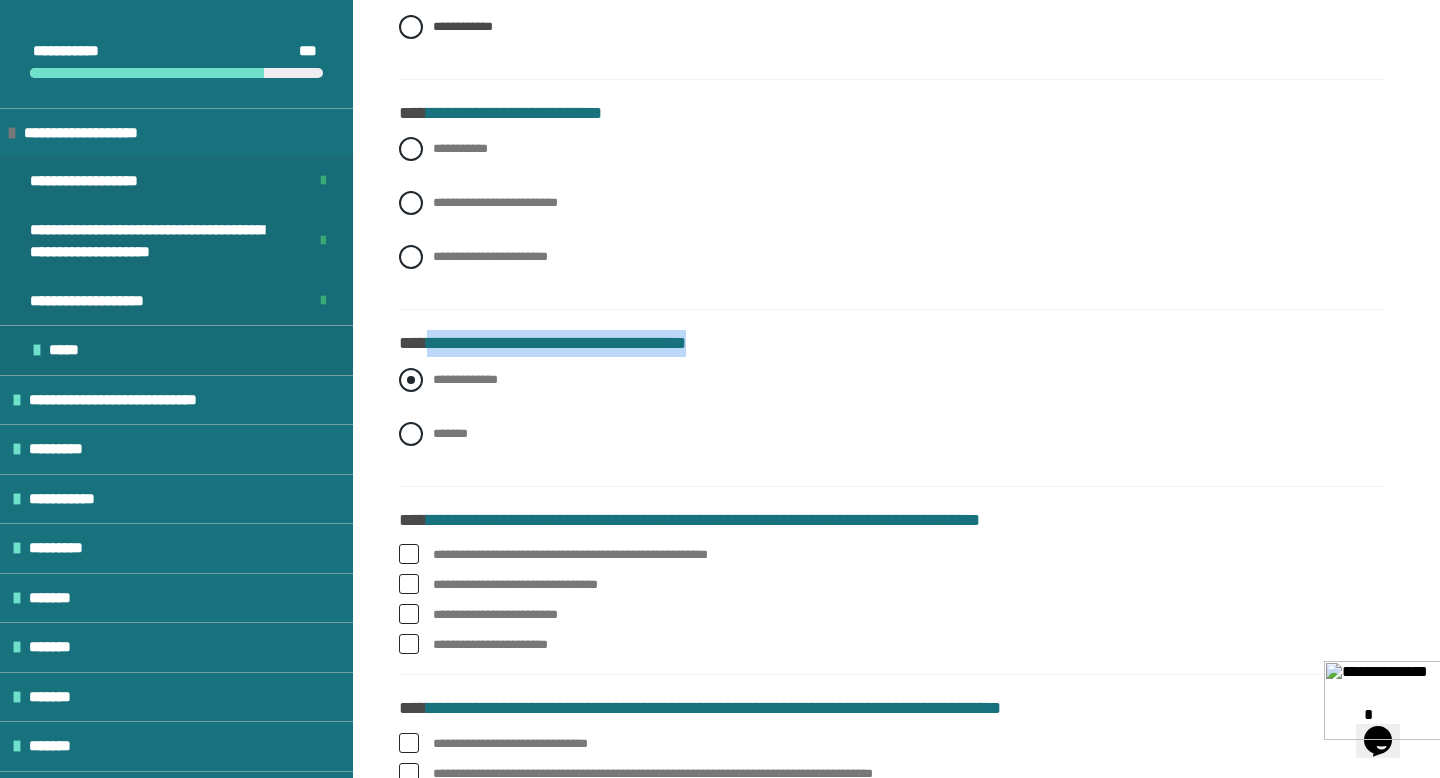 click at bounding box center [411, 380] 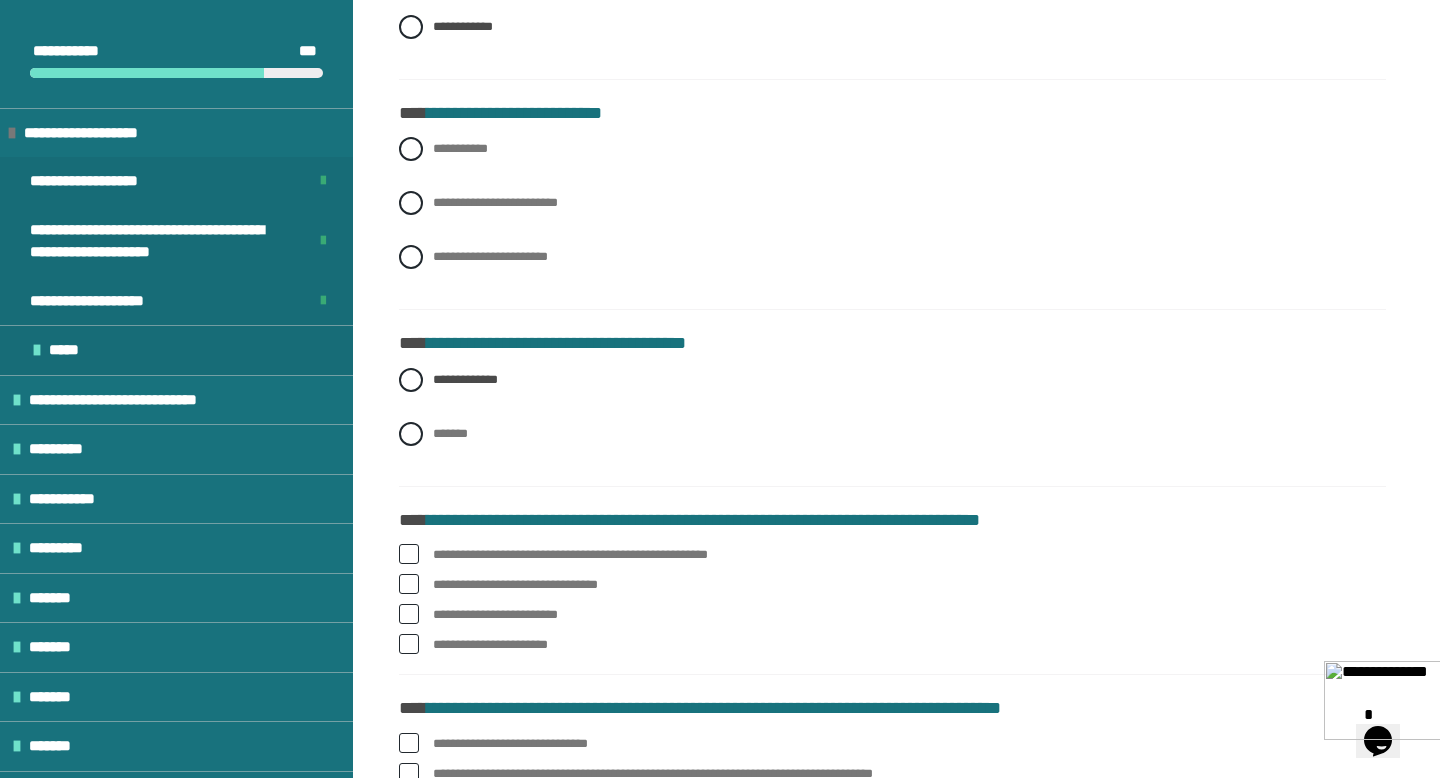 click on "**********" at bounding box center [892, 422] 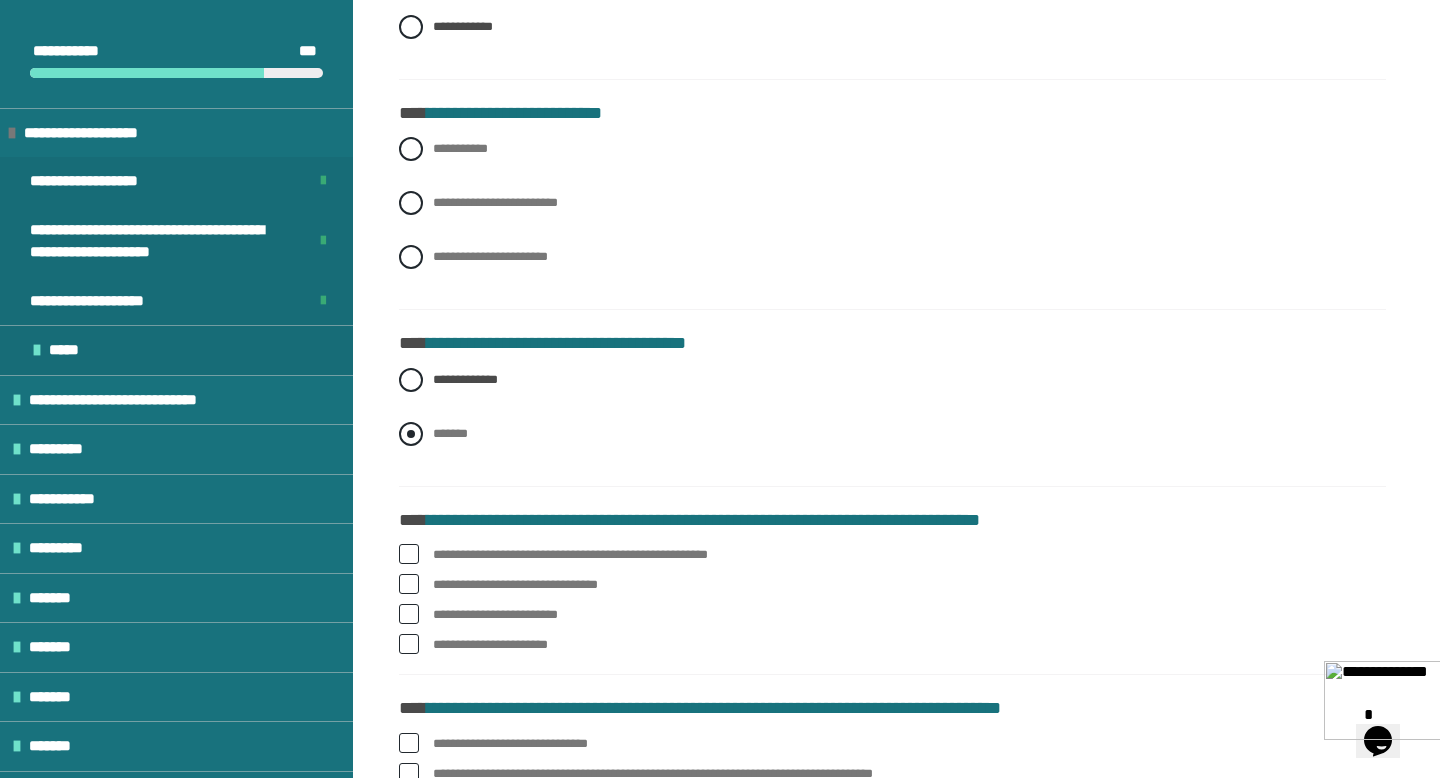 click at bounding box center (411, 434) 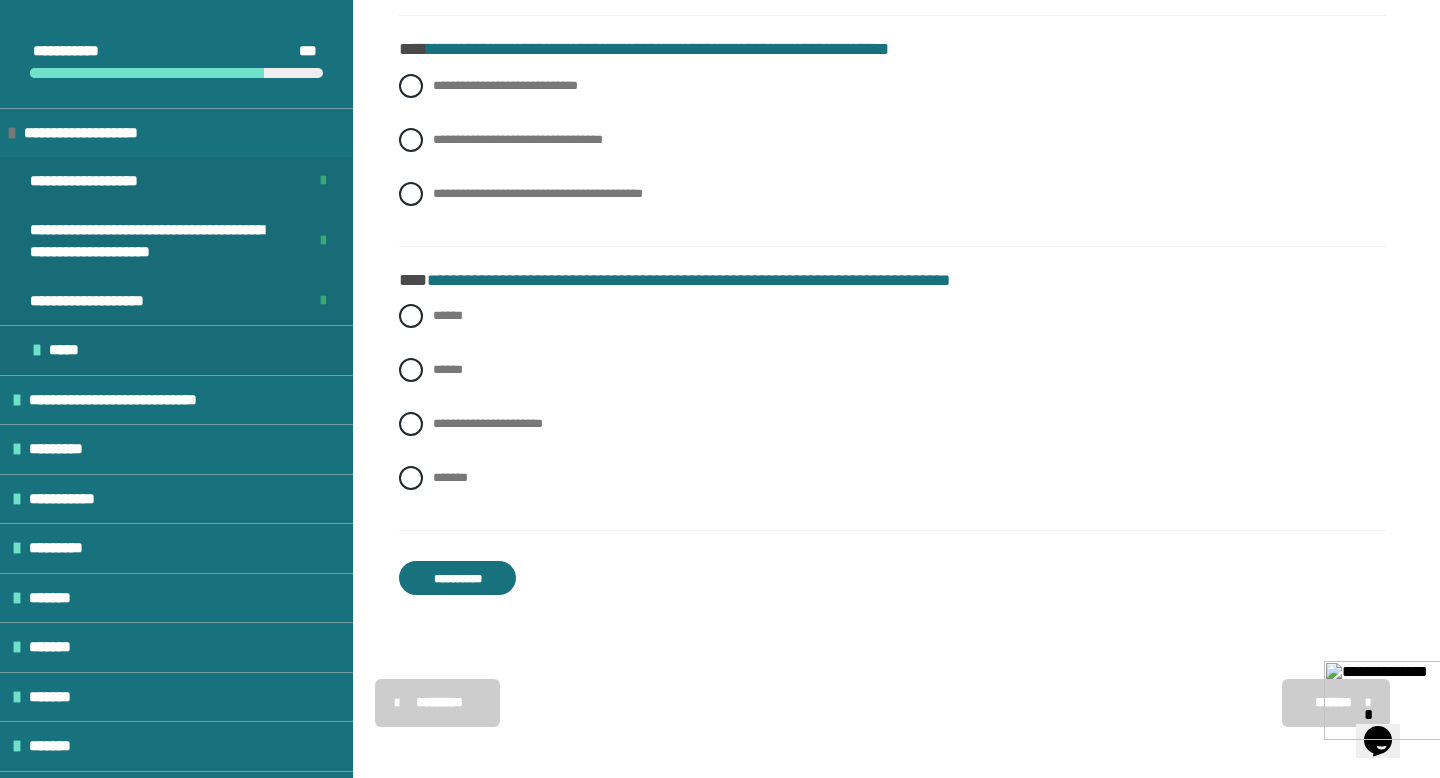 scroll, scrollTop: 11753, scrollLeft: 0, axis: vertical 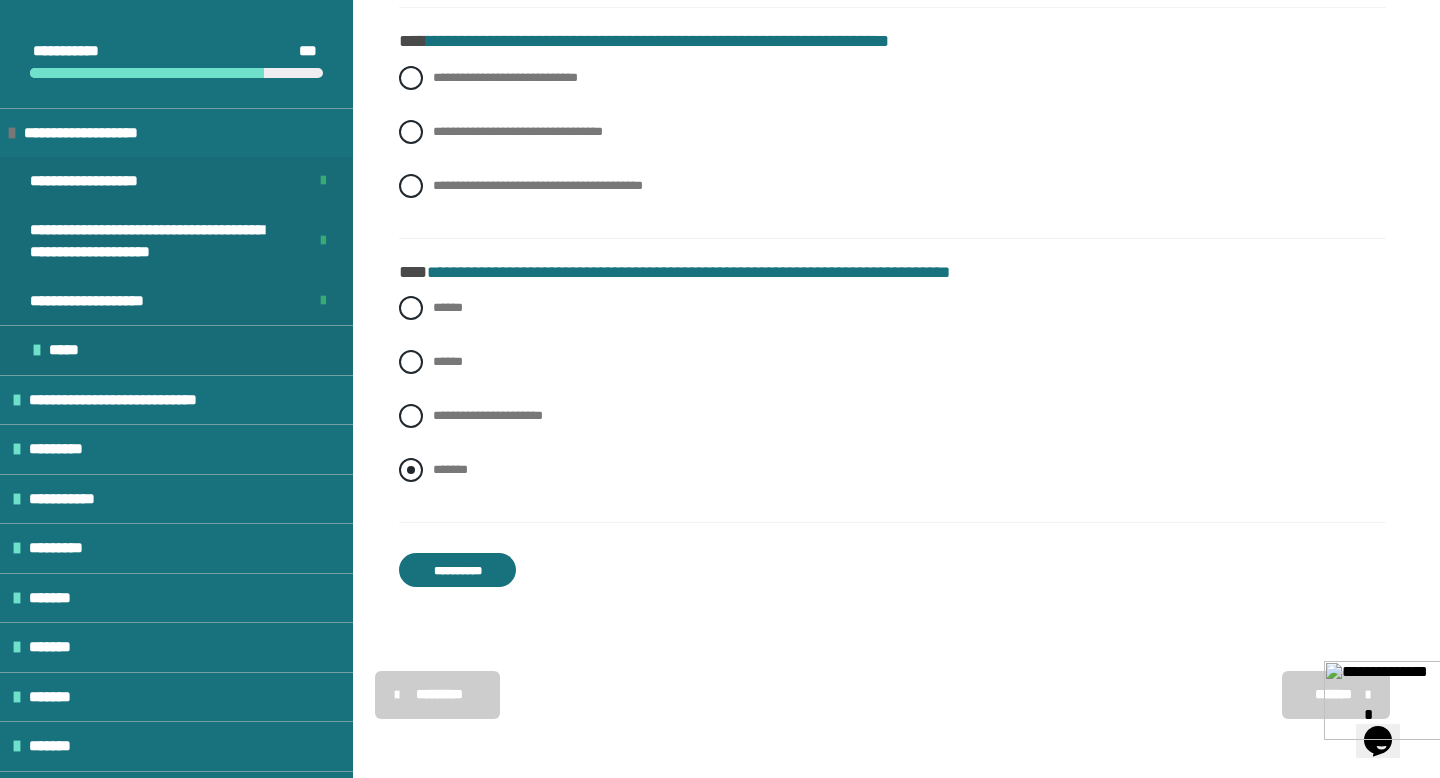 click at bounding box center [411, 470] 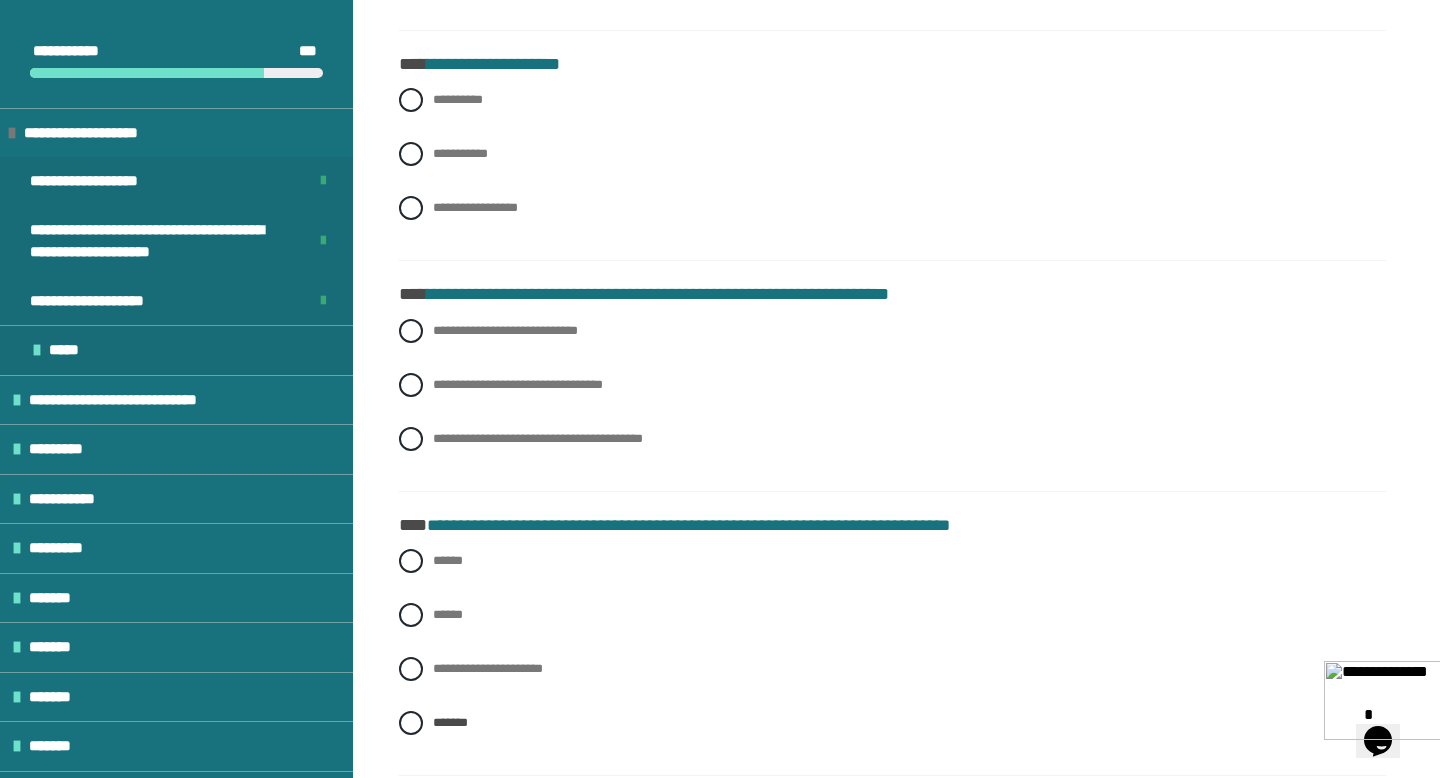 scroll, scrollTop: 11482, scrollLeft: 0, axis: vertical 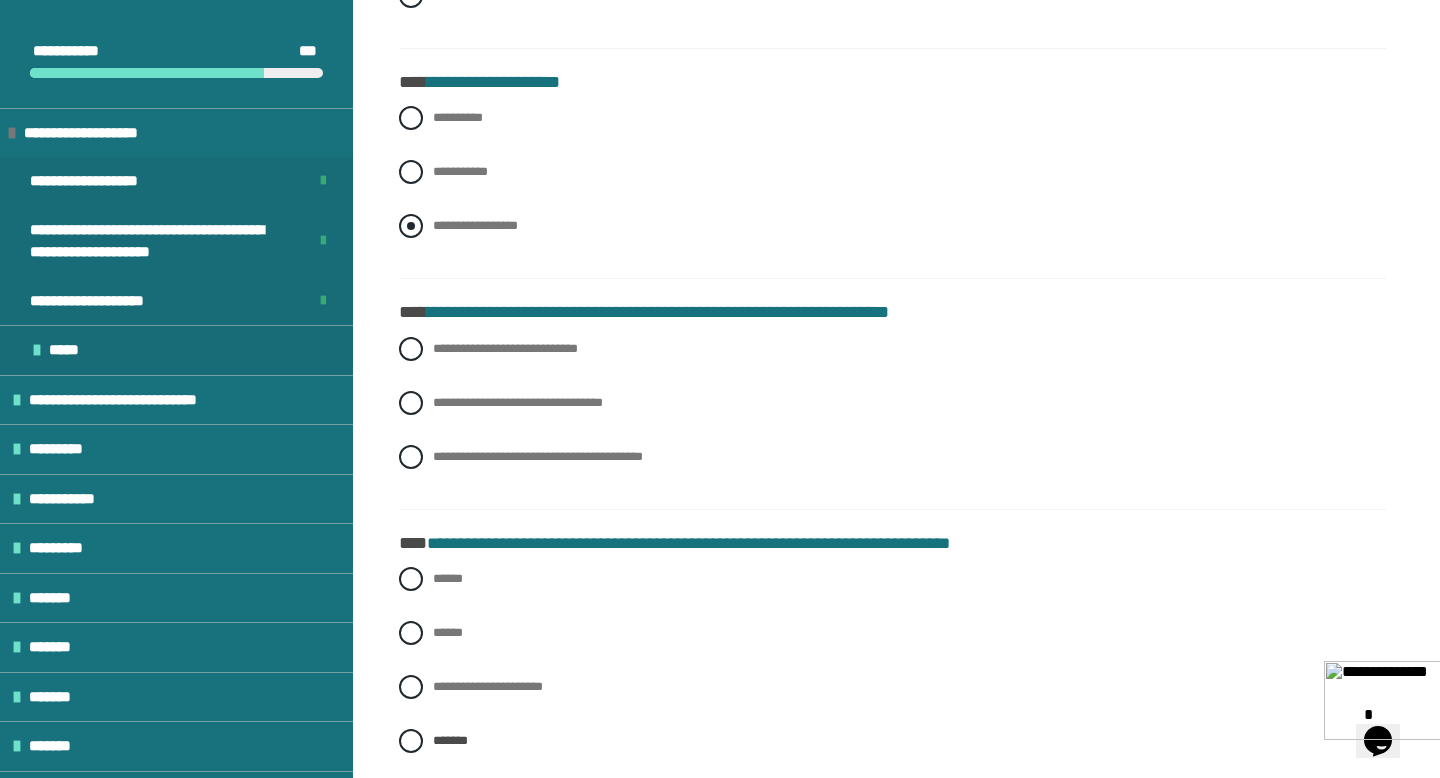 click at bounding box center [411, 226] 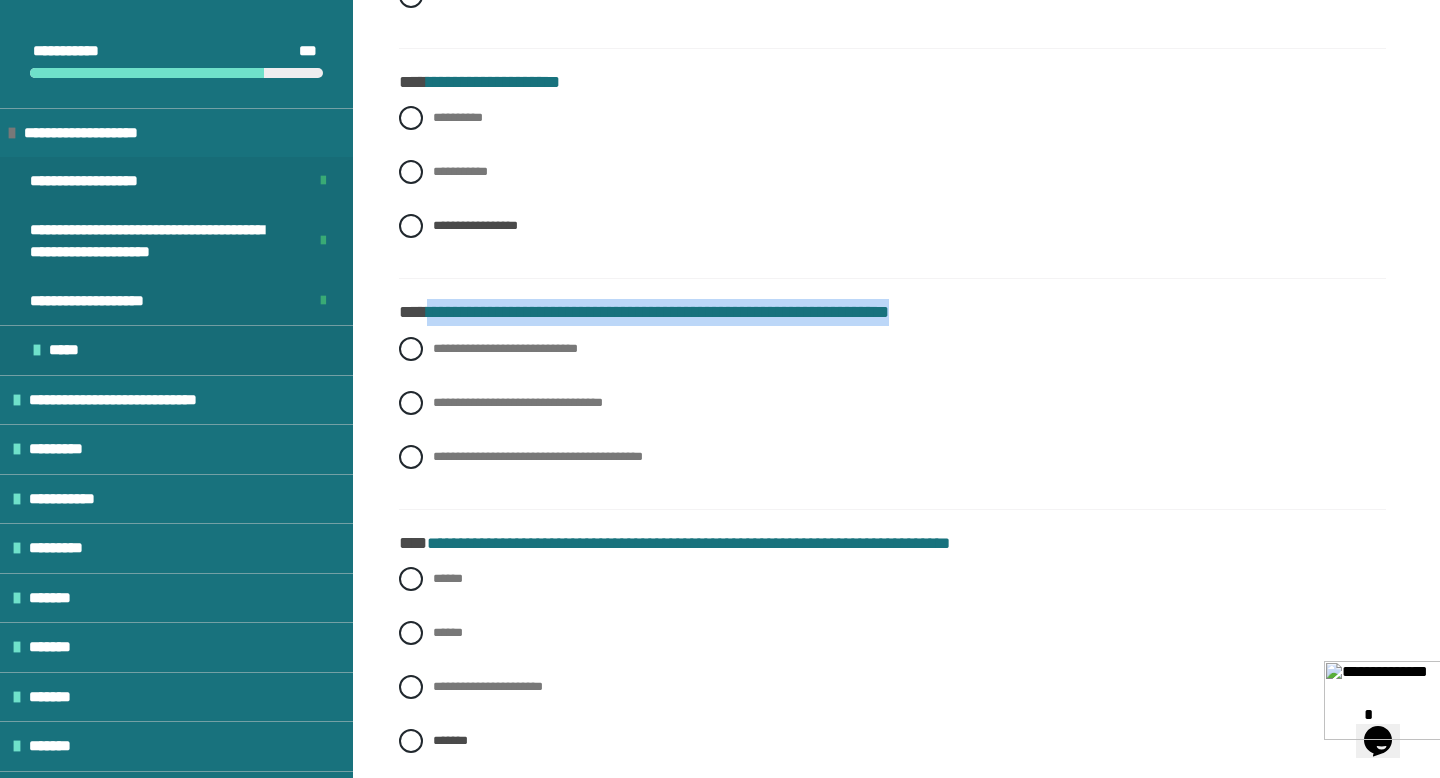 drag, startPoint x: 435, startPoint y: 313, endPoint x: 977, endPoint y: 317, distance: 542.0148 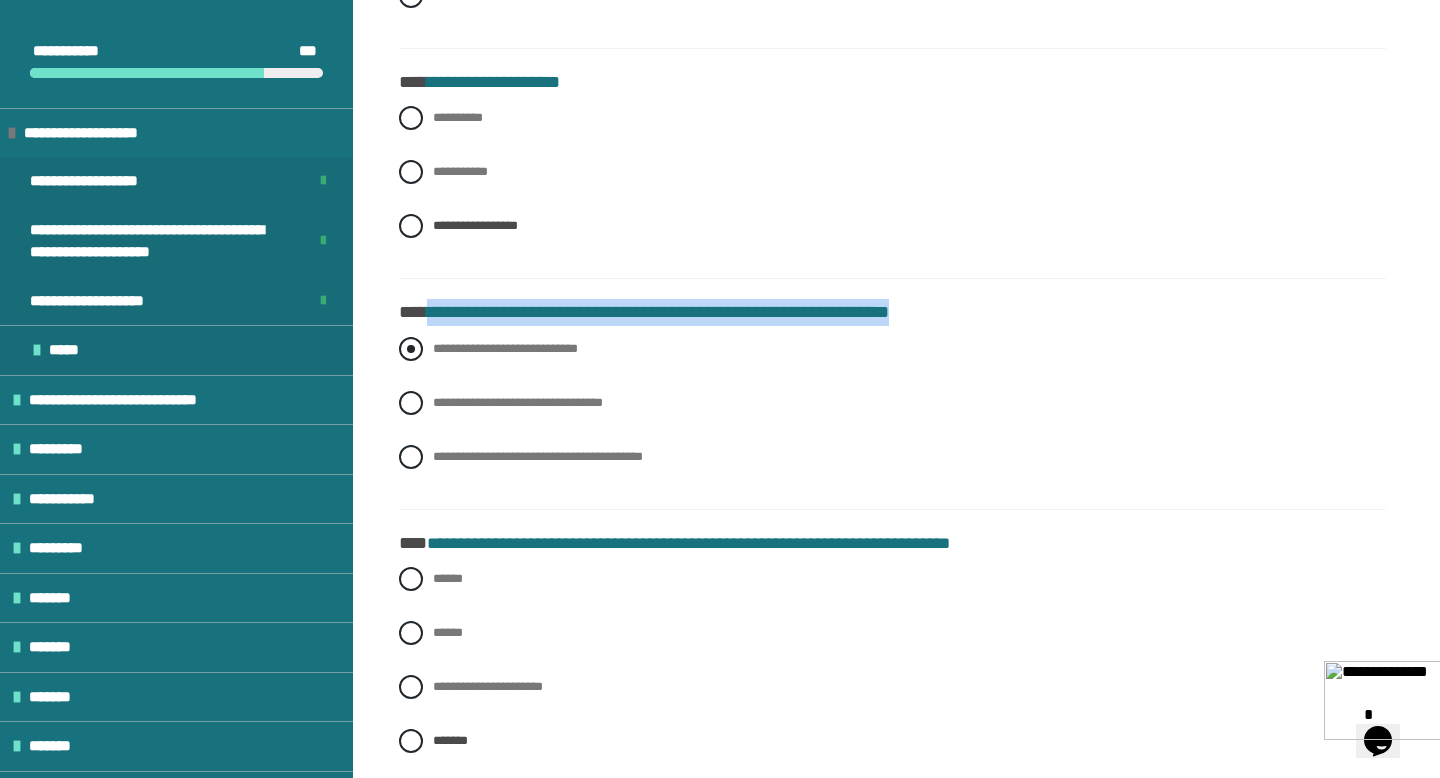 click at bounding box center (411, 349) 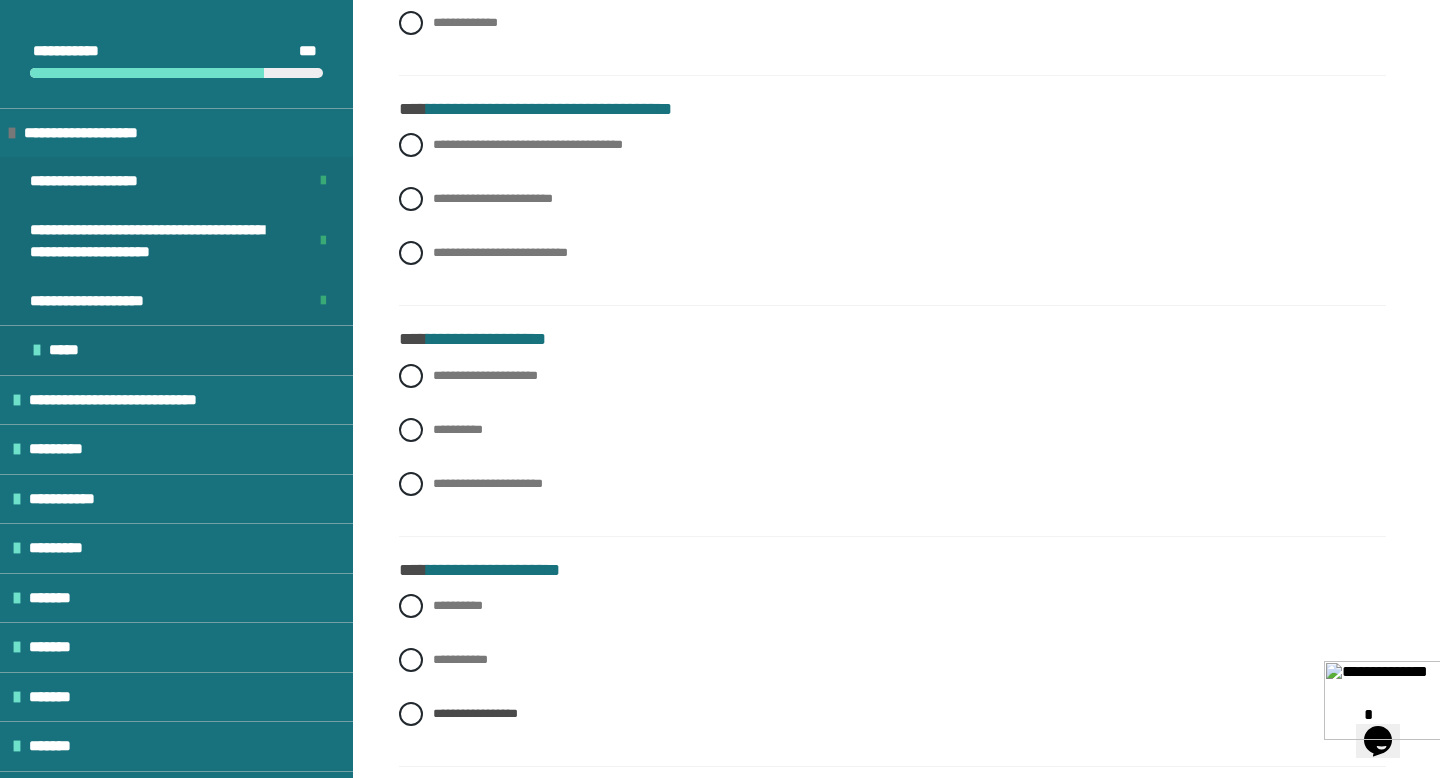 scroll, scrollTop: 10992, scrollLeft: 0, axis: vertical 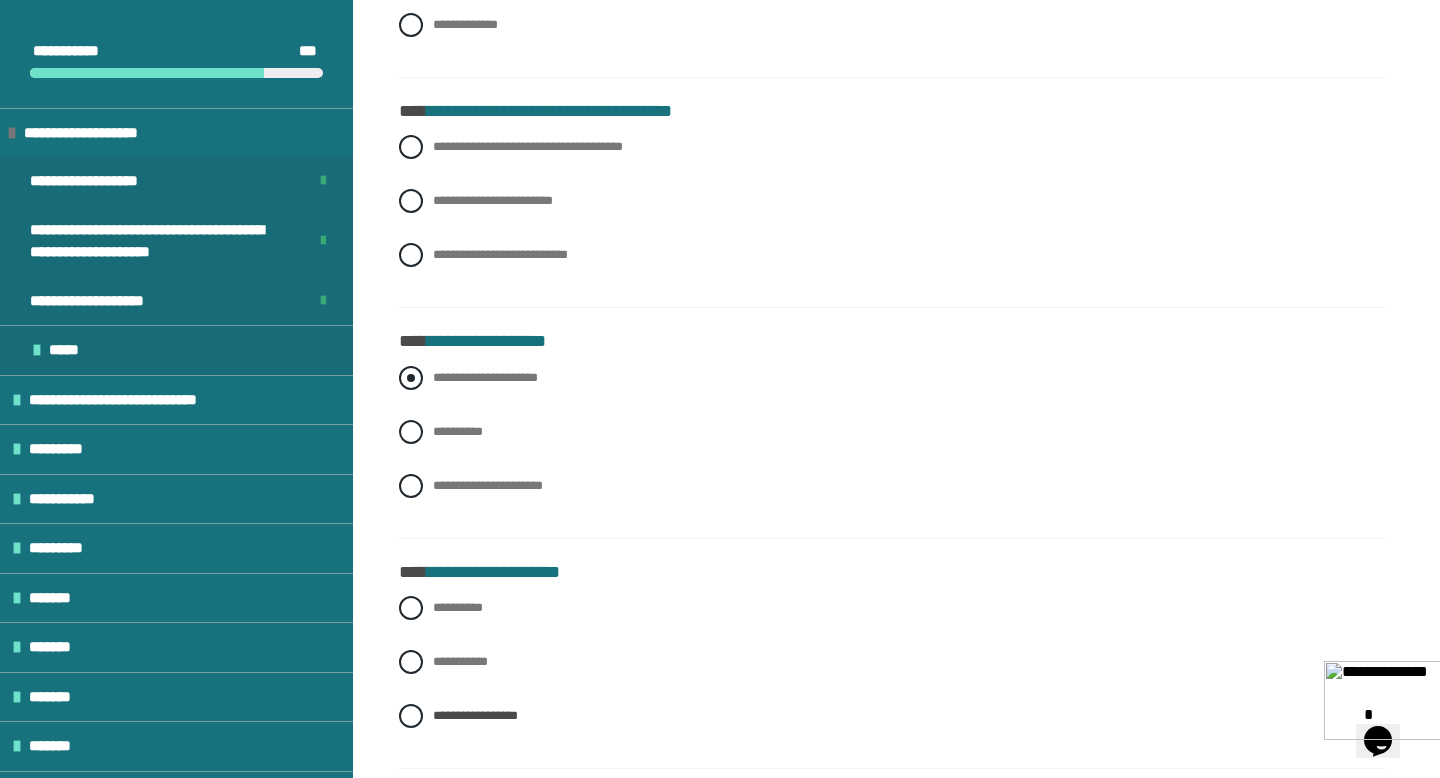 click at bounding box center (411, 378) 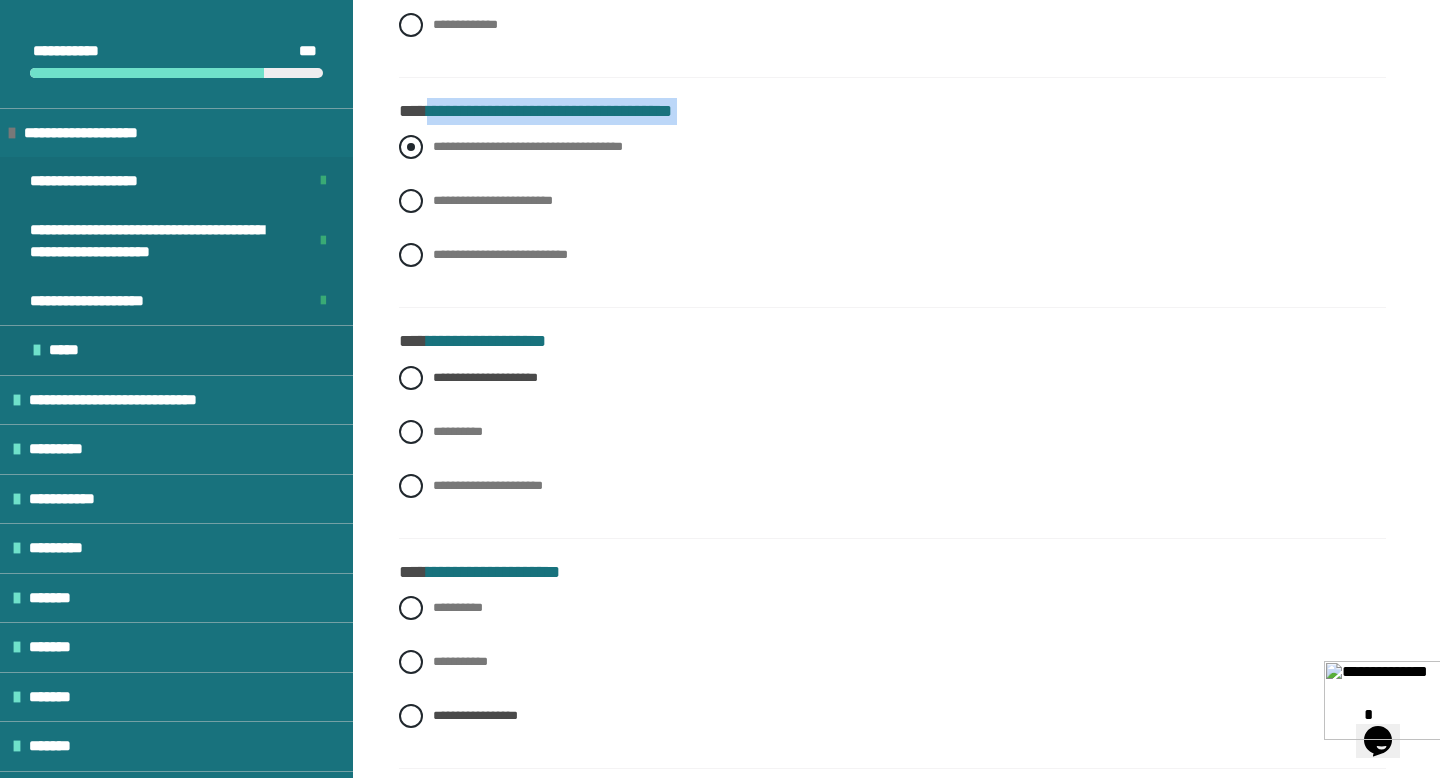 drag, startPoint x: 434, startPoint y: 115, endPoint x: 788, endPoint y: 138, distance: 354.7464 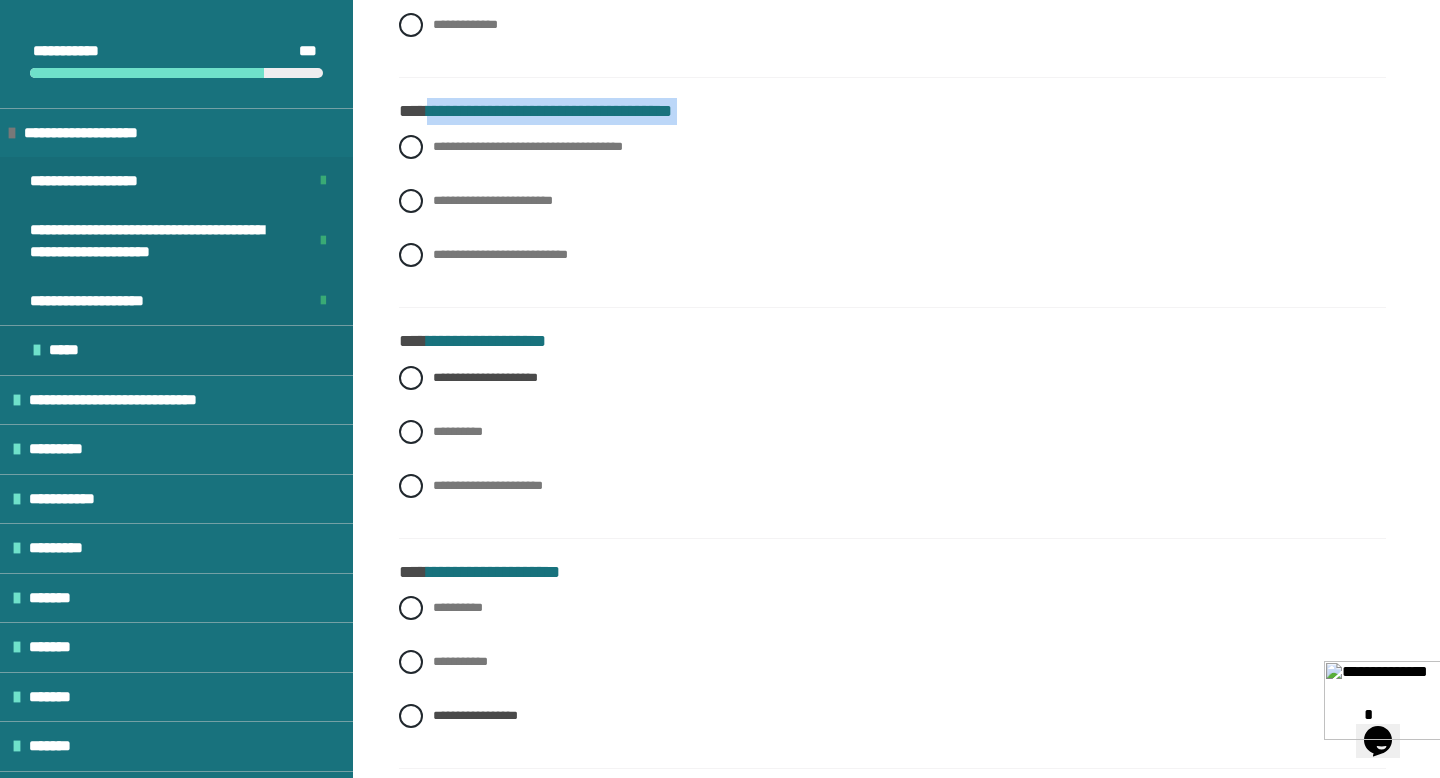 copy on "**********" 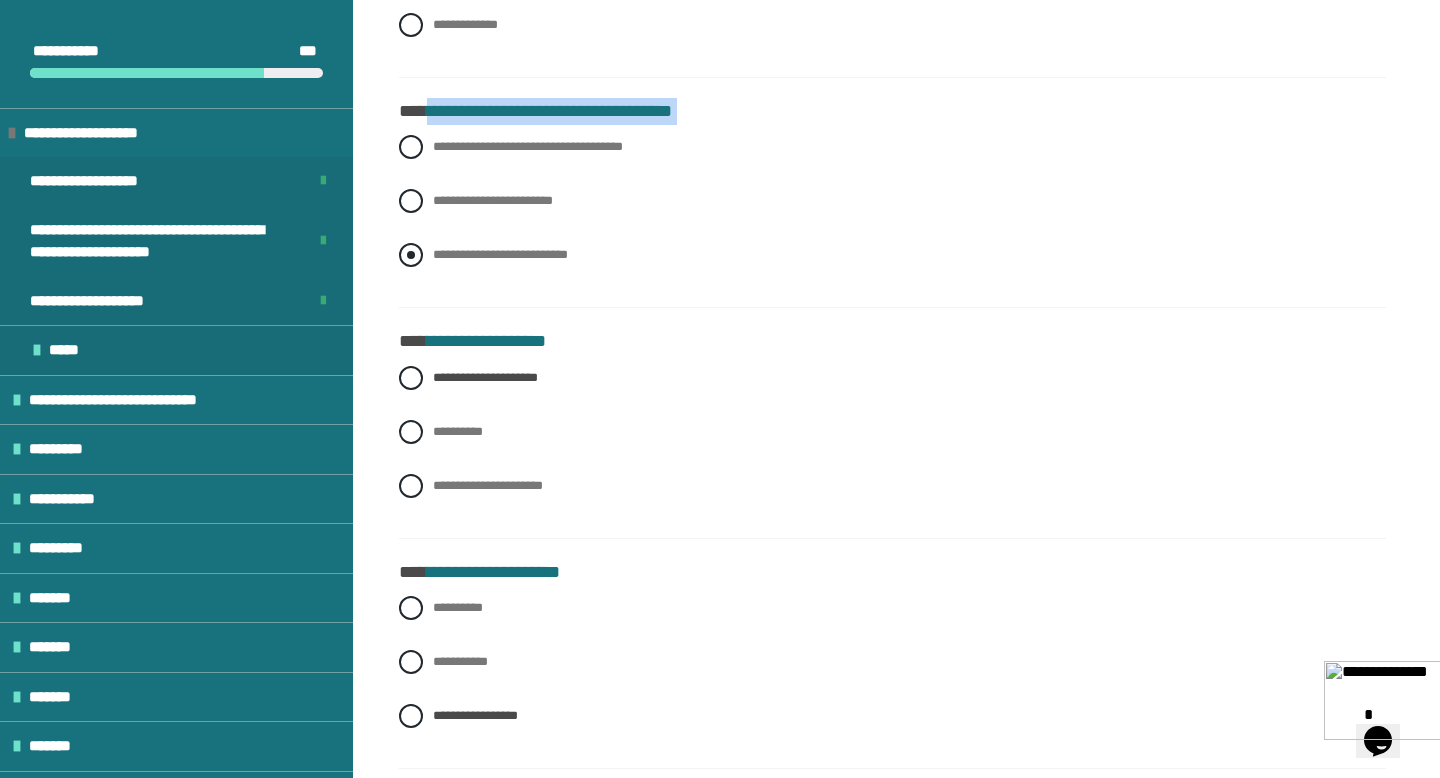 click at bounding box center (411, 255) 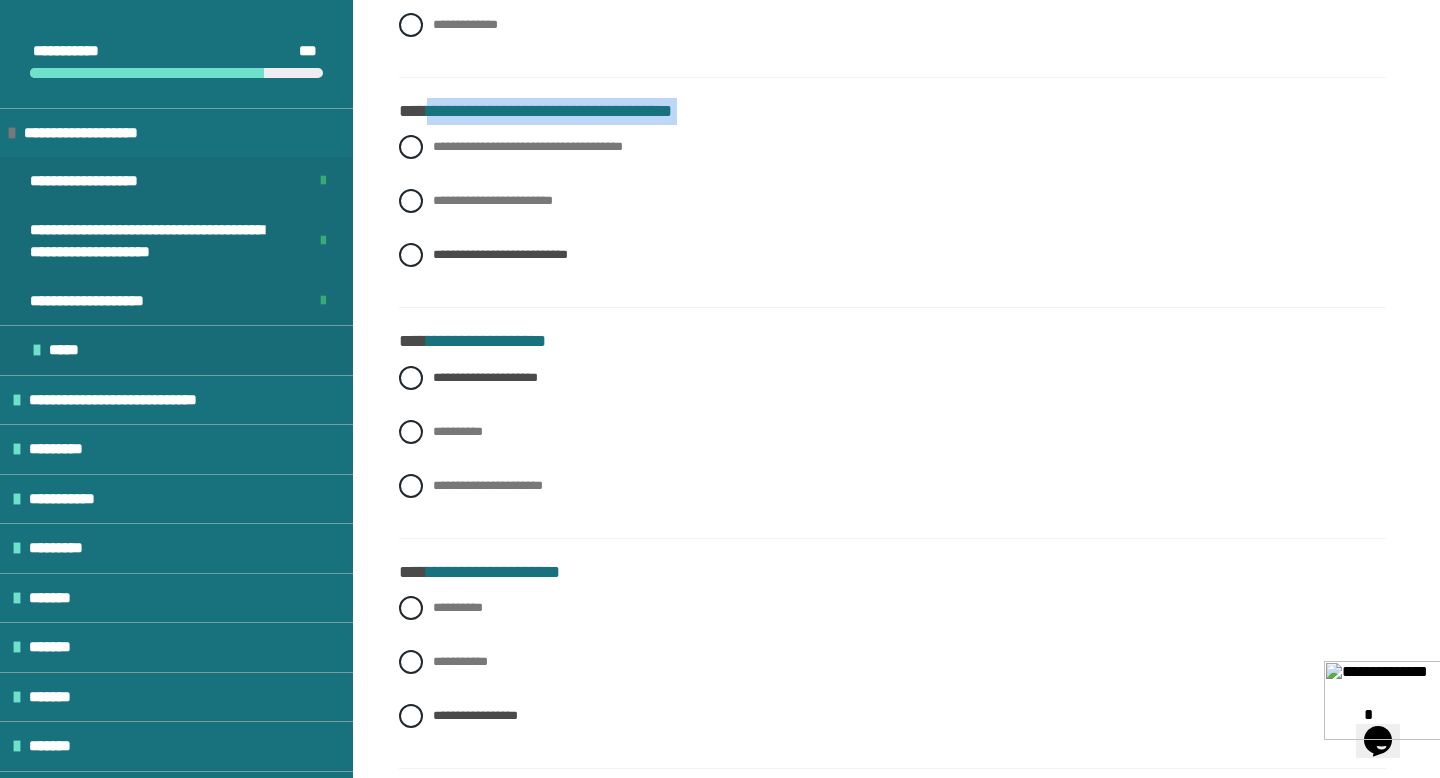 click on "**********" at bounding box center (892, 216) 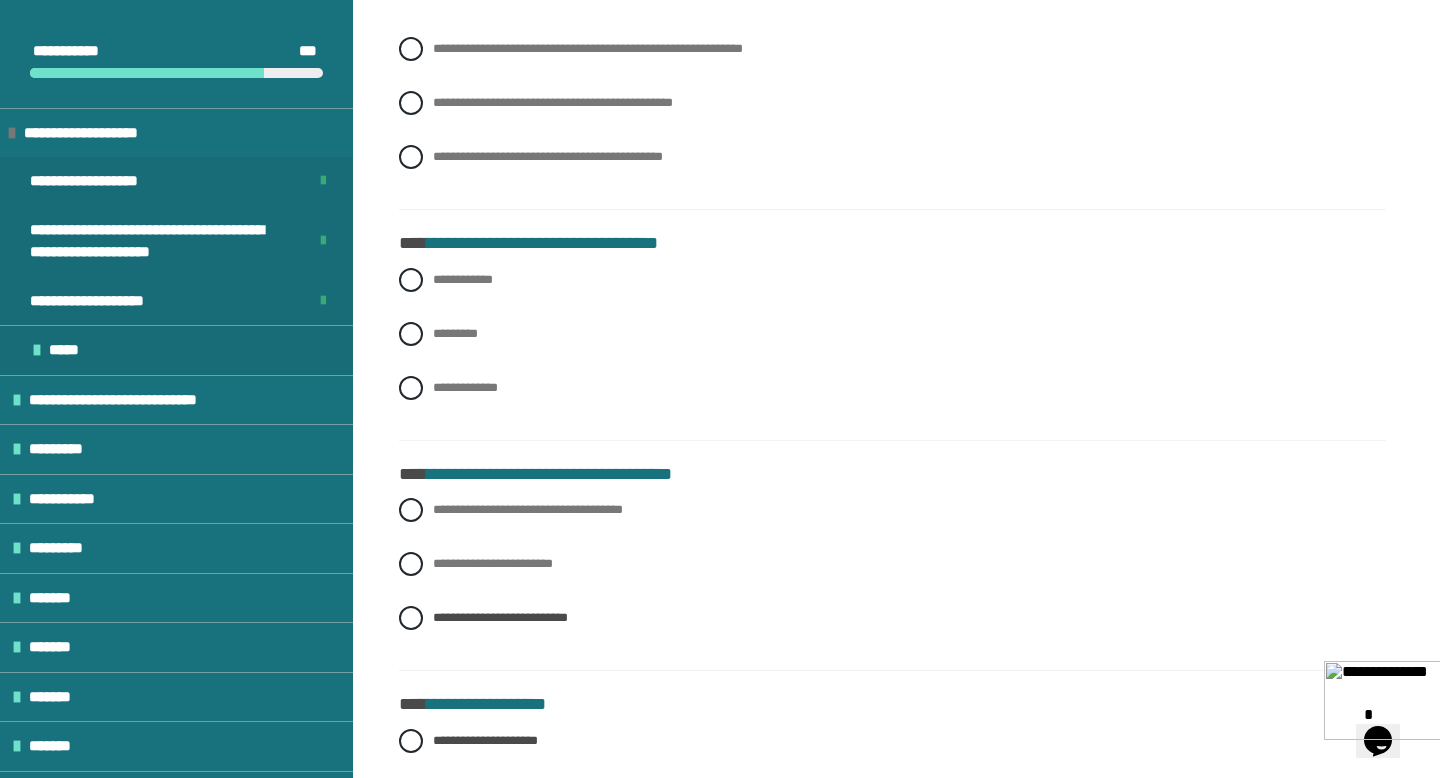 scroll, scrollTop: 10624, scrollLeft: 0, axis: vertical 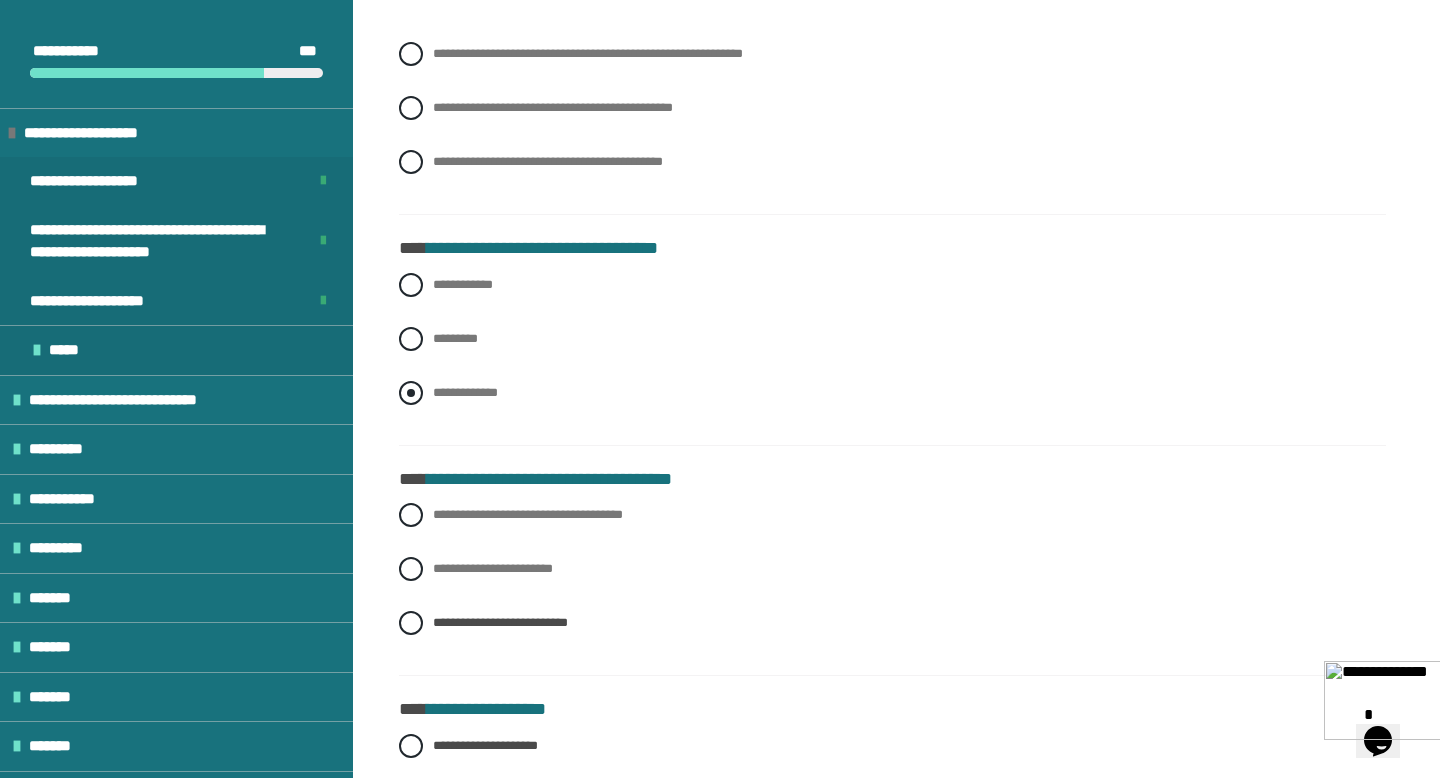 click at bounding box center (411, 393) 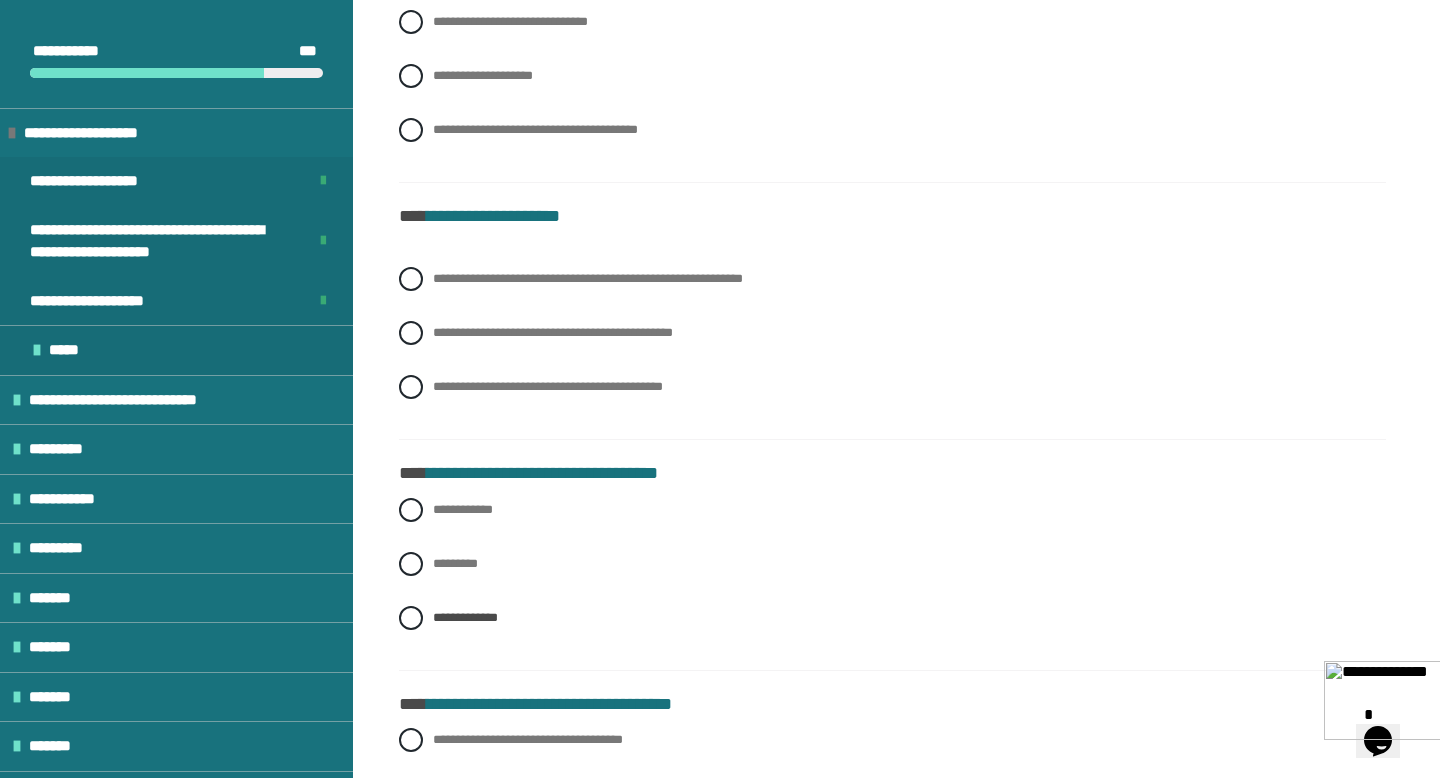 scroll, scrollTop: 10393, scrollLeft: 0, axis: vertical 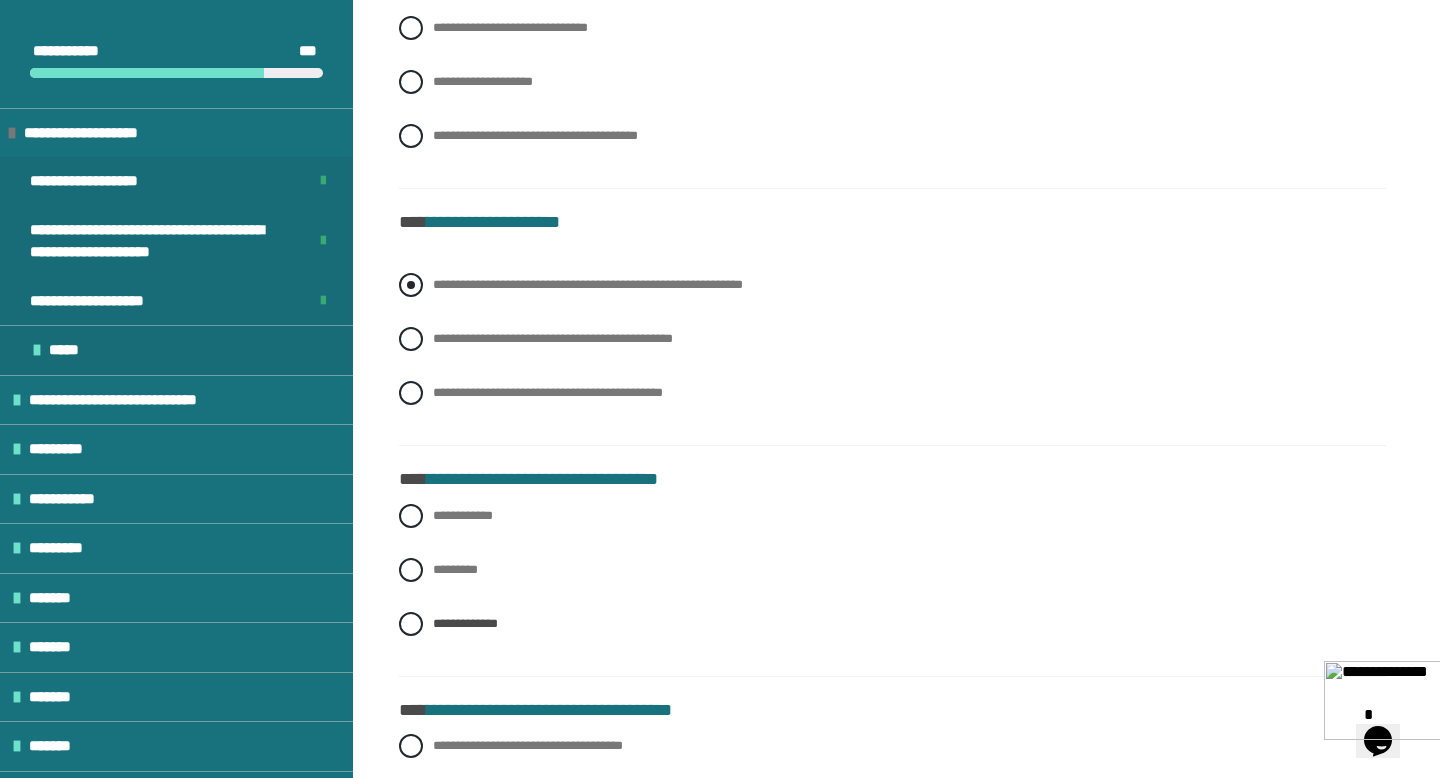 click at bounding box center (411, 285) 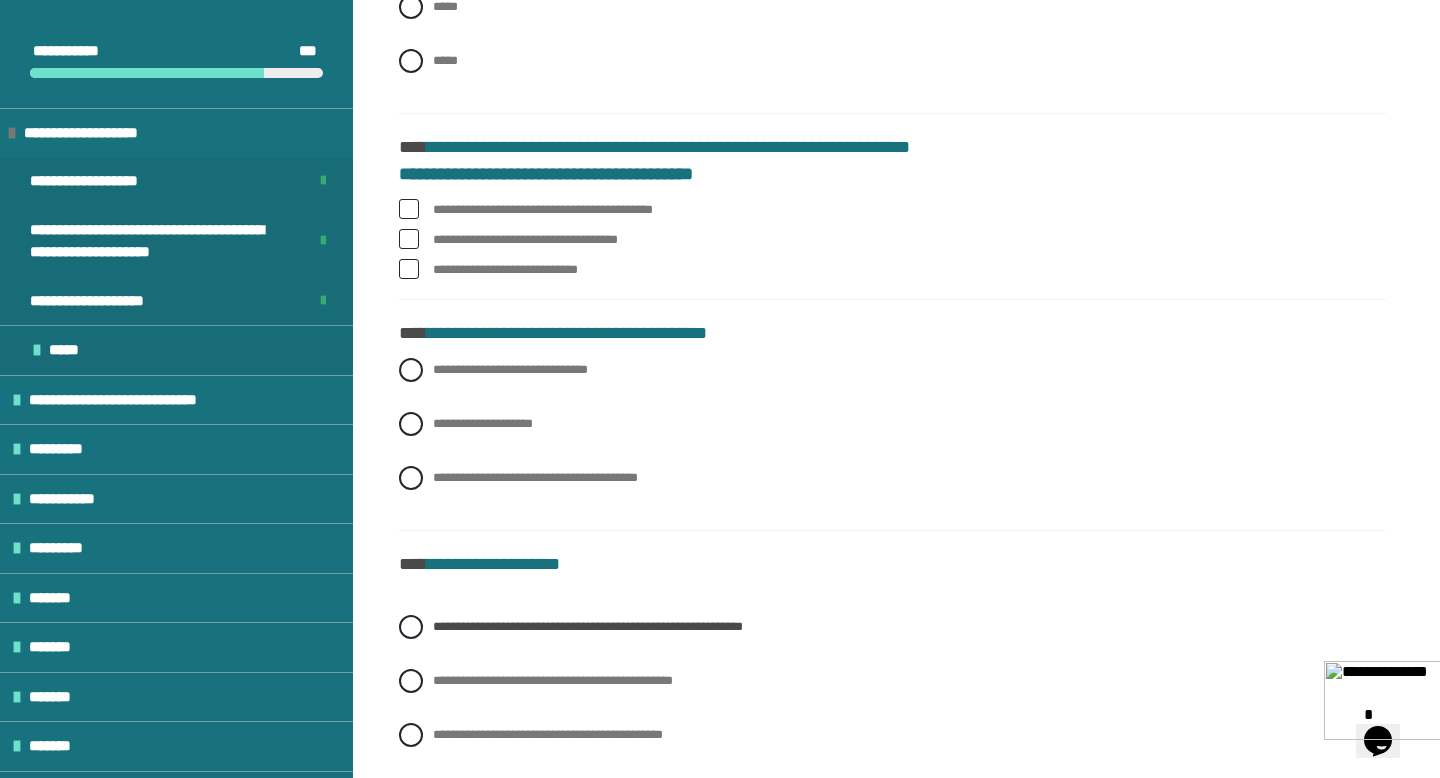 scroll, scrollTop: 10049, scrollLeft: 0, axis: vertical 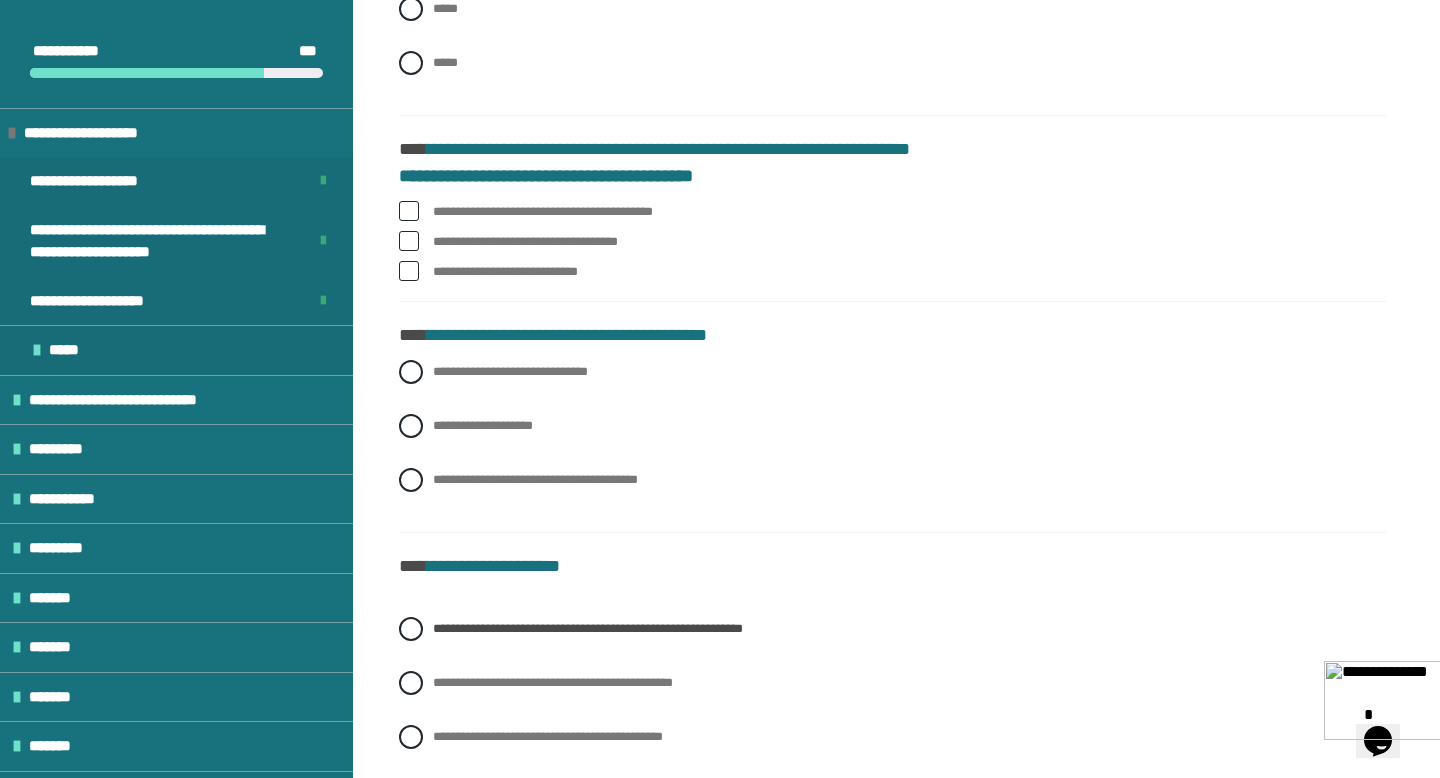 click at bounding box center (409, 211) 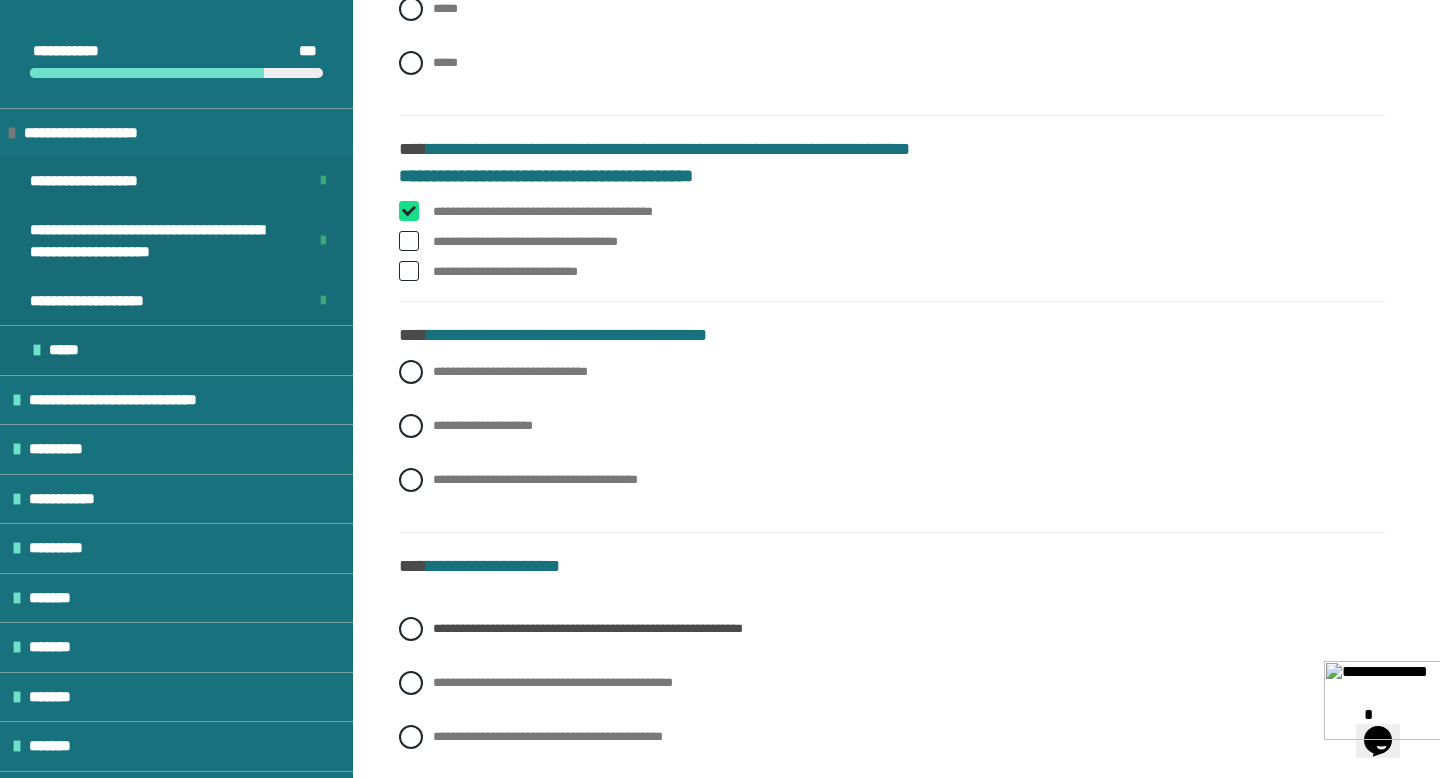checkbox on "****" 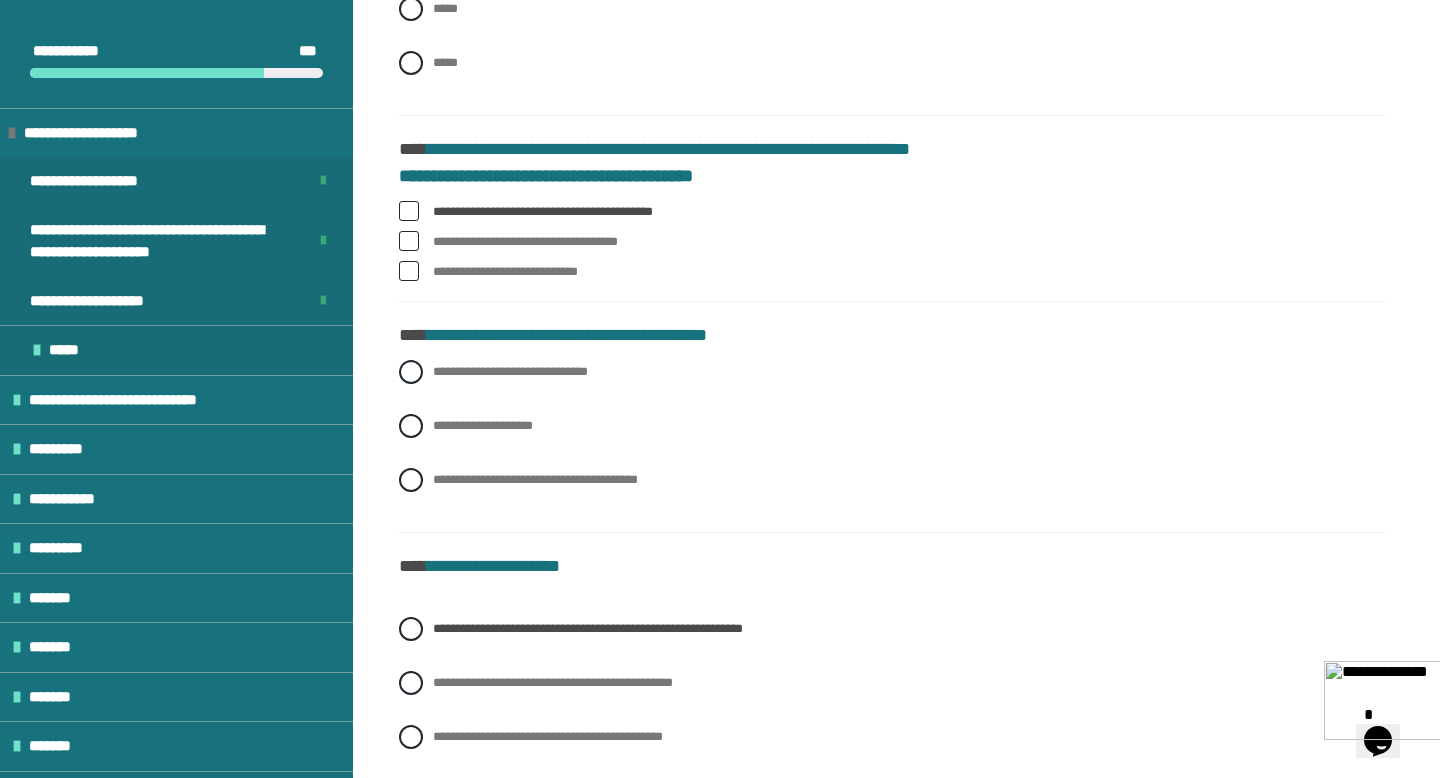 click at bounding box center (409, 241) 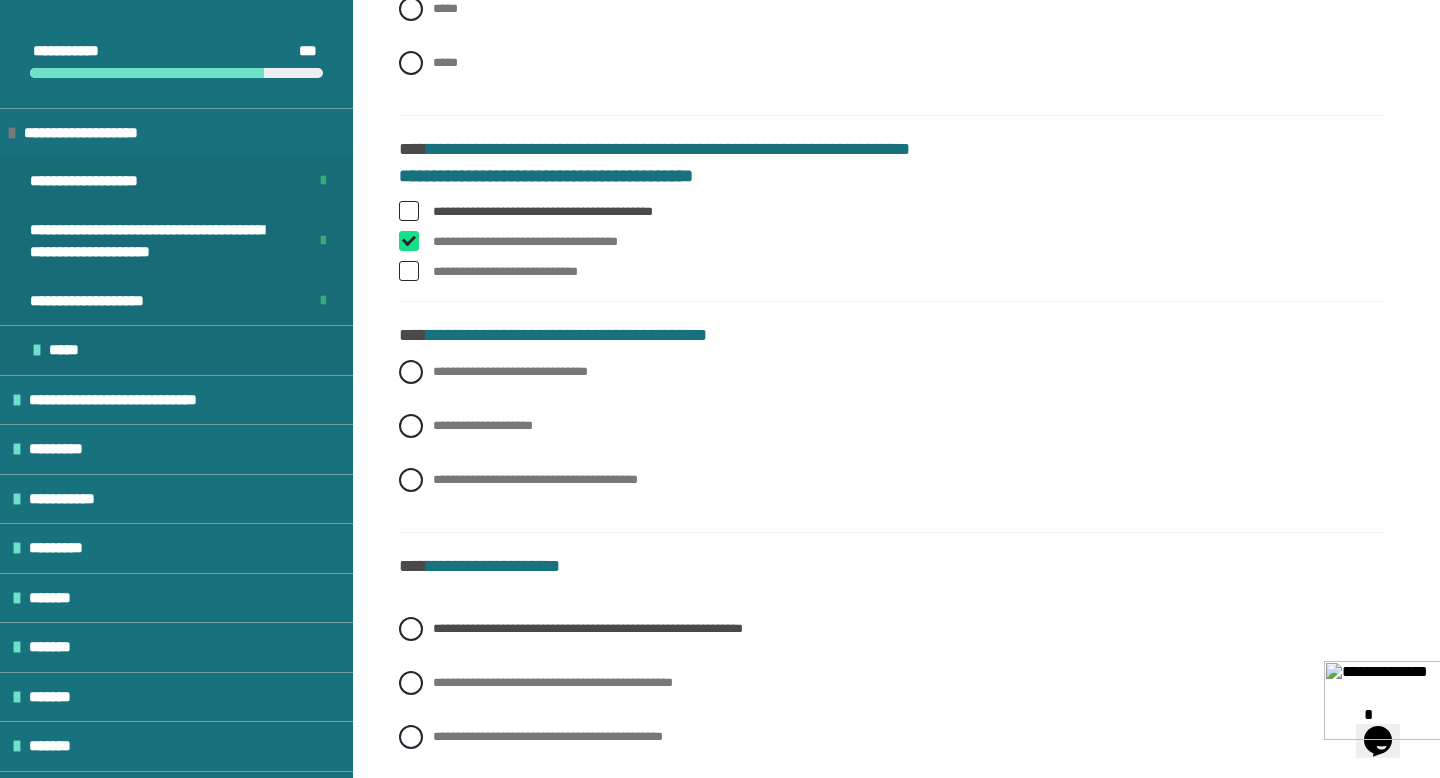 checkbox on "****" 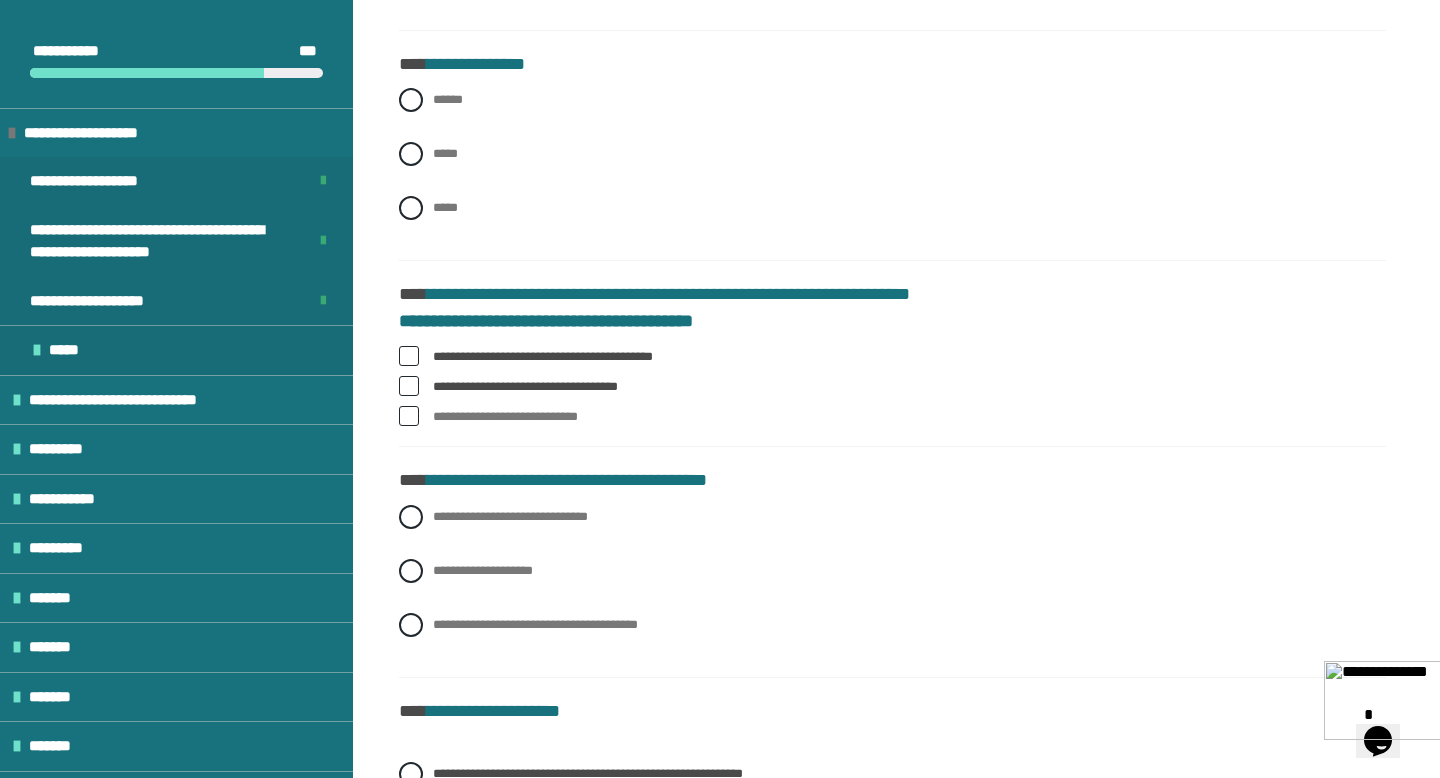 scroll, scrollTop: 9897, scrollLeft: 0, axis: vertical 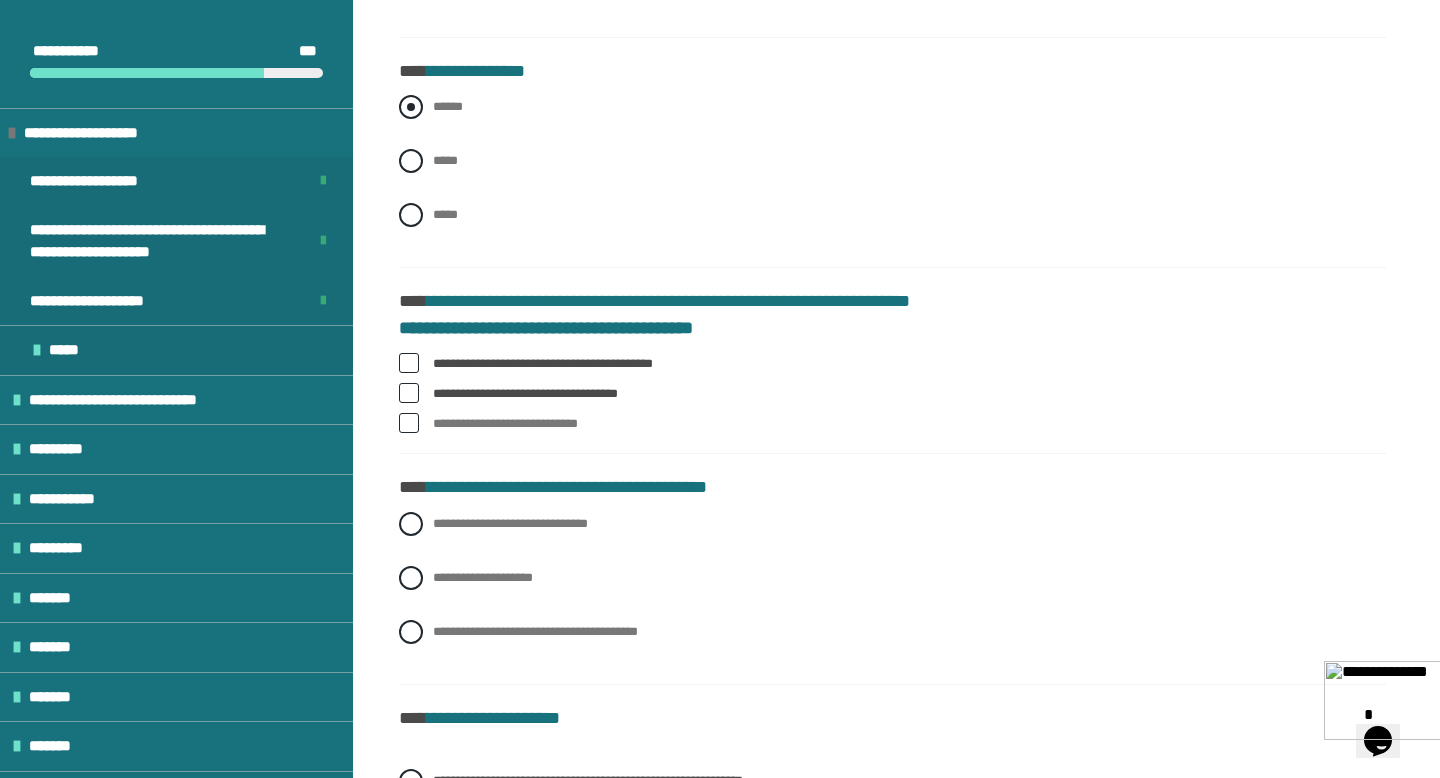 click at bounding box center (411, 107) 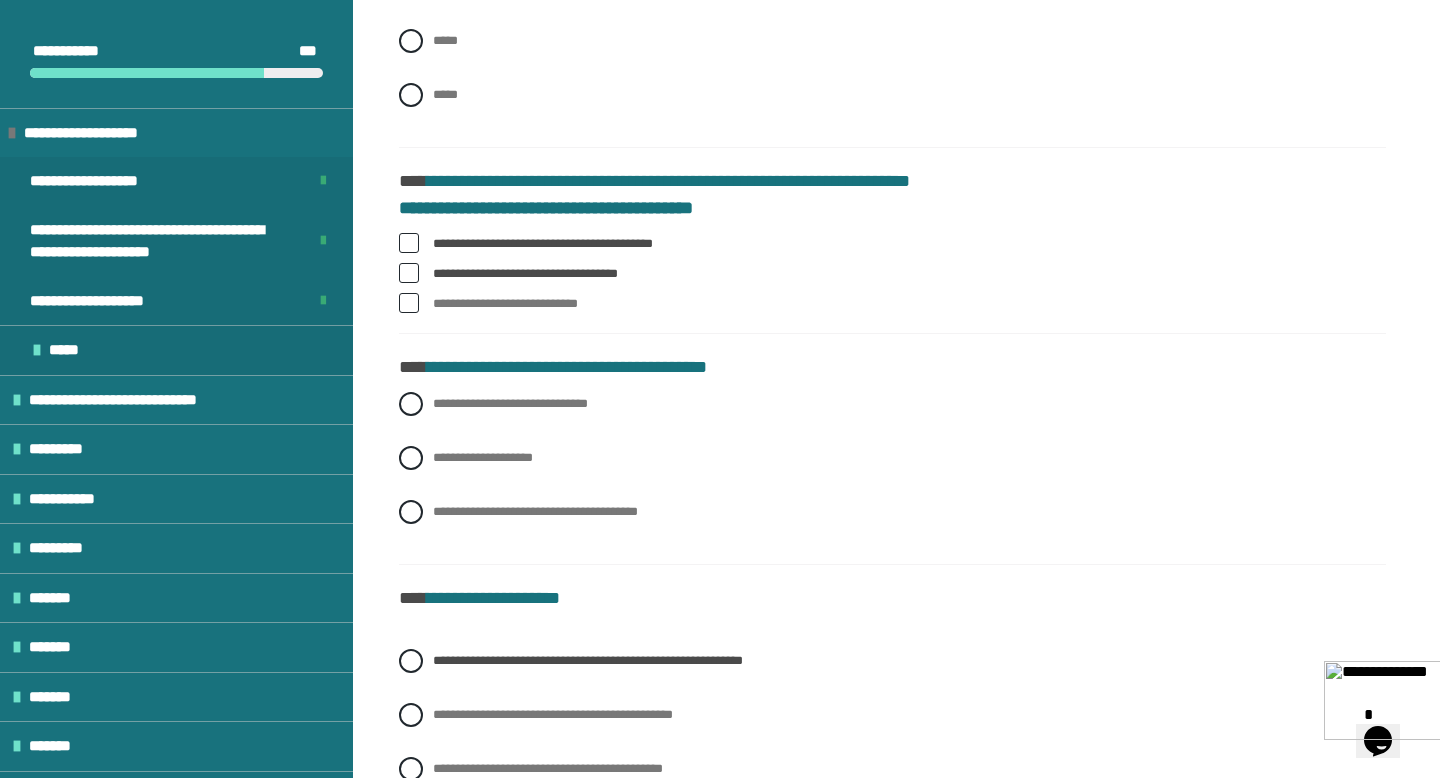 scroll, scrollTop: 10023, scrollLeft: 0, axis: vertical 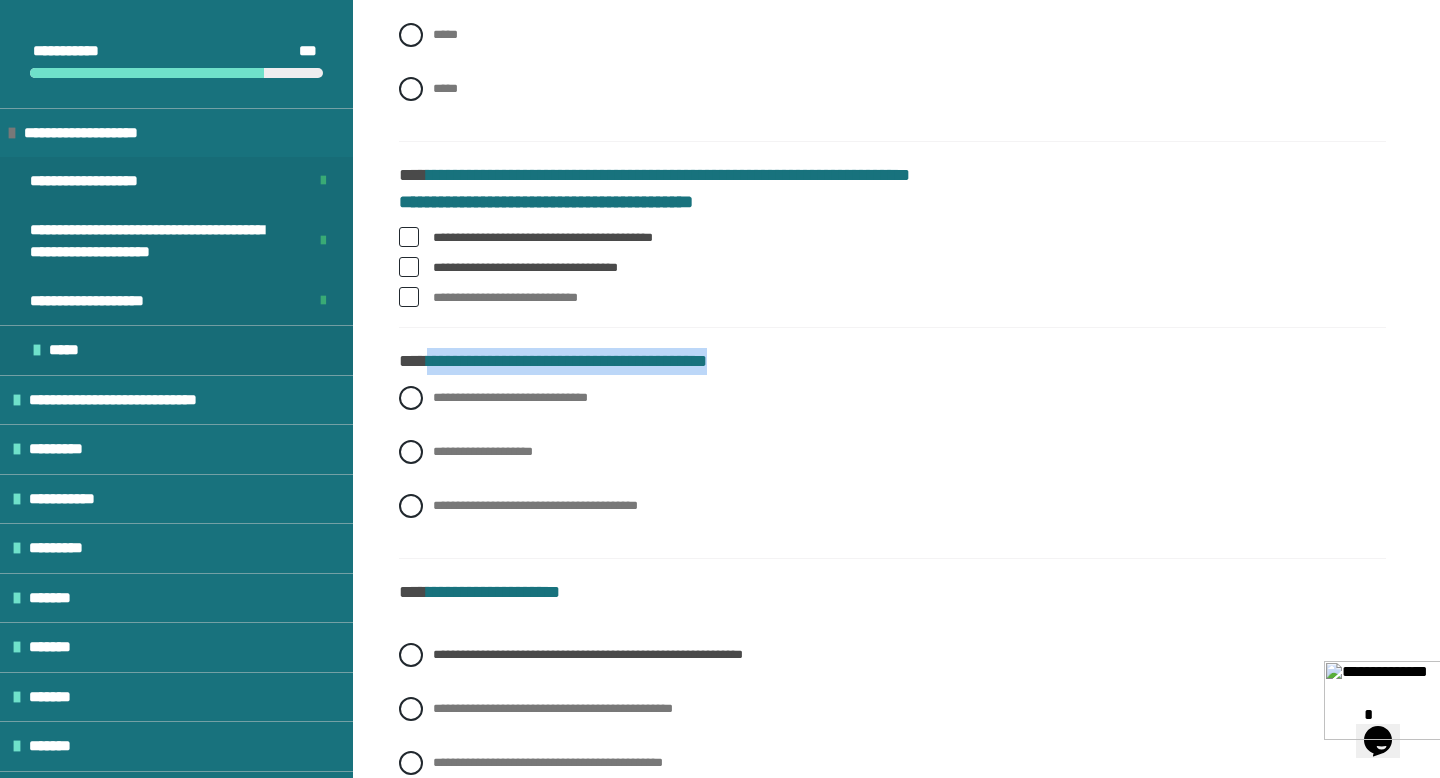 drag, startPoint x: 431, startPoint y: 359, endPoint x: 816, endPoint y: 352, distance: 385.06363 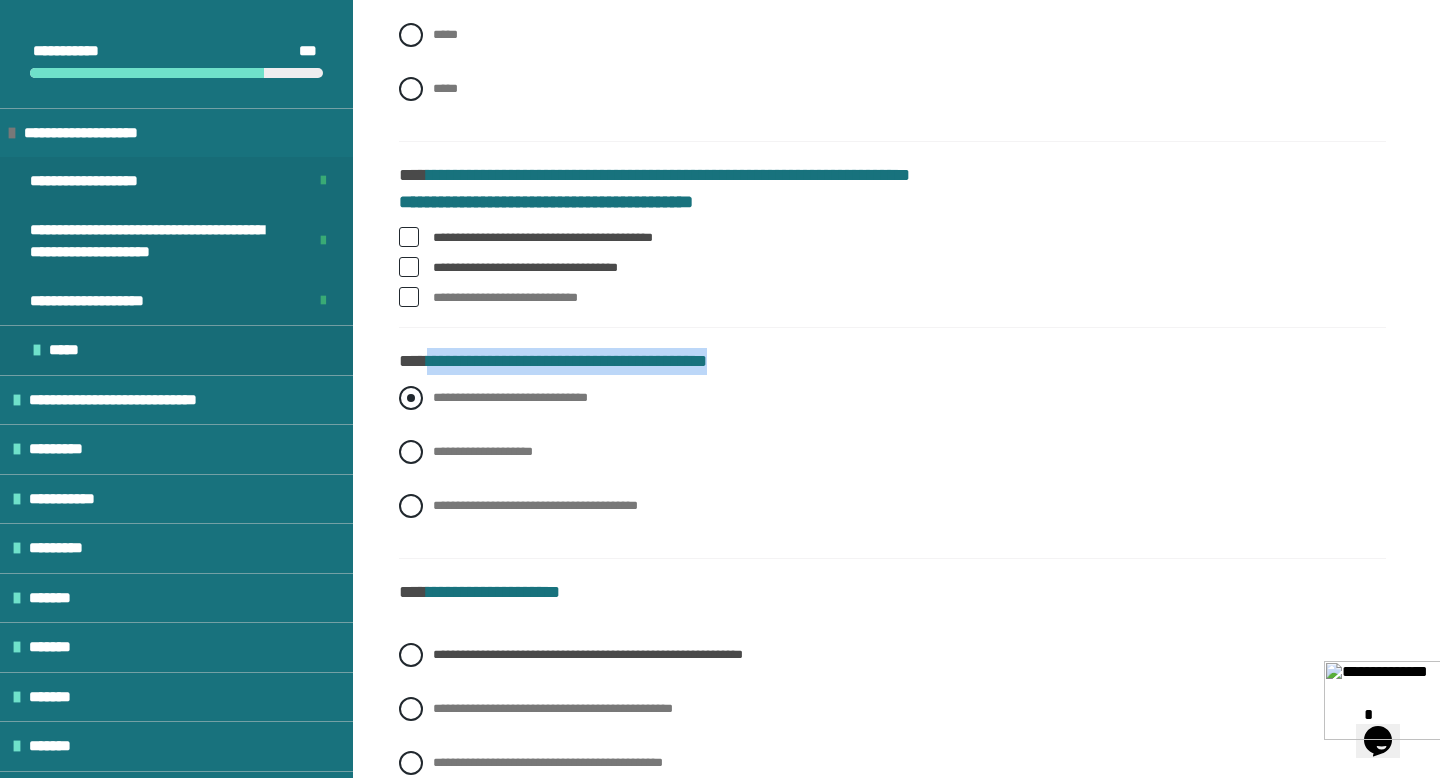 click at bounding box center [411, 398] 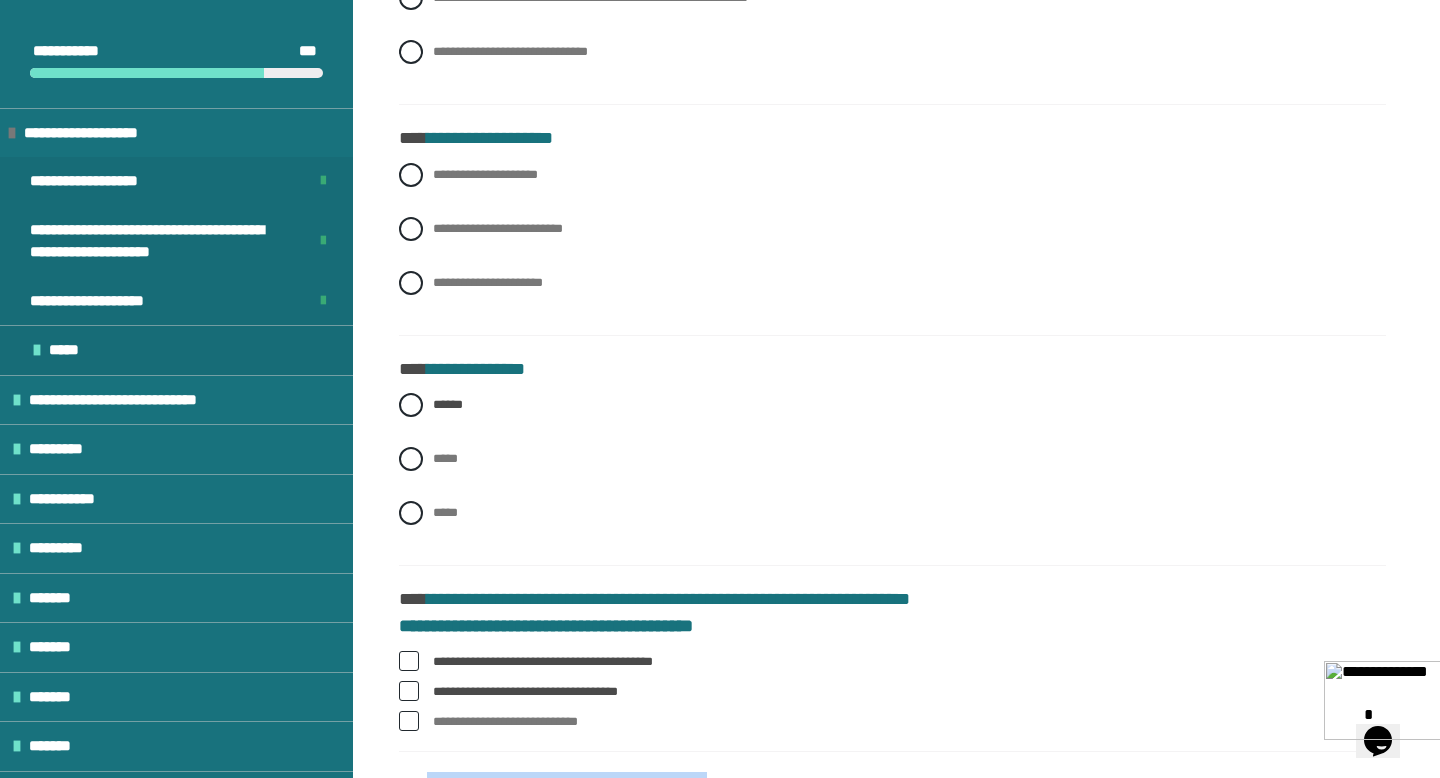 scroll, scrollTop: 9597, scrollLeft: 0, axis: vertical 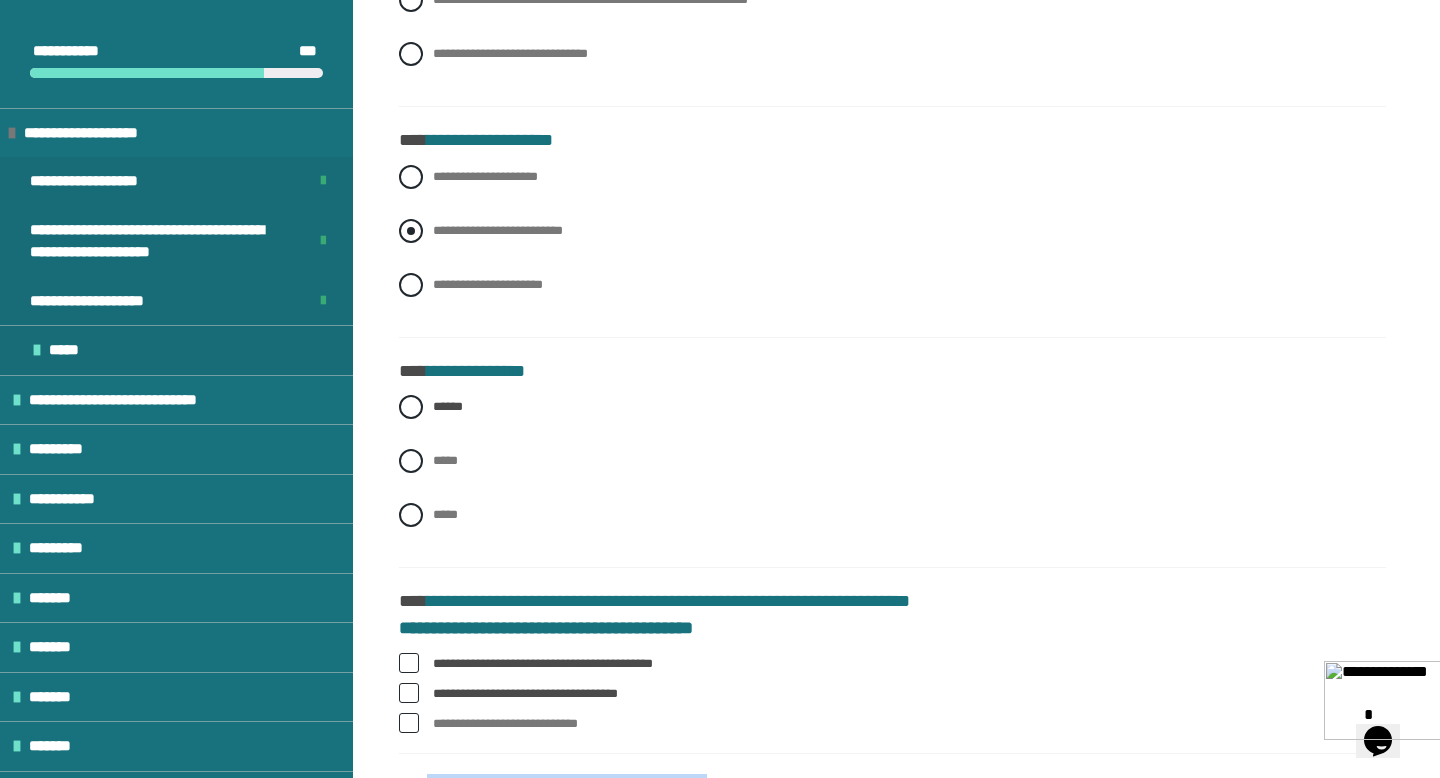 click at bounding box center (411, 231) 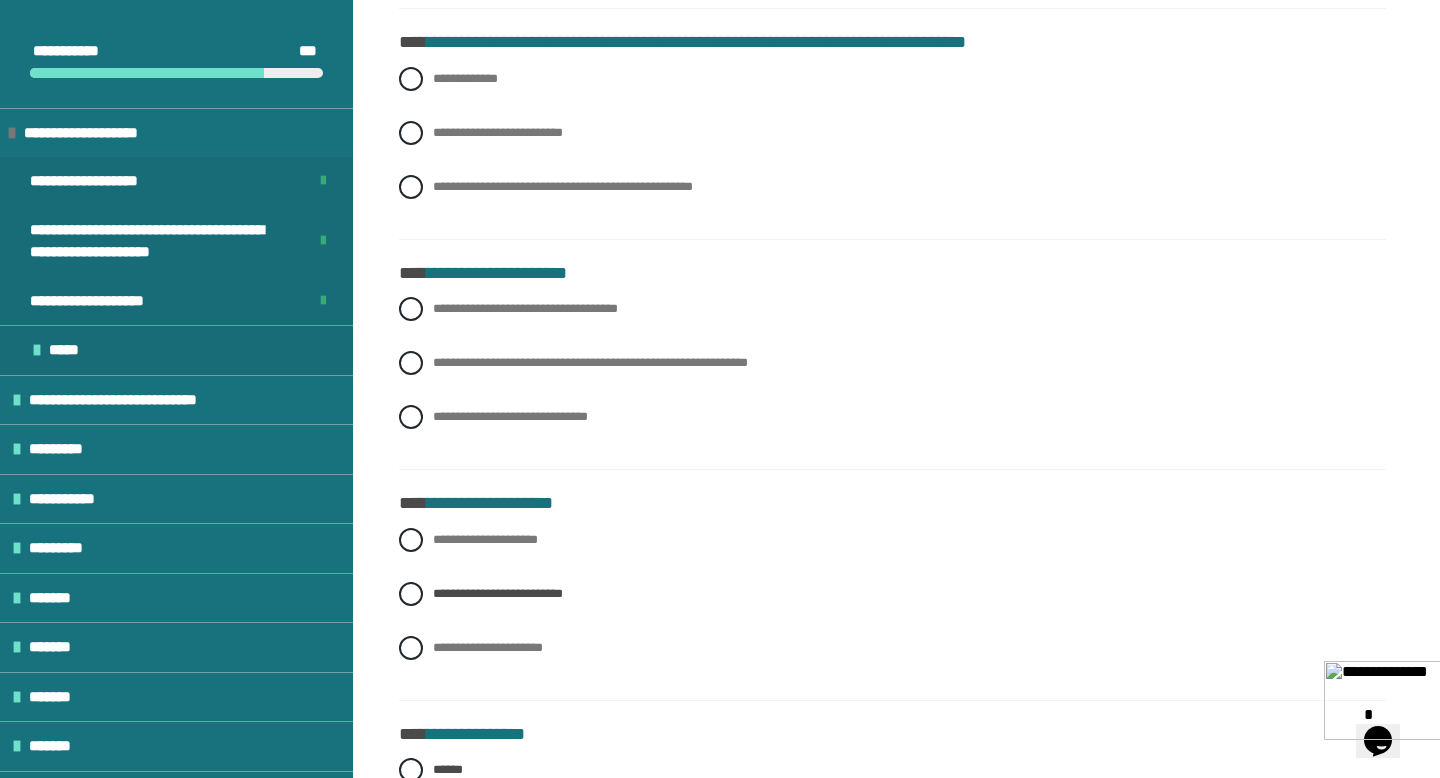 scroll, scrollTop: 9229, scrollLeft: 0, axis: vertical 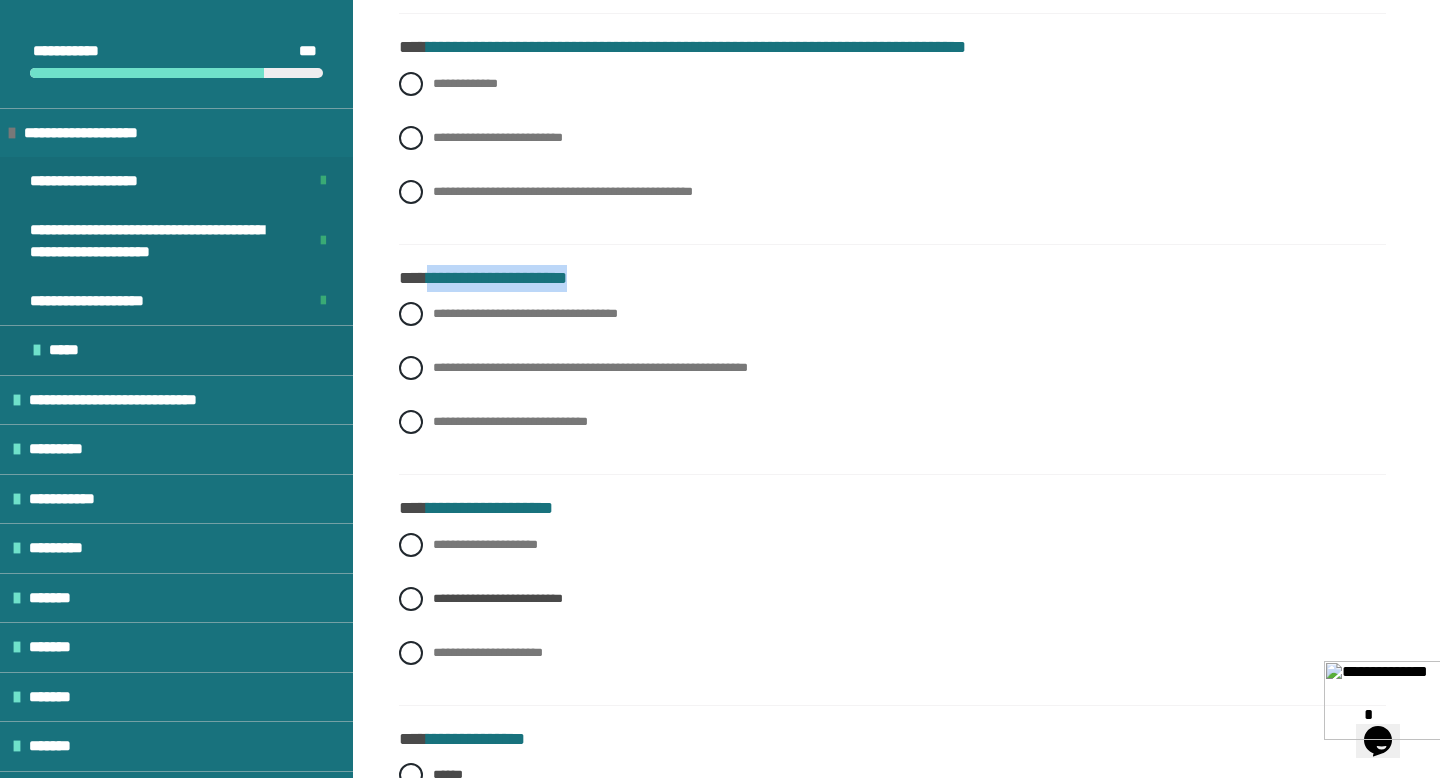 drag, startPoint x: 436, startPoint y: 279, endPoint x: 615, endPoint y: 285, distance: 179.10052 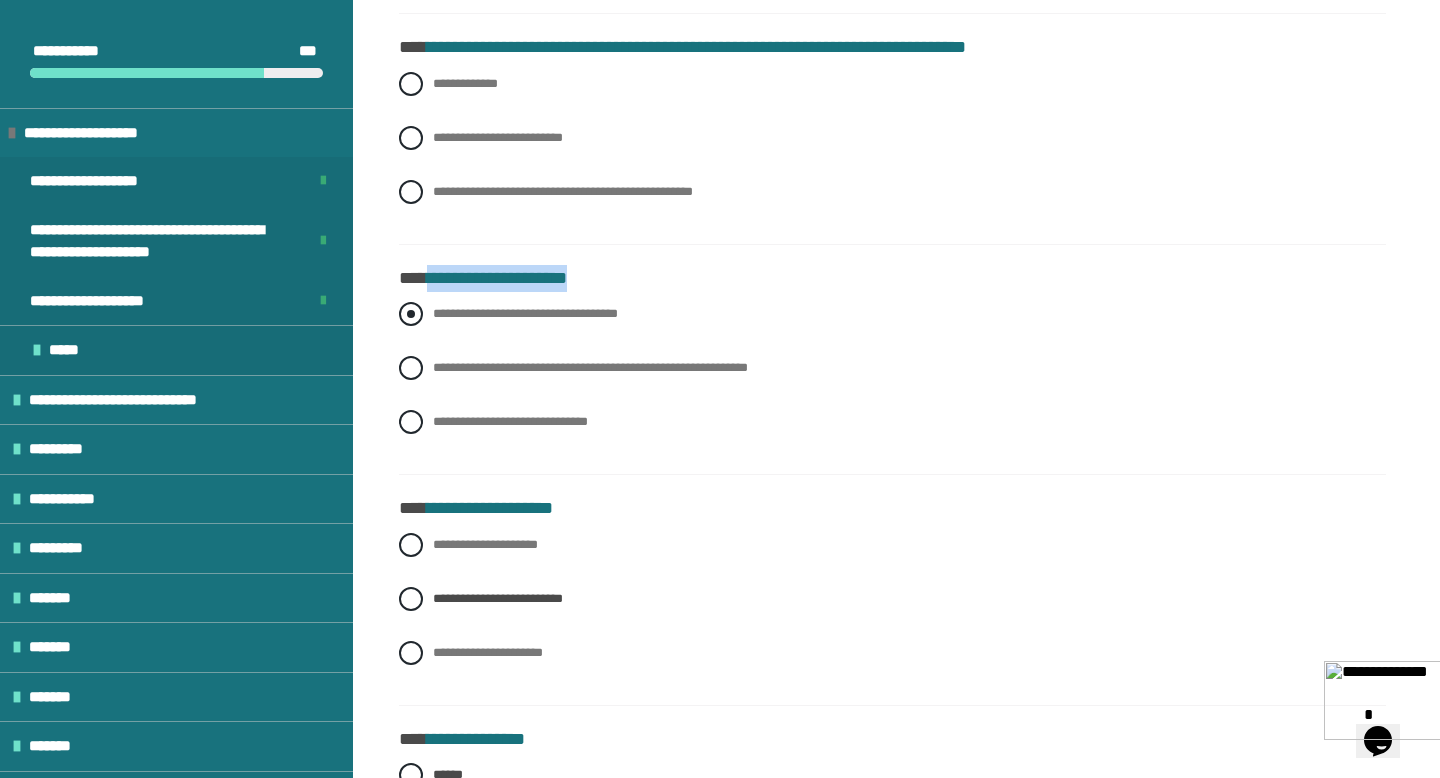 click on "**********" at bounding box center [892, 314] 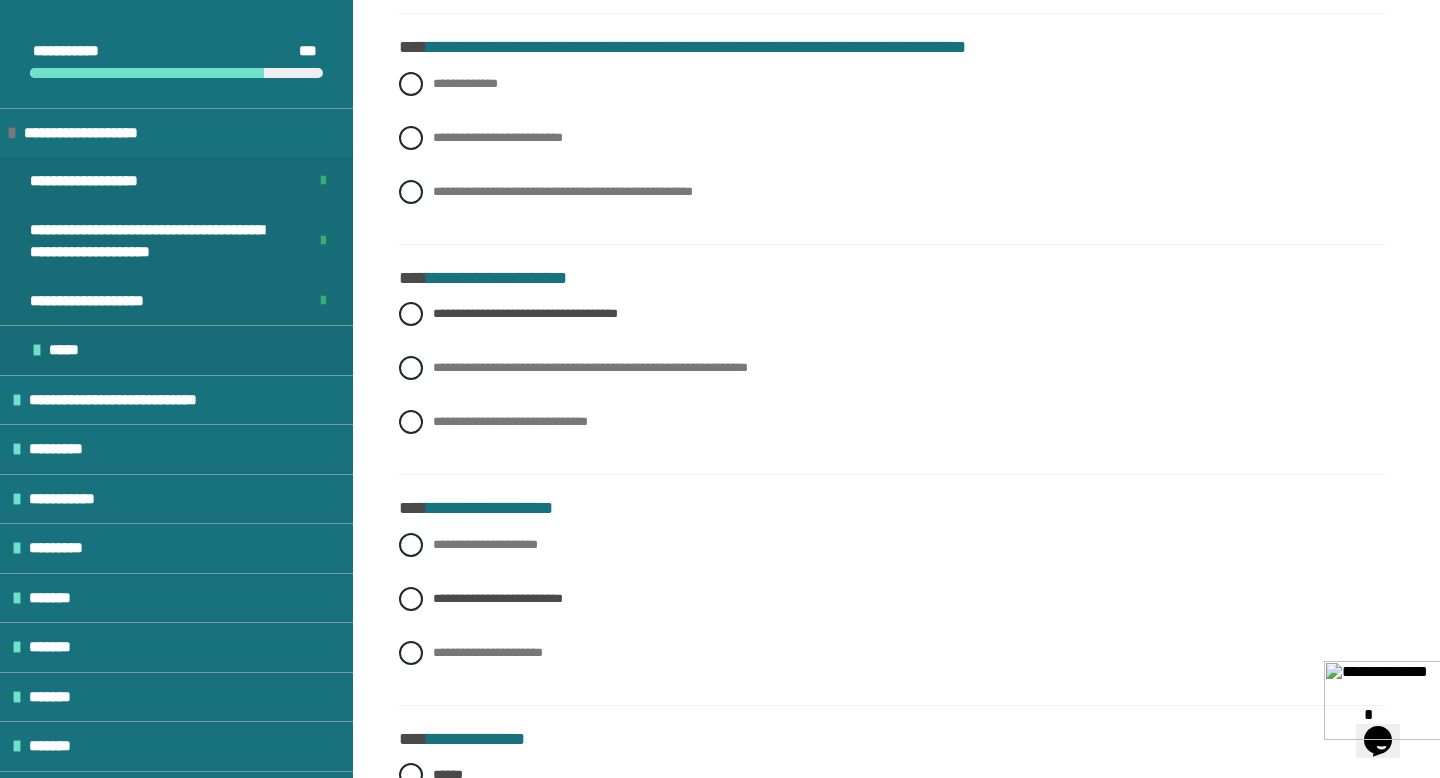 click on "**********" at bounding box center [892, 153] 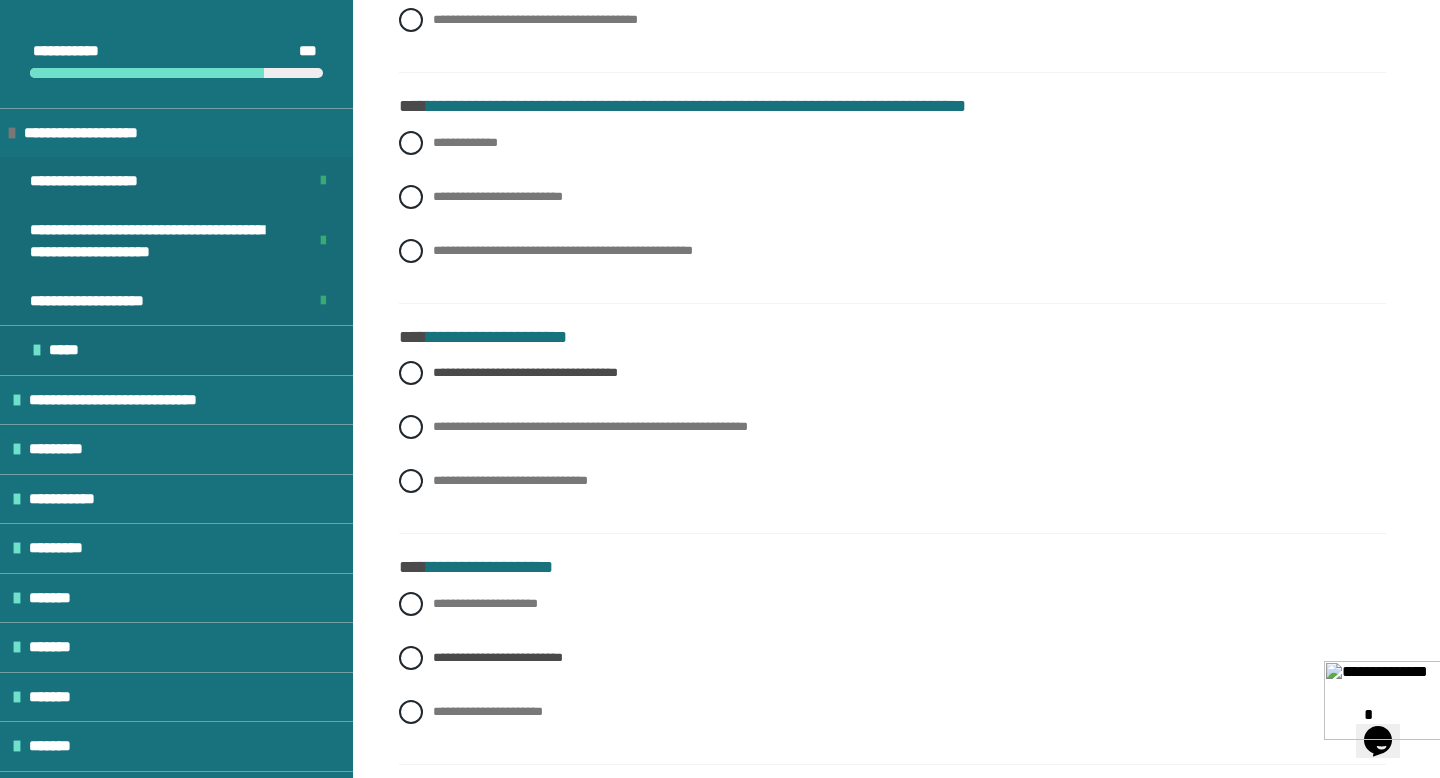 scroll, scrollTop: 9168, scrollLeft: 0, axis: vertical 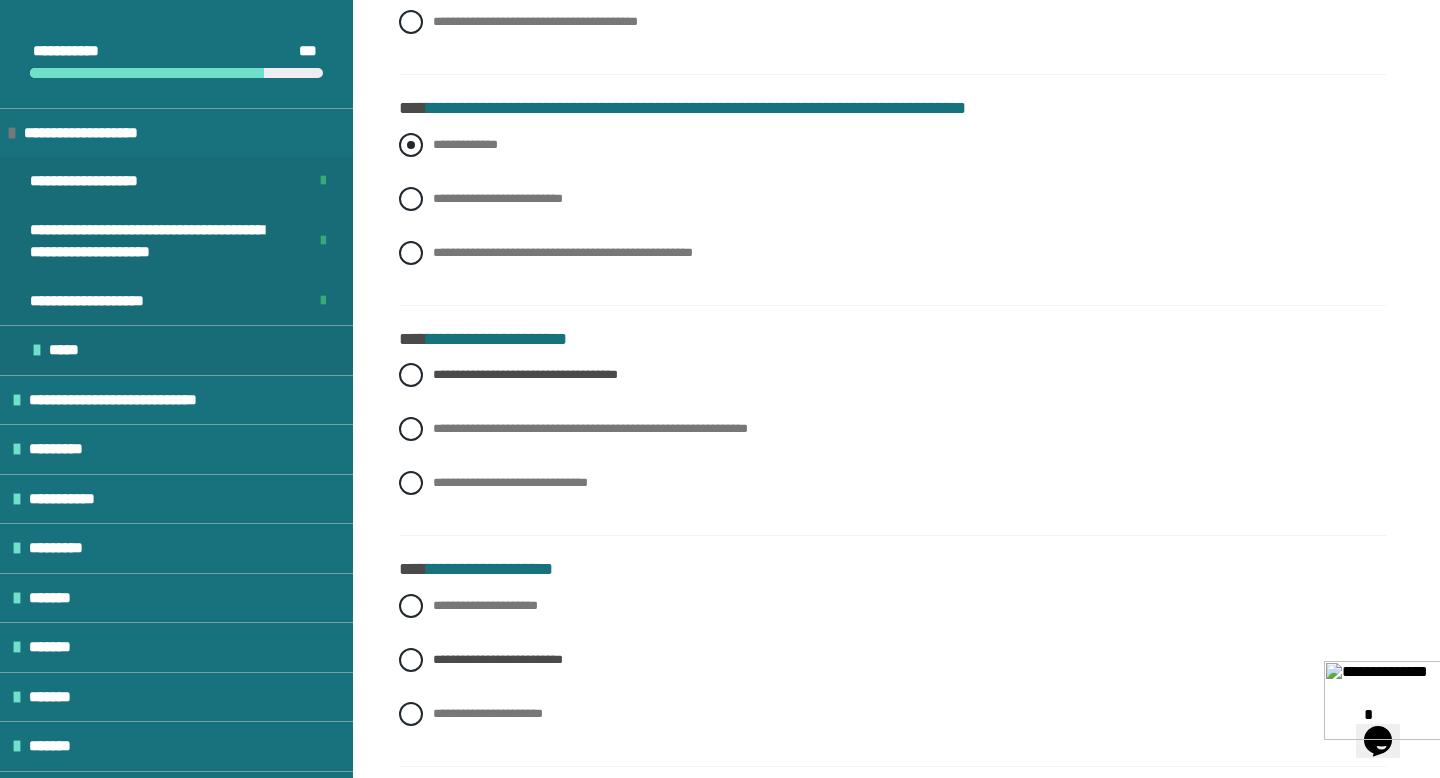 click on "**********" at bounding box center (892, 145) 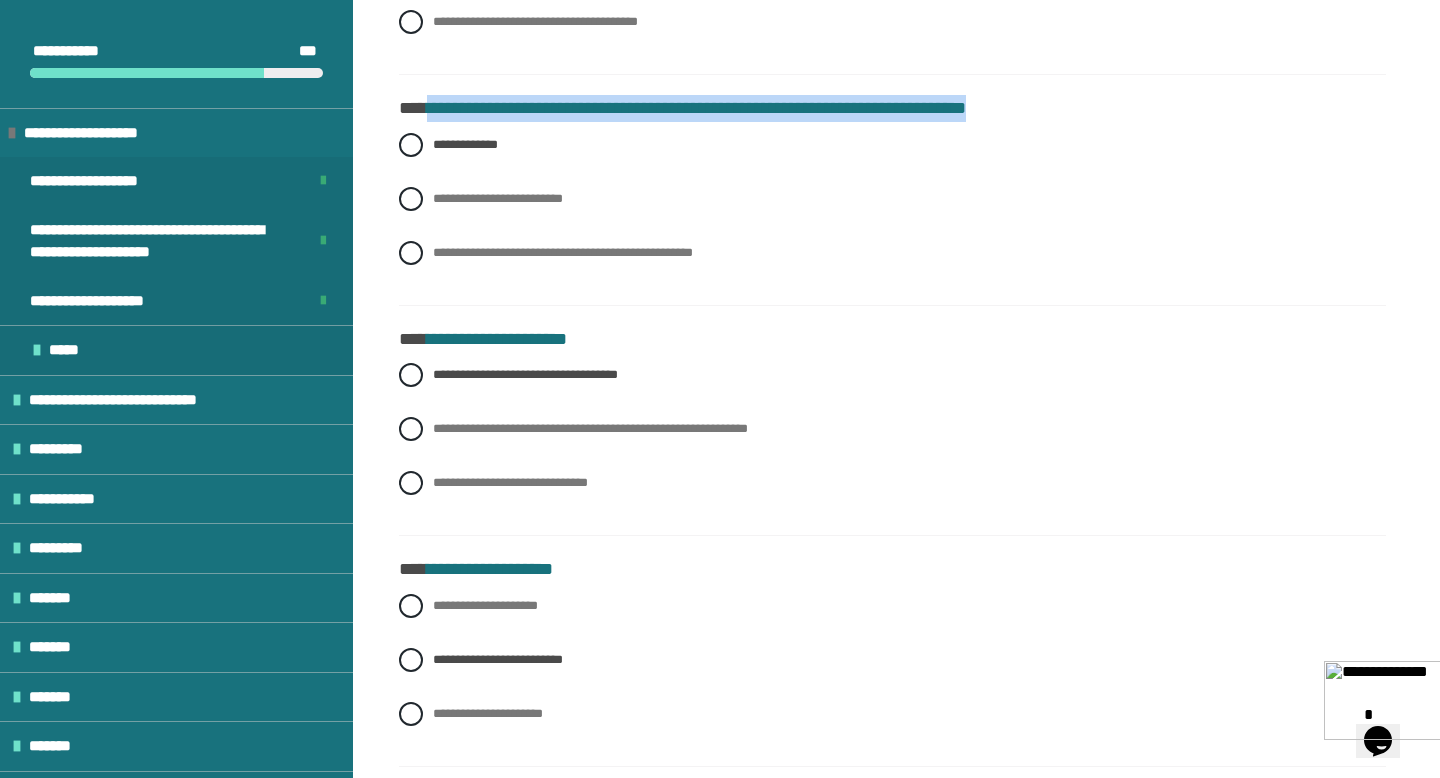 drag, startPoint x: 433, startPoint y: 107, endPoint x: 1042, endPoint y: 103, distance: 609.0131 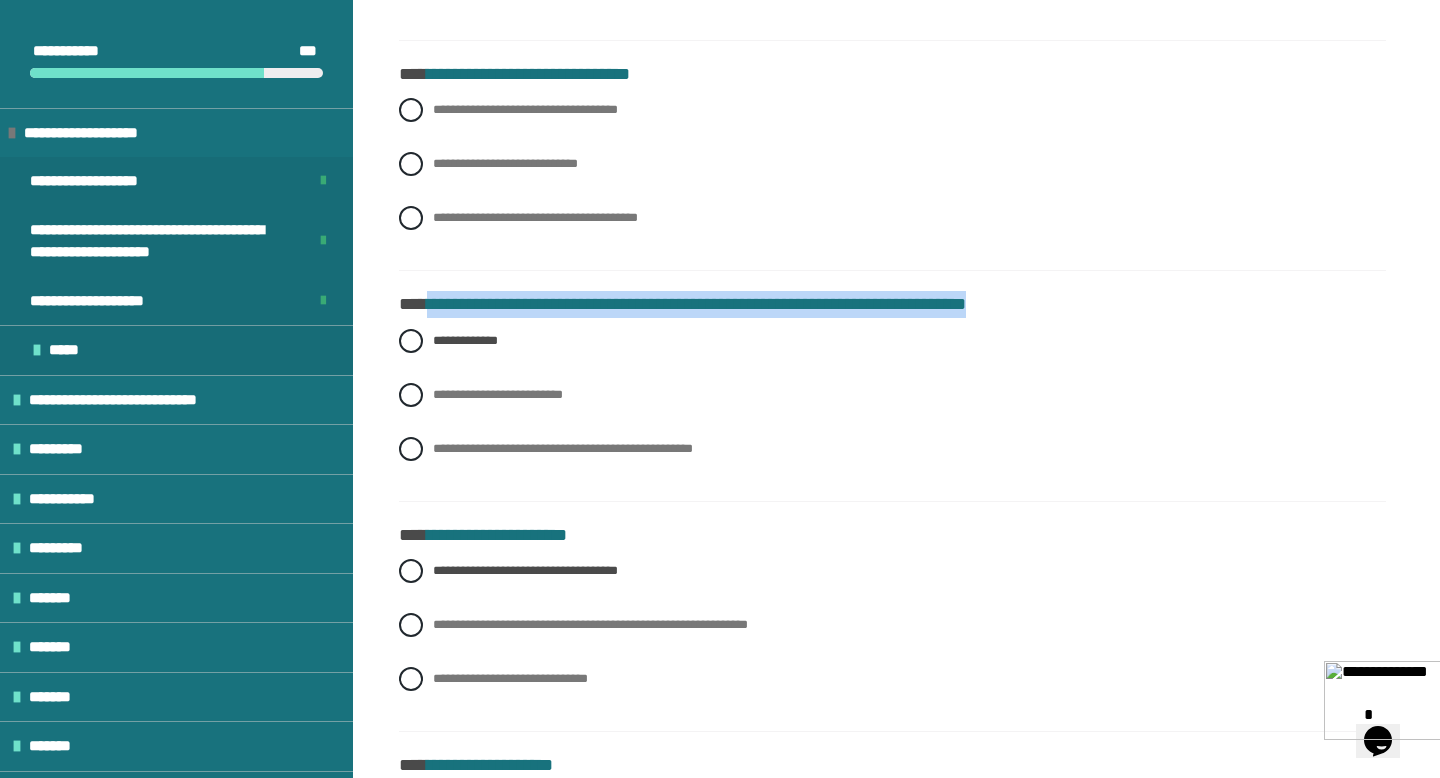 scroll, scrollTop: 8970, scrollLeft: 0, axis: vertical 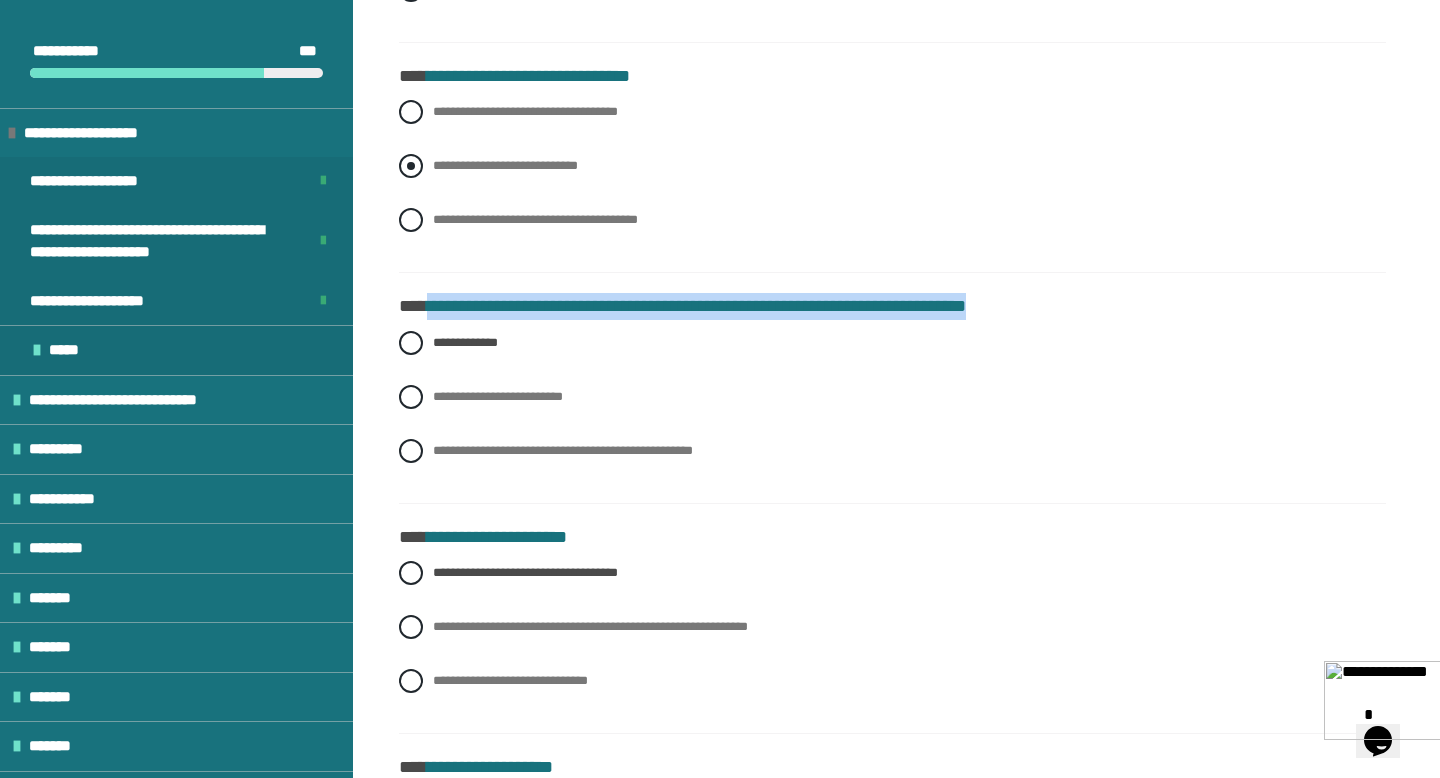 click on "**********" at bounding box center [892, 166] 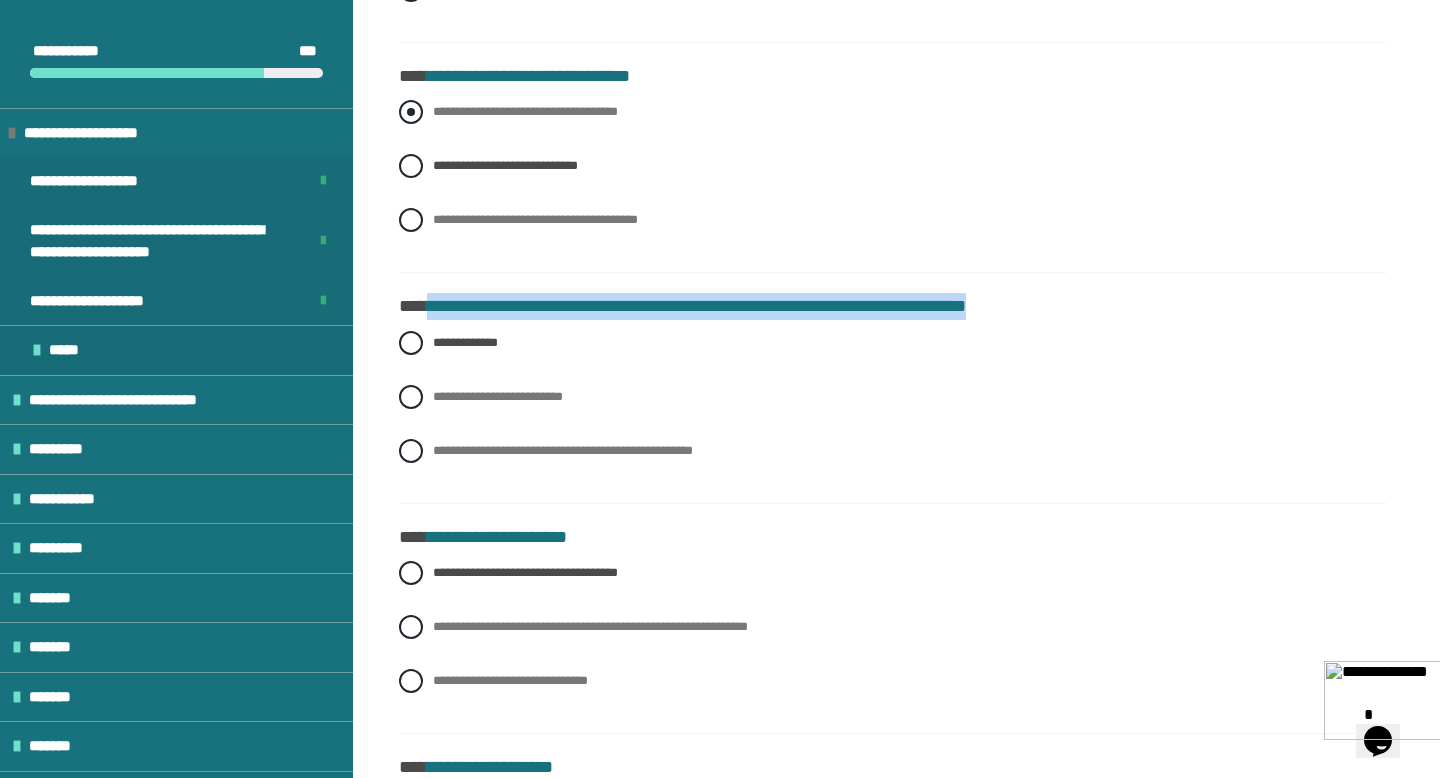 click at bounding box center (411, 112) 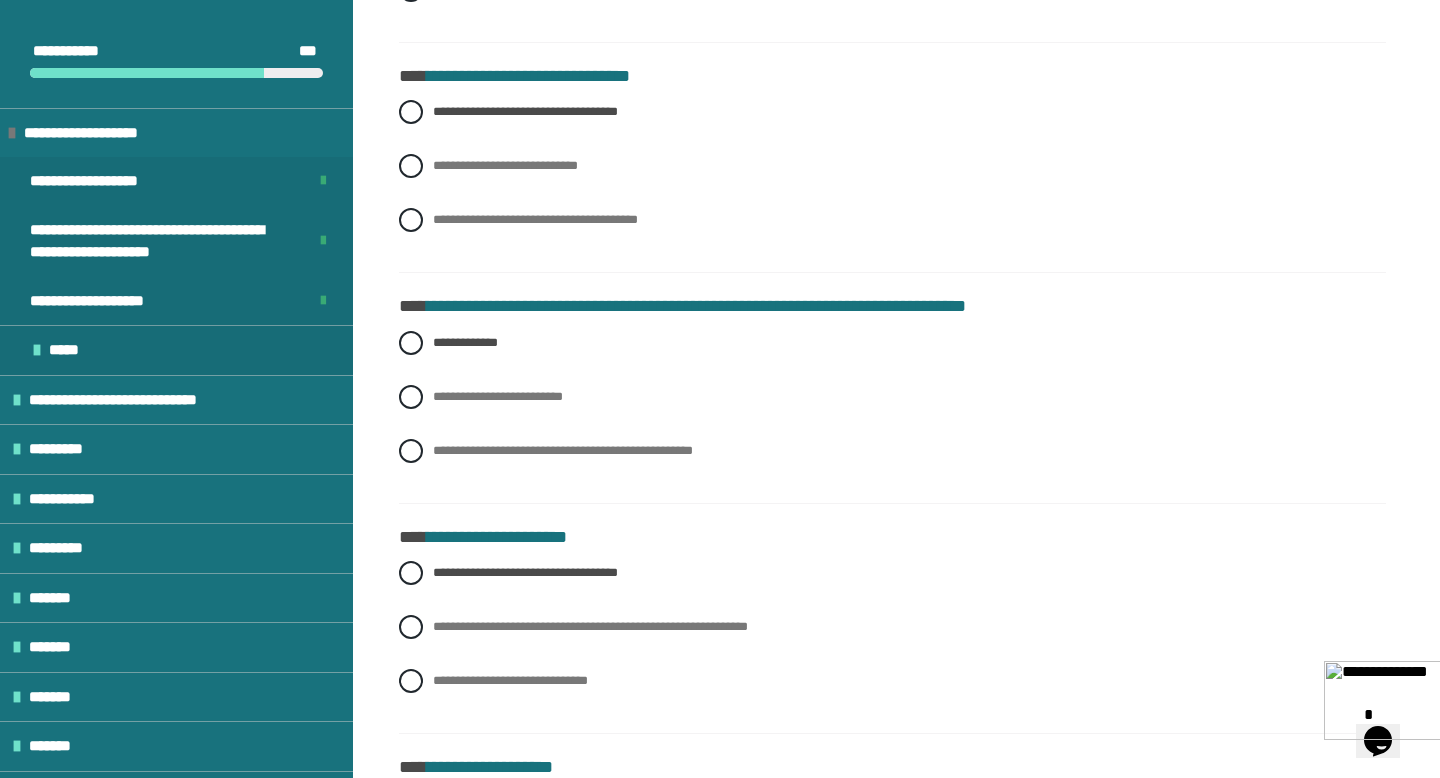 click on "**********" at bounding box center (892, 181) 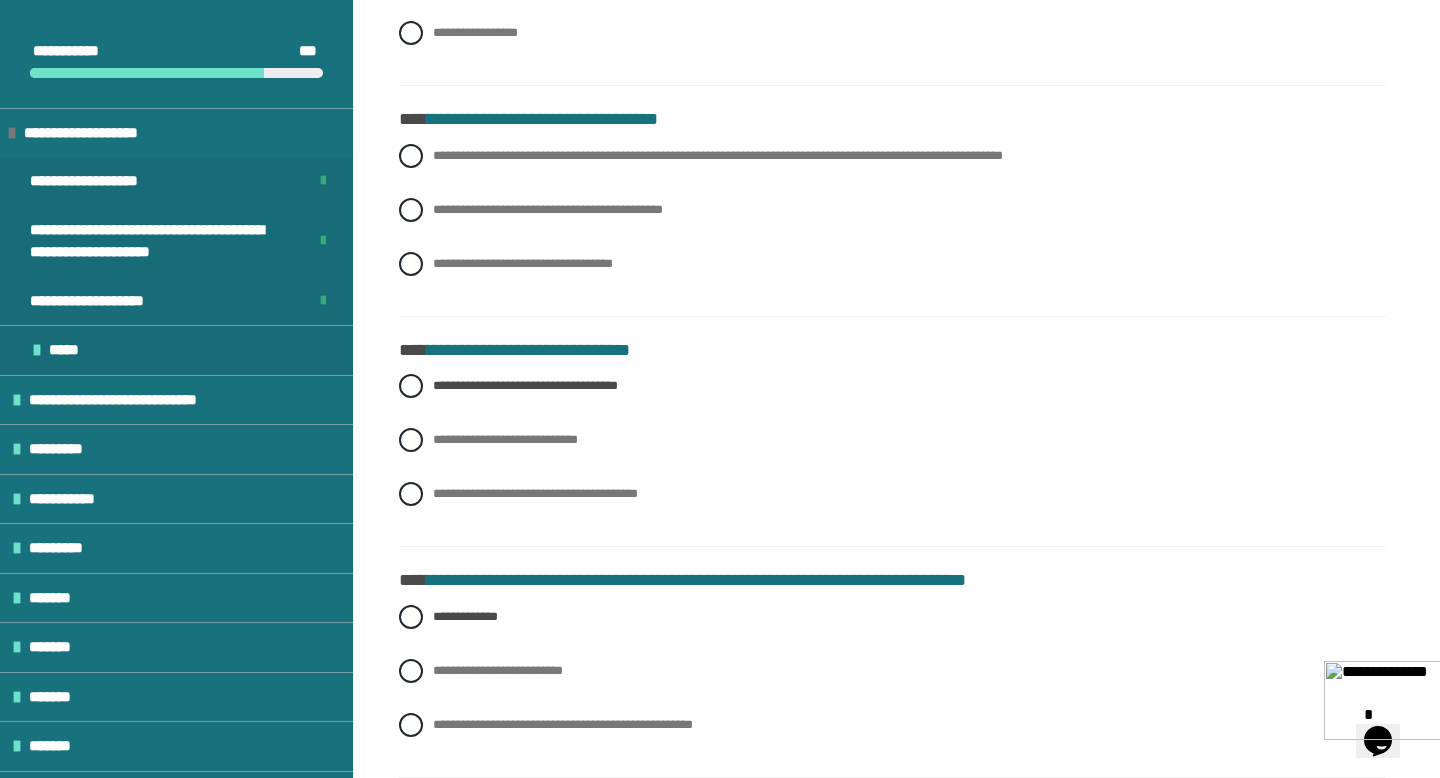 scroll, scrollTop: 8689, scrollLeft: 0, axis: vertical 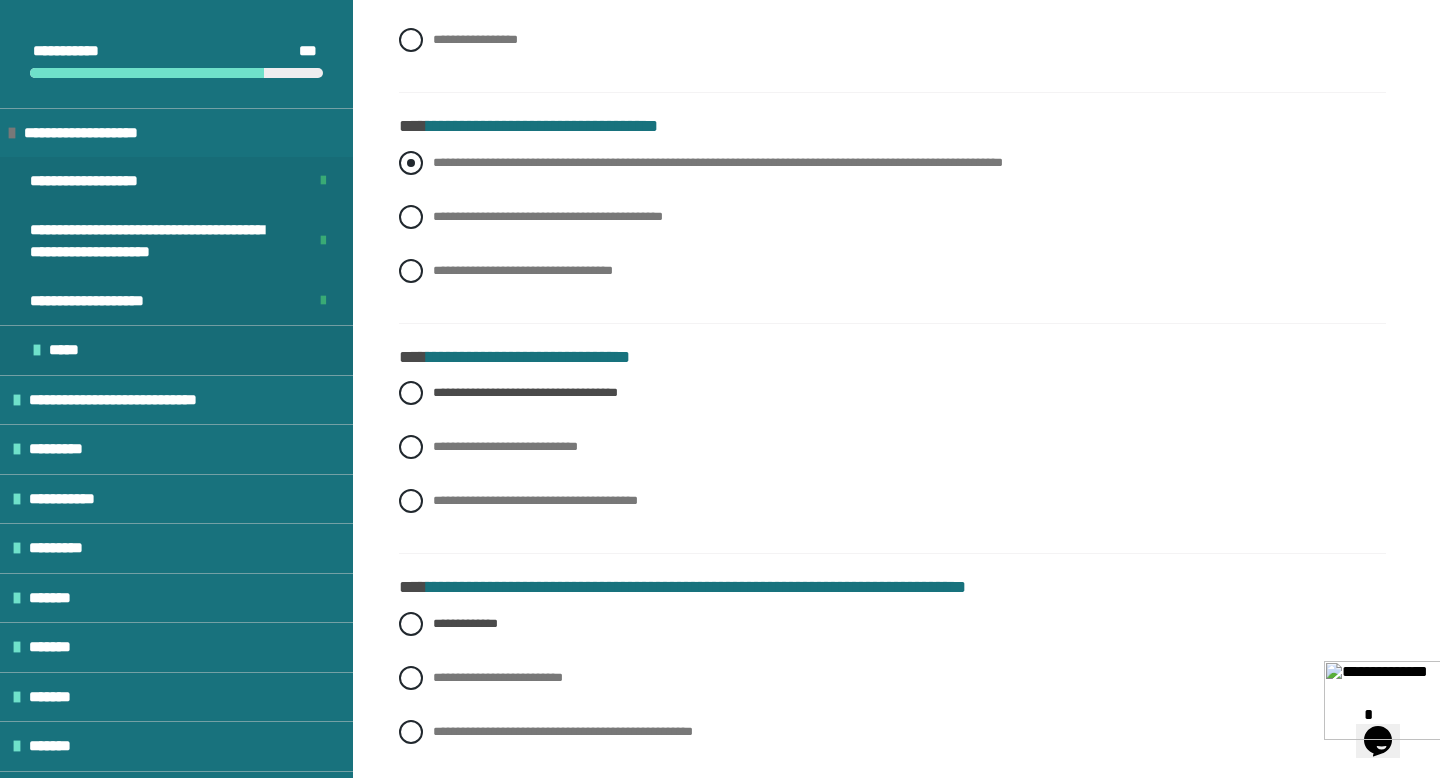 click at bounding box center [411, 163] 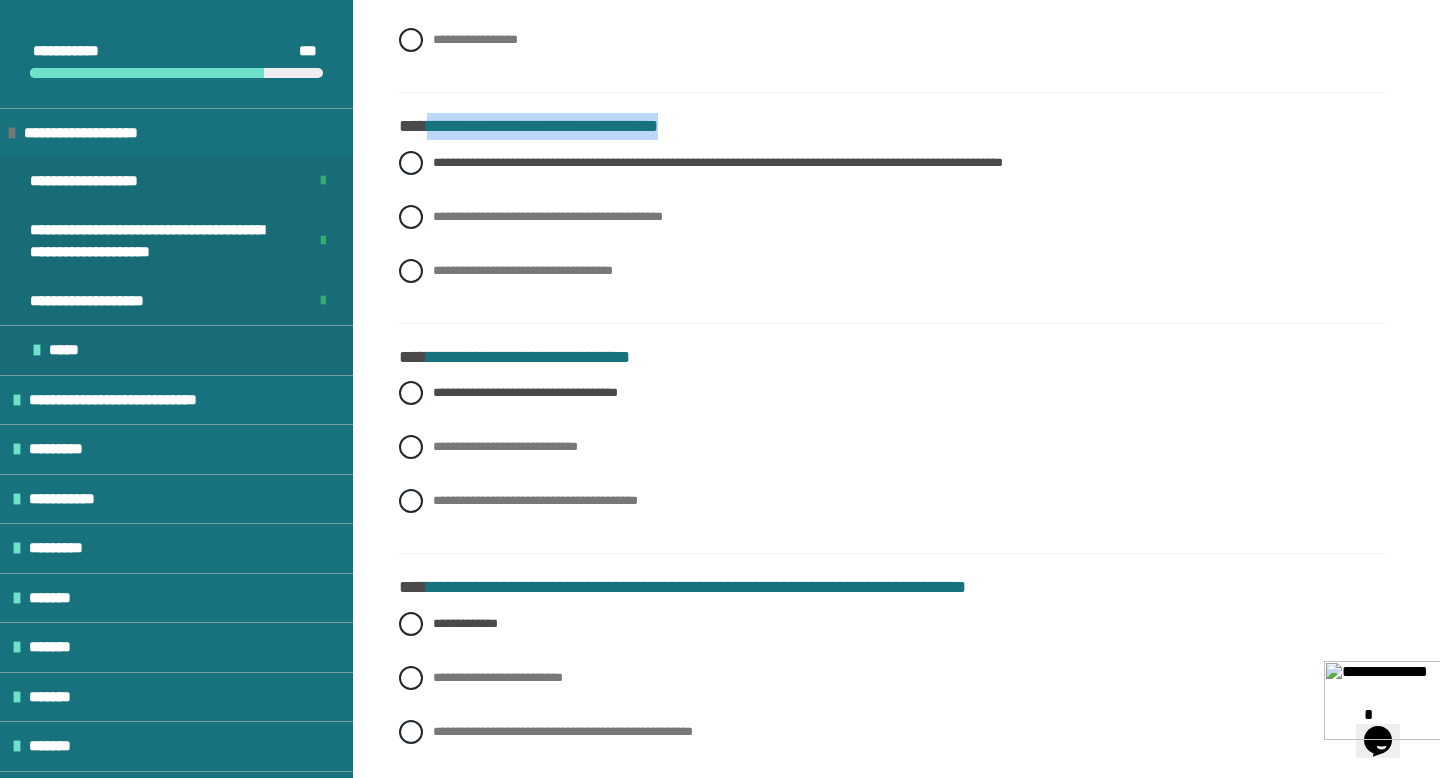 drag, startPoint x: 431, startPoint y: 126, endPoint x: 718, endPoint y: 118, distance: 287.11148 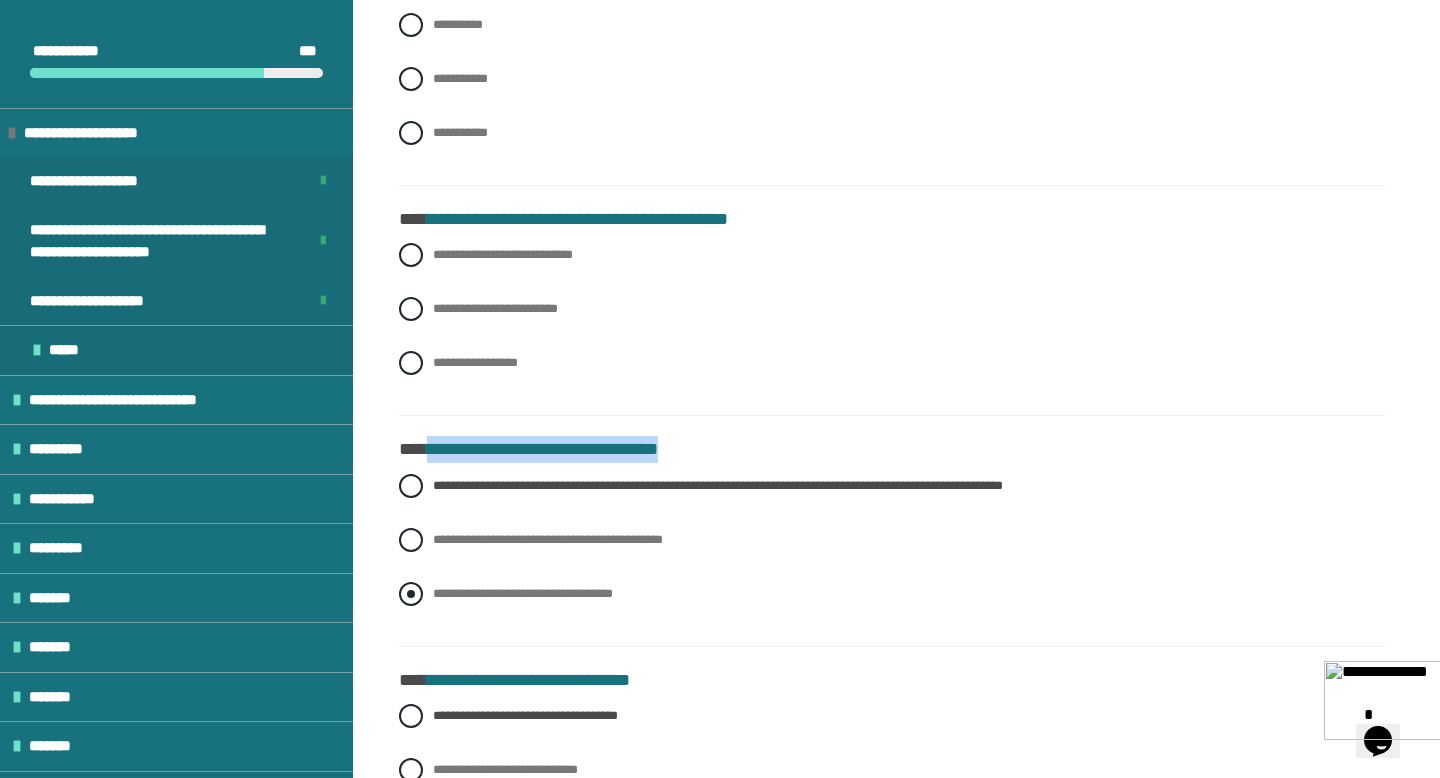scroll, scrollTop: 8362, scrollLeft: 0, axis: vertical 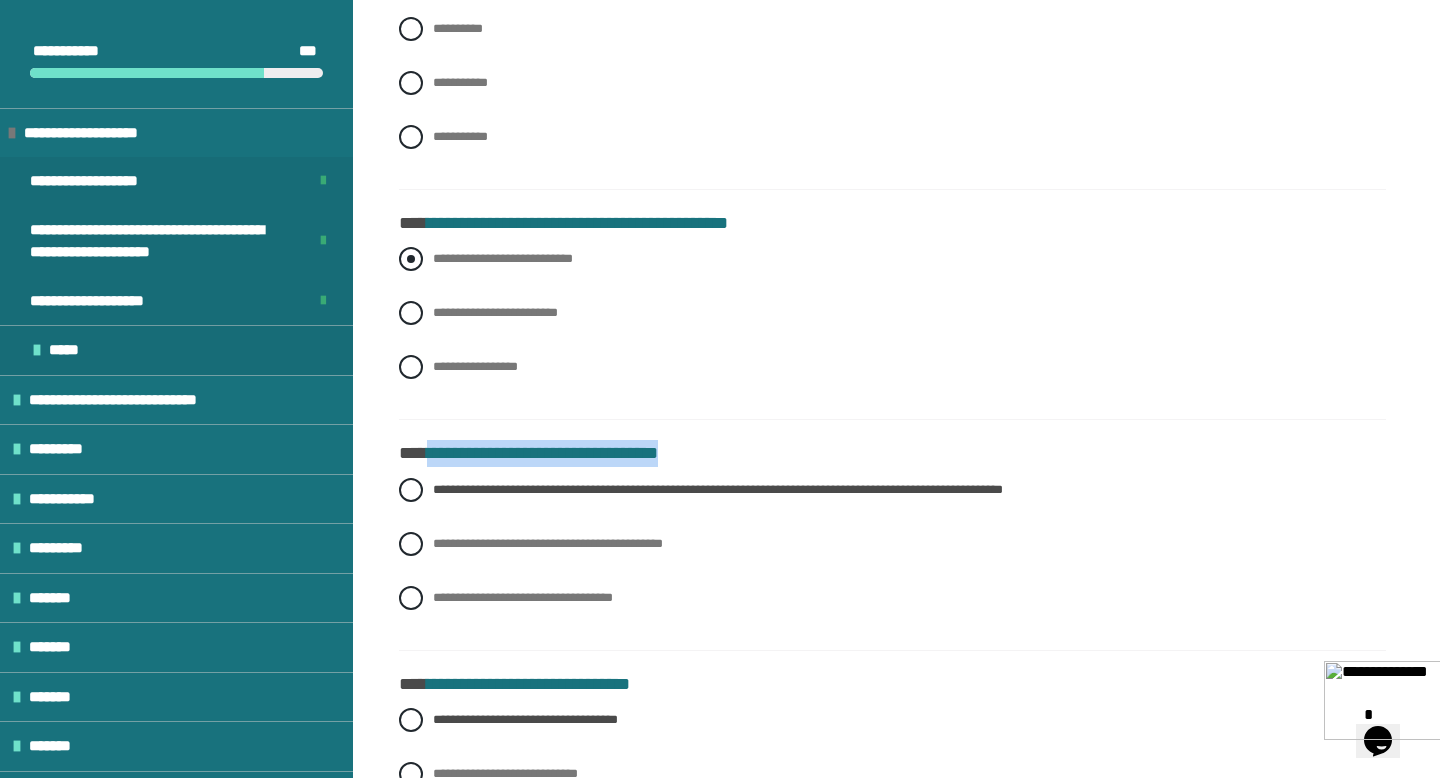 click at bounding box center (411, 259) 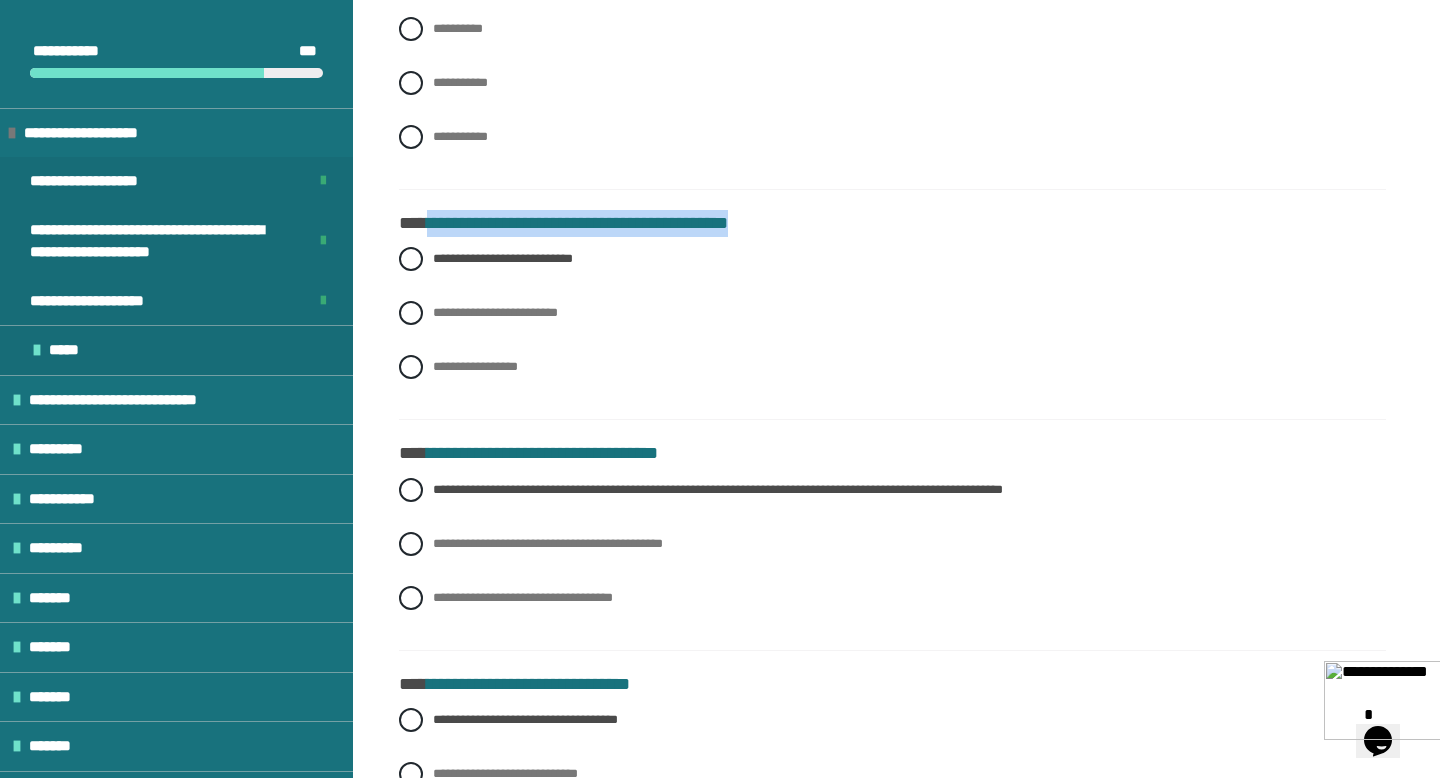 drag, startPoint x: 447, startPoint y: 220, endPoint x: 850, endPoint y: 232, distance: 403.17862 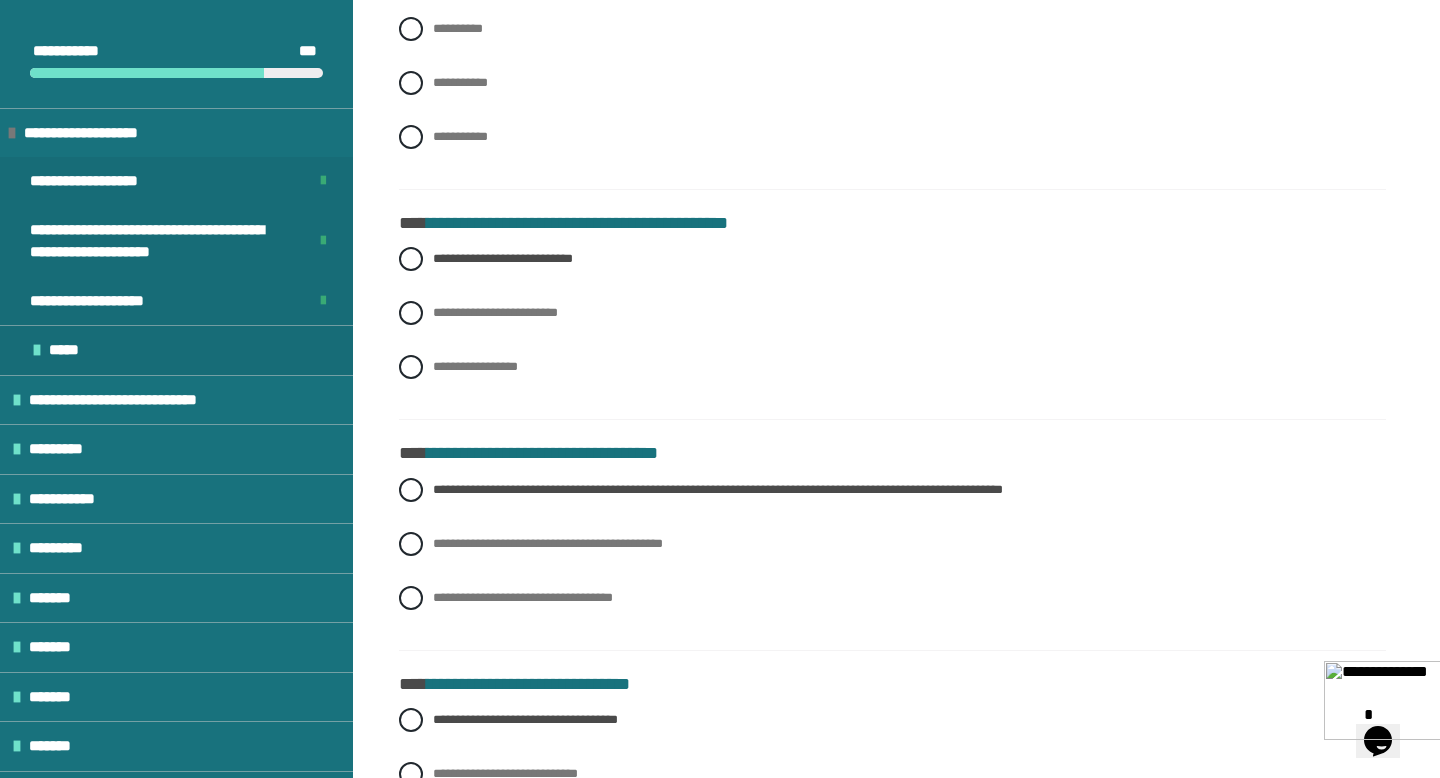 click on "**********" at bounding box center (892, 98) 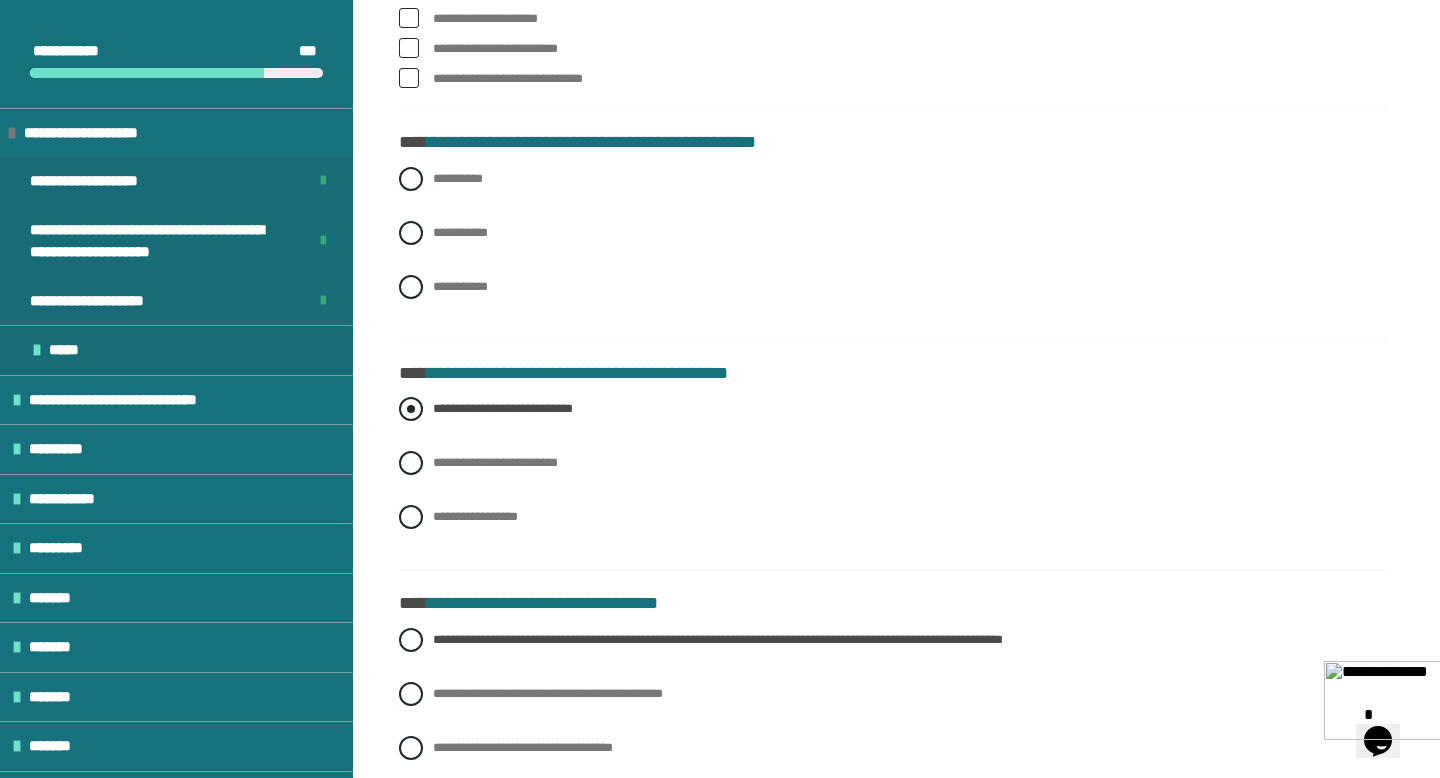 scroll, scrollTop: 8210, scrollLeft: 0, axis: vertical 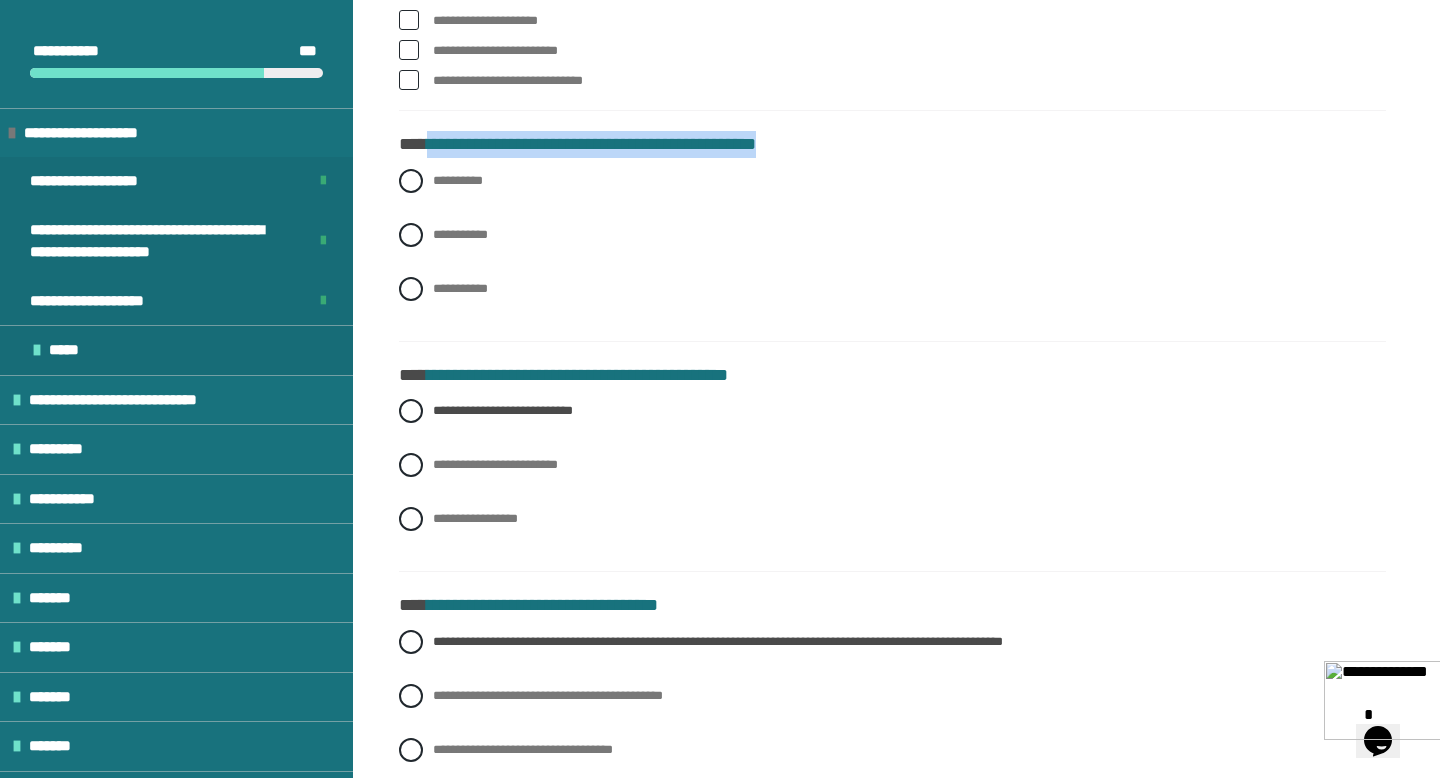 drag, startPoint x: 434, startPoint y: 142, endPoint x: 816, endPoint y: 144, distance: 382.00525 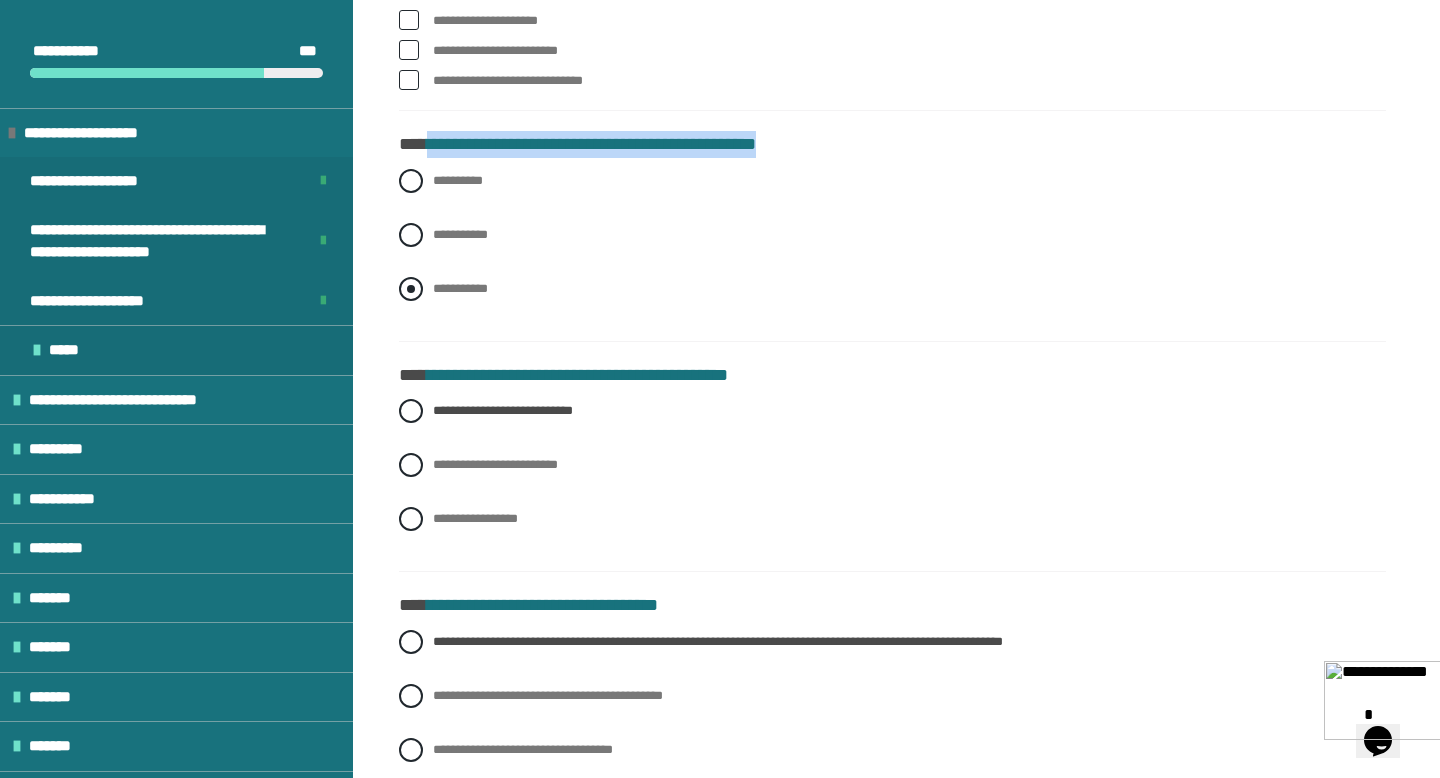 click at bounding box center (411, 289) 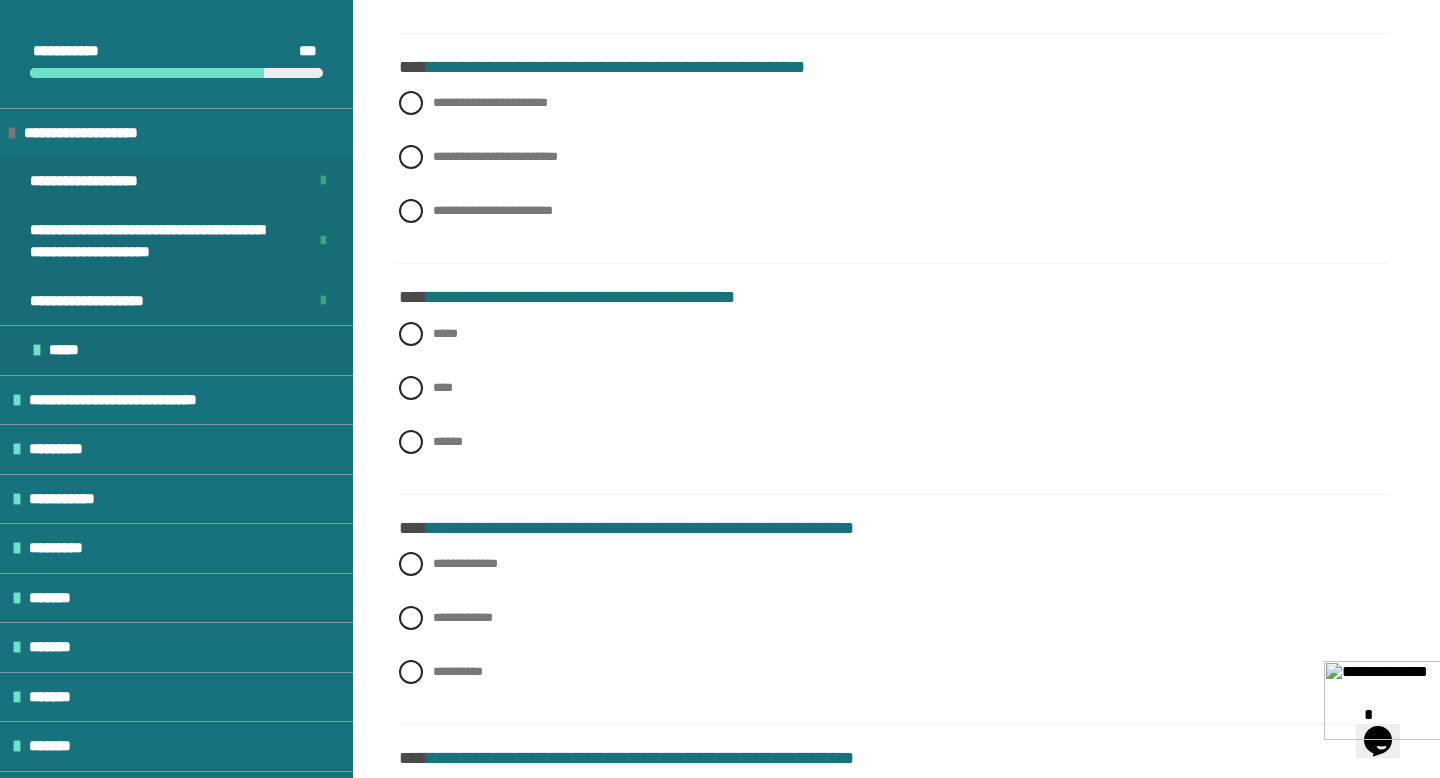 scroll, scrollTop: 7455, scrollLeft: 0, axis: vertical 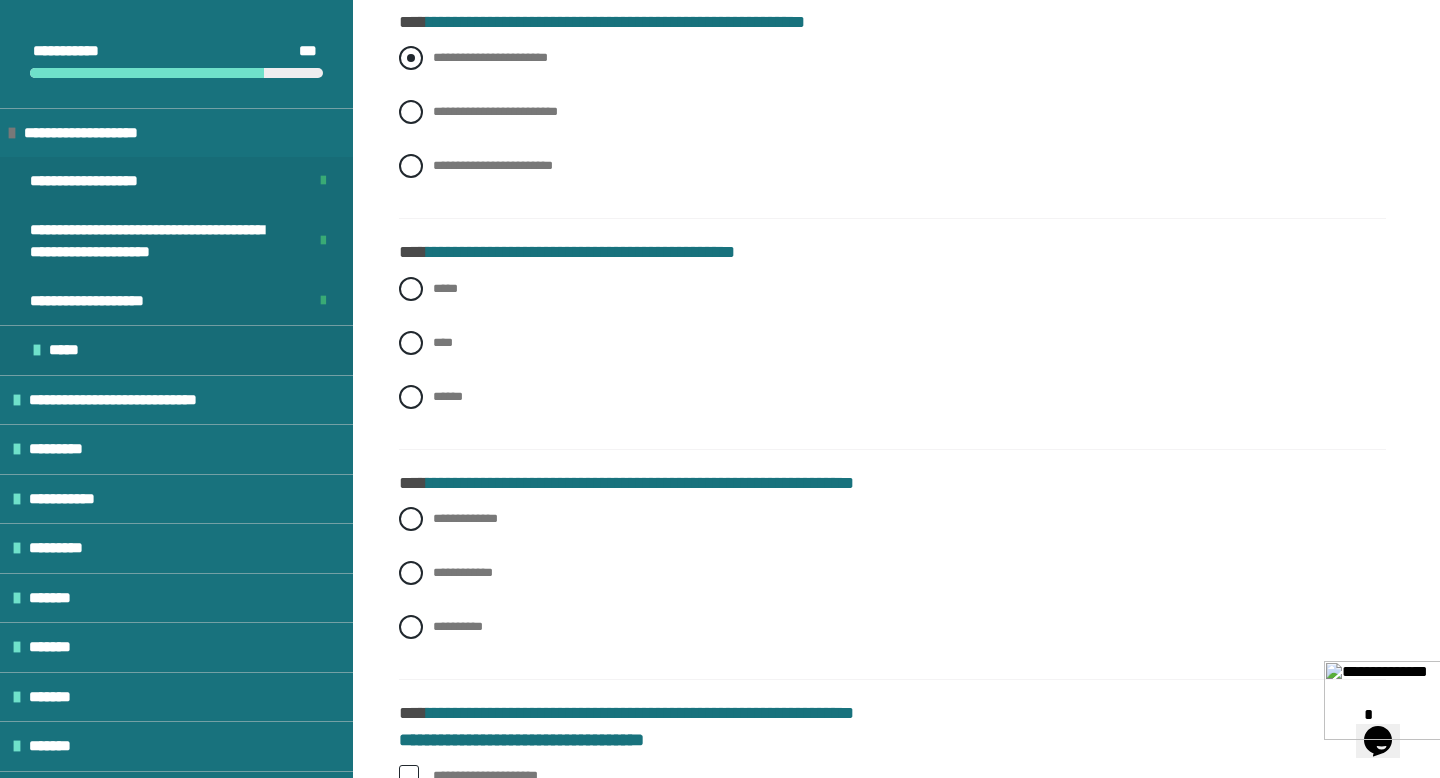click at bounding box center (411, 58) 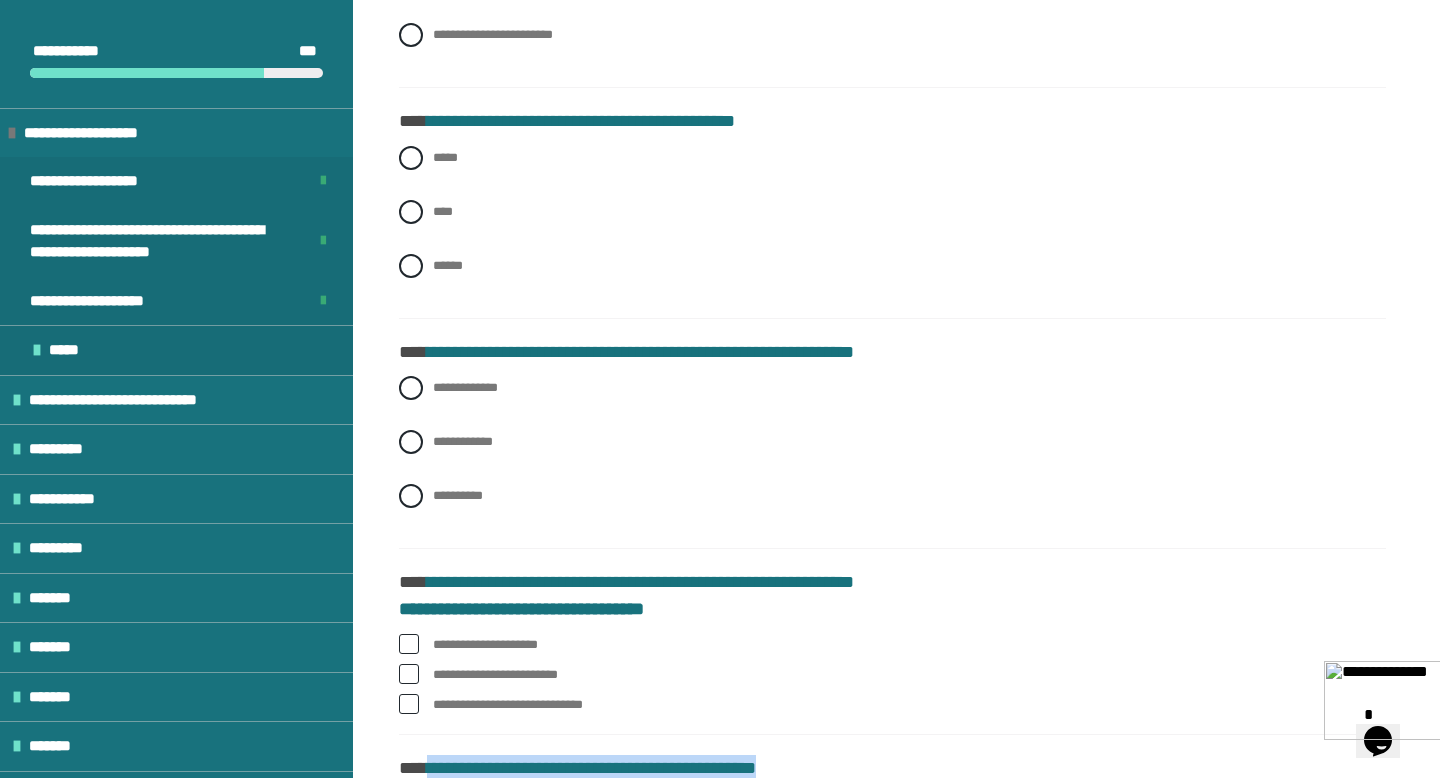 scroll, scrollTop: 7587, scrollLeft: 0, axis: vertical 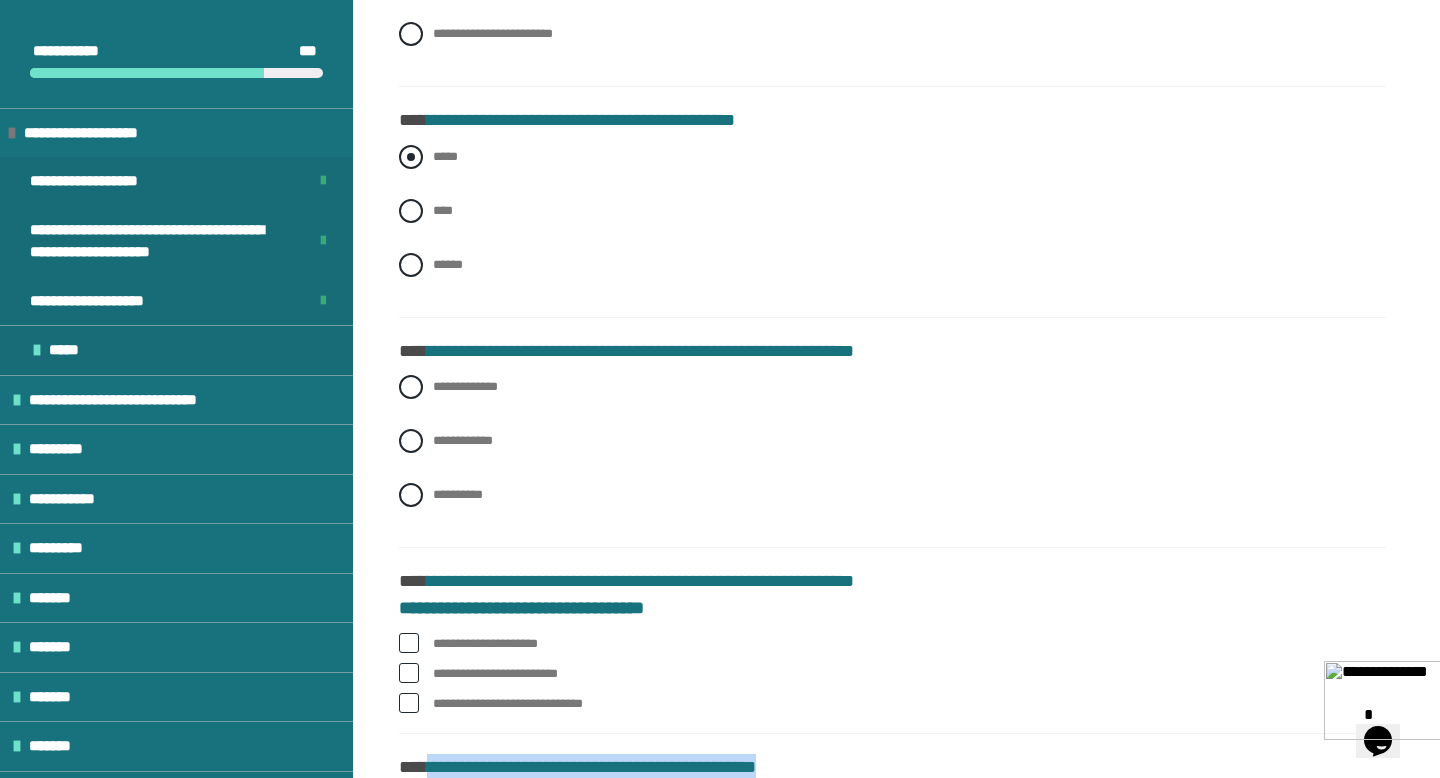 click at bounding box center [411, 157] 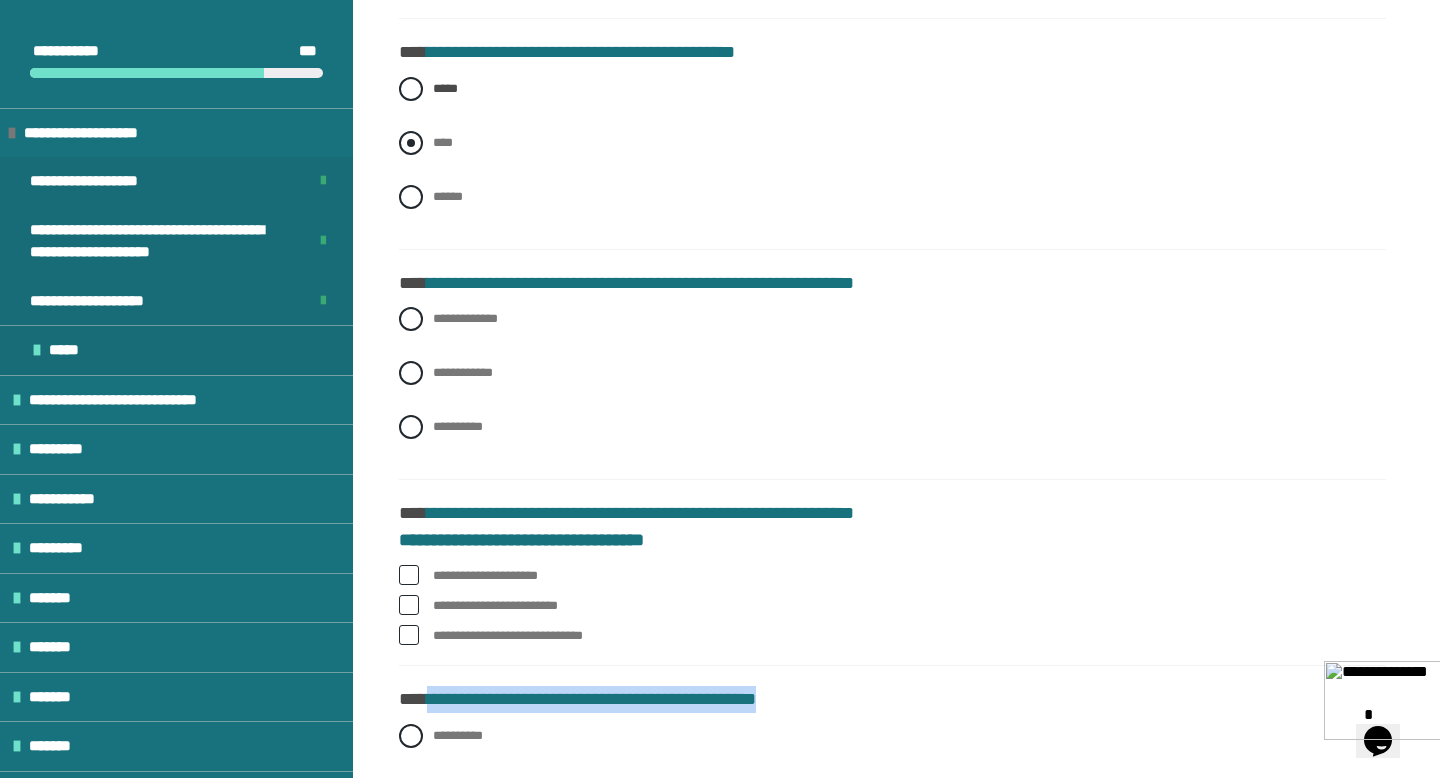 scroll, scrollTop: 7665, scrollLeft: 0, axis: vertical 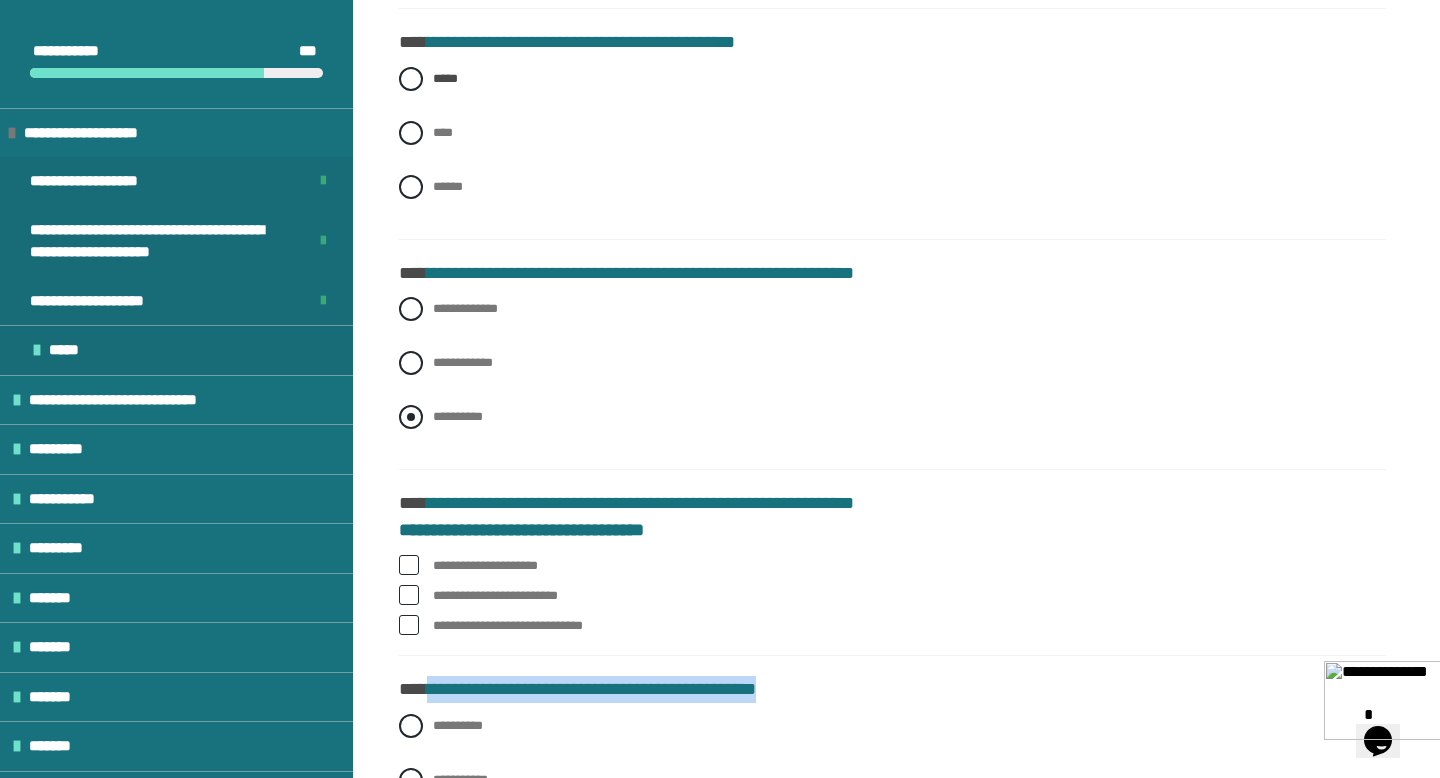 click at bounding box center (411, 417) 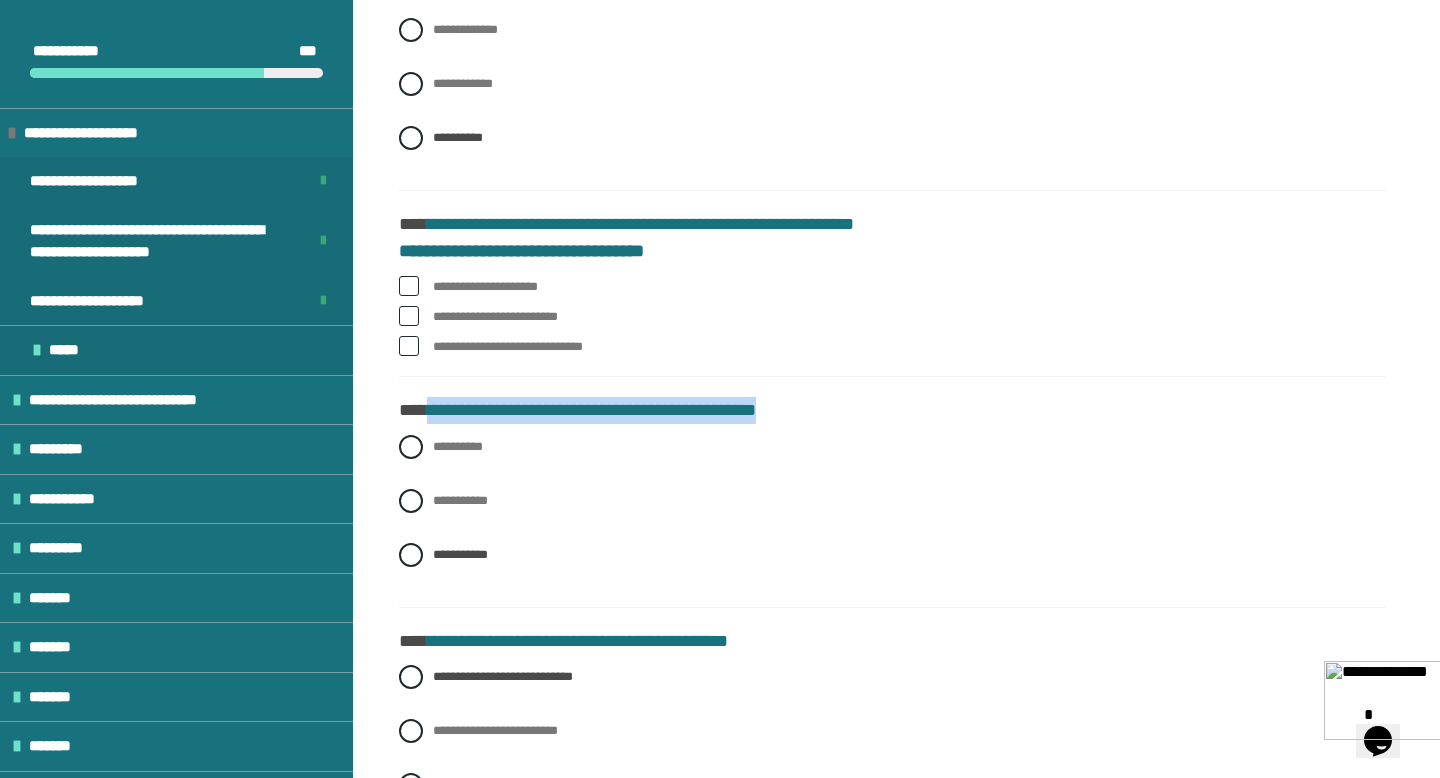 scroll, scrollTop: 7958, scrollLeft: 0, axis: vertical 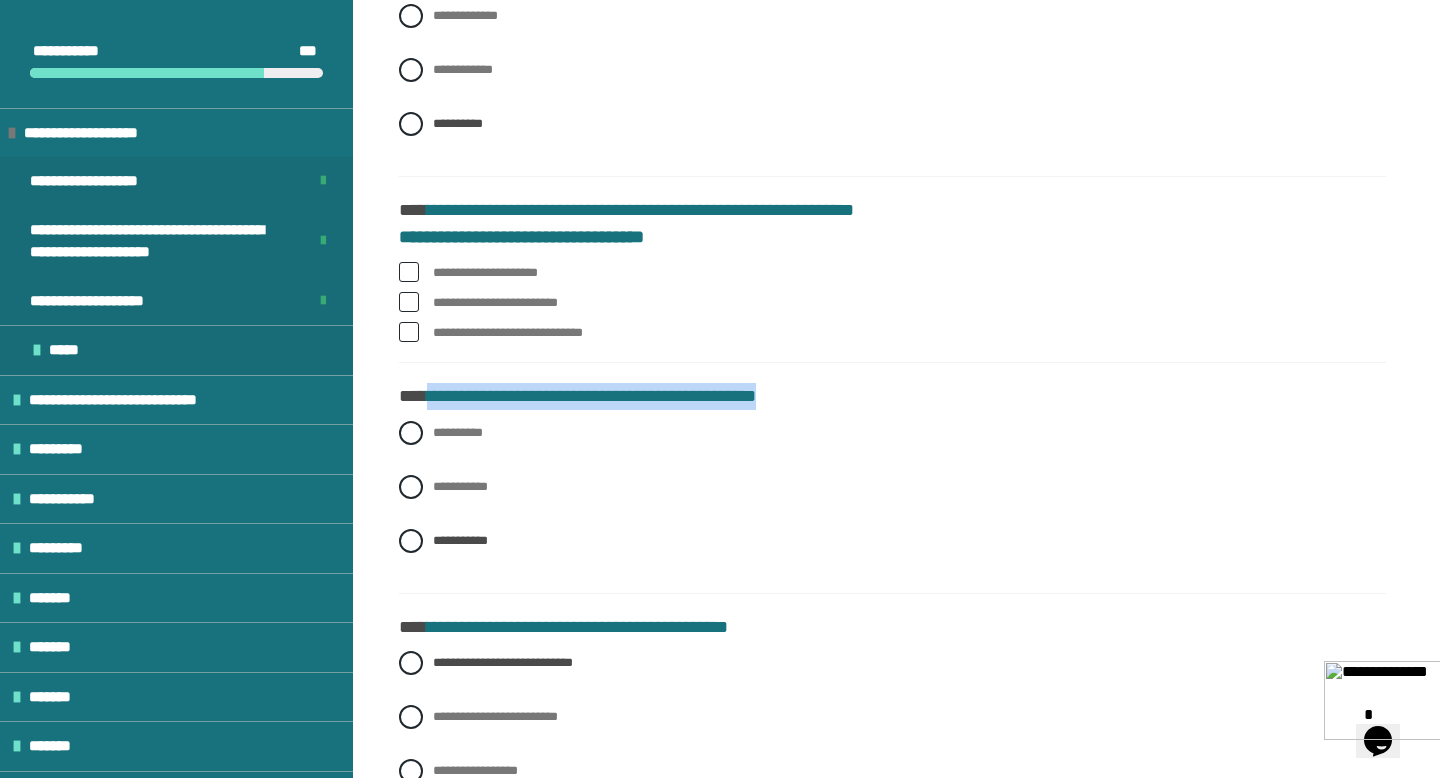 click at bounding box center (409, 272) 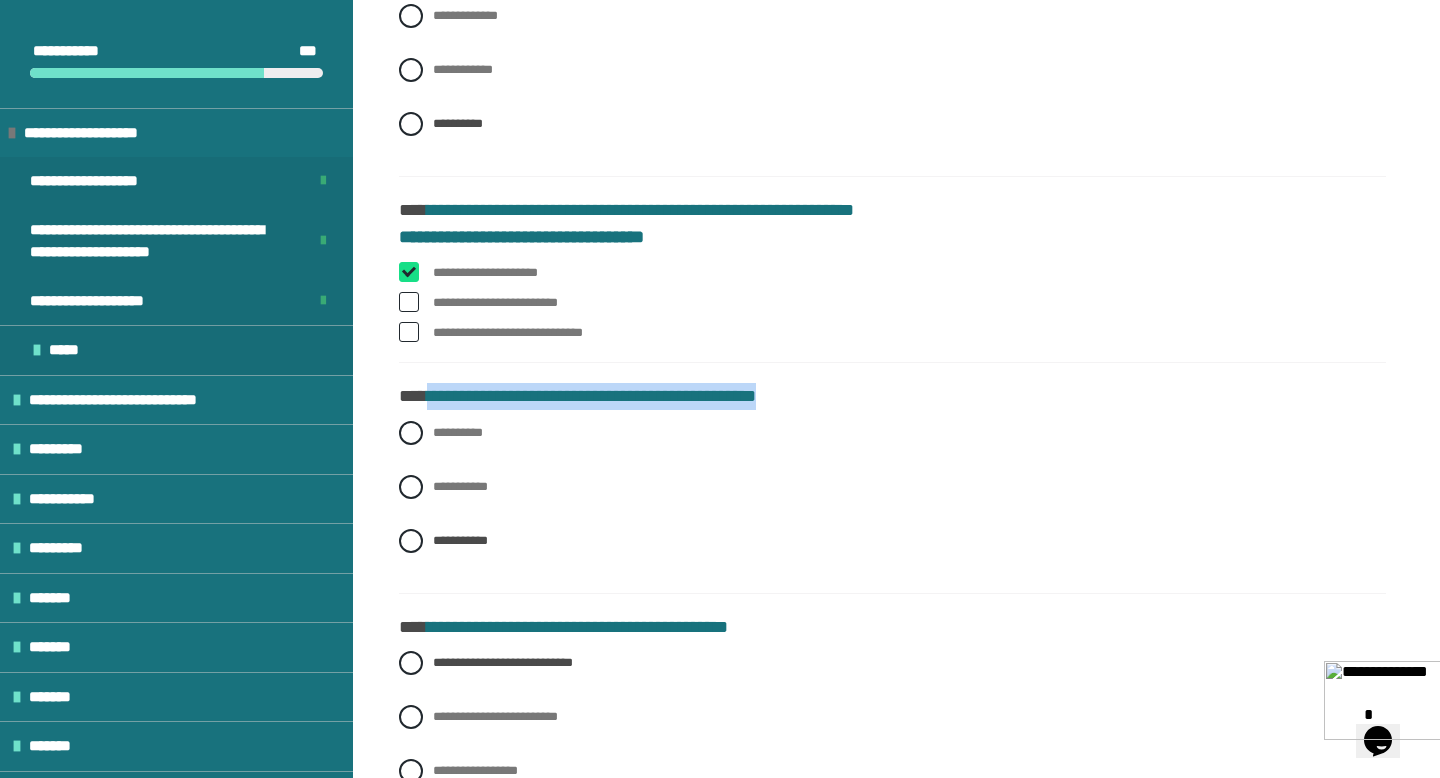 checkbox on "****" 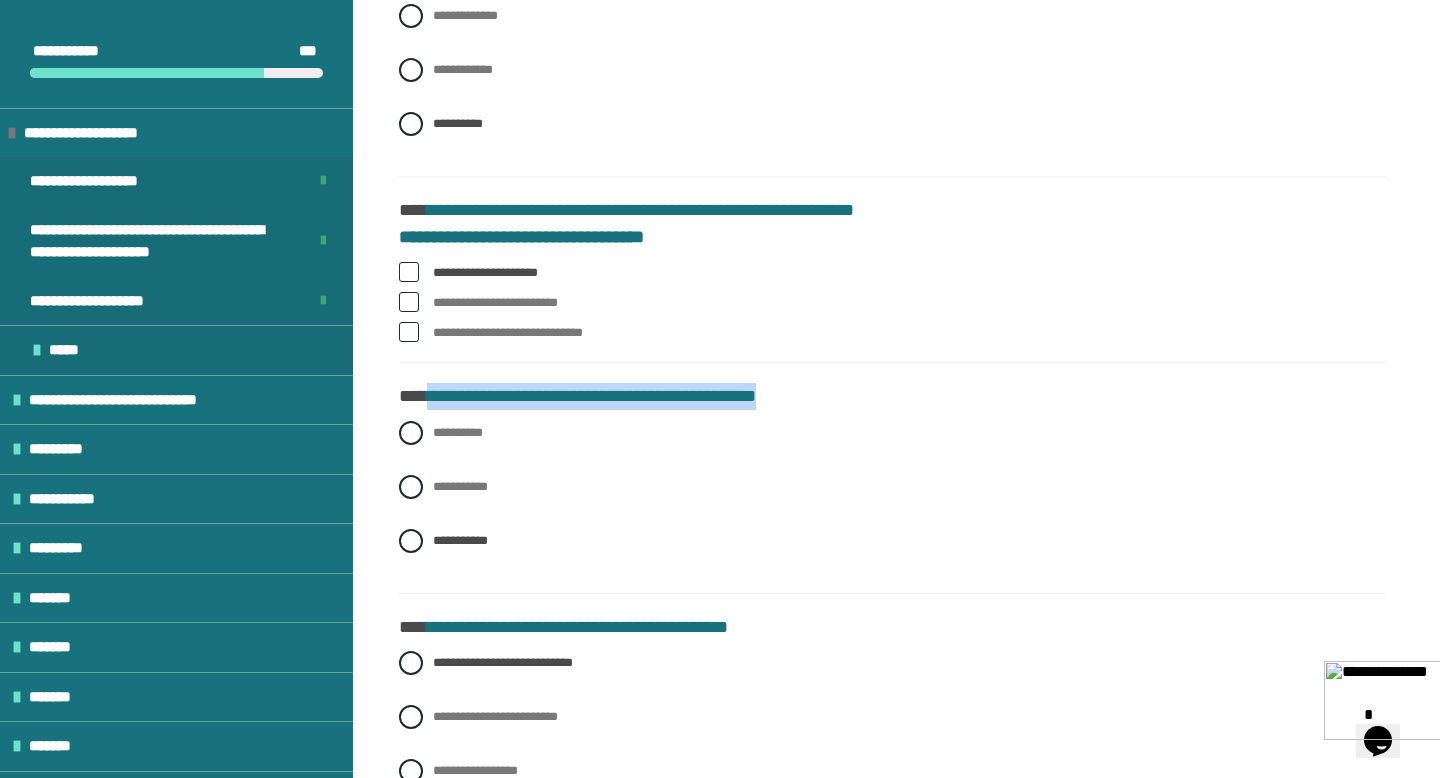 click at bounding box center (409, 302) 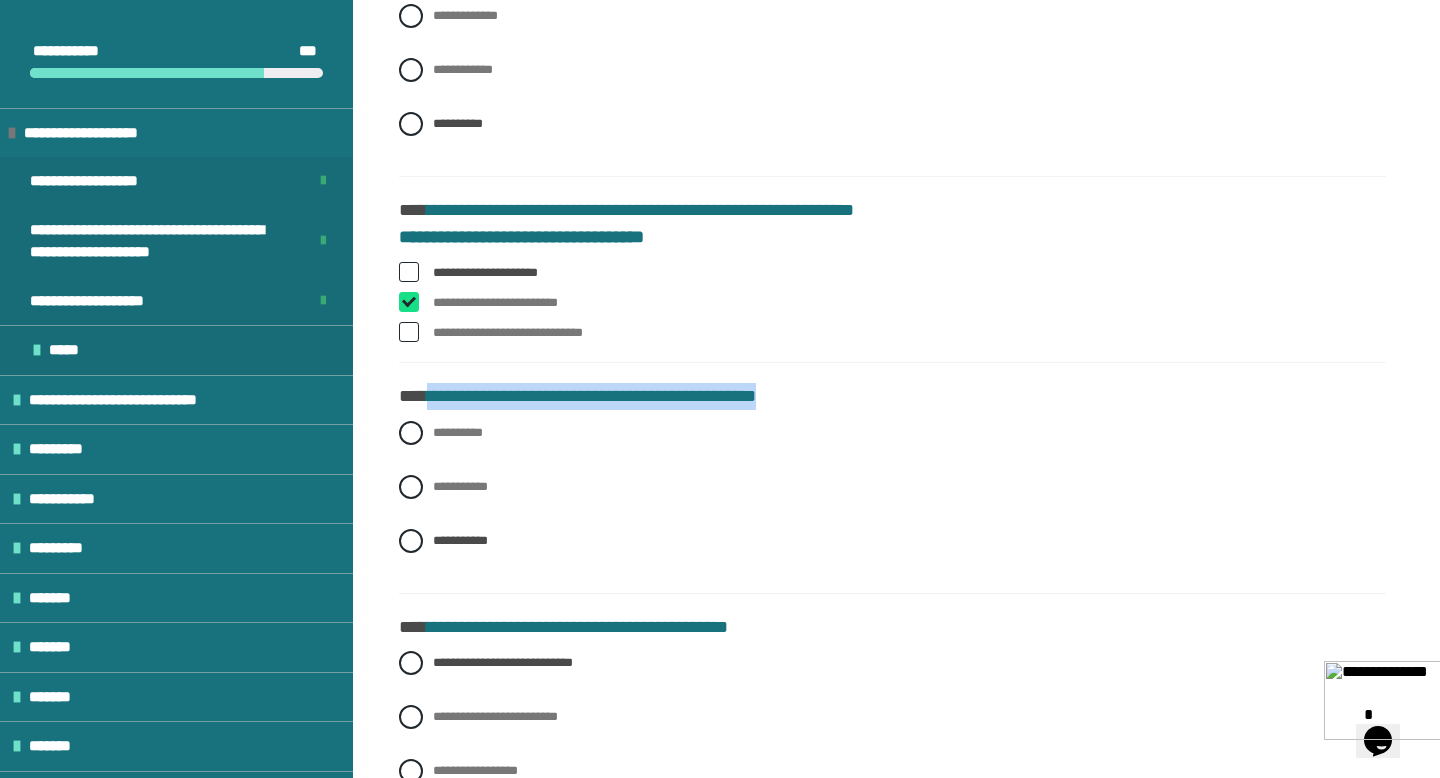 checkbox on "****" 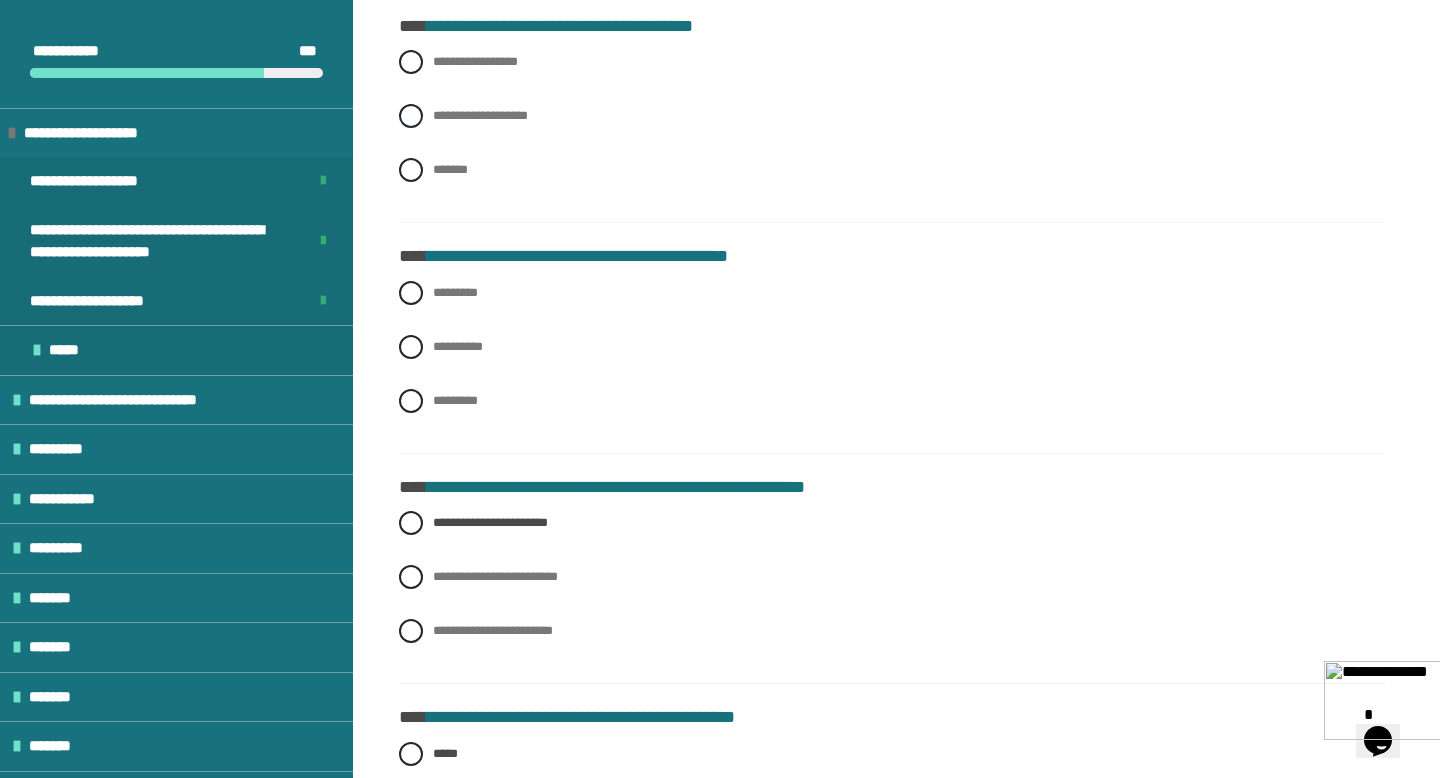 scroll, scrollTop: 6988, scrollLeft: 0, axis: vertical 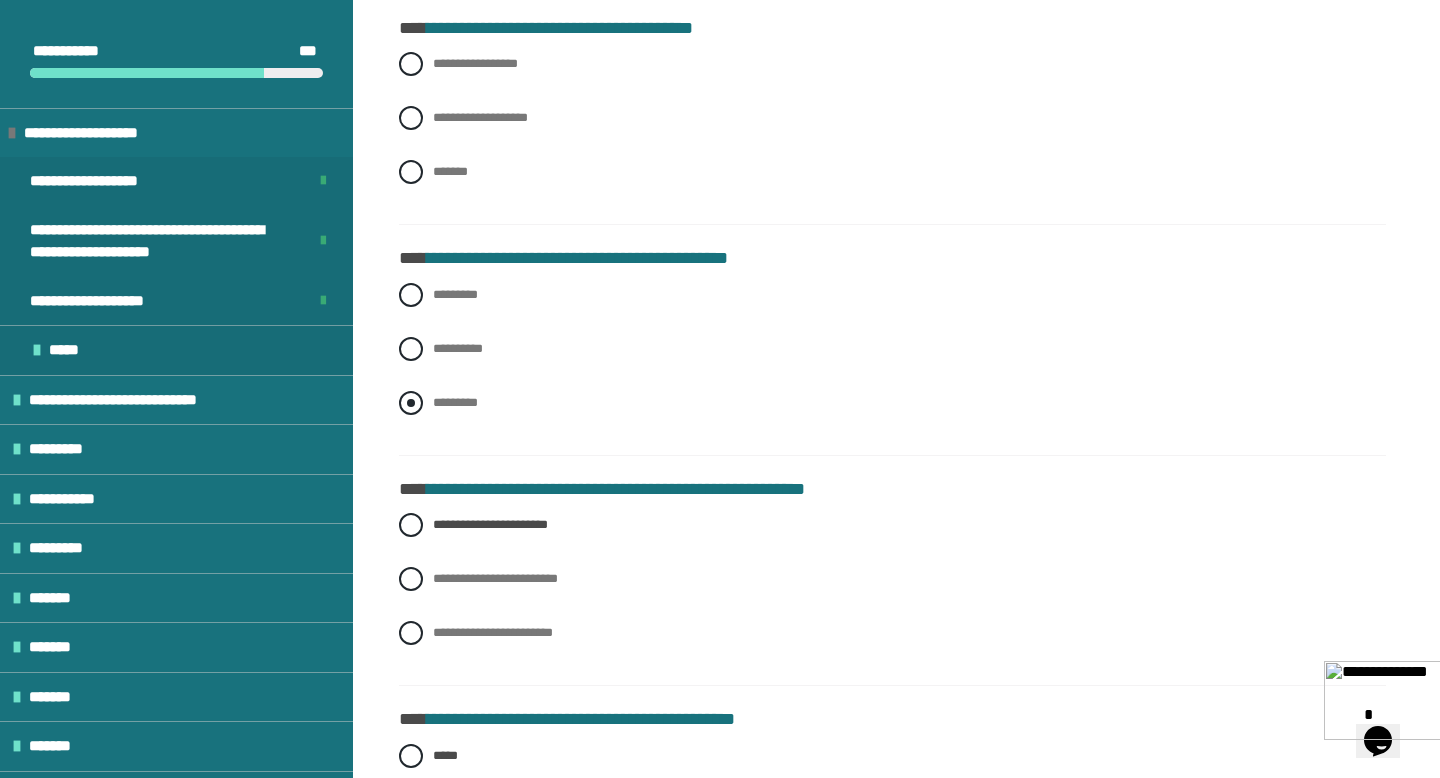 click at bounding box center [411, 403] 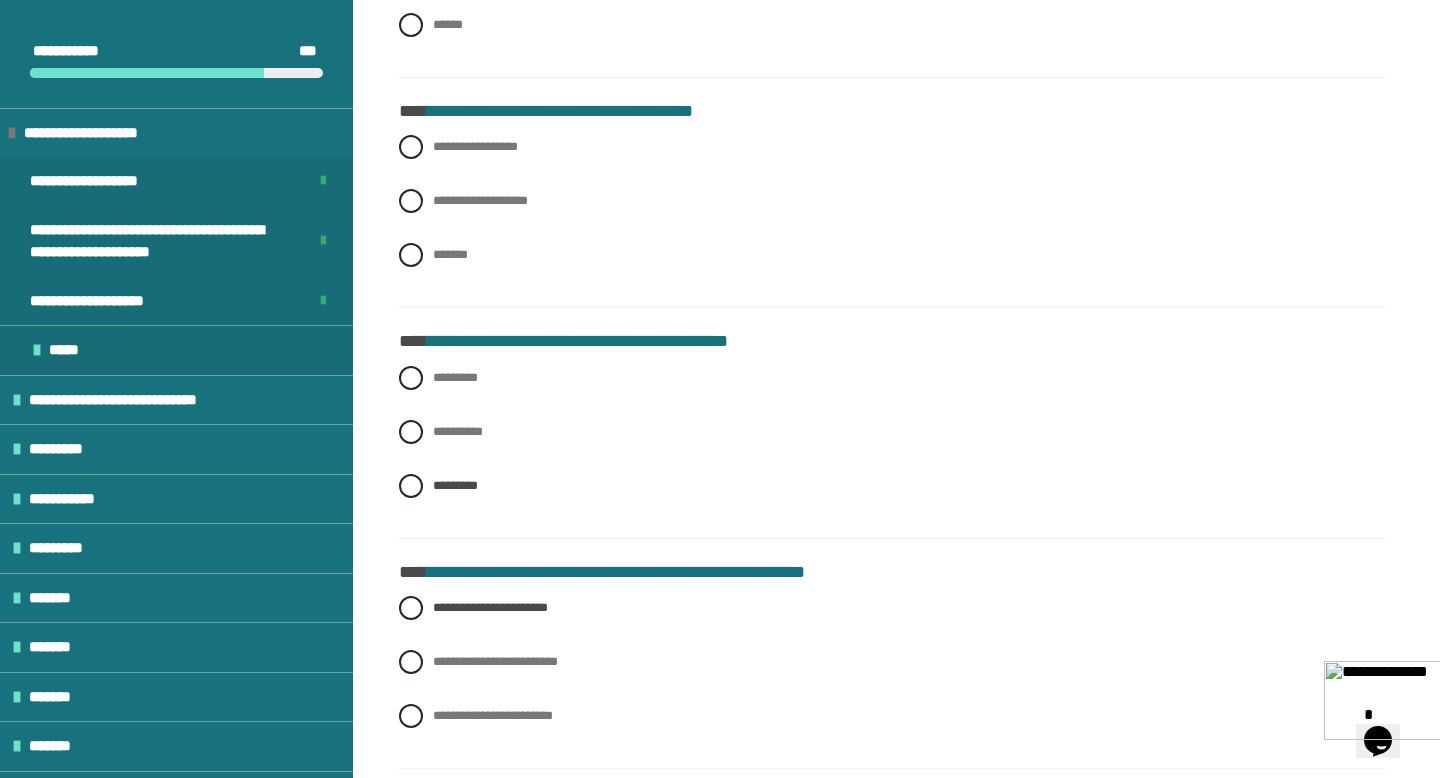 scroll, scrollTop: 6897, scrollLeft: 0, axis: vertical 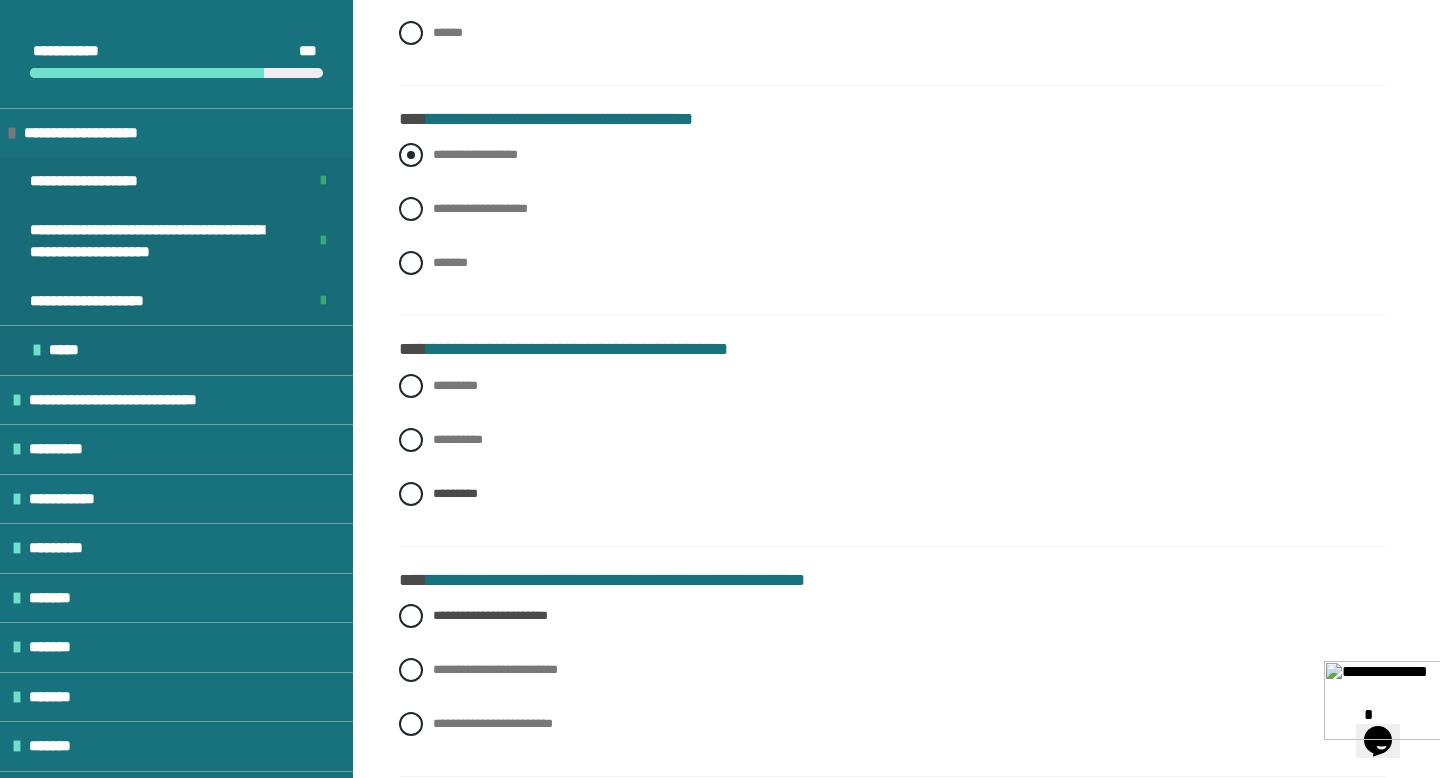click at bounding box center [411, 155] 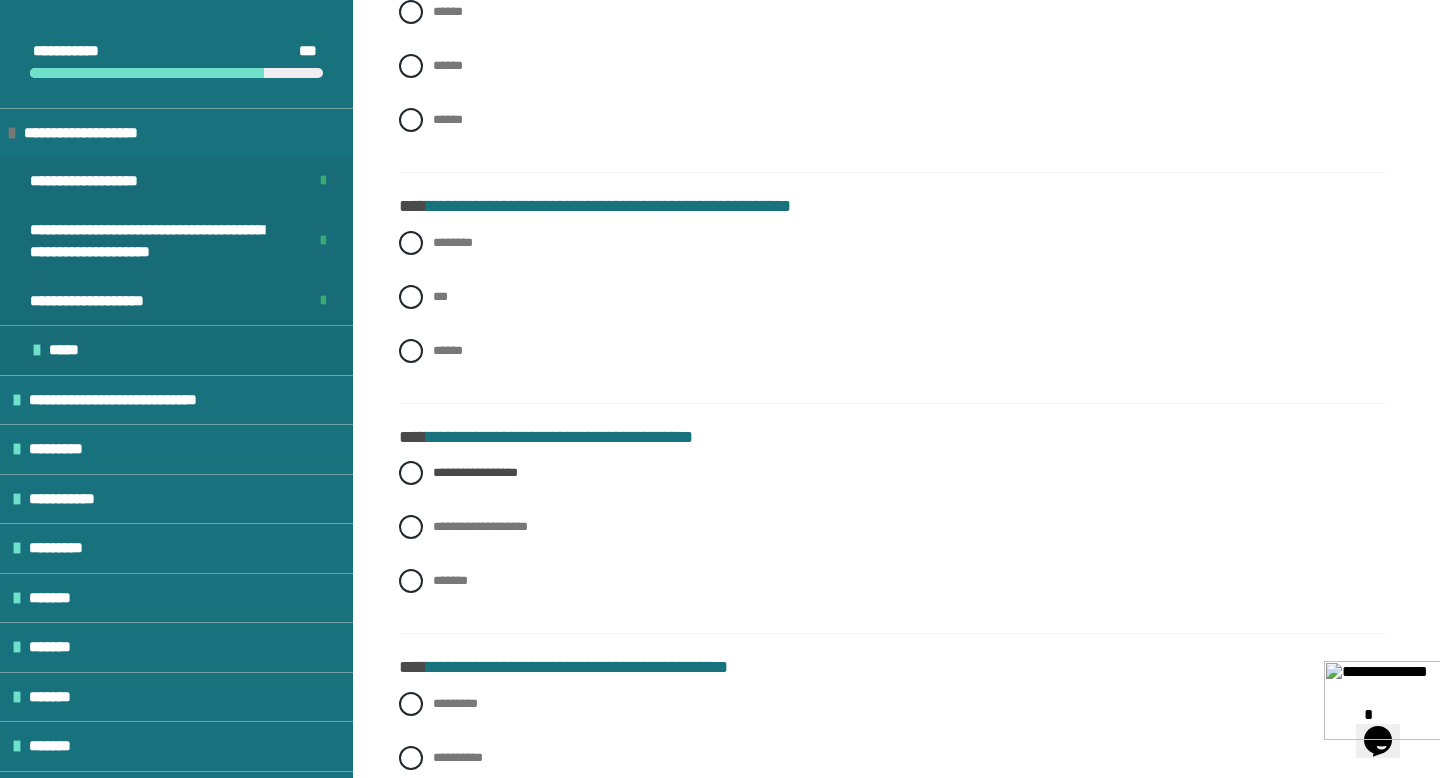 scroll, scrollTop: 6574, scrollLeft: 0, axis: vertical 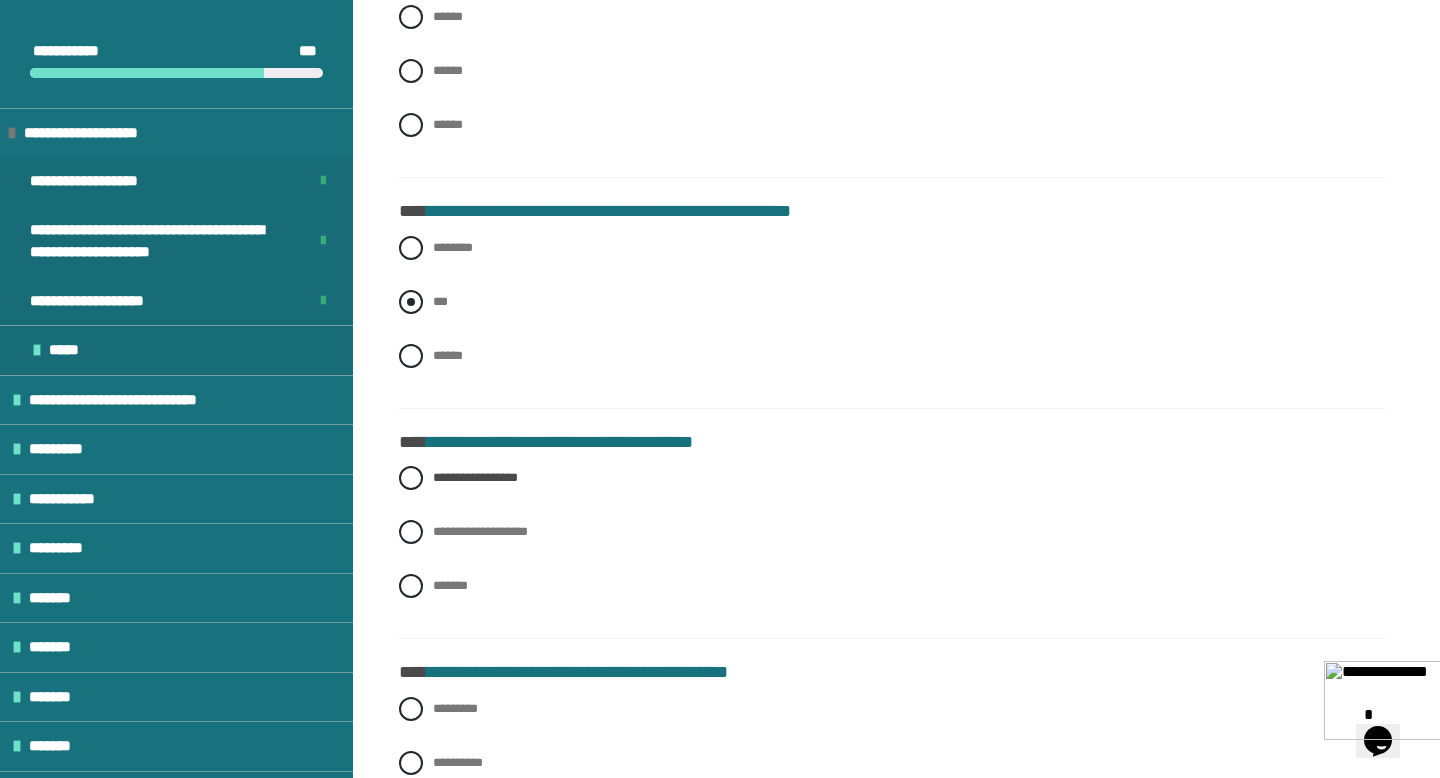 click at bounding box center (411, 302) 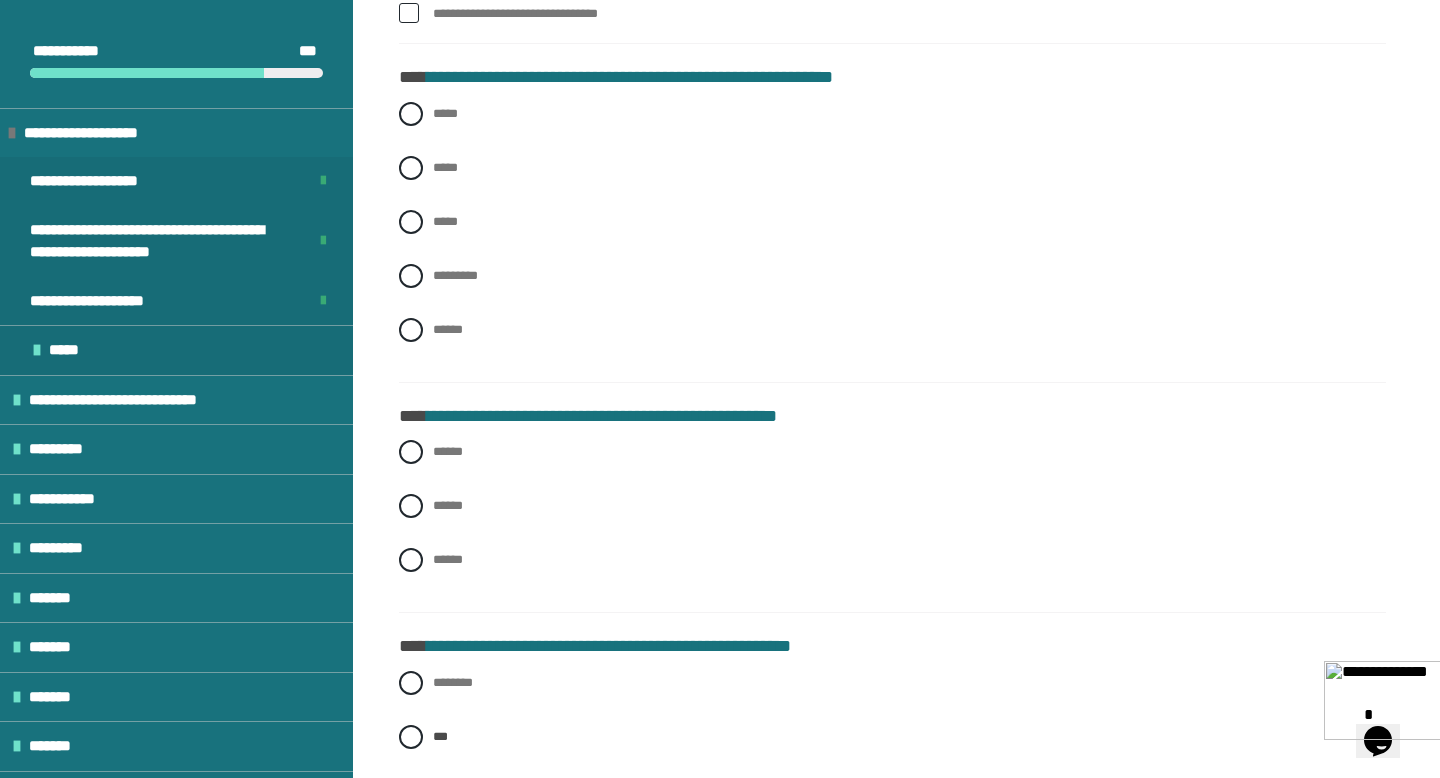 scroll, scrollTop: 6138, scrollLeft: 0, axis: vertical 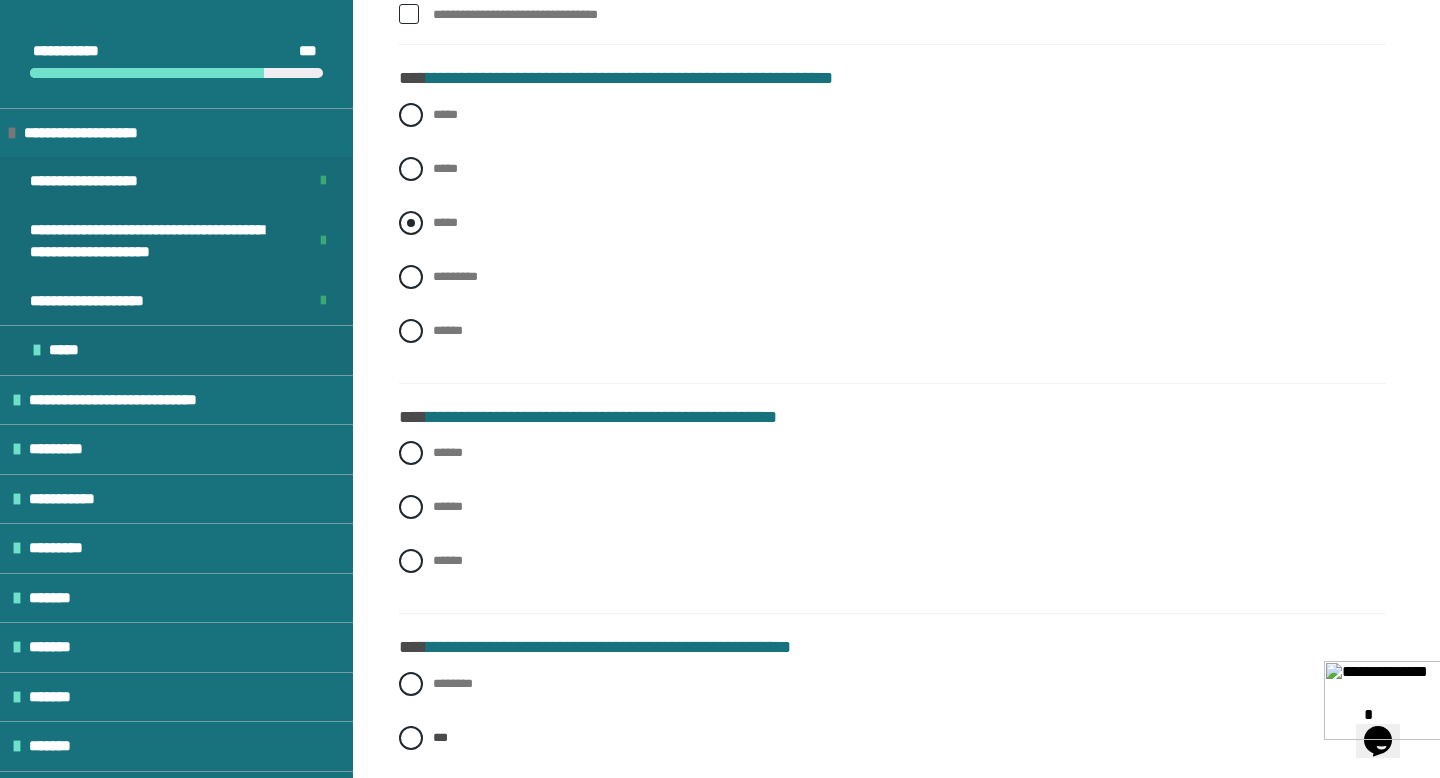 click at bounding box center (411, 223) 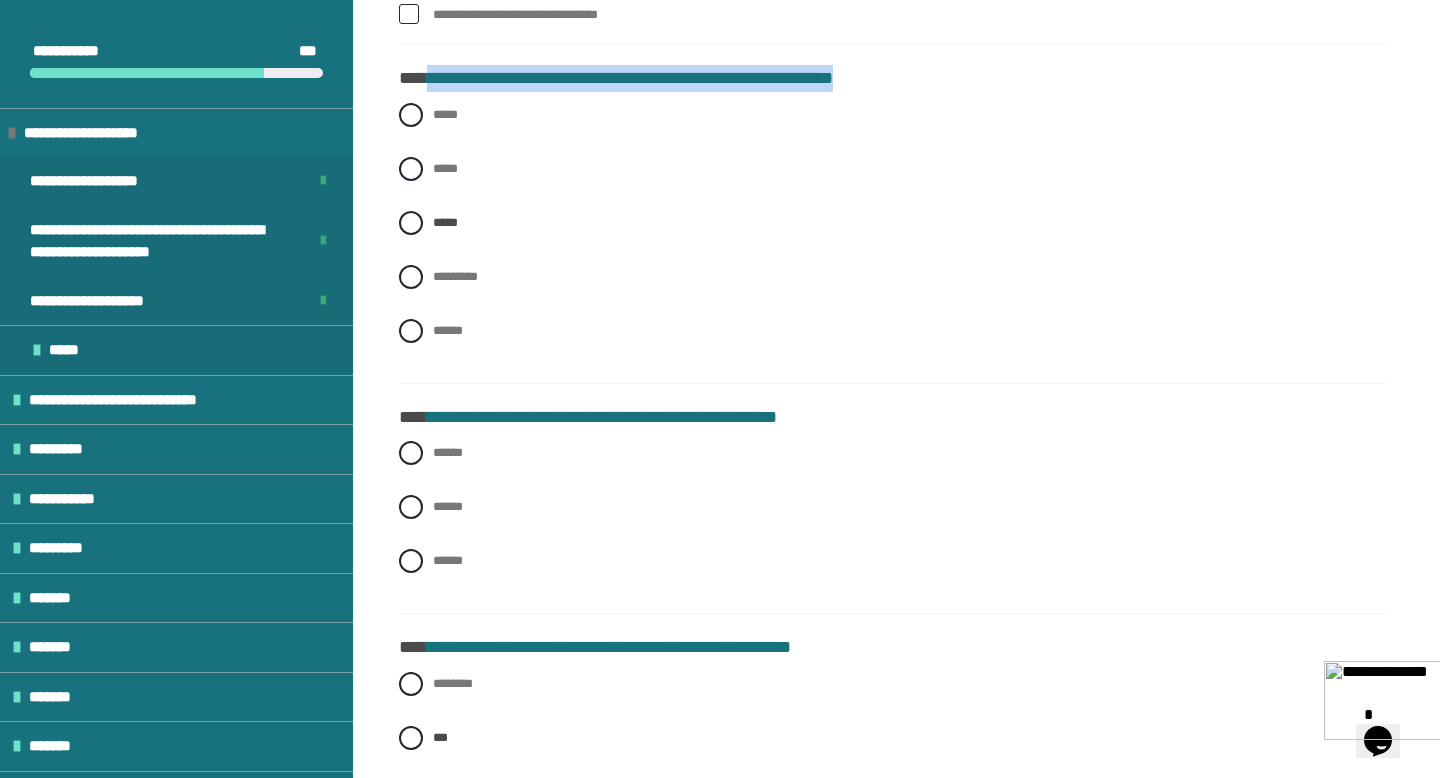 drag, startPoint x: 432, startPoint y: 81, endPoint x: 919, endPoint y: 85, distance: 487.01642 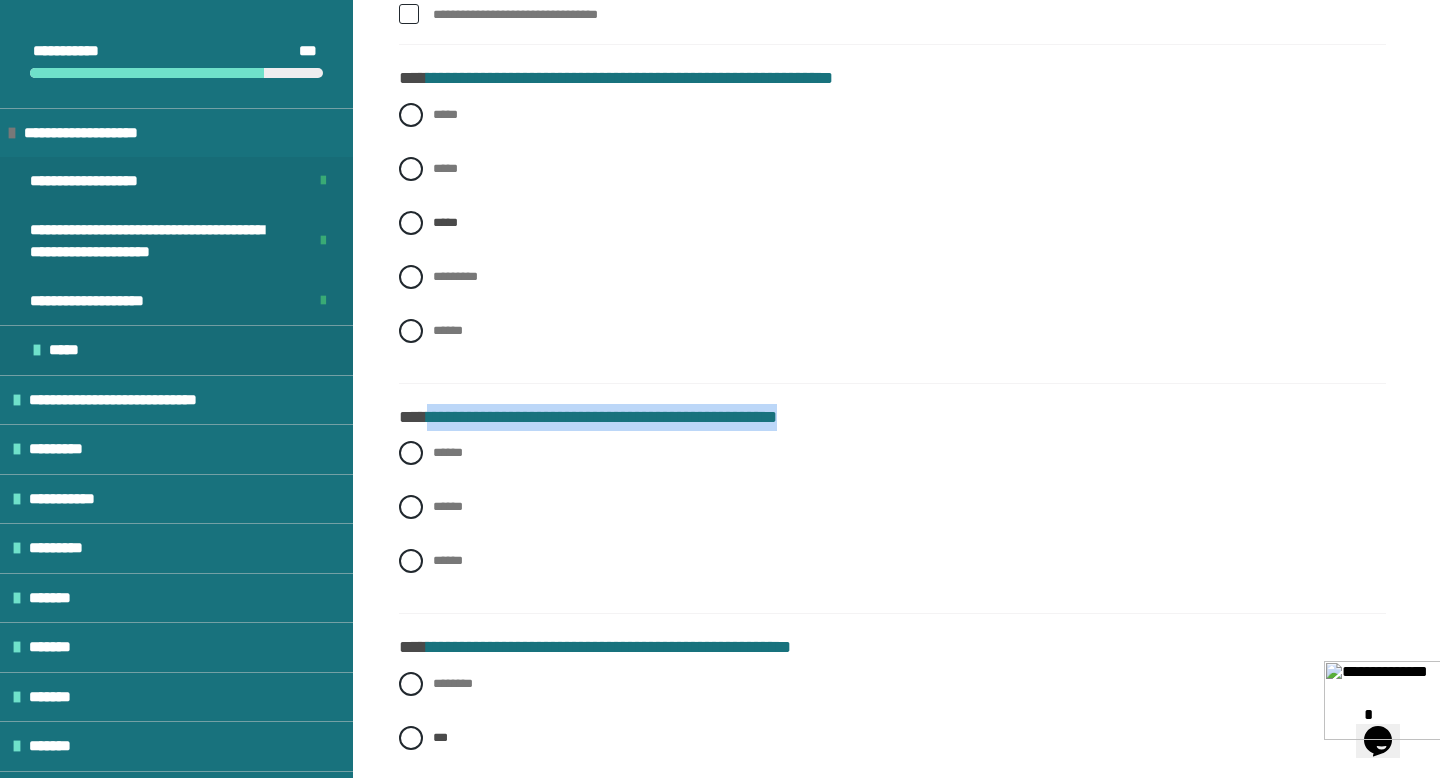 drag, startPoint x: 429, startPoint y: 416, endPoint x: 856, endPoint y: 425, distance: 427.09485 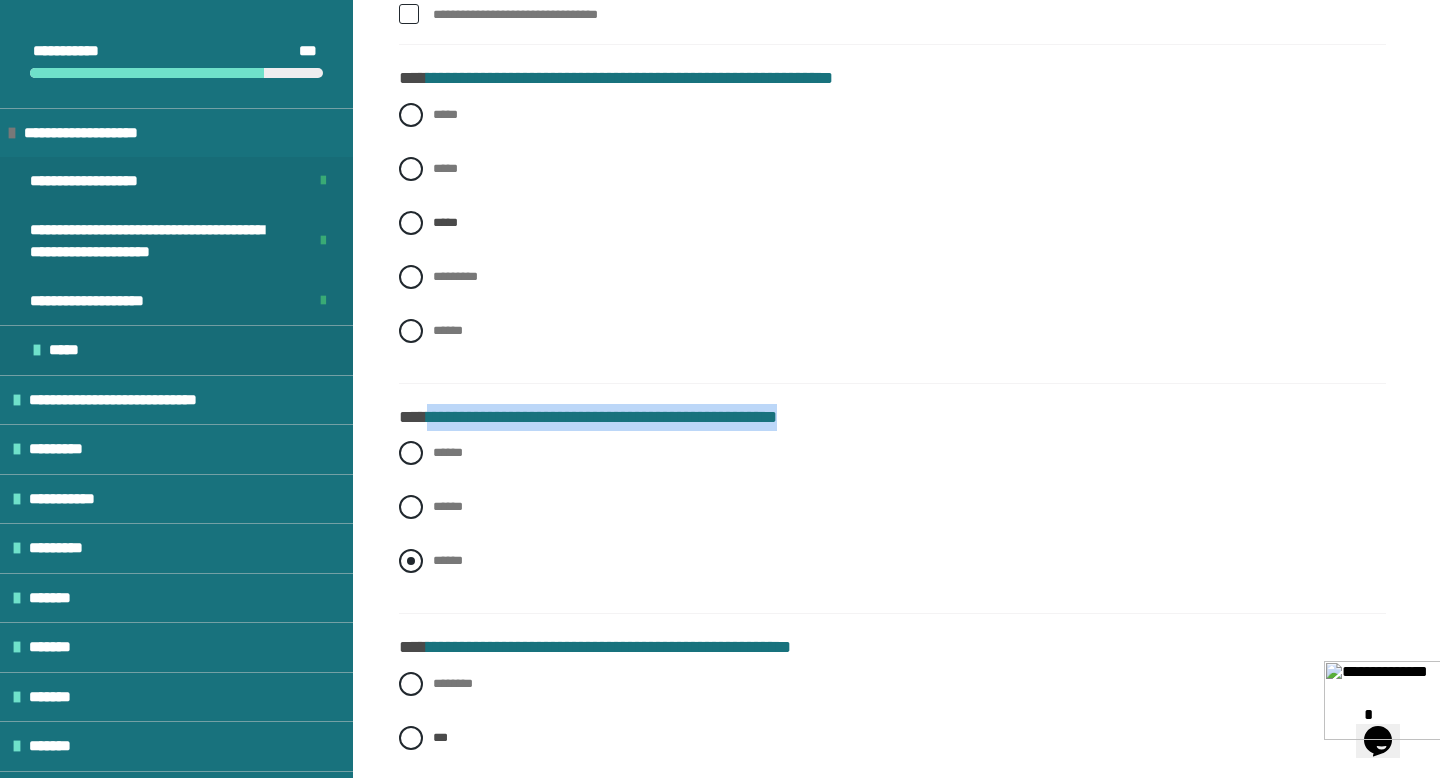 click at bounding box center (411, 561) 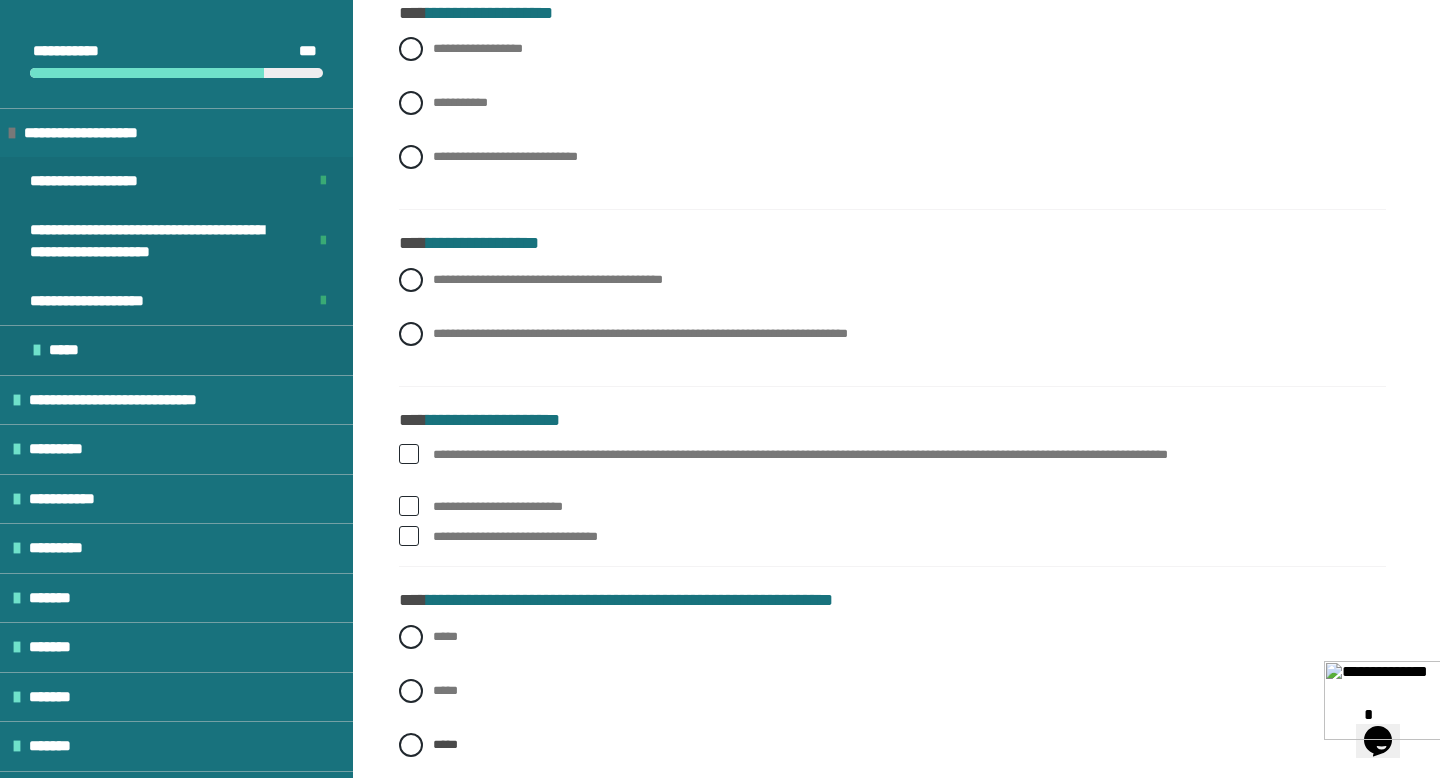 scroll, scrollTop: 5614, scrollLeft: 0, axis: vertical 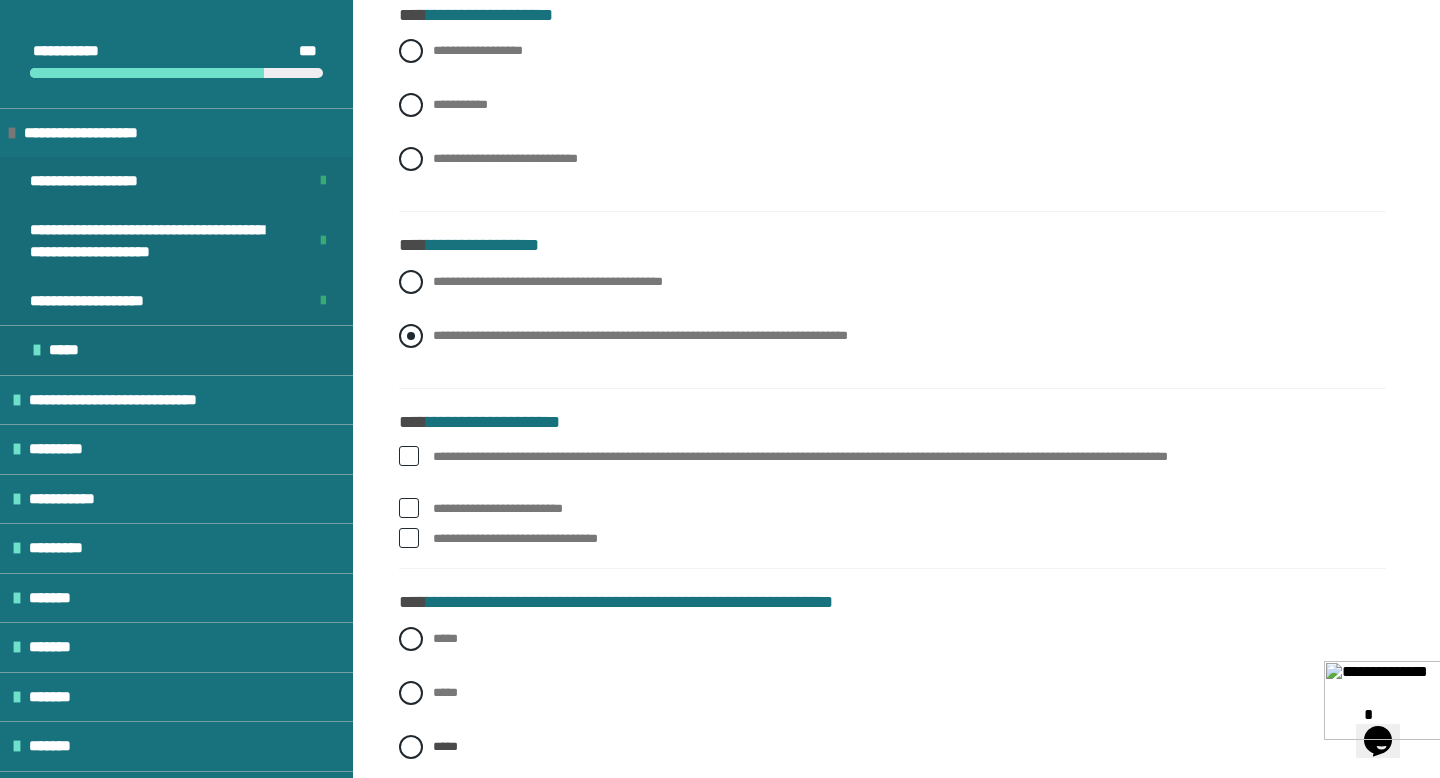 click at bounding box center [411, 336] 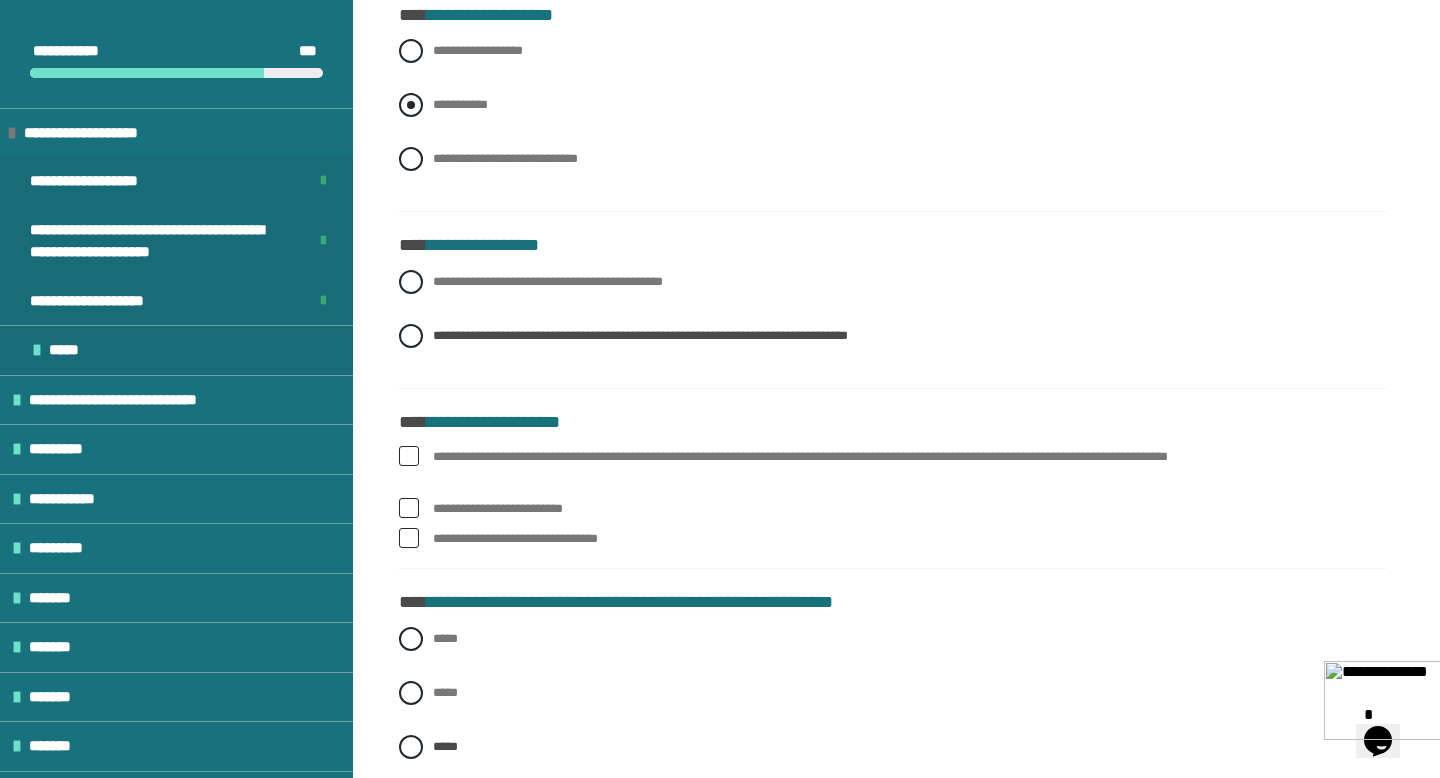 click at bounding box center [411, 105] 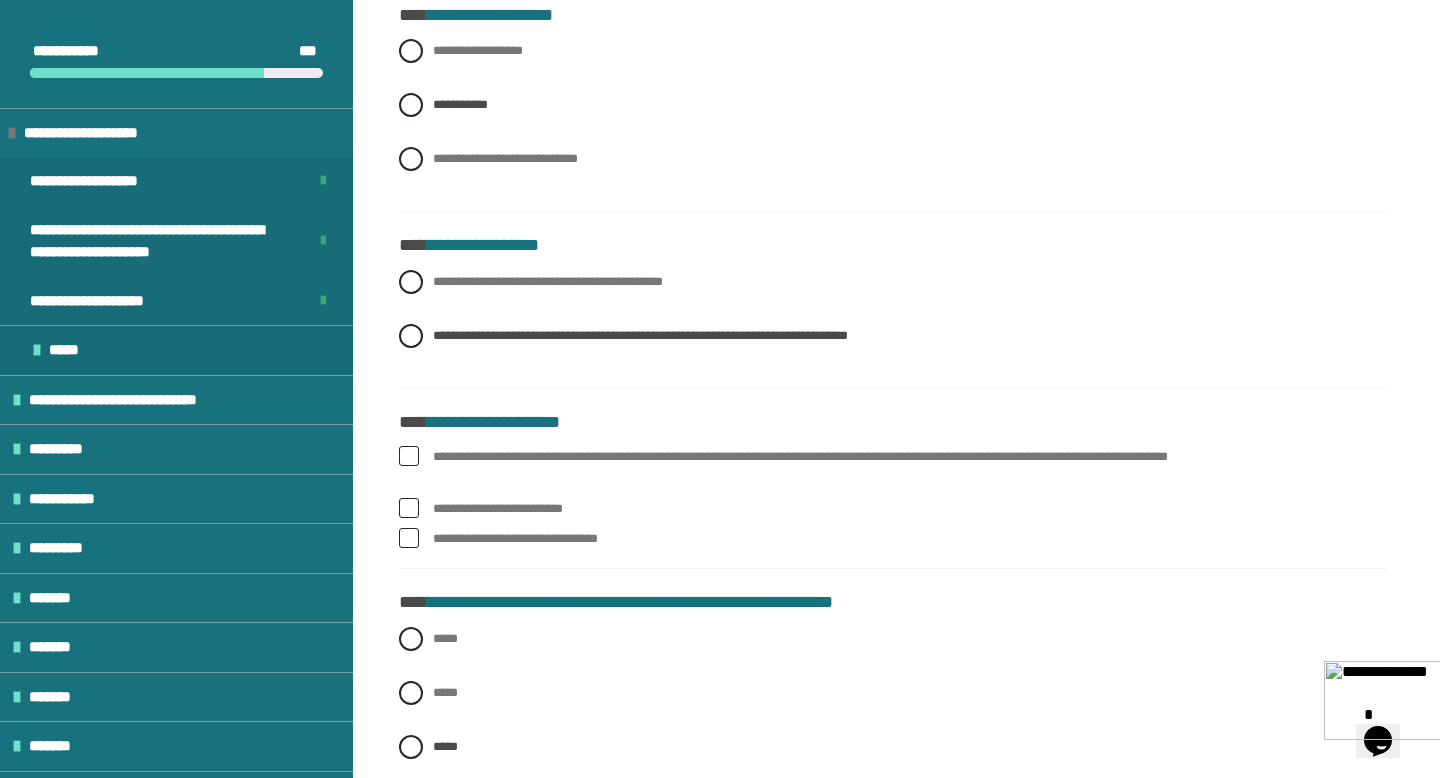 click at bounding box center [409, 508] 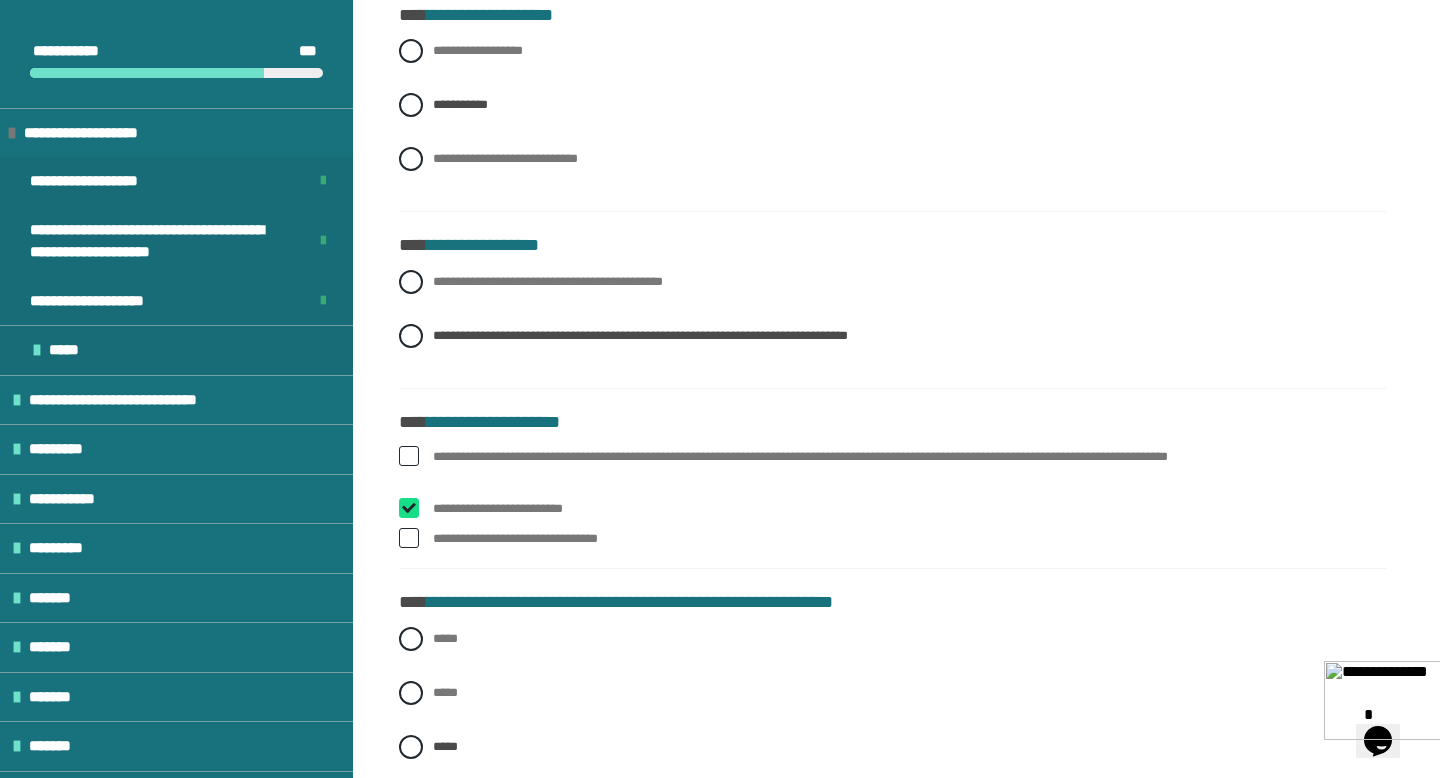 checkbox on "****" 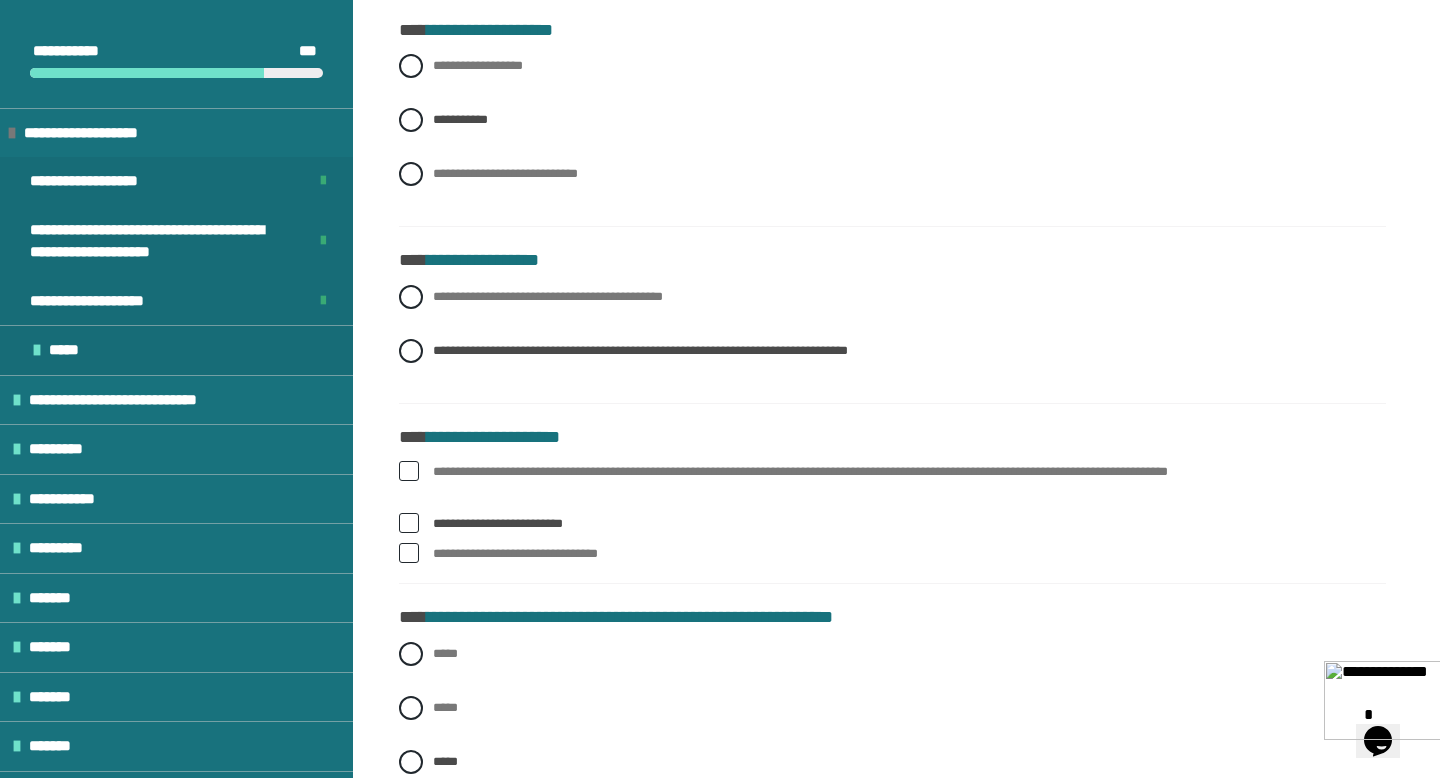scroll, scrollTop: 5591, scrollLeft: 0, axis: vertical 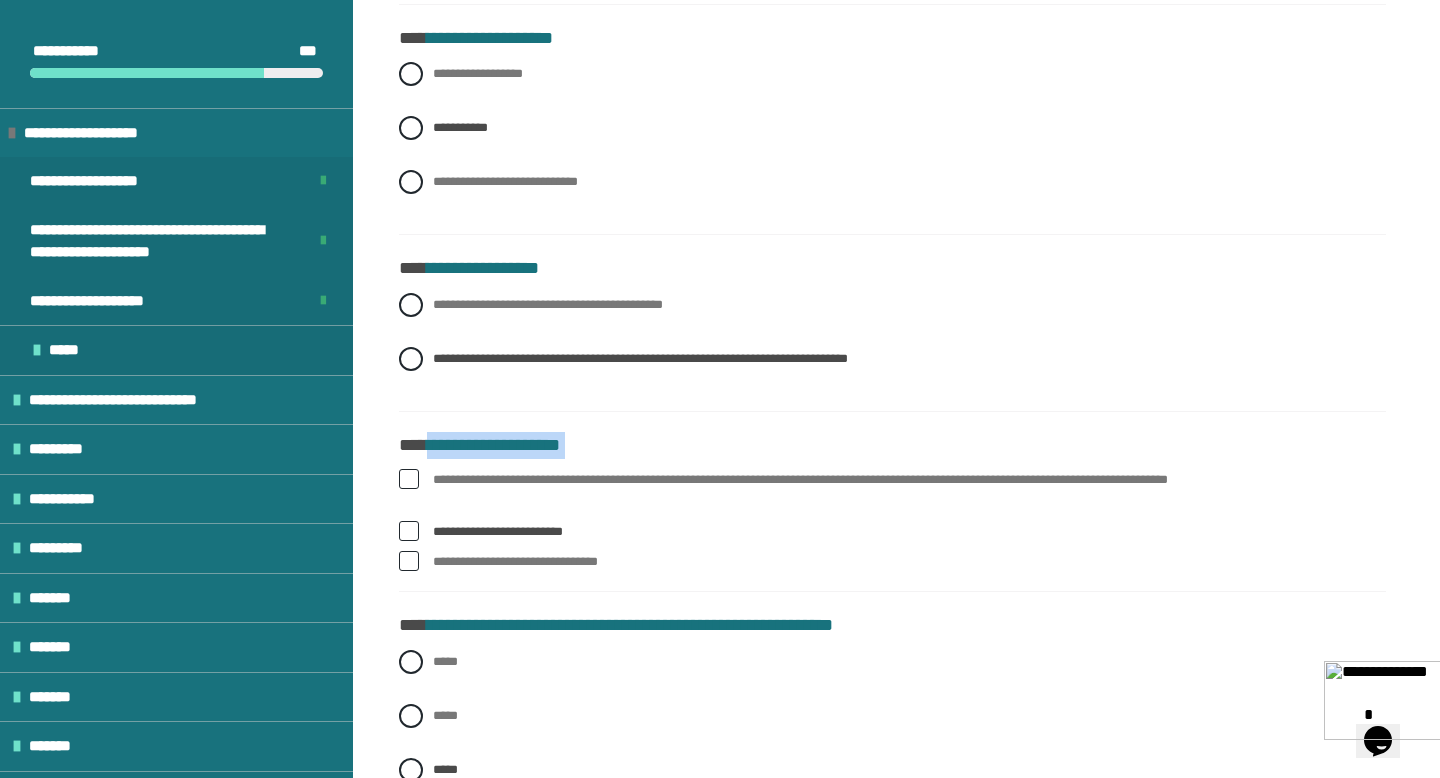 drag, startPoint x: 435, startPoint y: 446, endPoint x: 691, endPoint y: 493, distance: 260.2787 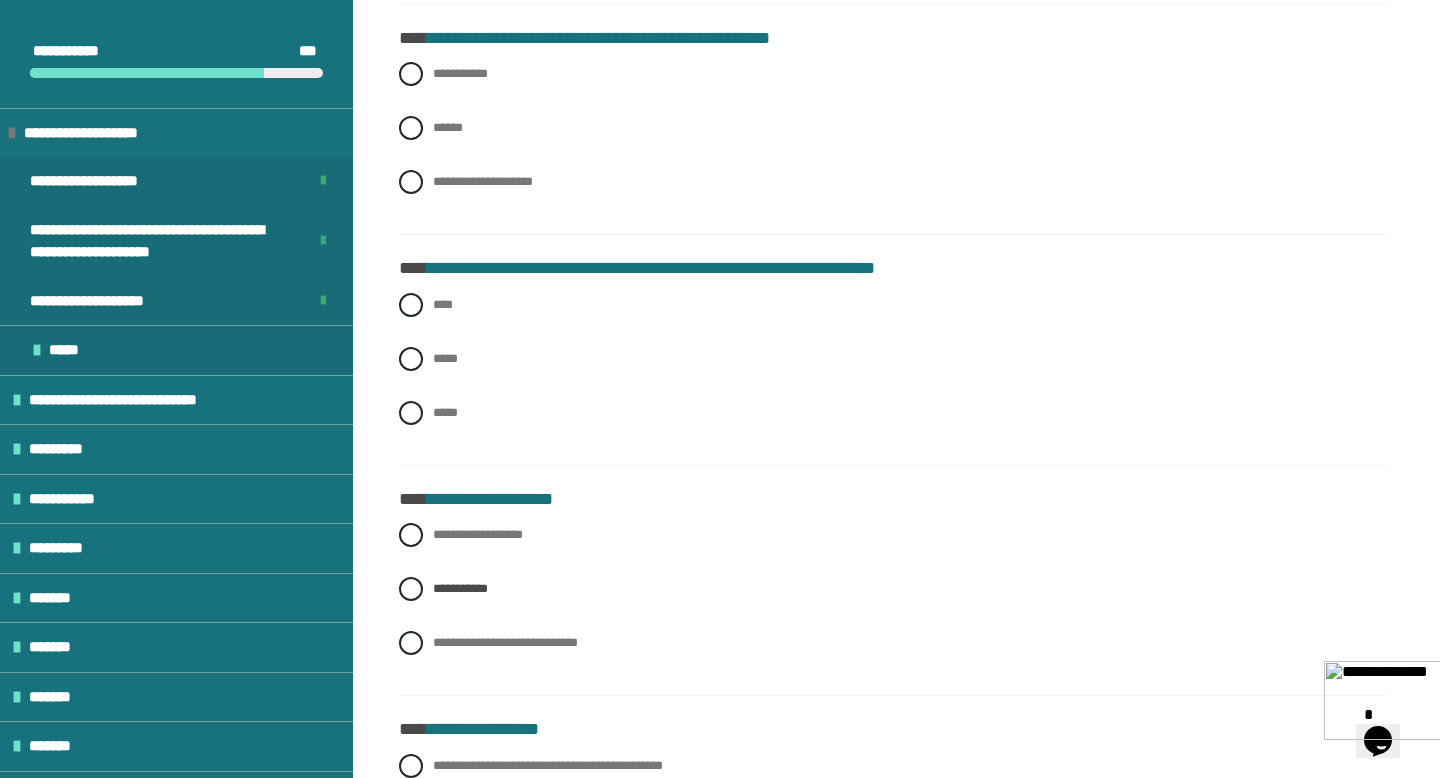 scroll, scrollTop: 5128, scrollLeft: 0, axis: vertical 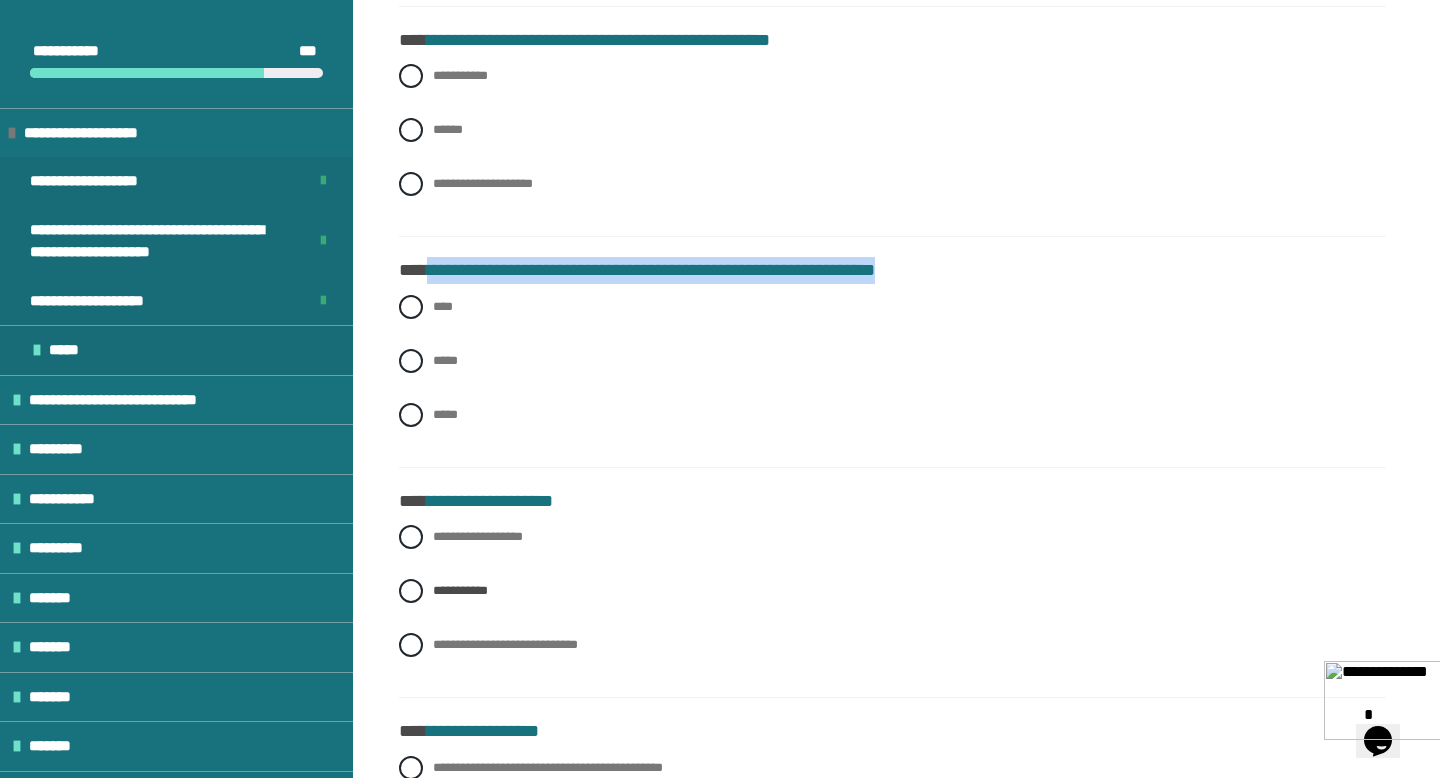 drag, startPoint x: 434, startPoint y: 268, endPoint x: 1006, endPoint y: 269, distance: 572.00085 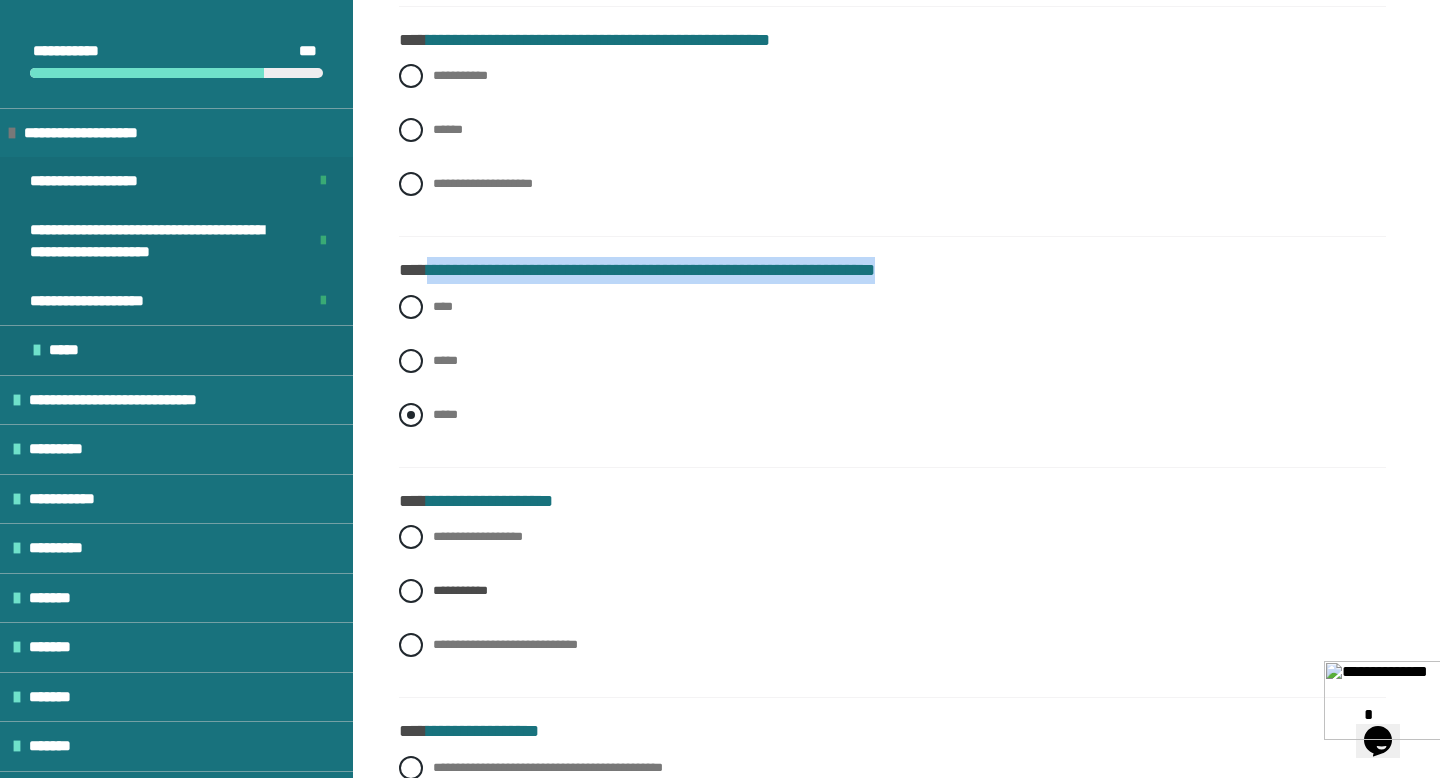 click at bounding box center [411, 415] 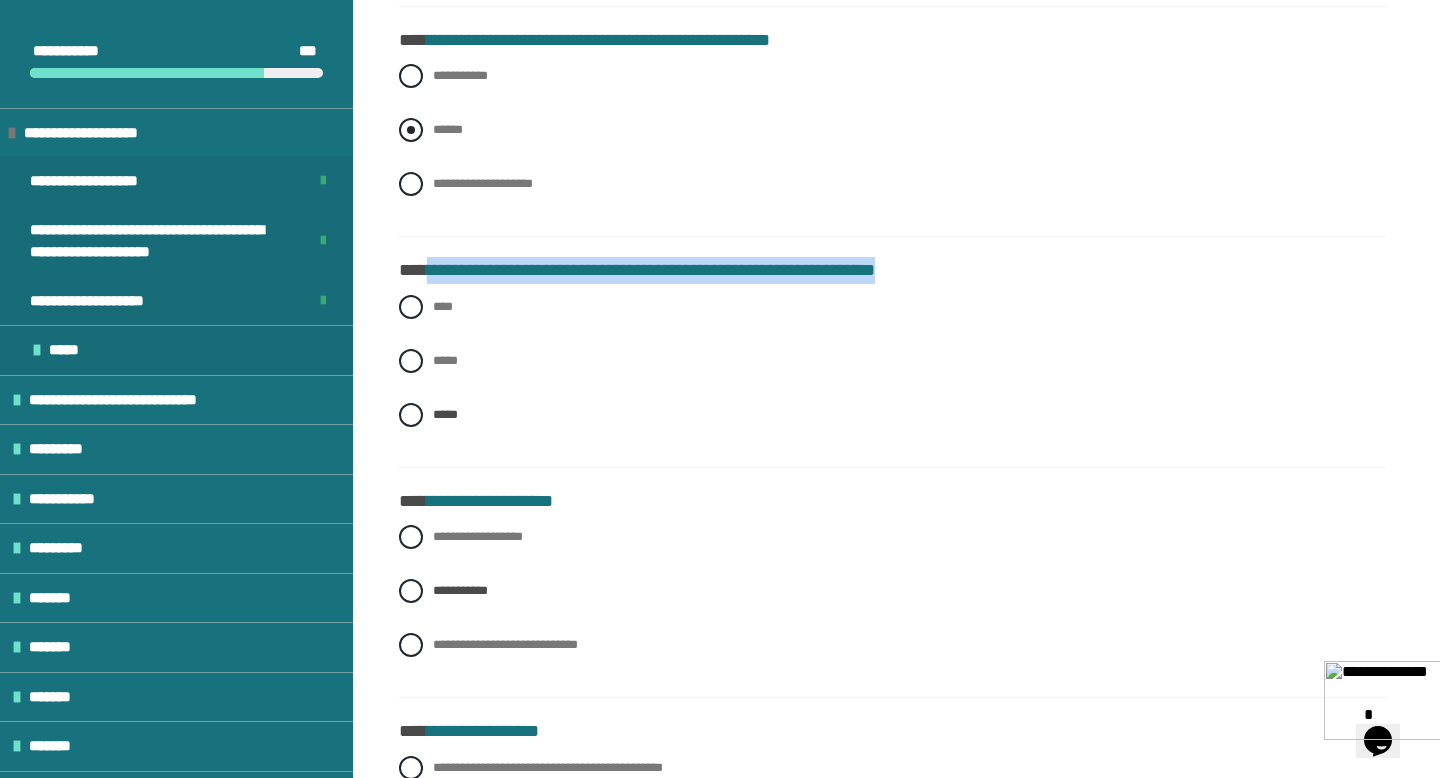 click on "******" at bounding box center (892, 130) 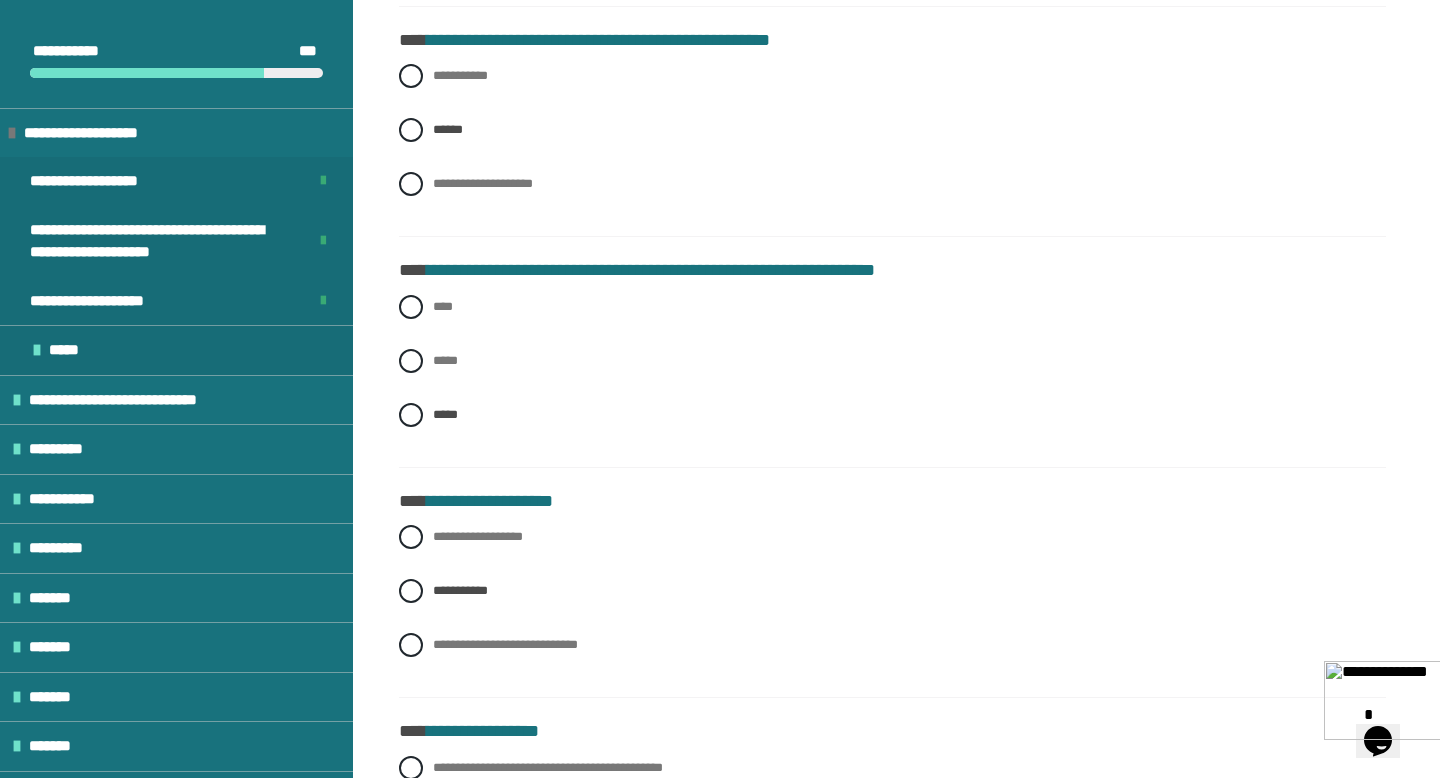 click on "**********" at bounding box center [892, 1386] 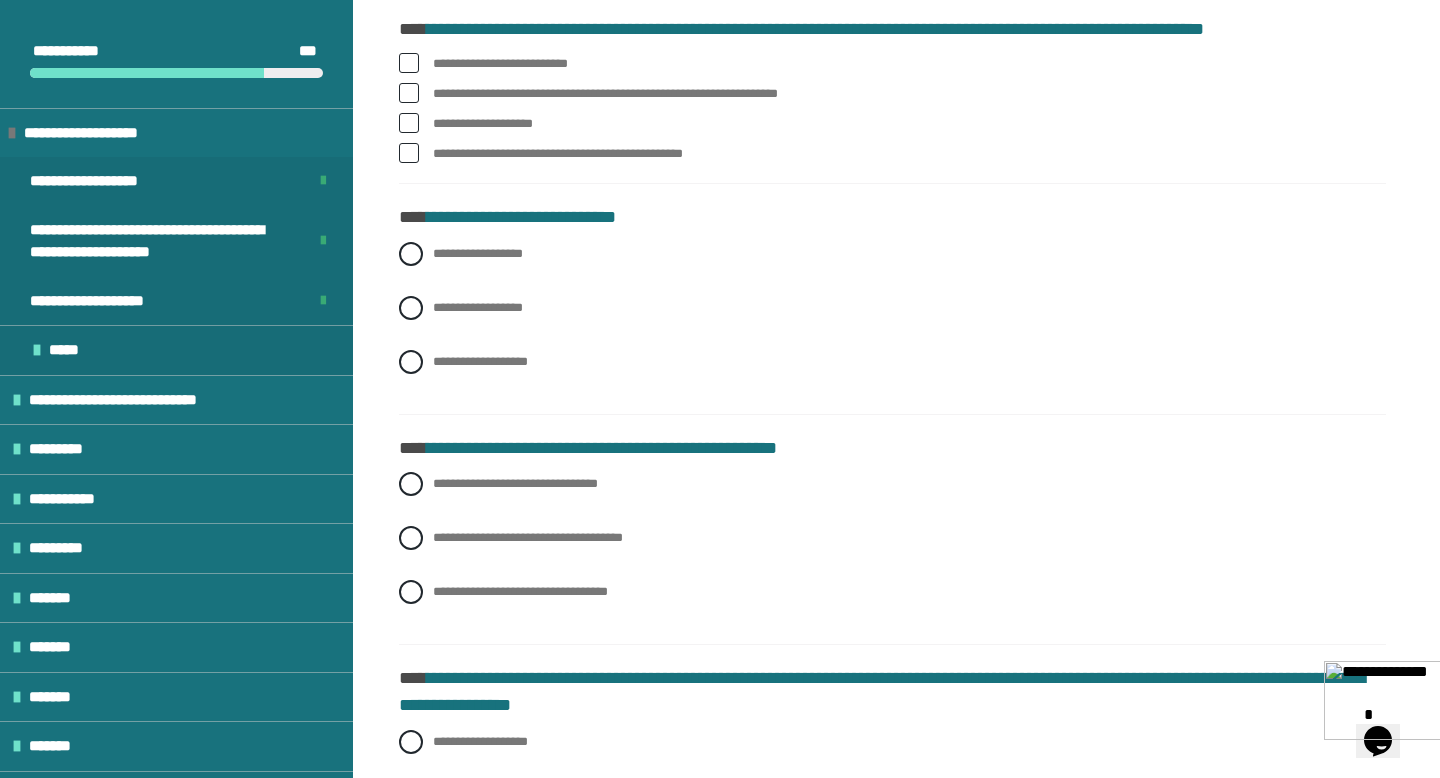 scroll, scrollTop: 3615, scrollLeft: 0, axis: vertical 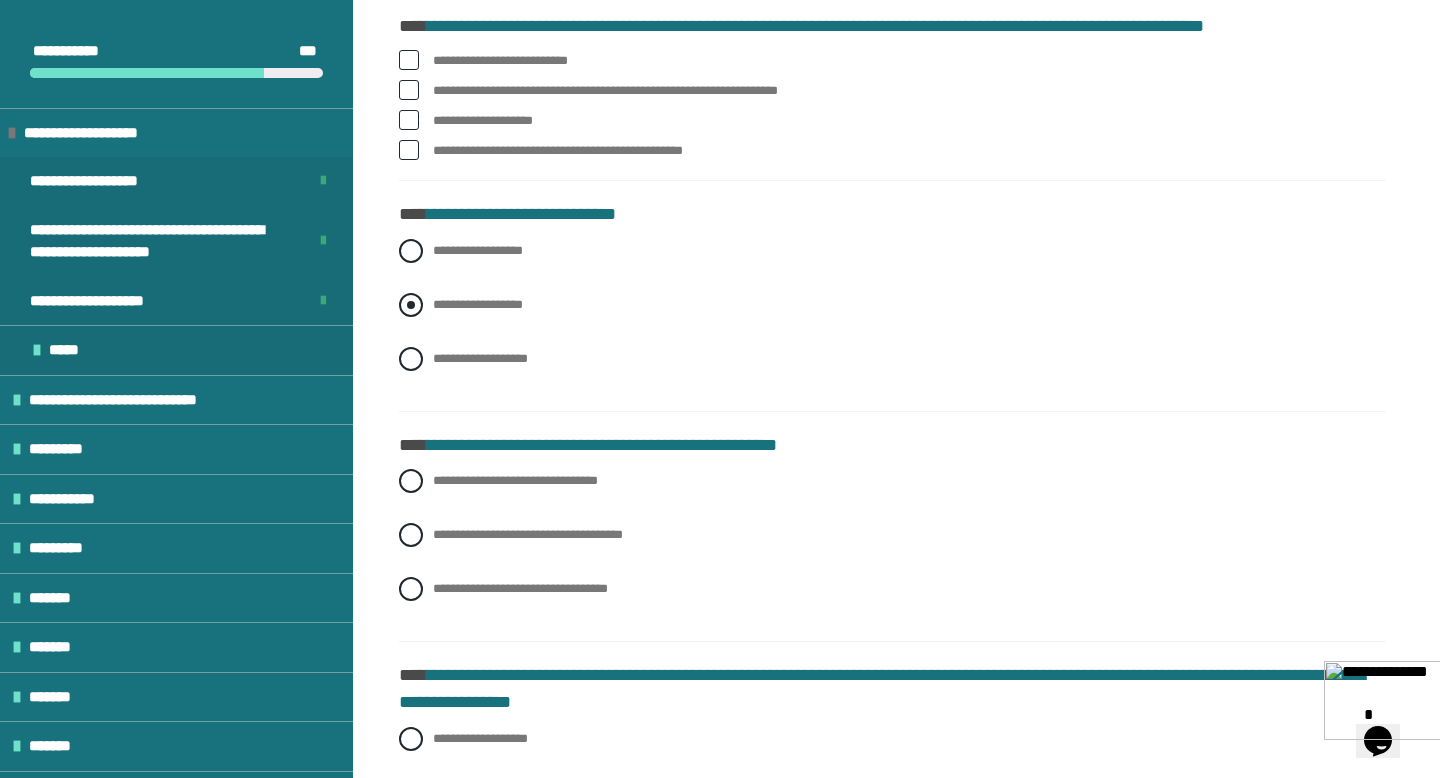 click at bounding box center [411, 305] 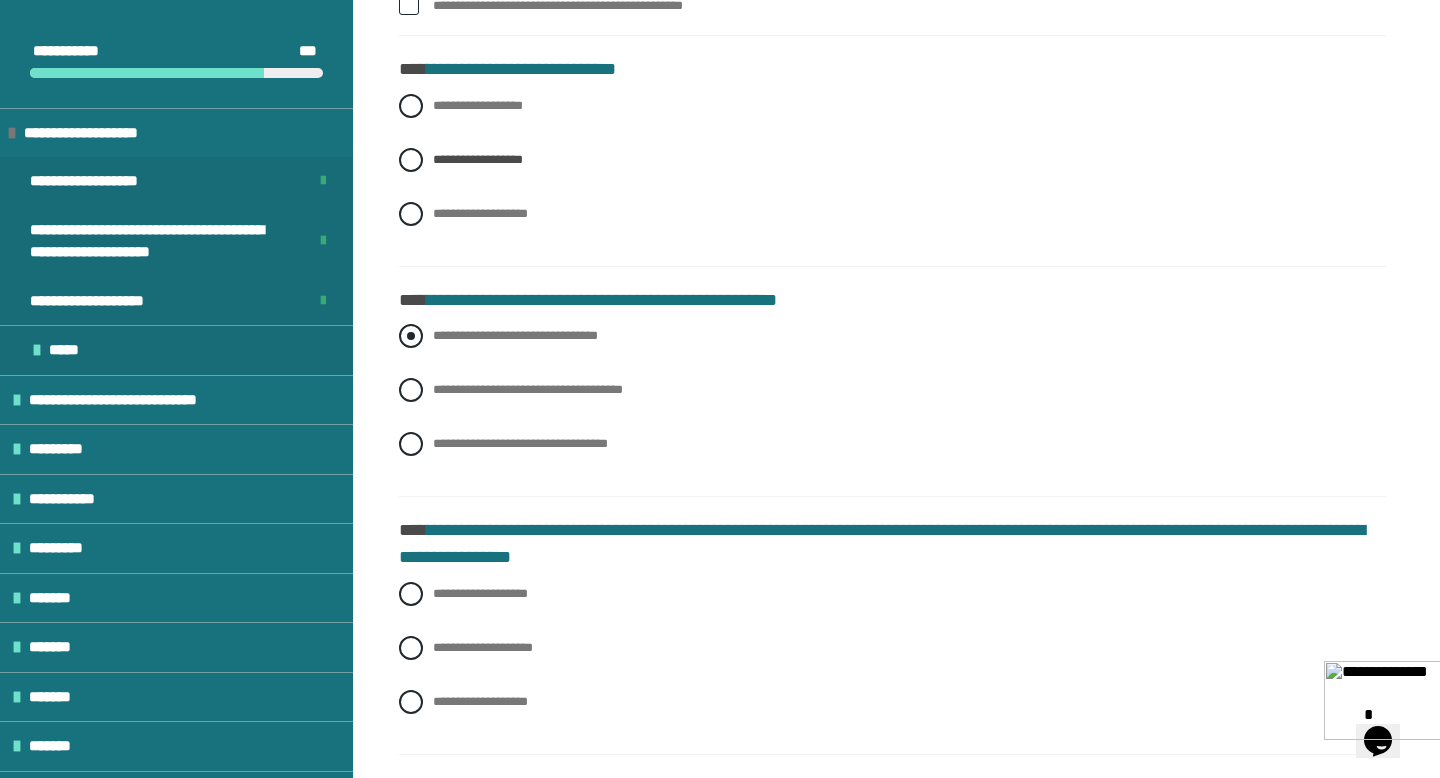 scroll, scrollTop: 3762, scrollLeft: 0, axis: vertical 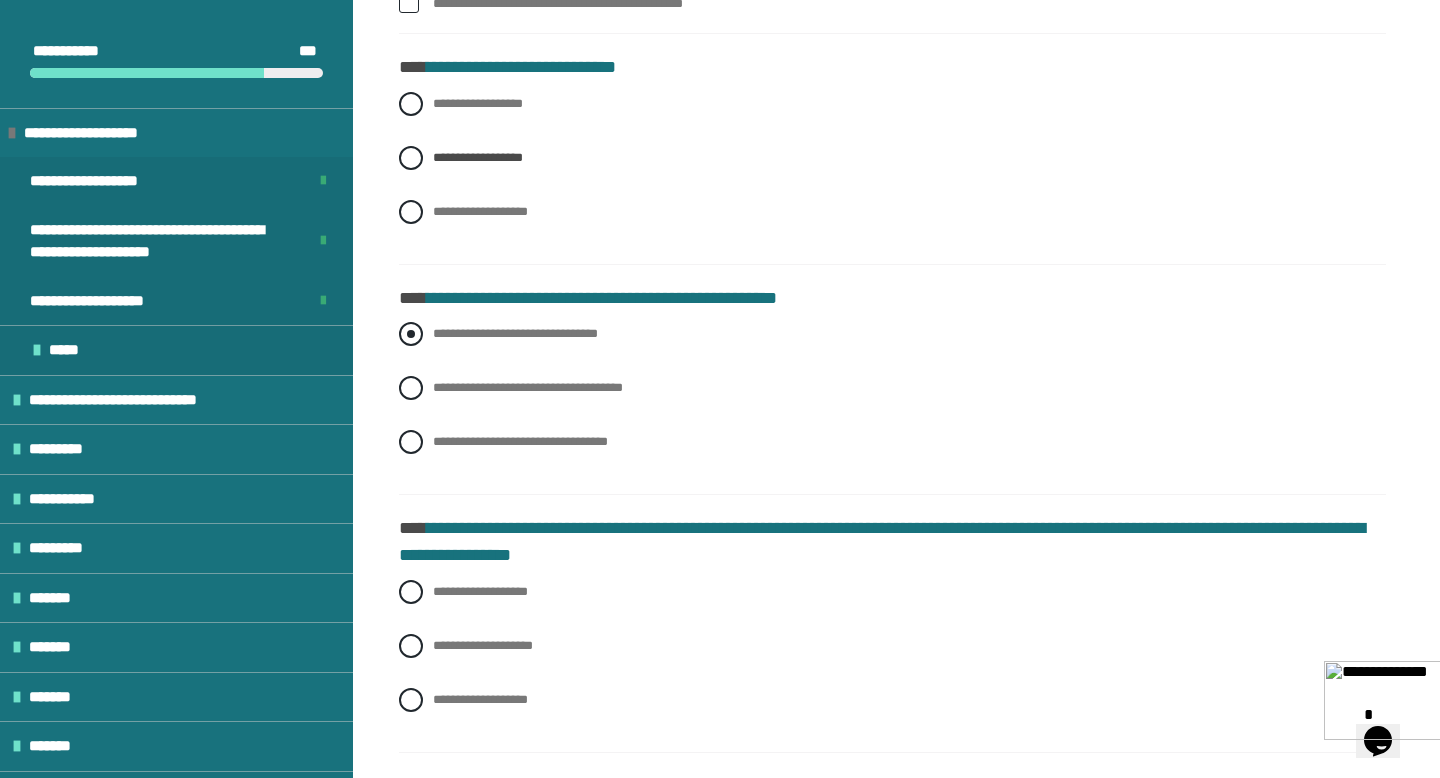 click at bounding box center (411, 334) 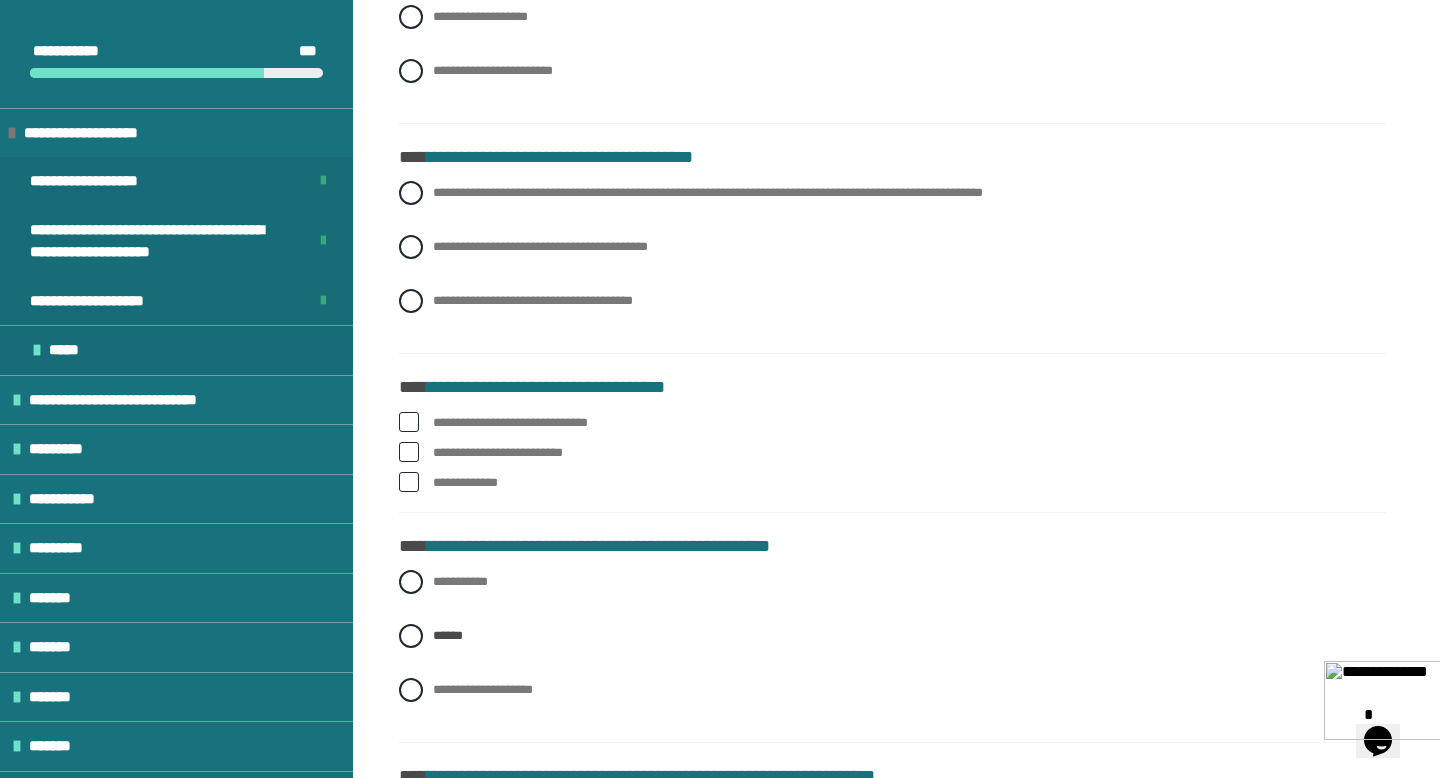 scroll, scrollTop: 4629, scrollLeft: 0, axis: vertical 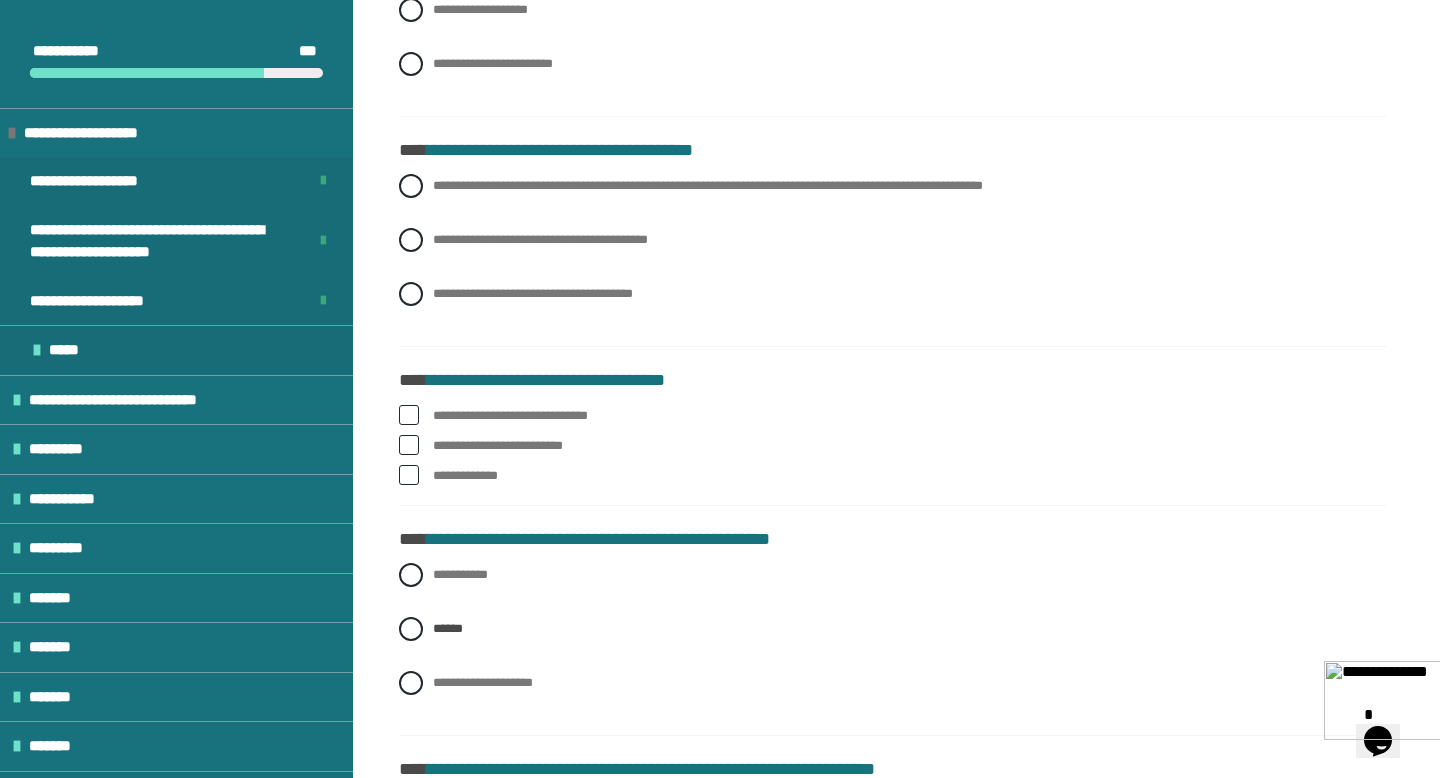 click at bounding box center (409, 415) 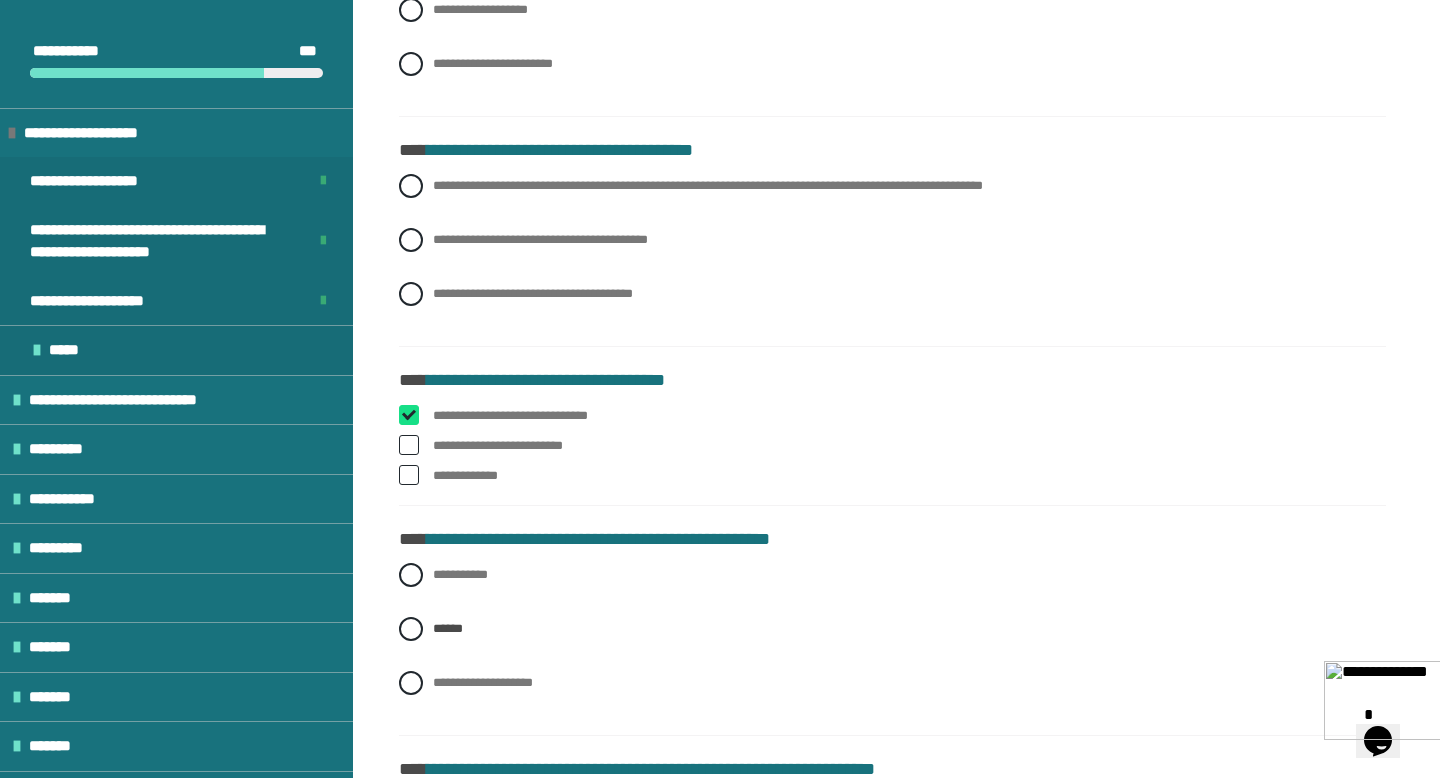 checkbox on "****" 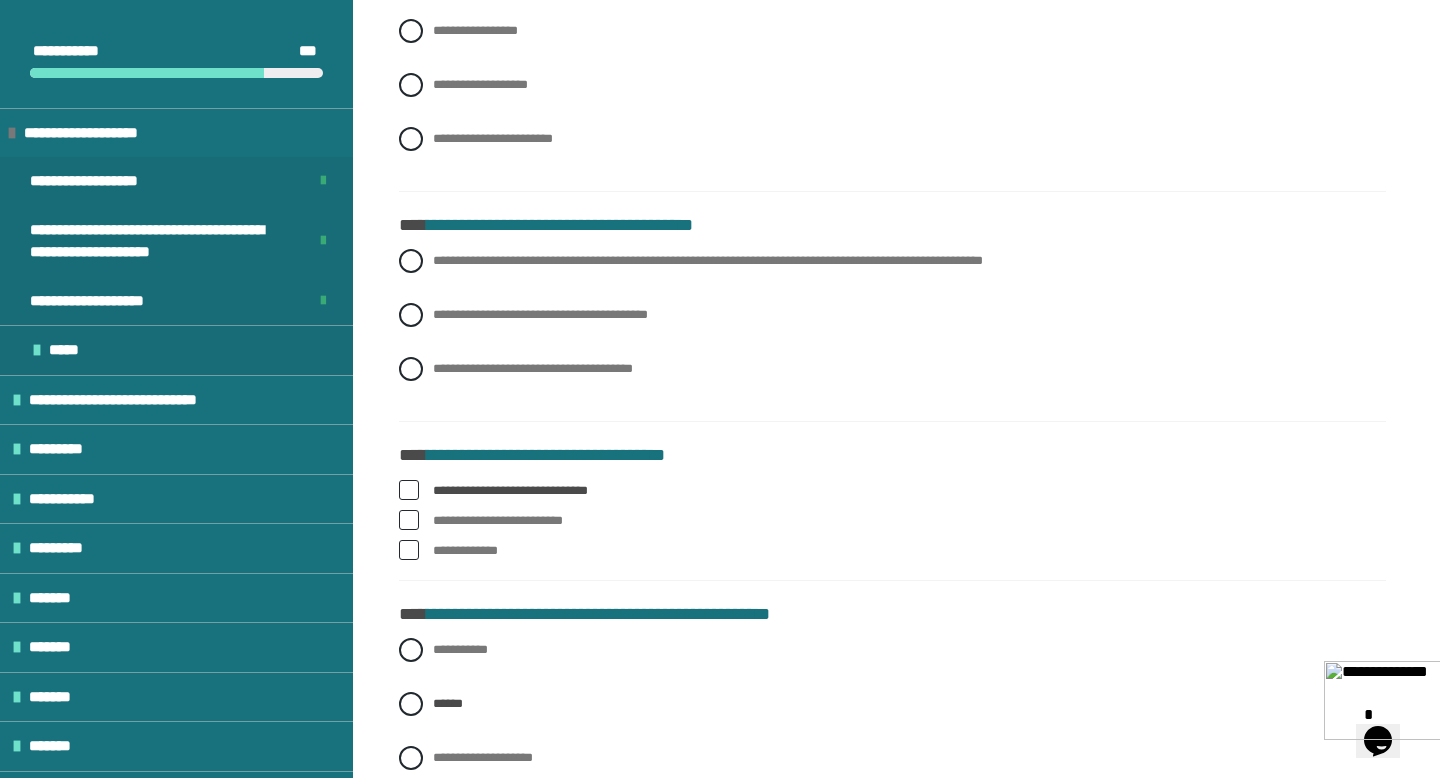scroll, scrollTop: 4544, scrollLeft: 0, axis: vertical 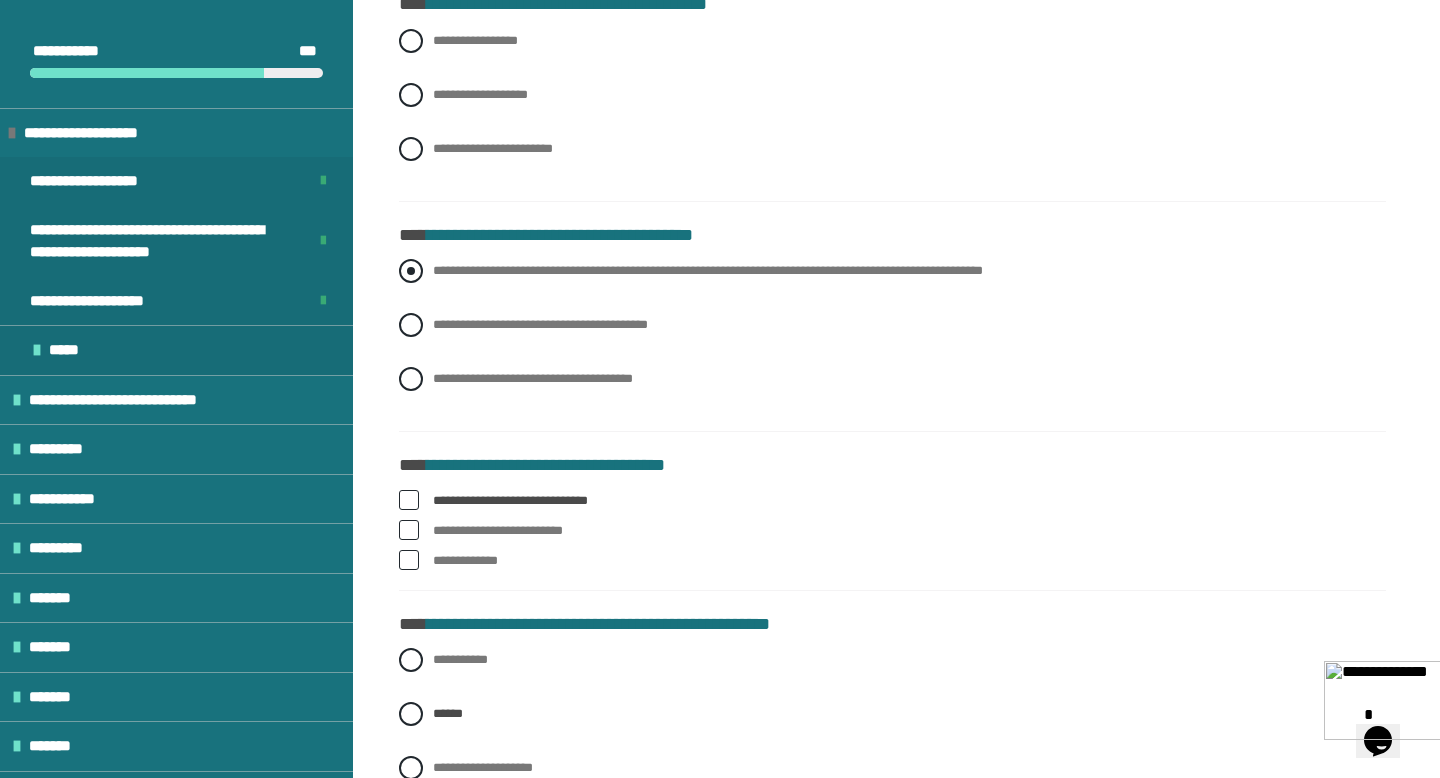 click at bounding box center (411, 271) 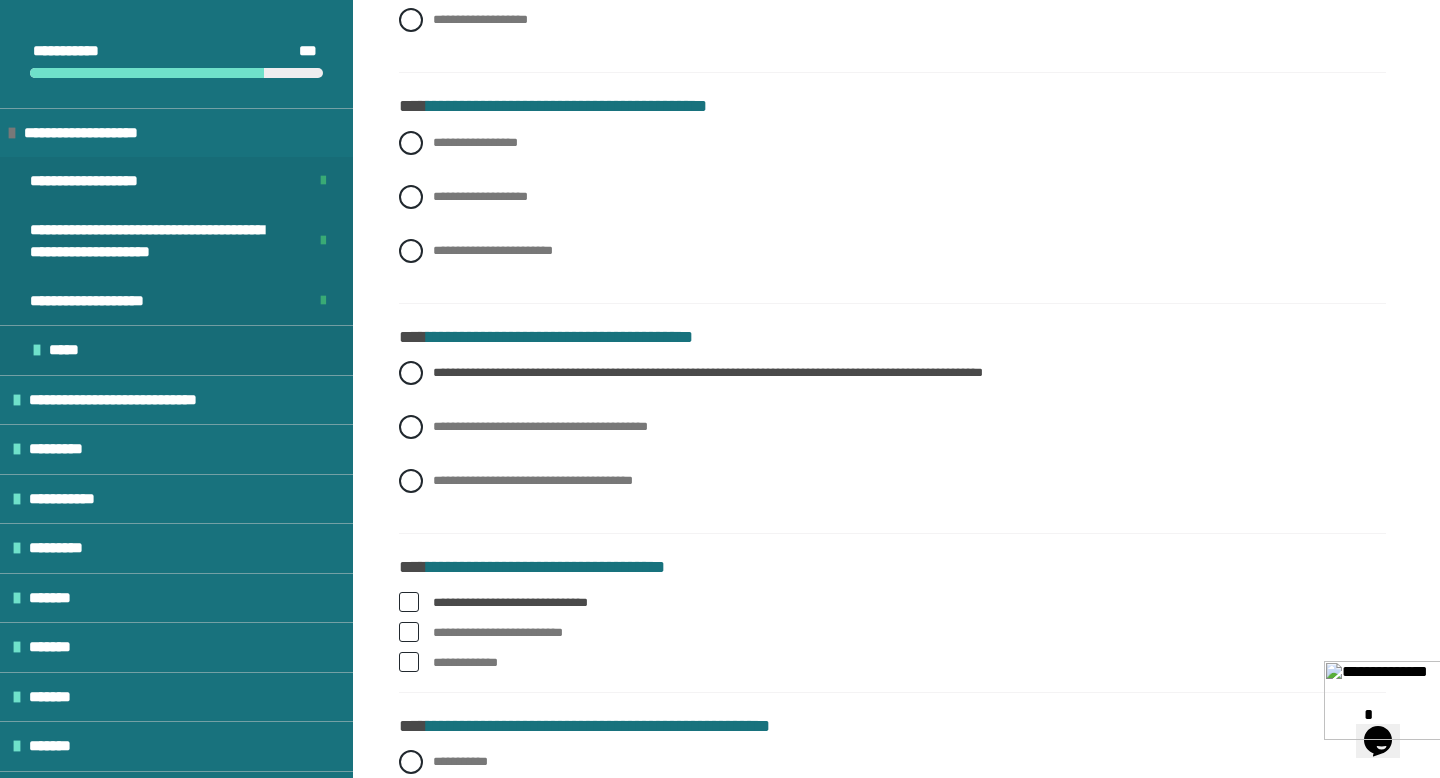 scroll, scrollTop: 4444, scrollLeft: 0, axis: vertical 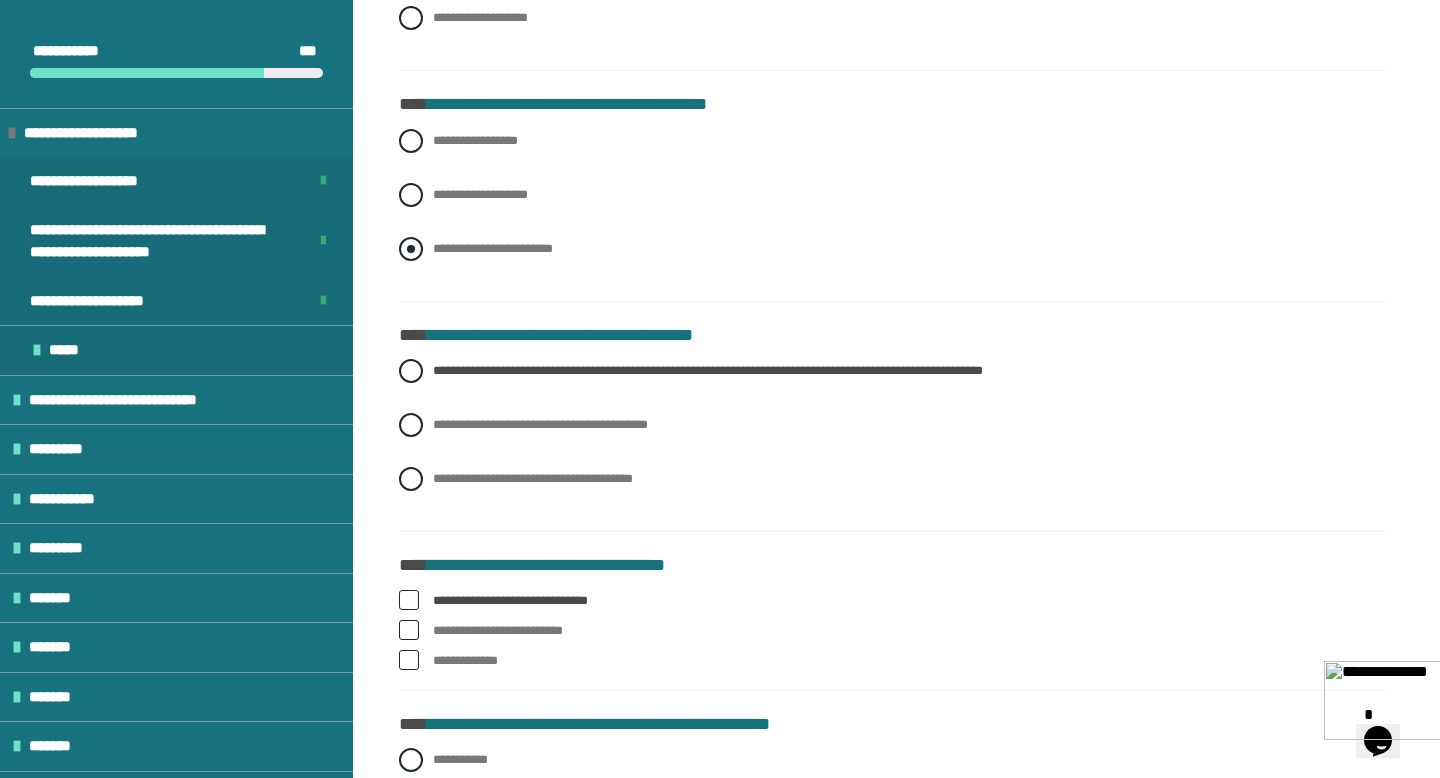 click at bounding box center [411, 249] 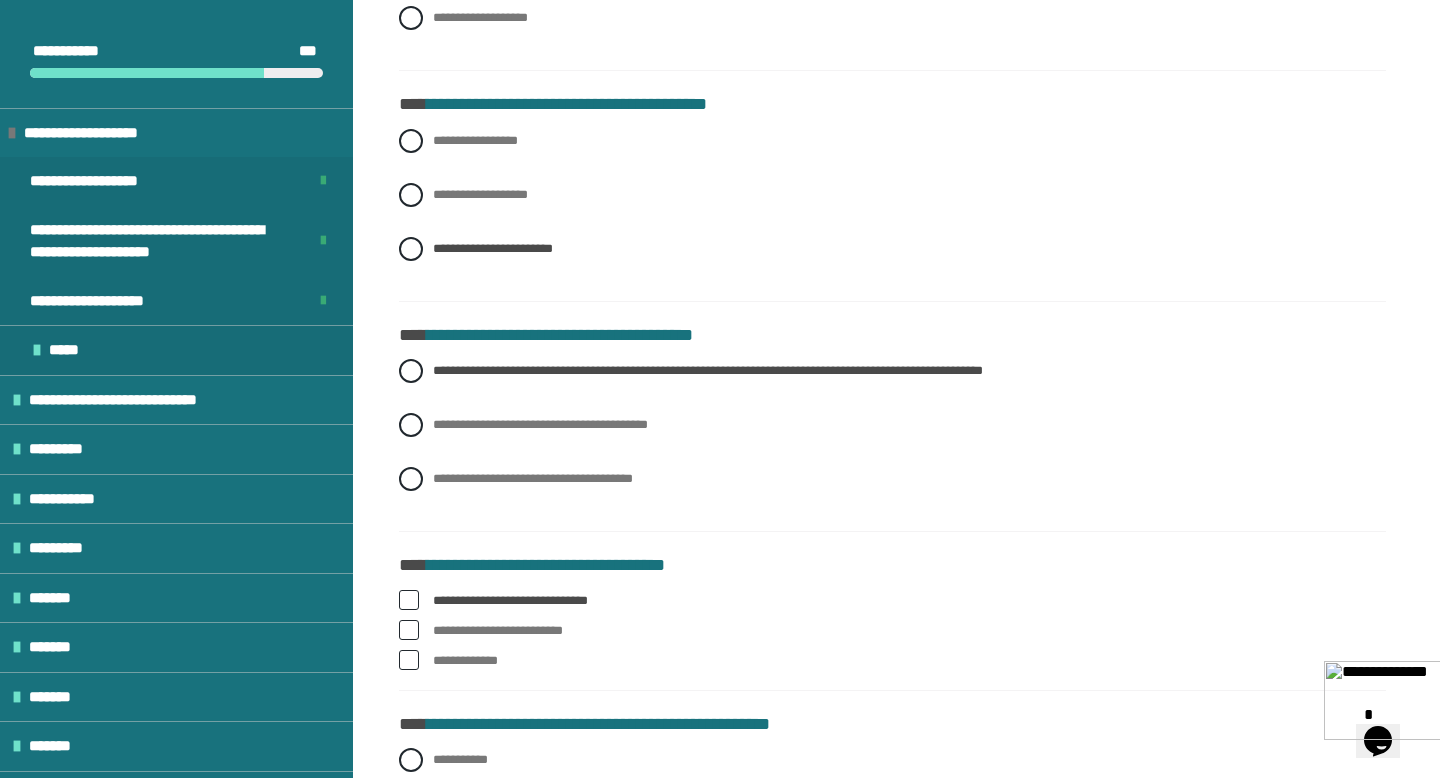 drag, startPoint x: 426, startPoint y: 103, endPoint x: 737, endPoint y: 111, distance: 311.10287 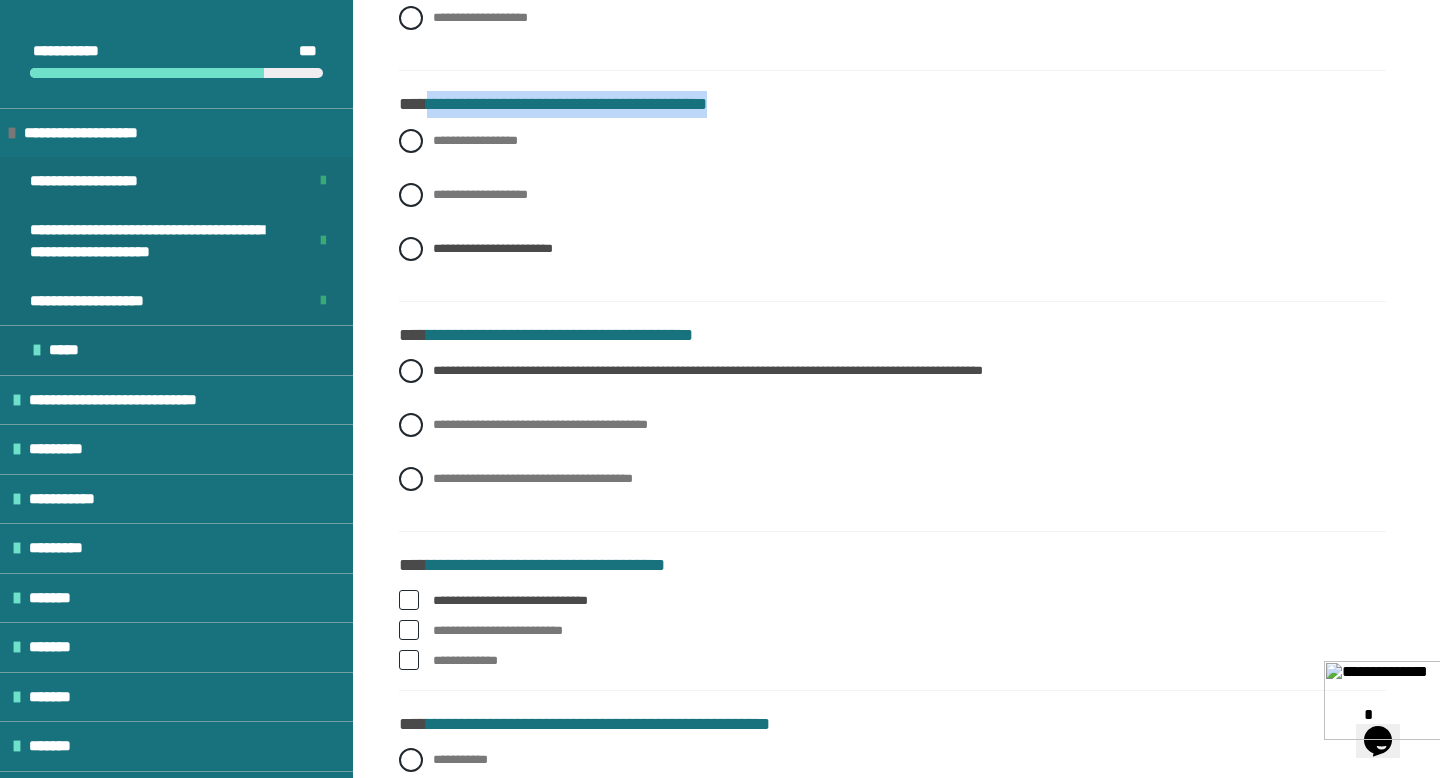 drag, startPoint x: 745, startPoint y: 101, endPoint x: 432, endPoint y: 106, distance: 313.03995 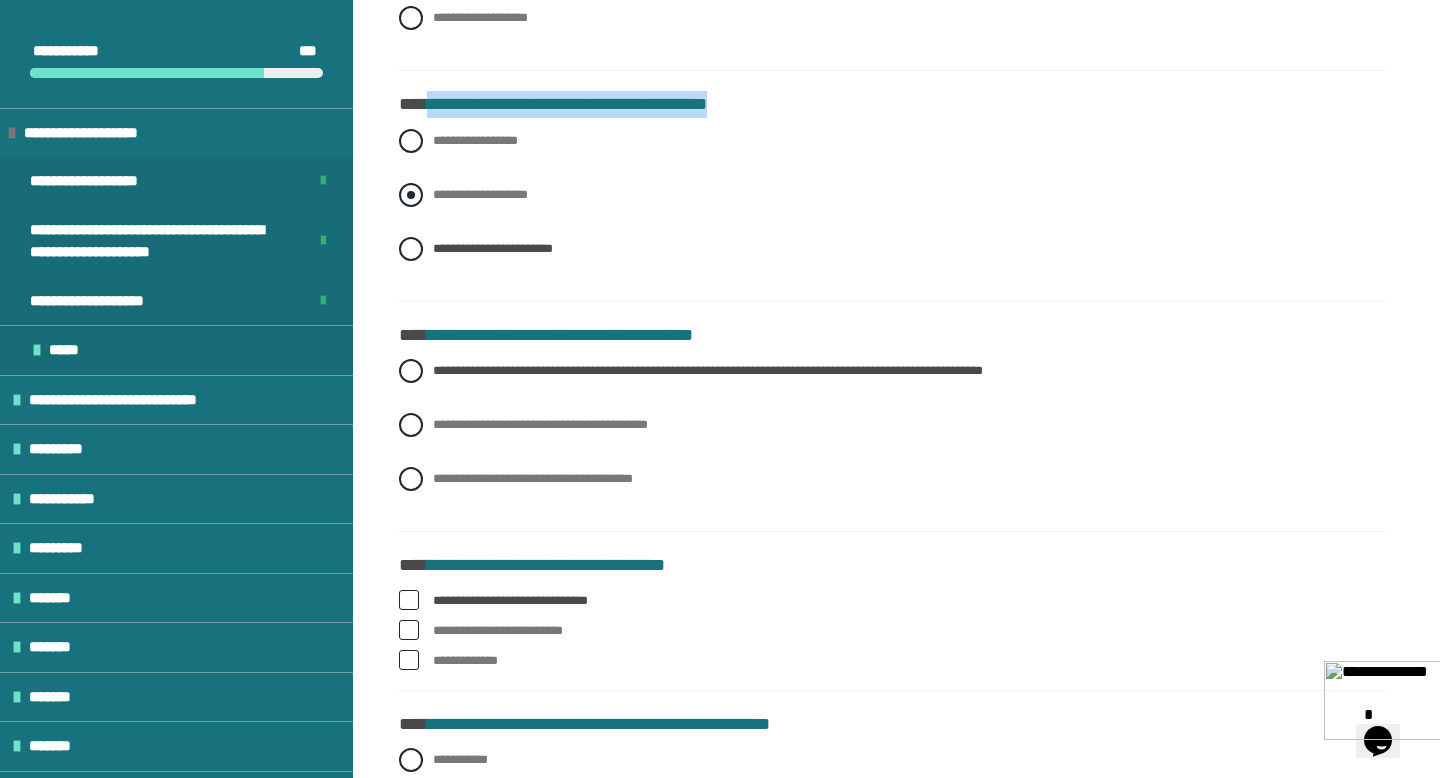 click at bounding box center (411, 195) 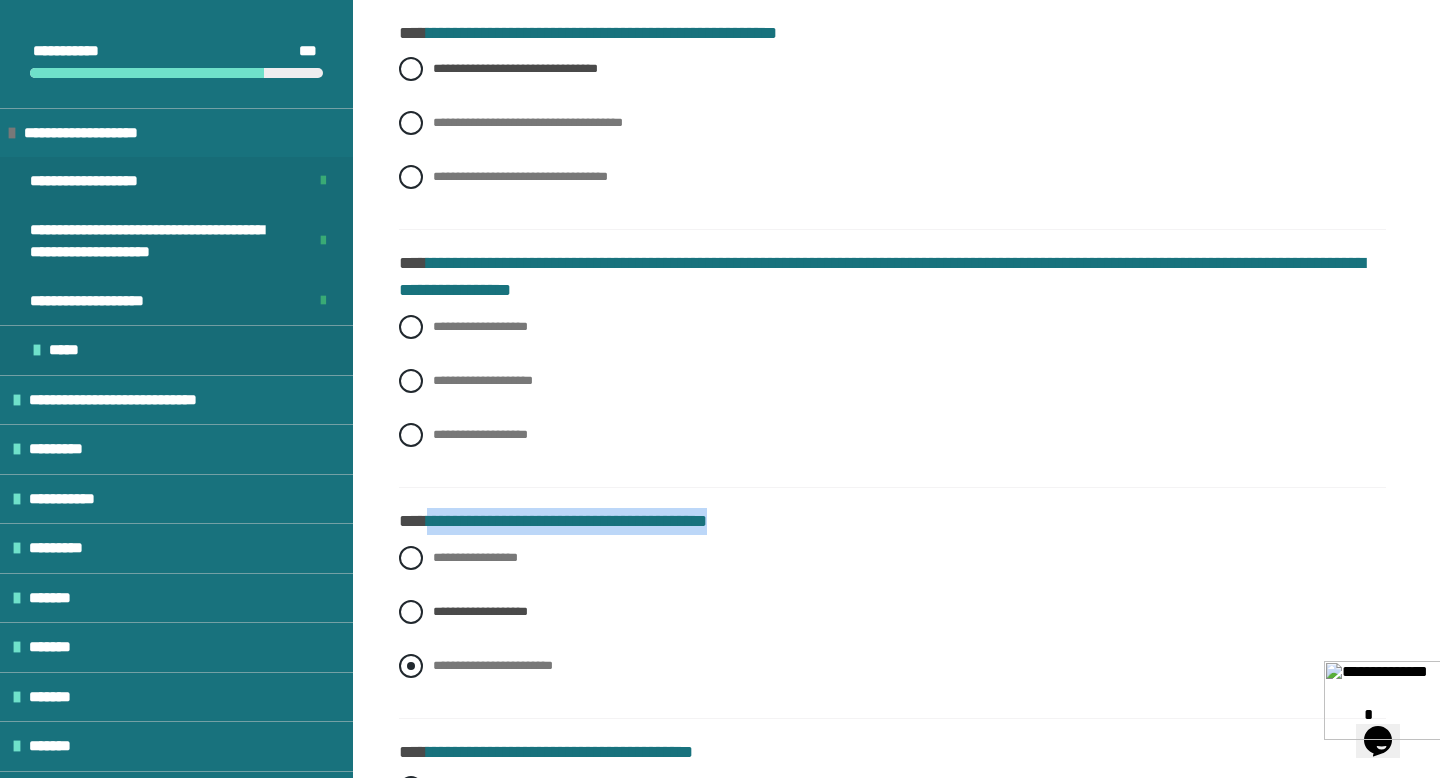 scroll, scrollTop: 4022, scrollLeft: 0, axis: vertical 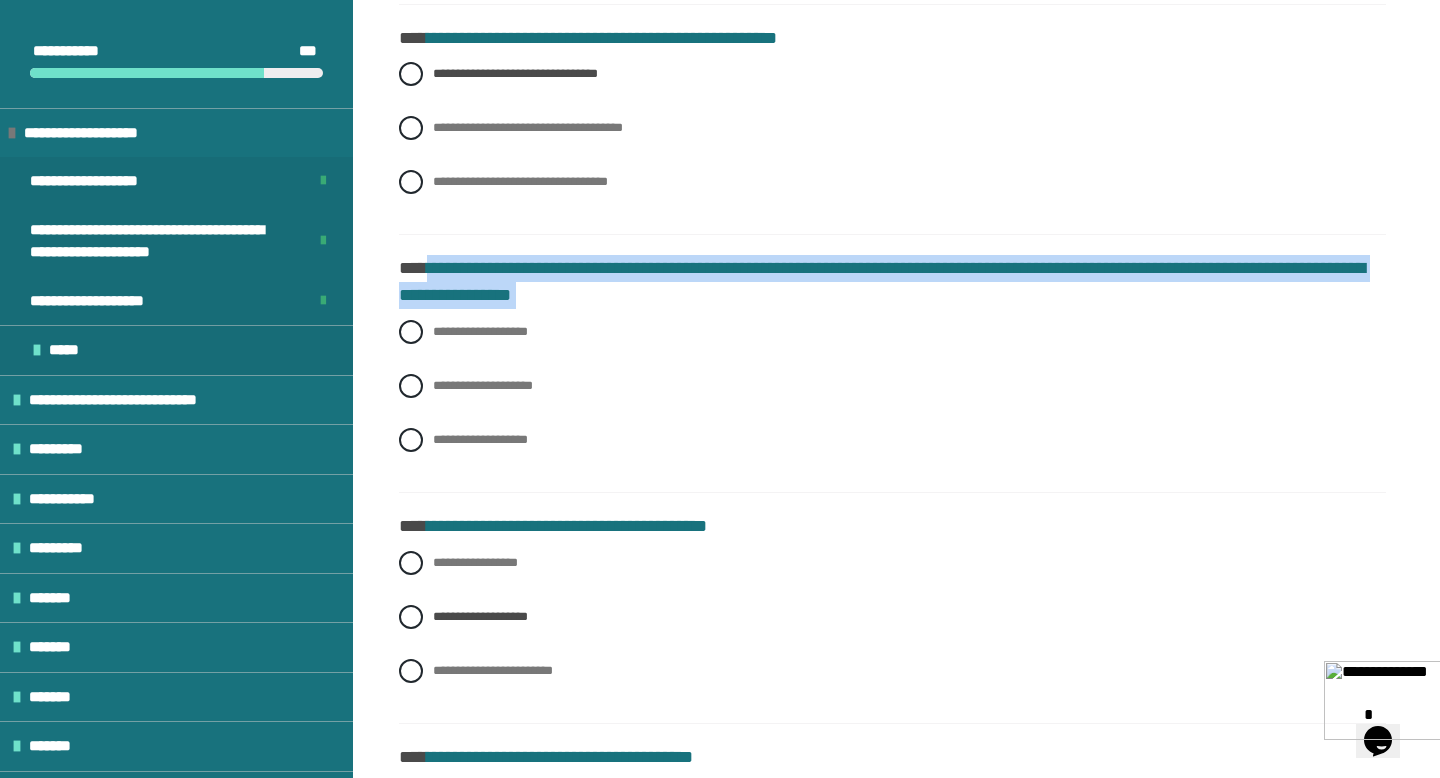 drag, startPoint x: 429, startPoint y: 267, endPoint x: 848, endPoint y: 313, distance: 421.5175 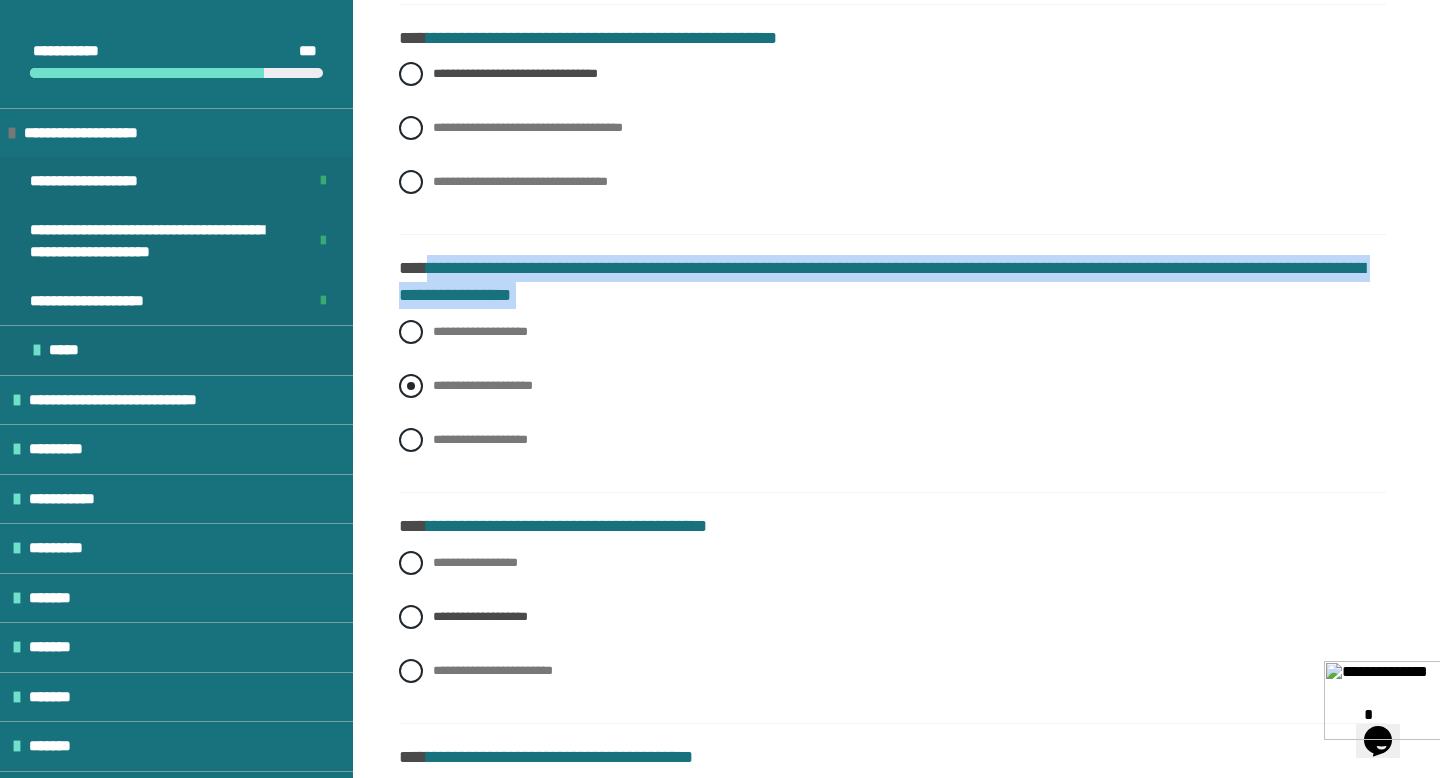 click on "**********" at bounding box center (892, 386) 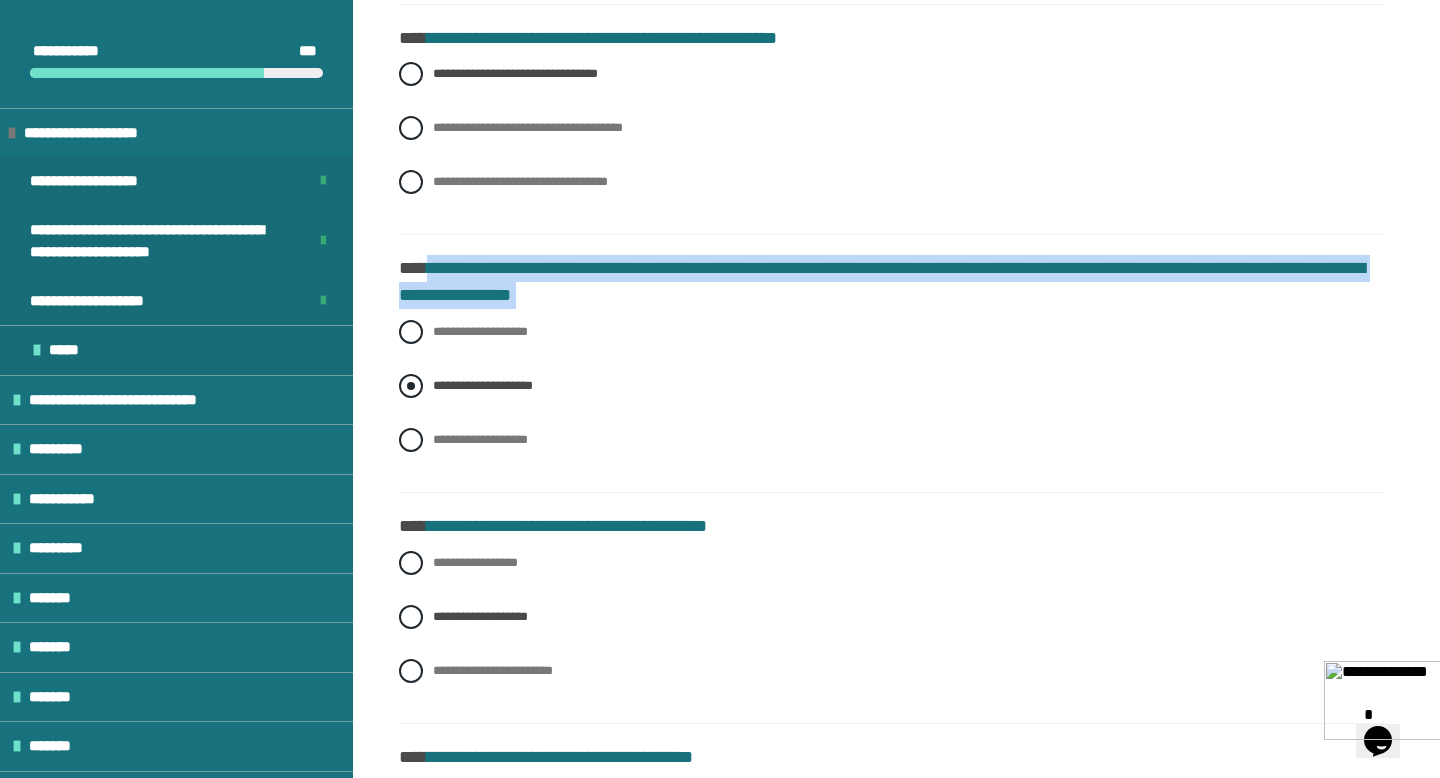 click on "**********" at bounding box center [892, 386] 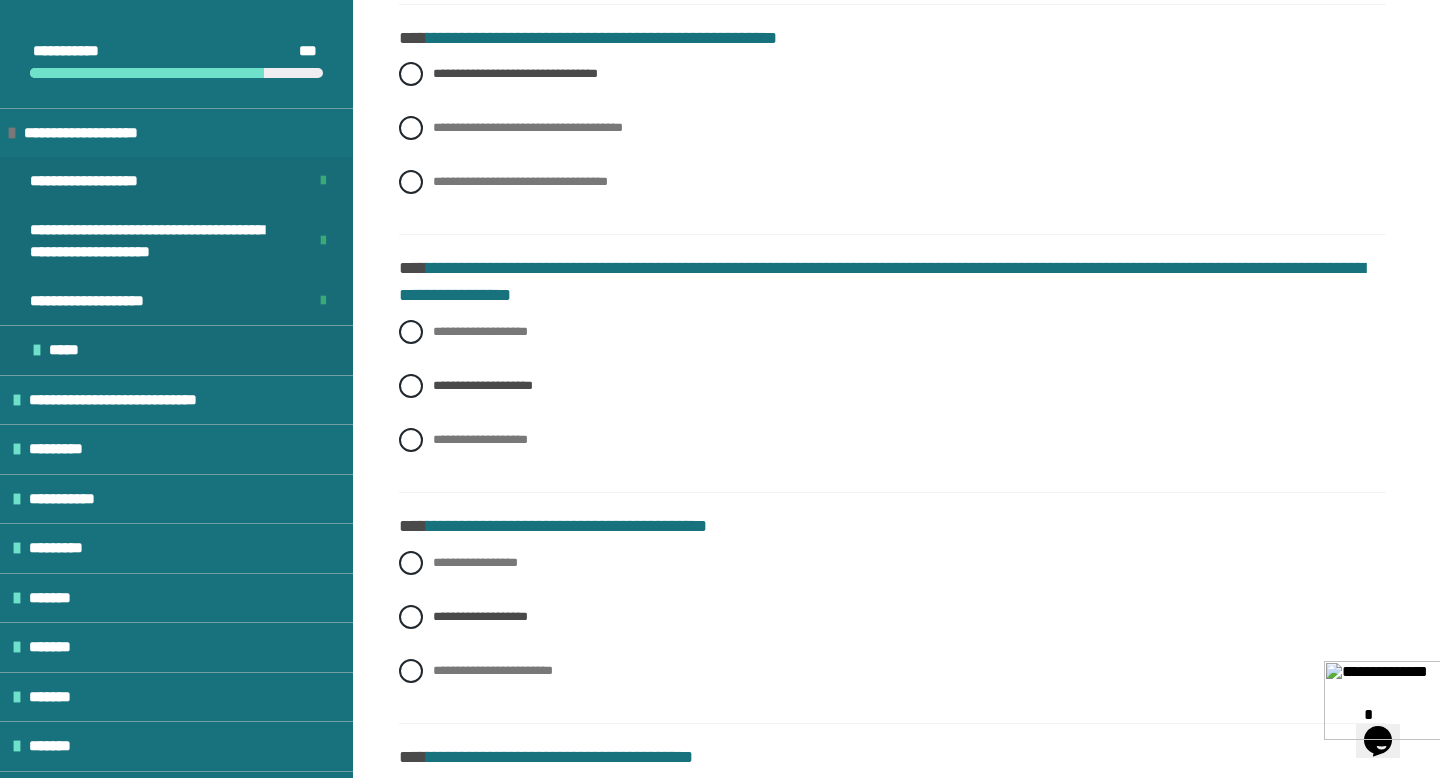 click on "**********" at bounding box center [892, 143] 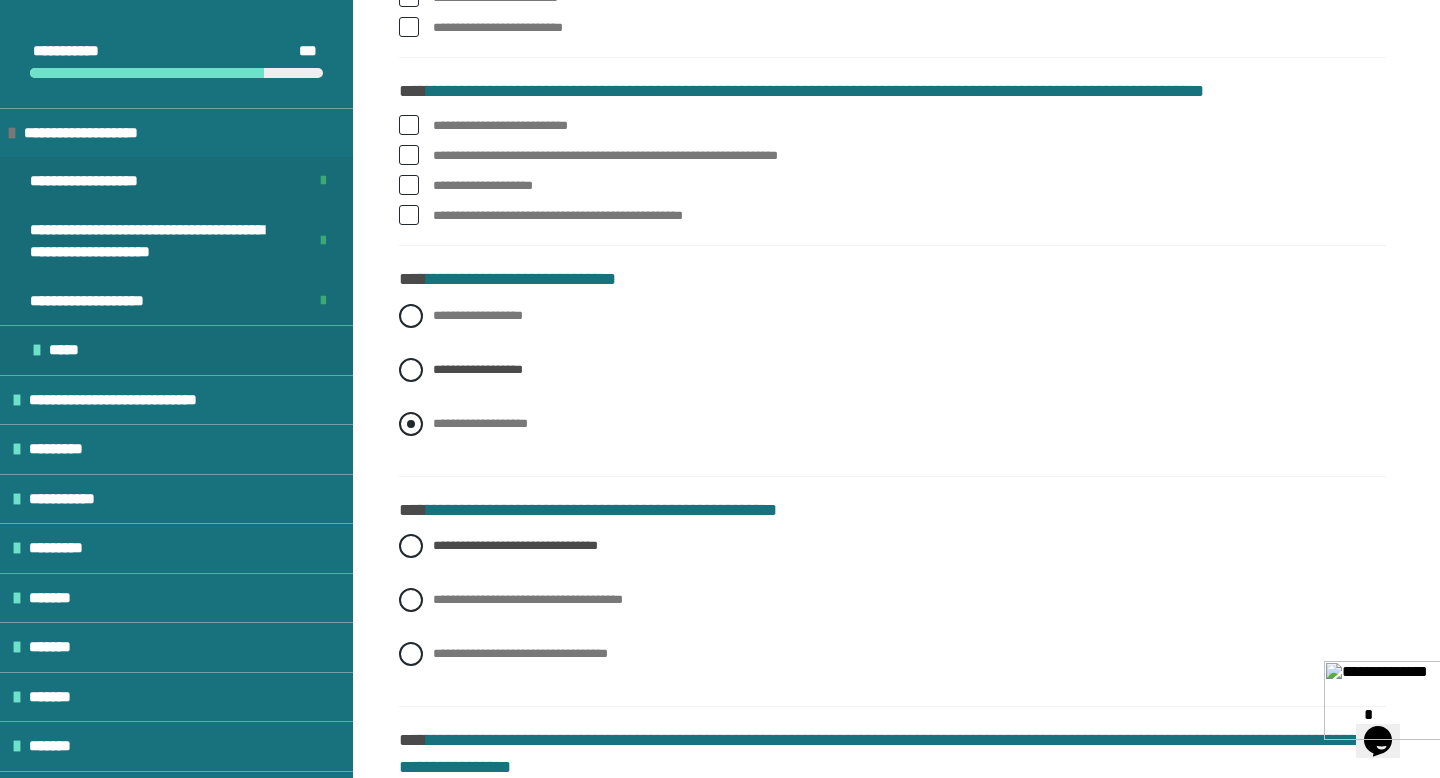 scroll, scrollTop: 3532, scrollLeft: 0, axis: vertical 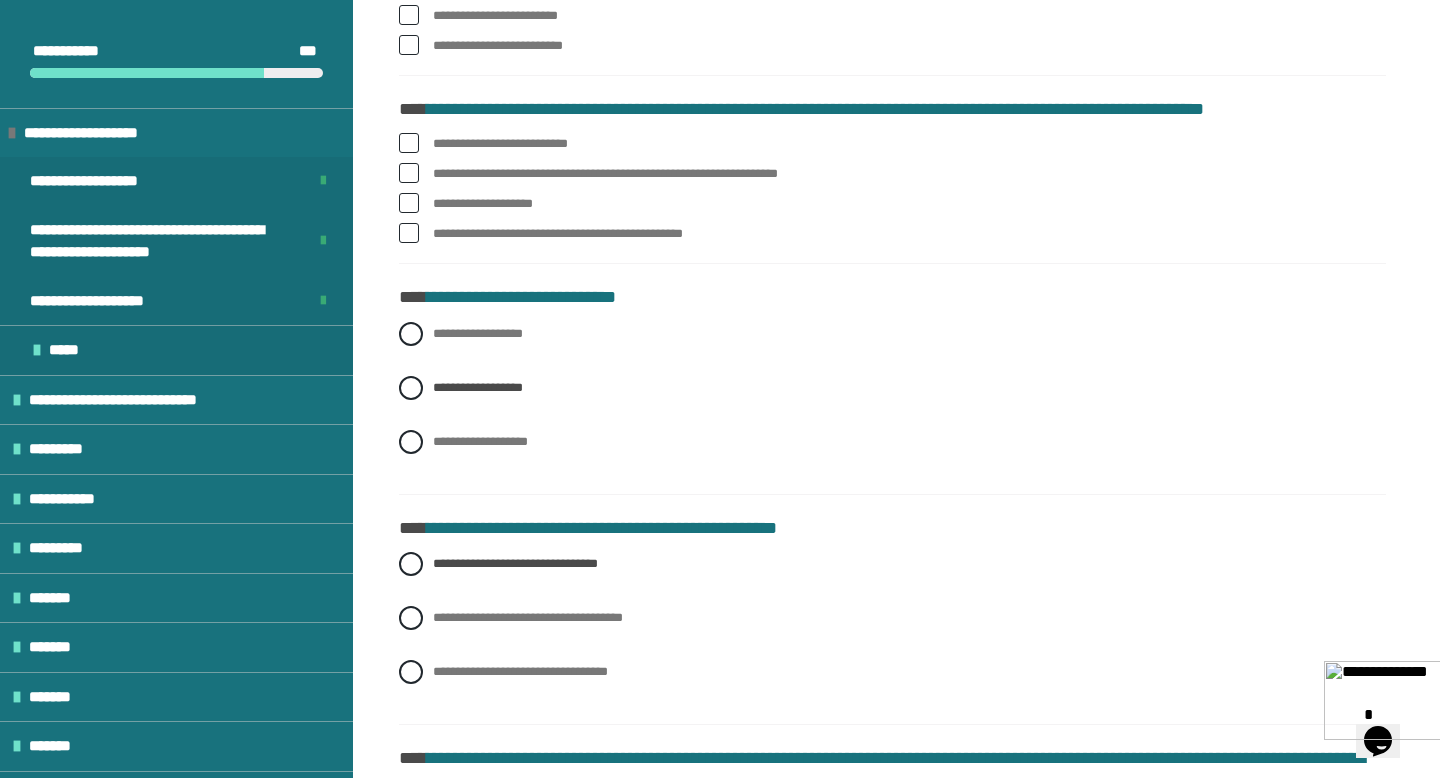 click at bounding box center (409, 203) 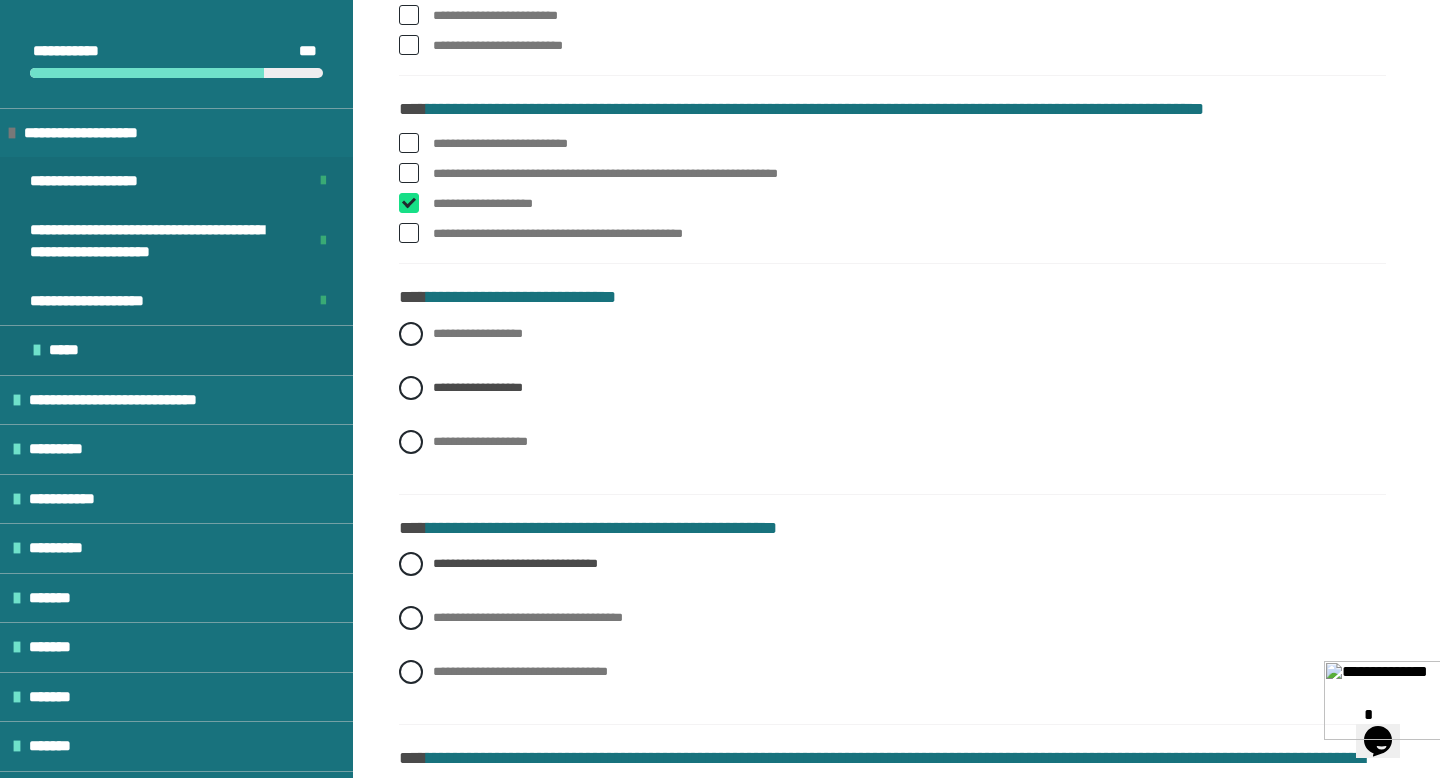 checkbox on "****" 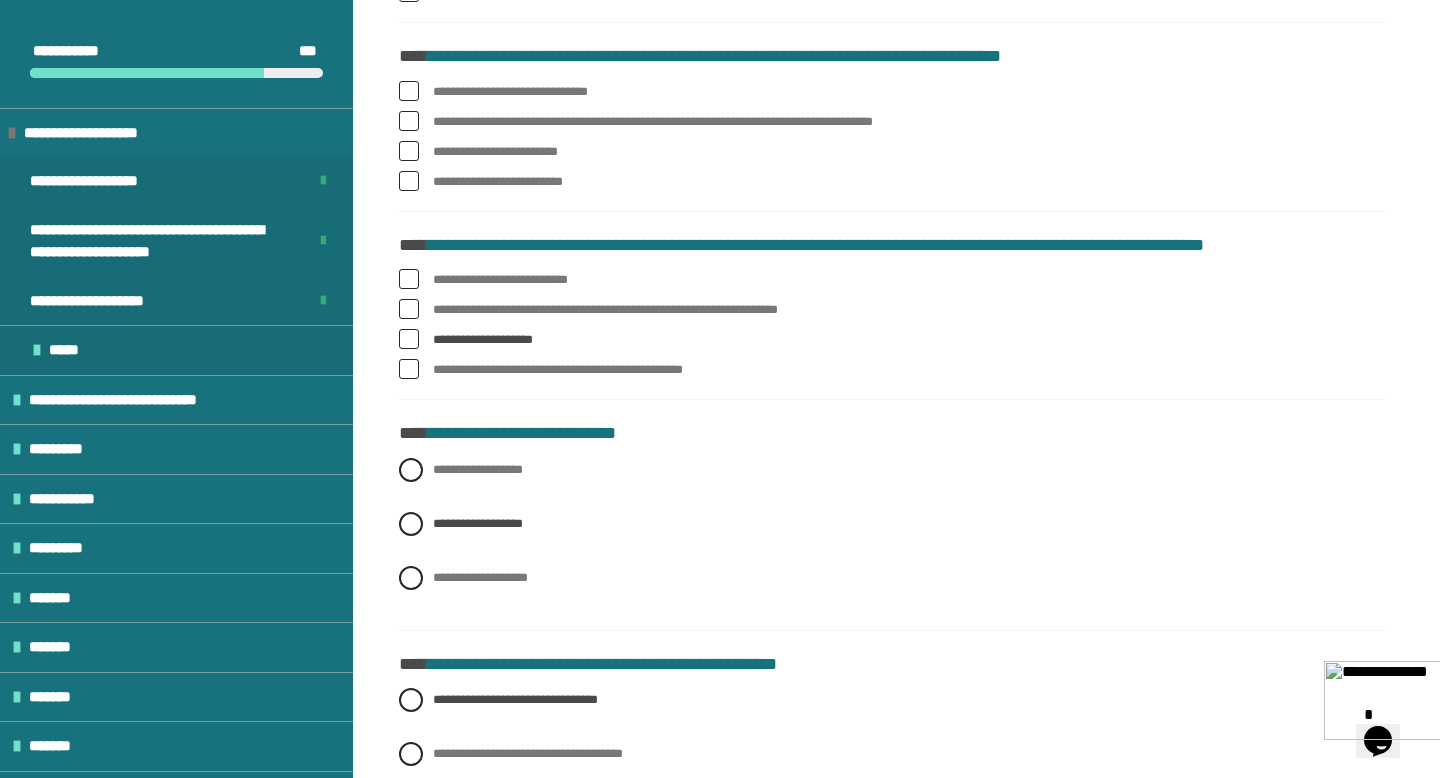 scroll, scrollTop: 3389, scrollLeft: 0, axis: vertical 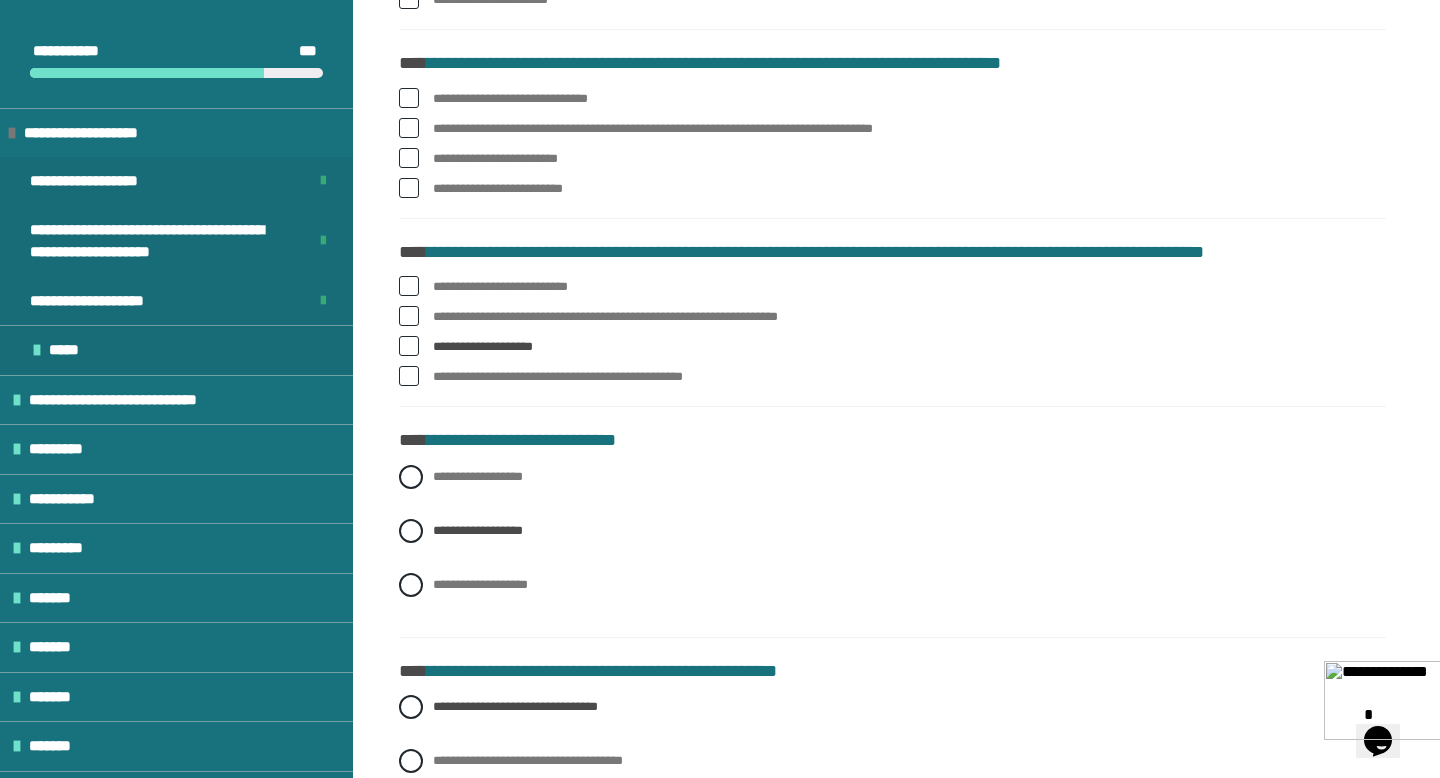 click at bounding box center (409, 188) 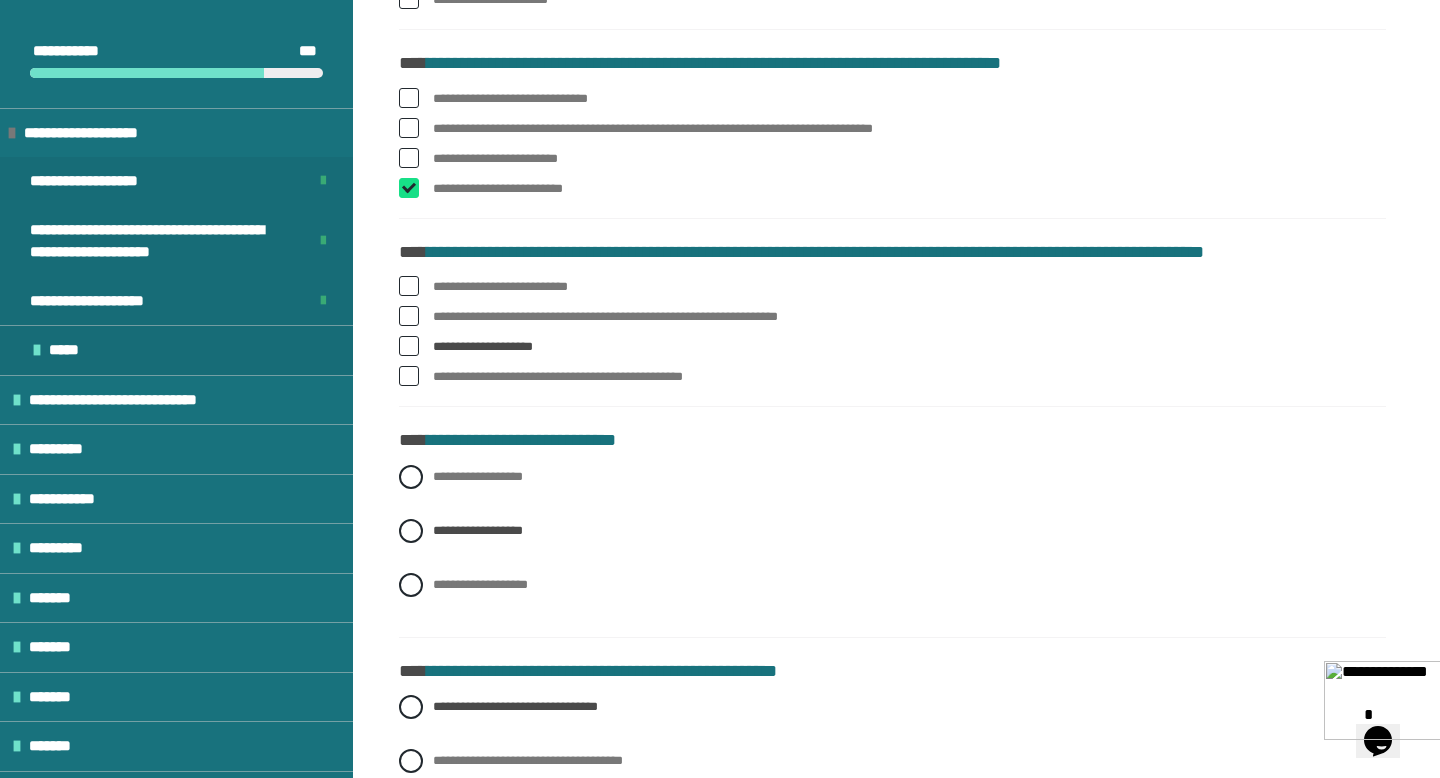 checkbox on "****" 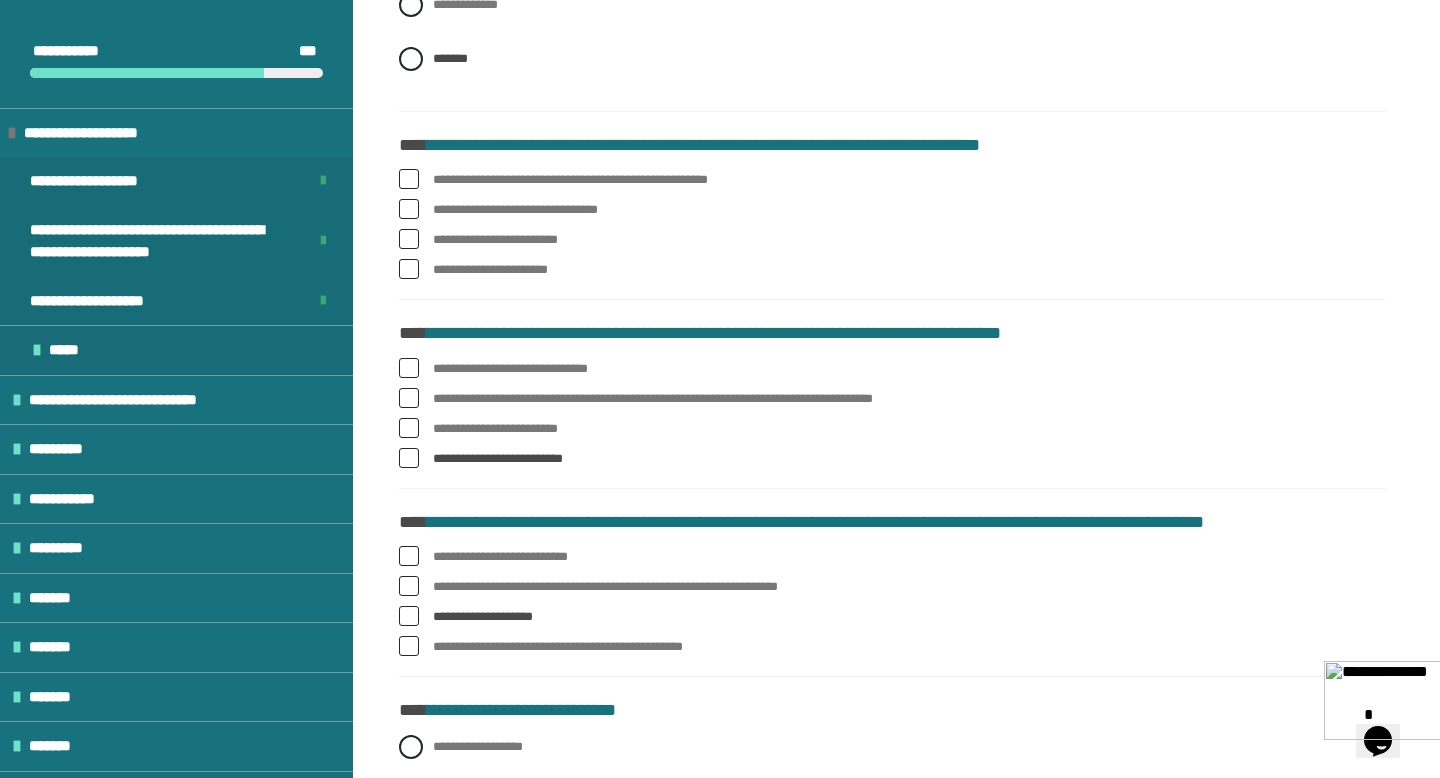 scroll, scrollTop: 3117, scrollLeft: 0, axis: vertical 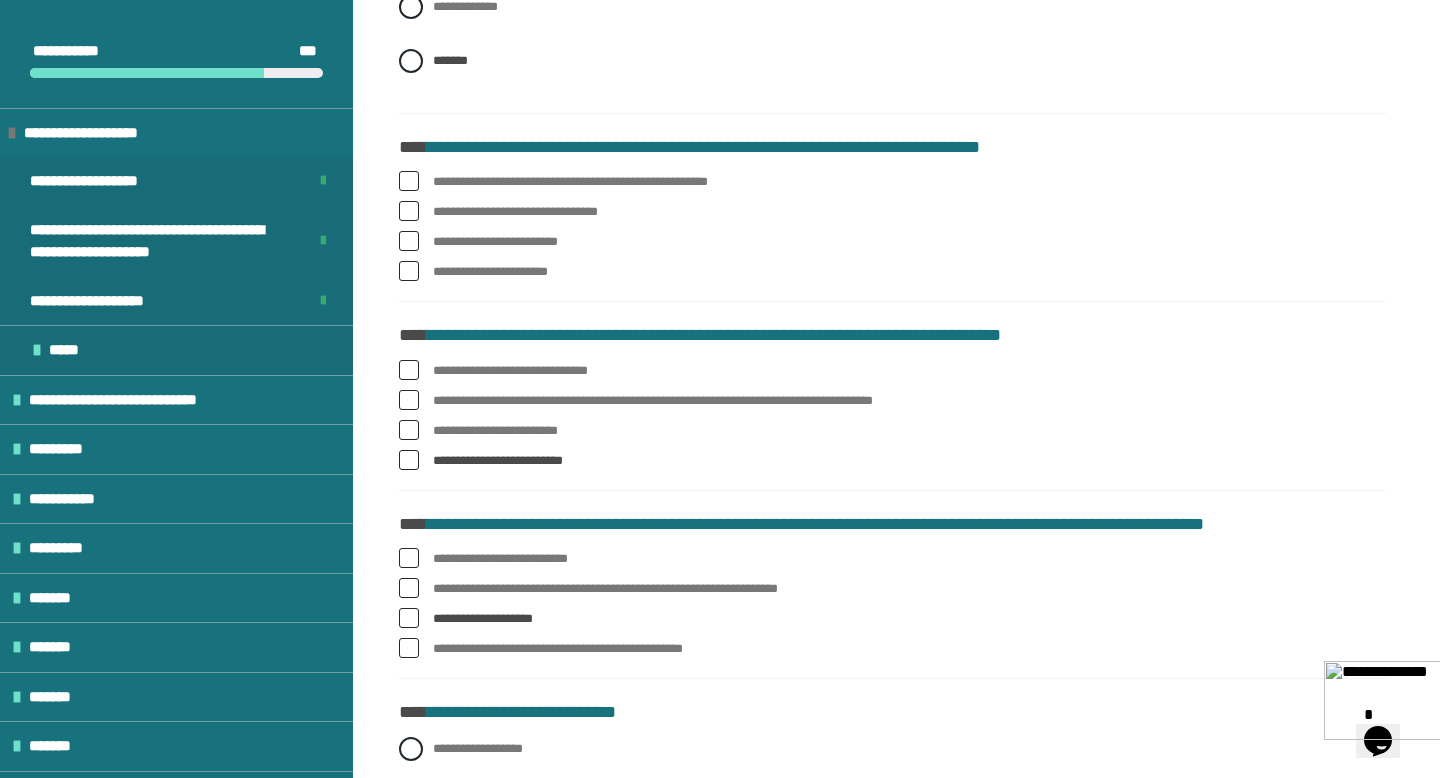 click at bounding box center (409, 181) 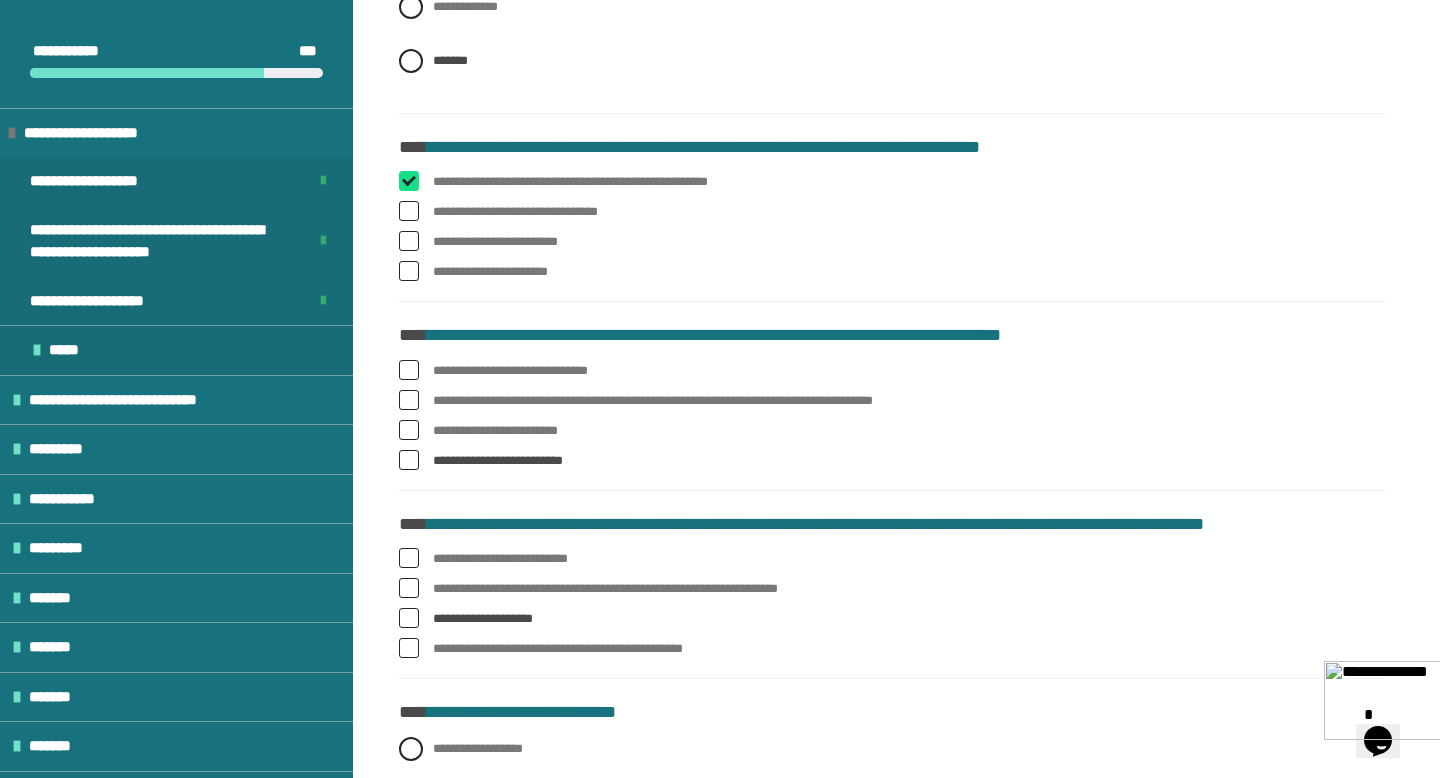 checkbox on "****" 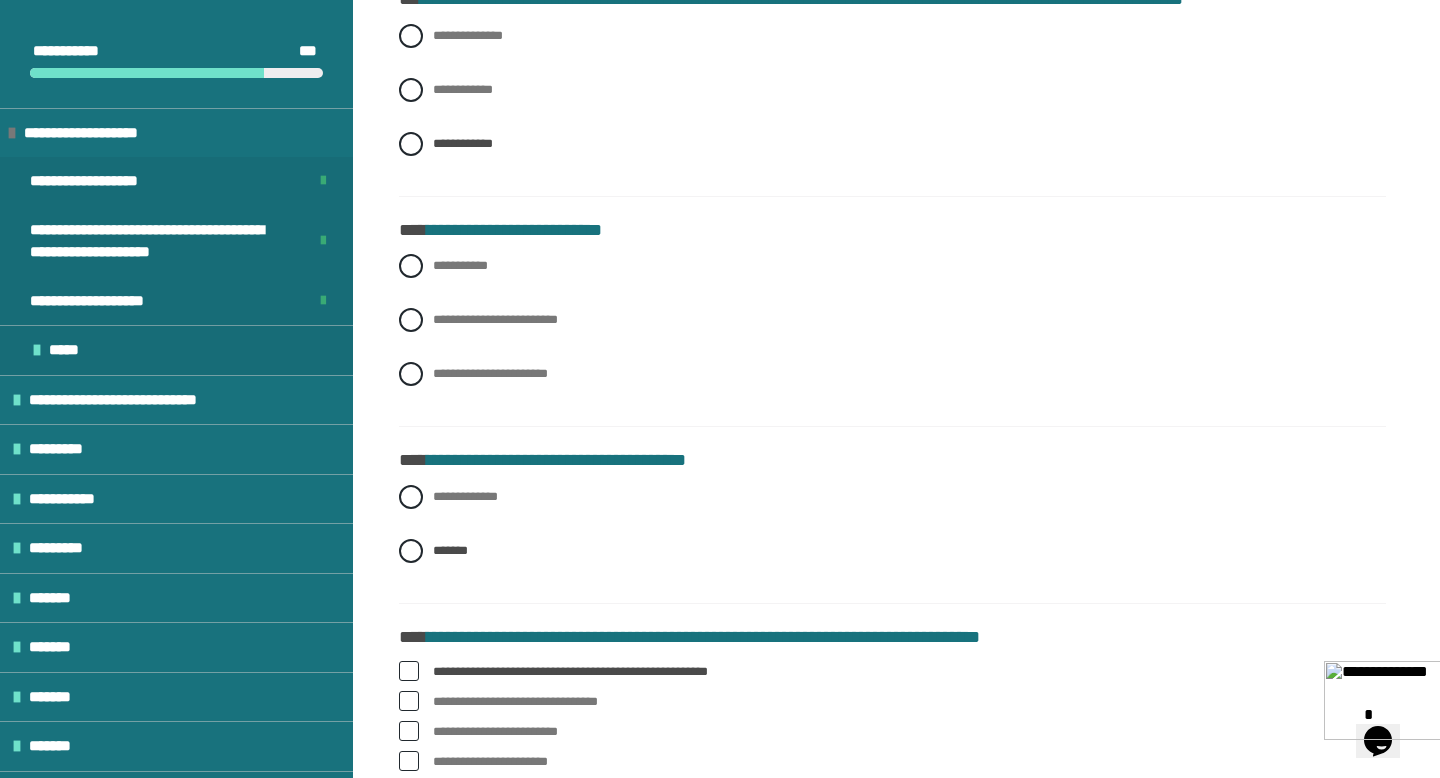scroll, scrollTop: 2628, scrollLeft: 0, axis: vertical 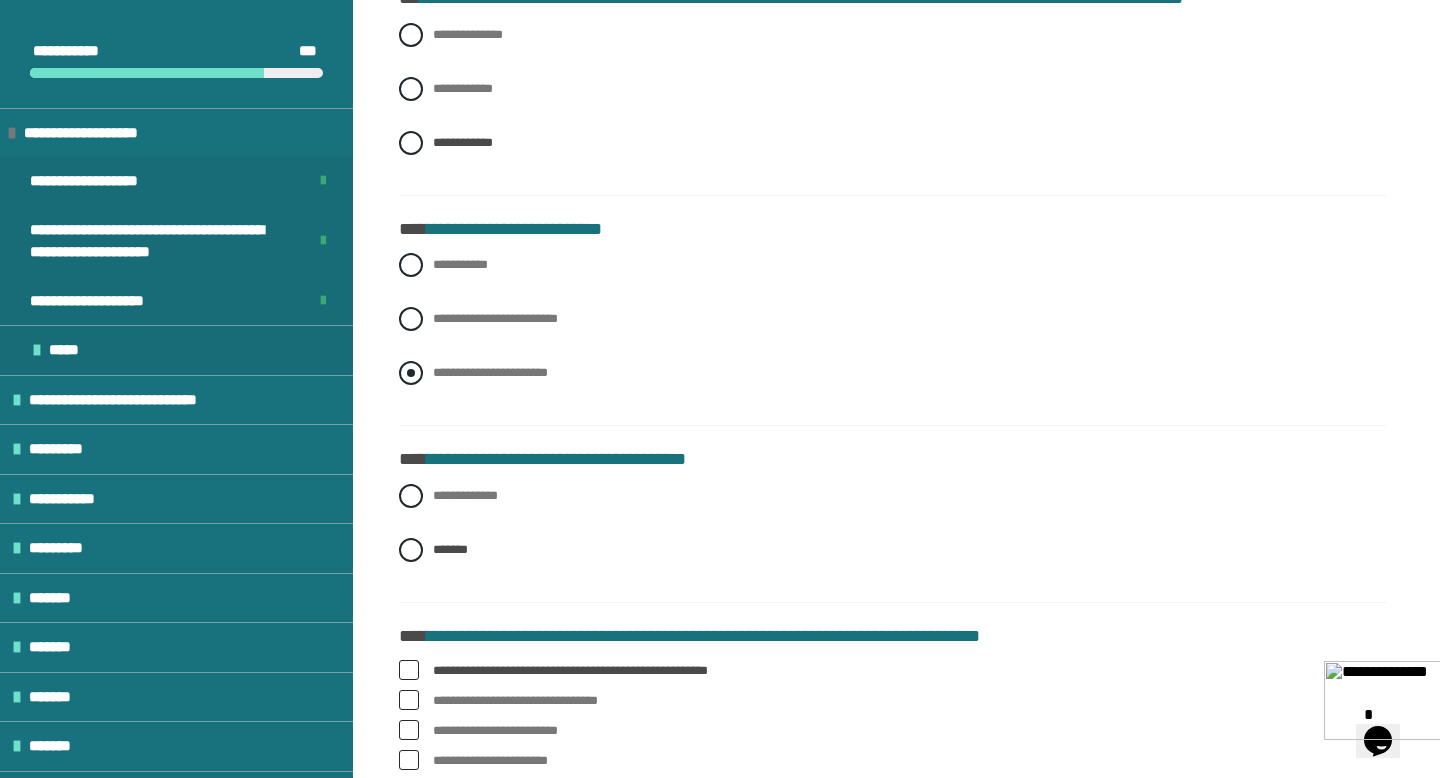 click at bounding box center (411, 373) 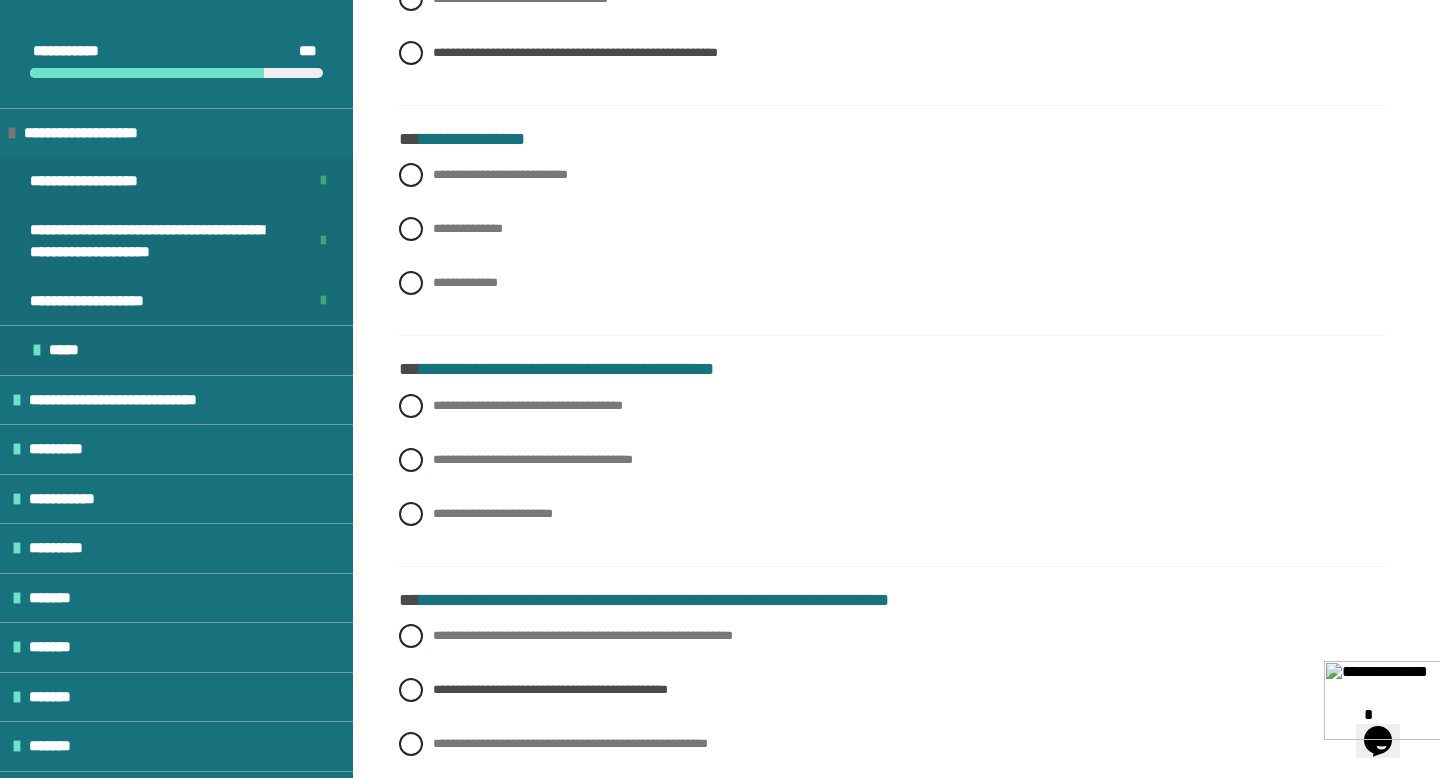 scroll, scrollTop: 1274, scrollLeft: 0, axis: vertical 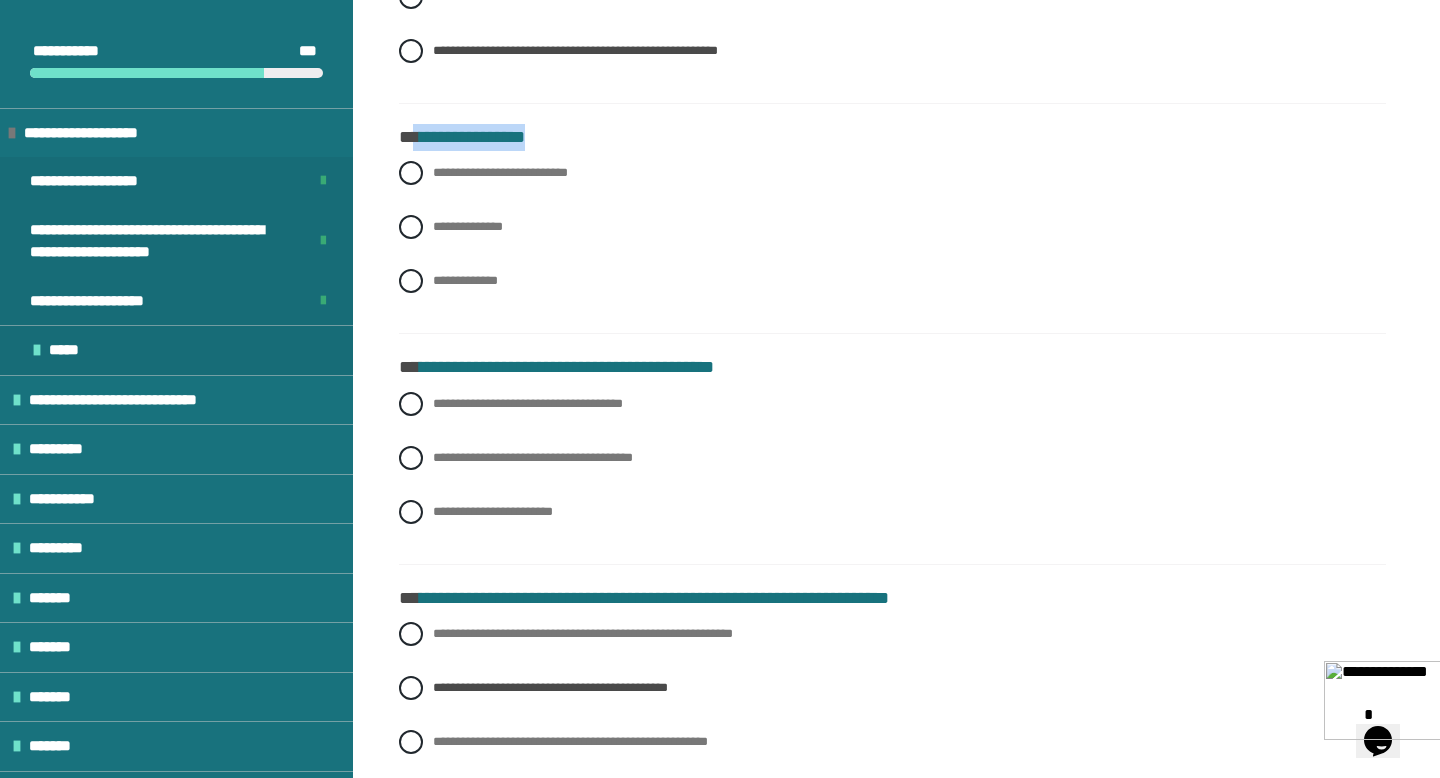 drag, startPoint x: 417, startPoint y: 134, endPoint x: 569, endPoint y: 137, distance: 152.0296 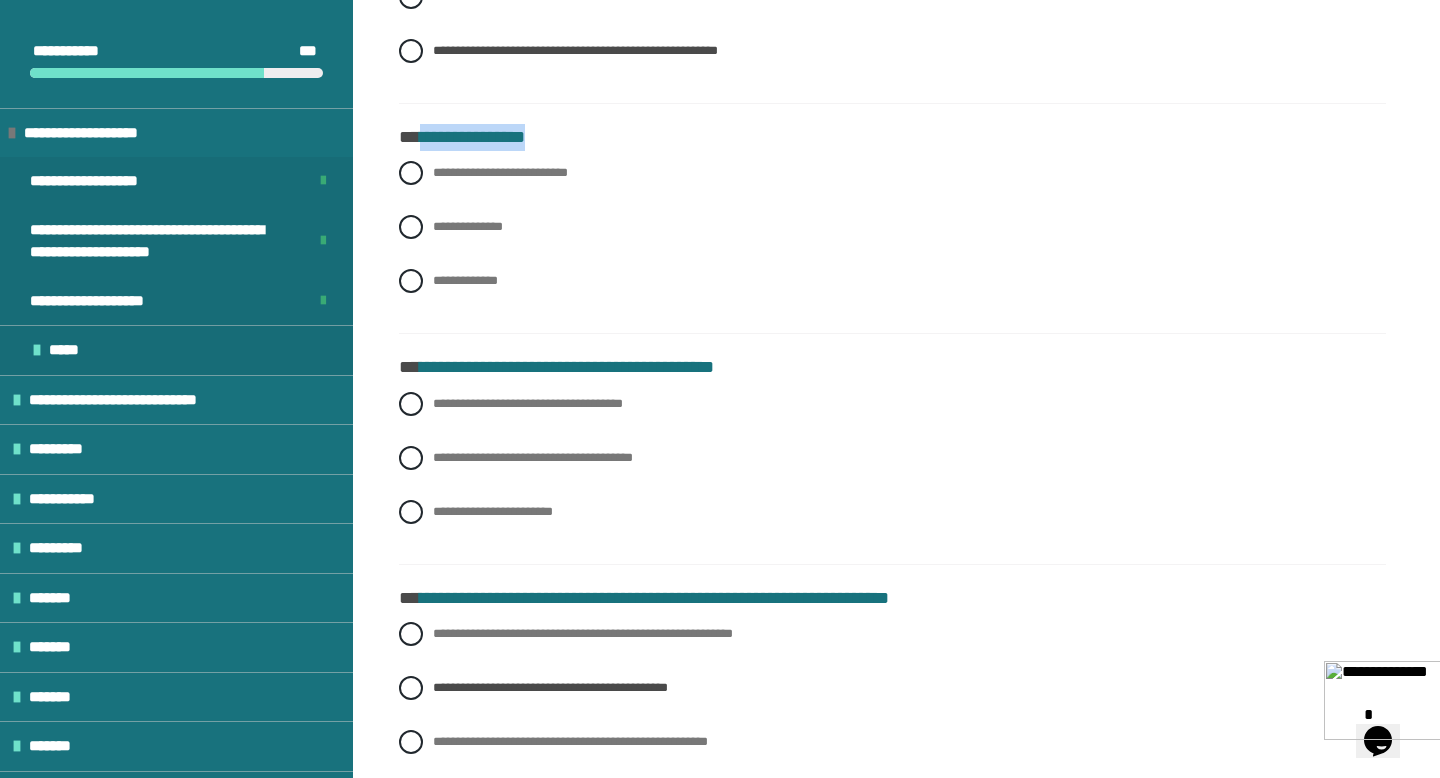 drag, startPoint x: 552, startPoint y: 134, endPoint x: 421, endPoint y: 129, distance: 131.09538 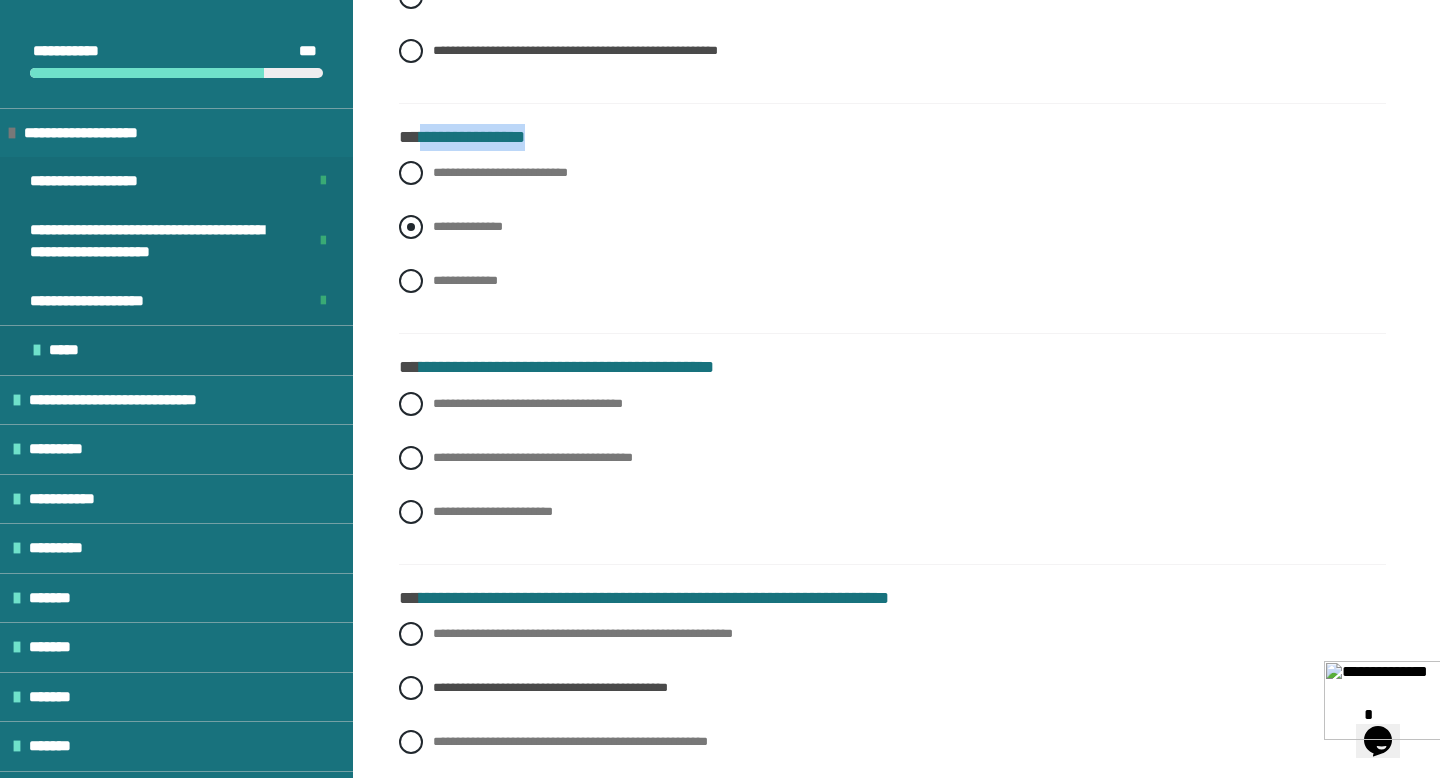click at bounding box center [411, 227] 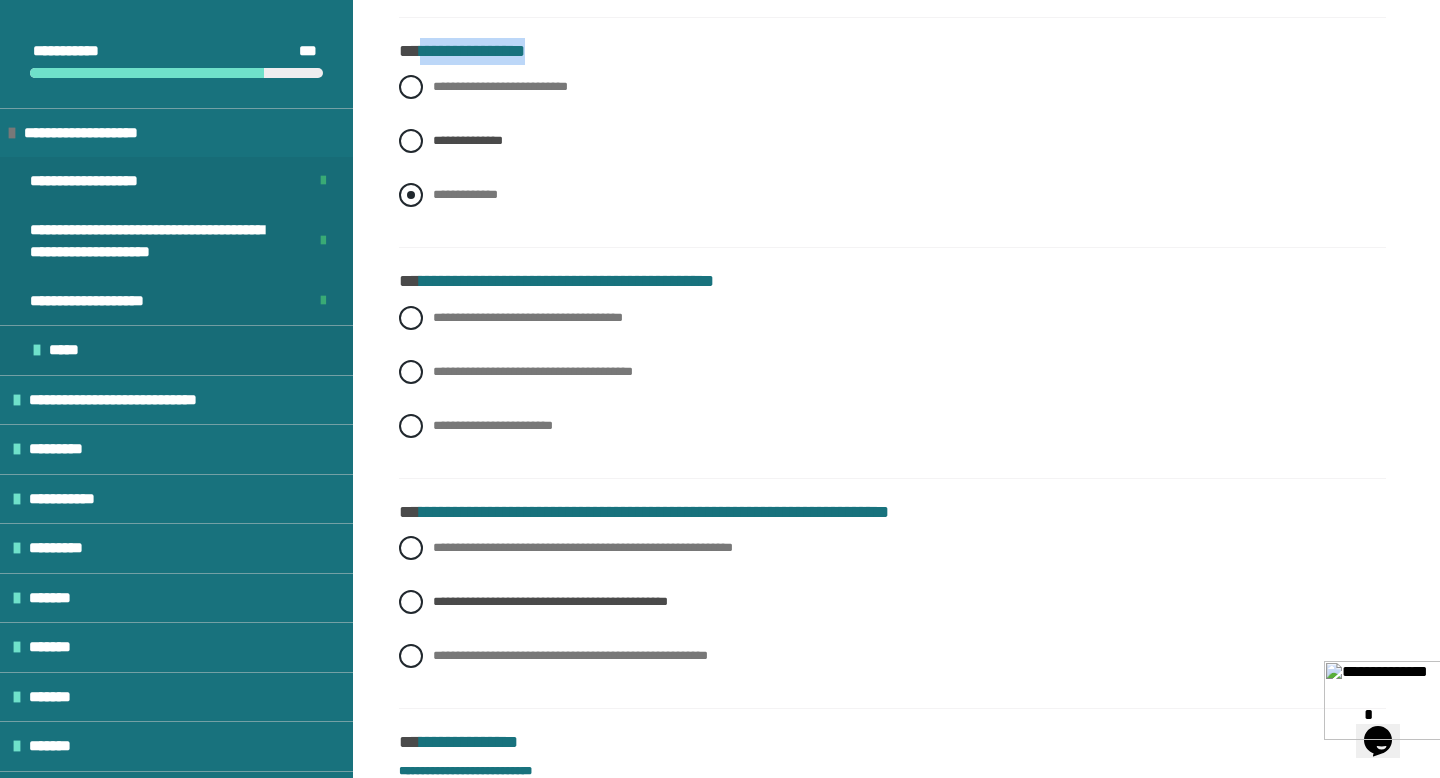 scroll, scrollTop: 1364, scrollLeft: 0, axis: vertical 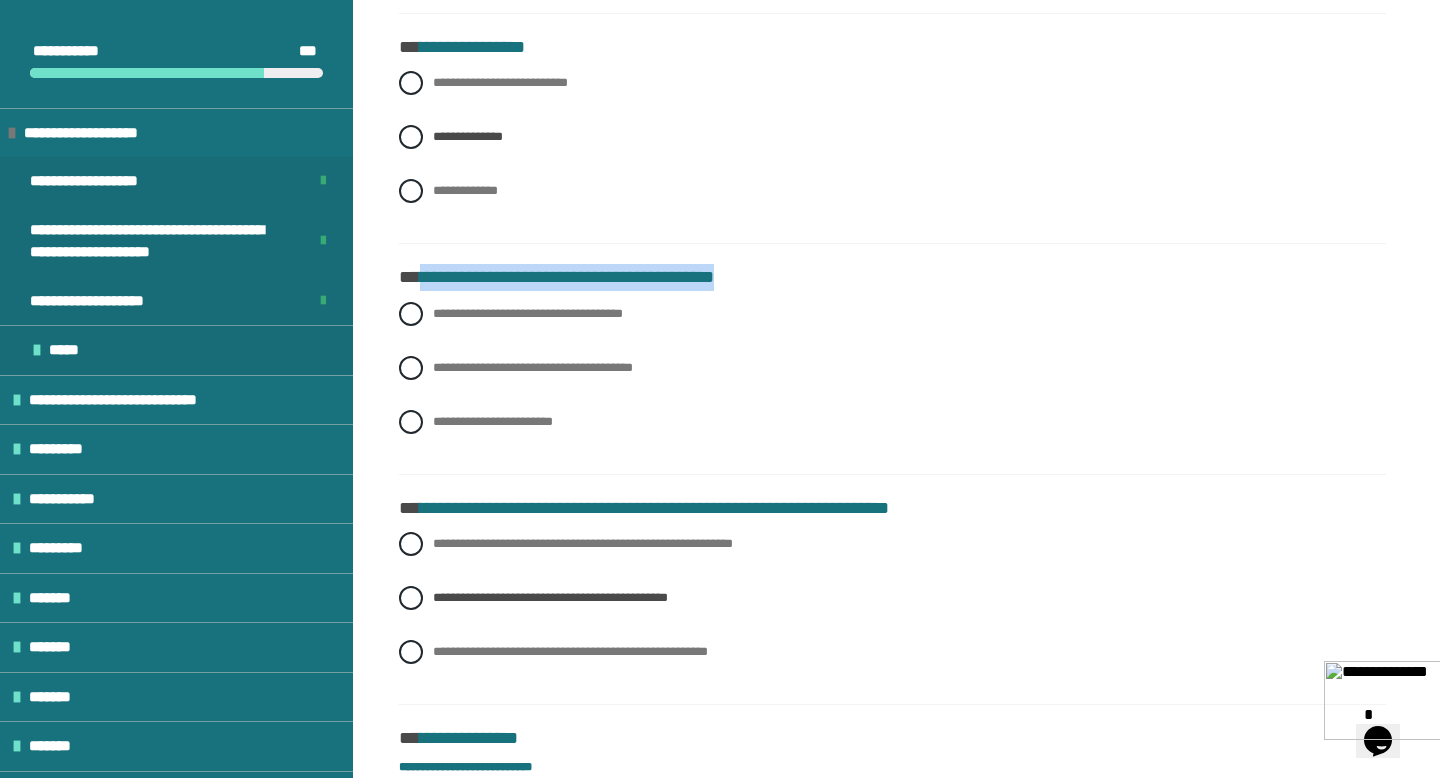 drag, startPoint x: 423, startPoint y: 274, endPoint x: 804, endPoint y: 287, distance: 381.2217 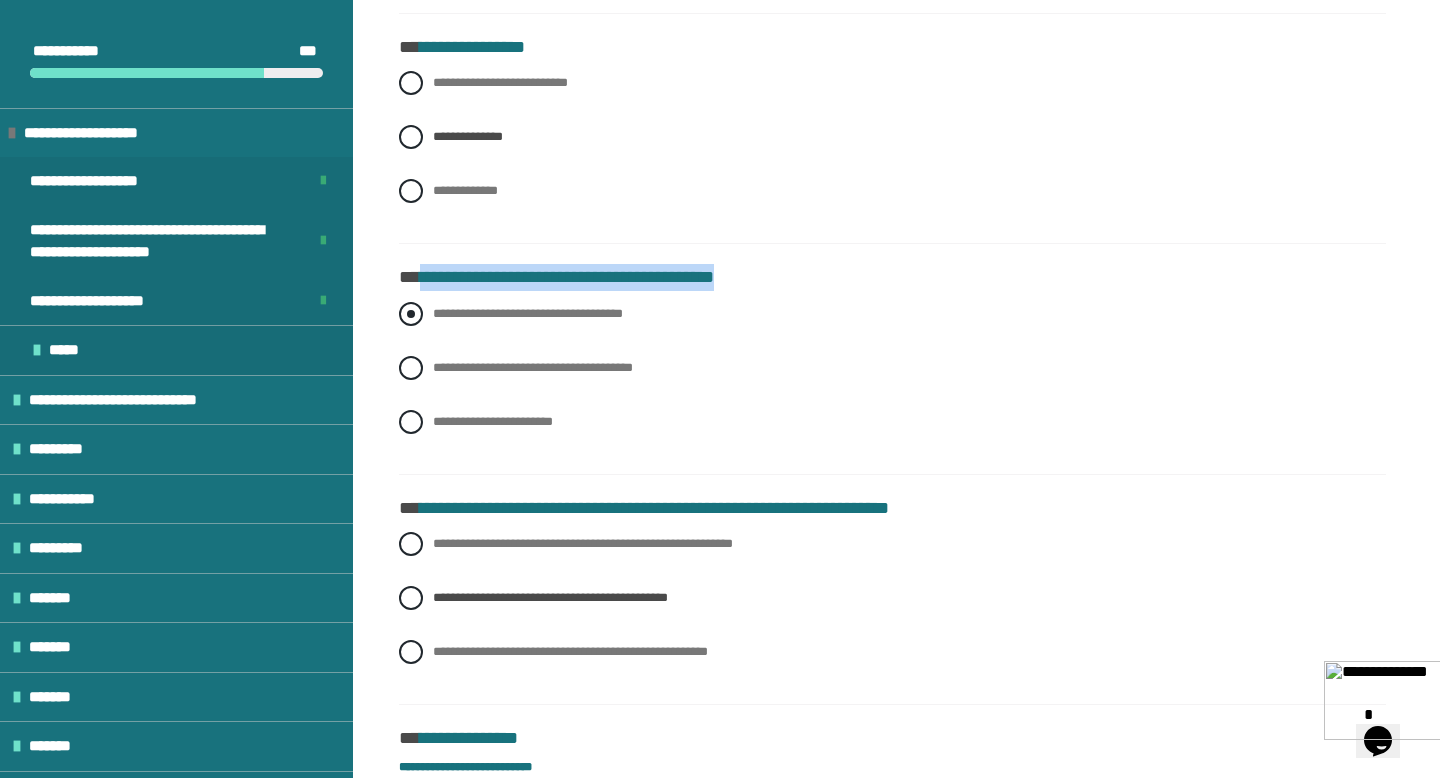click at bounding box center (411, 314) 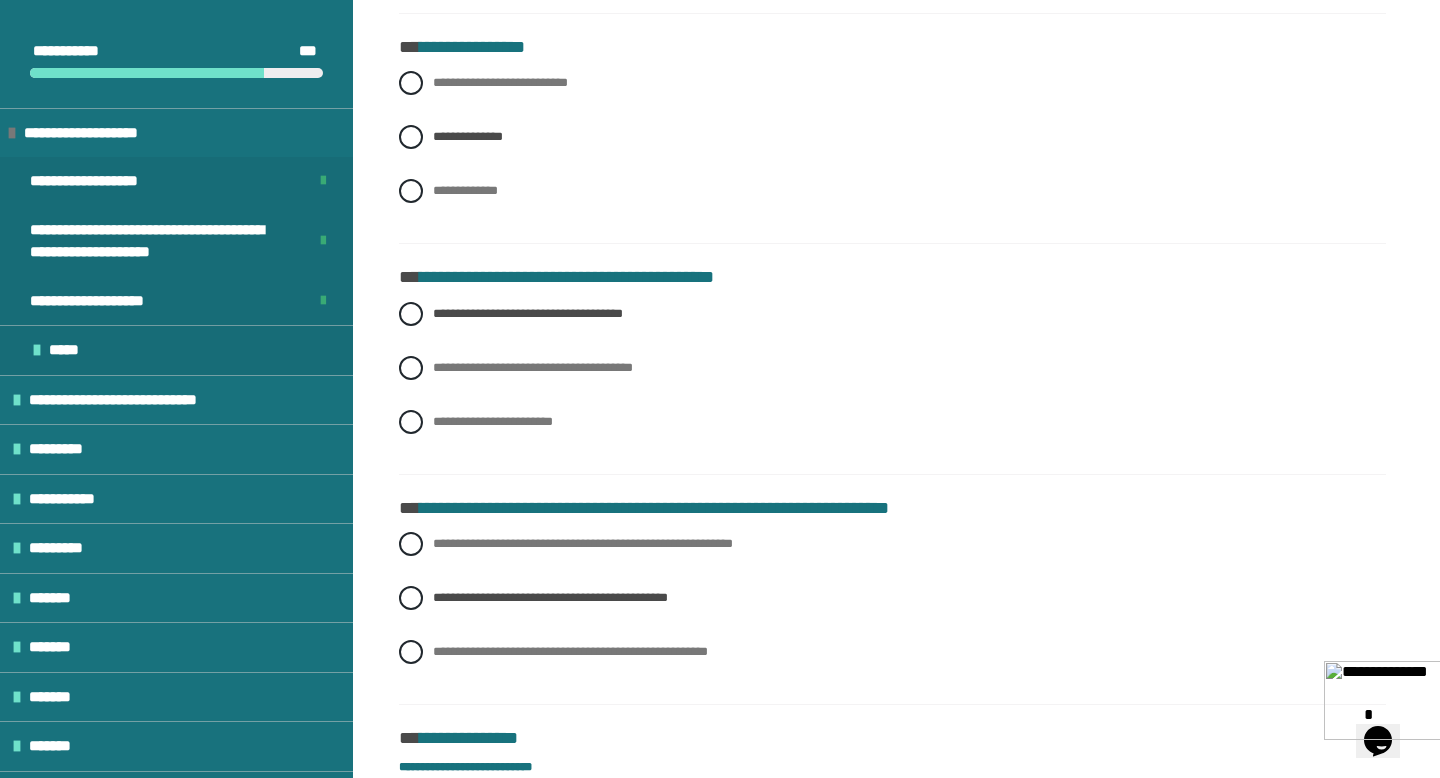 click on "**********" at bounding box center (892, 5150) 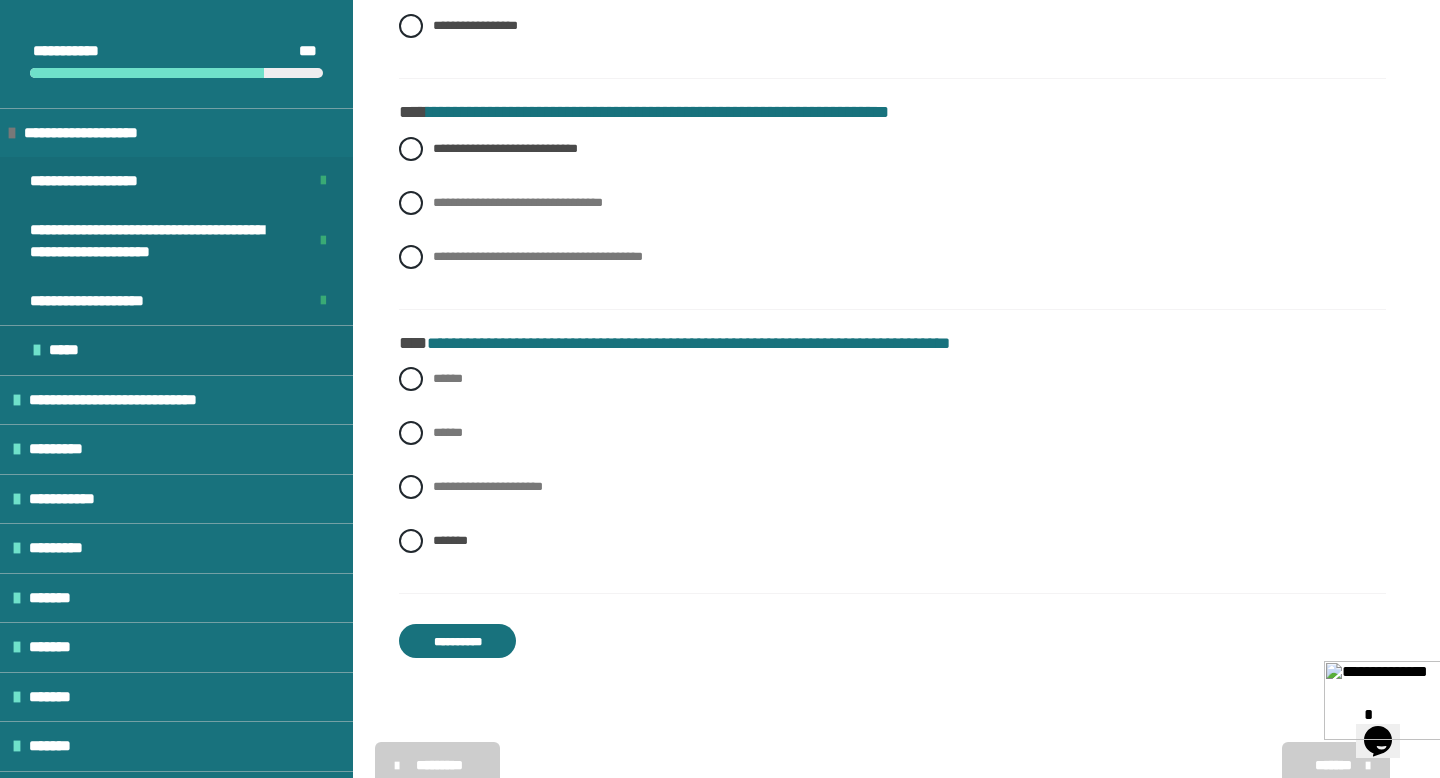scroll, scrollTop: 11753, scrollLeft: 0, axis: vertical 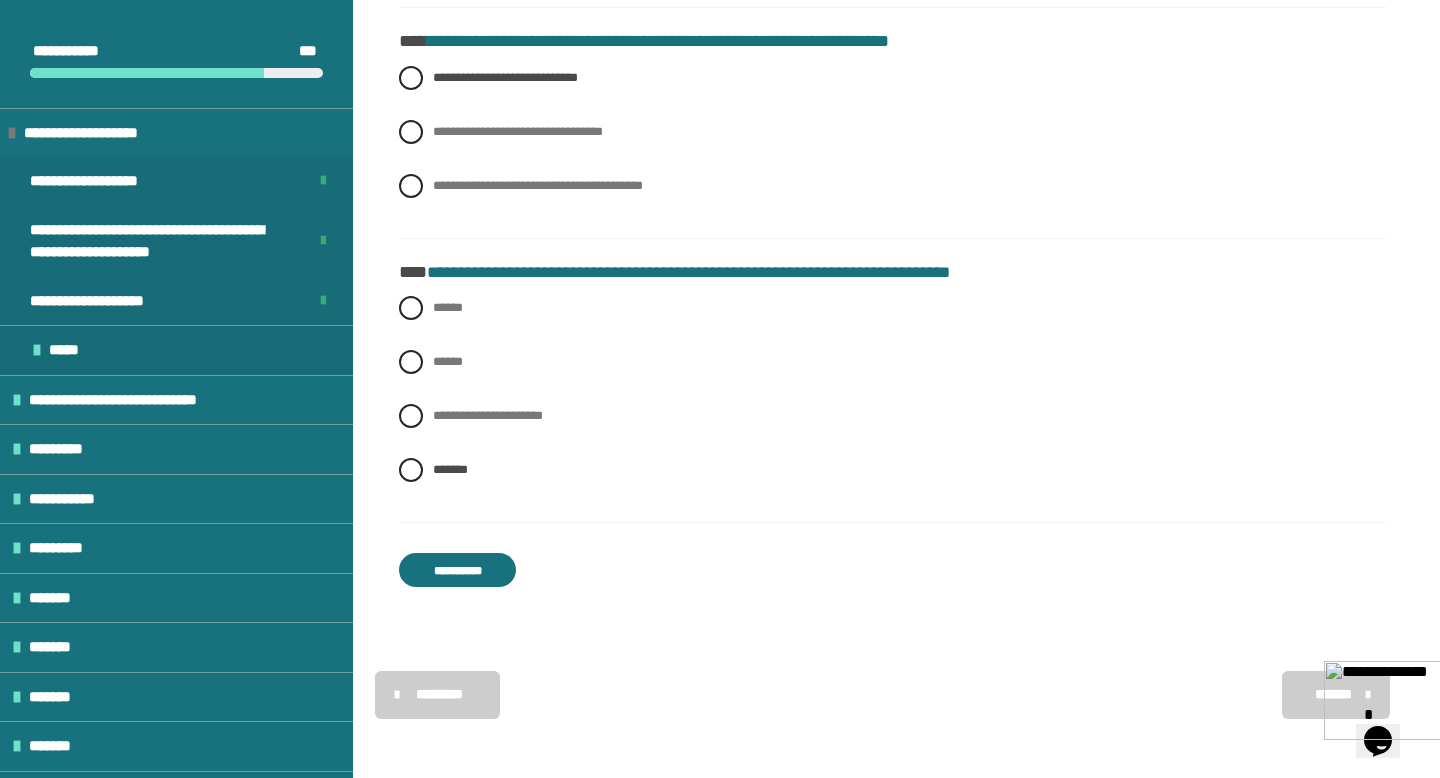 click on "**********" at bounding box center (457, 570) 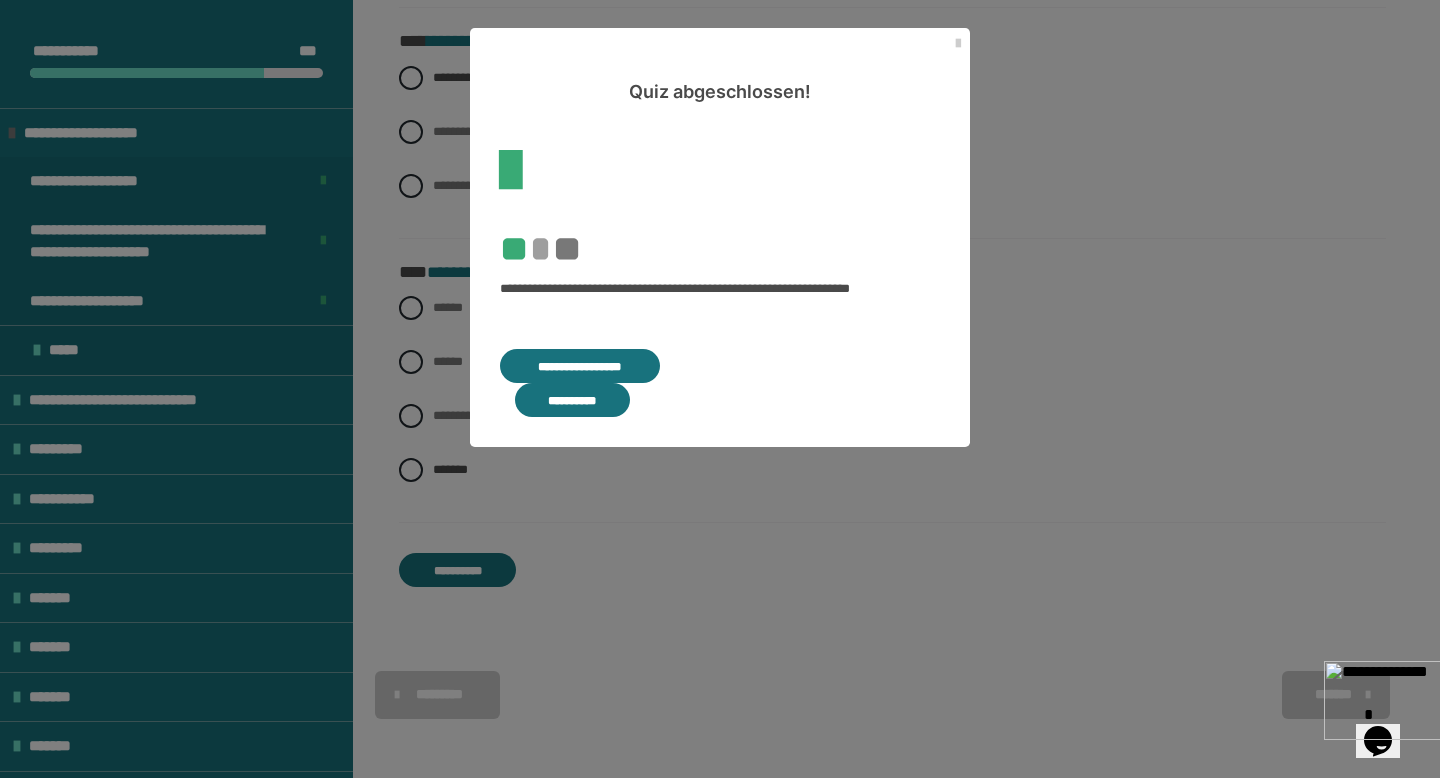 scroll, scrollTop: 1188, scrollLeft: 0, axis: vertical 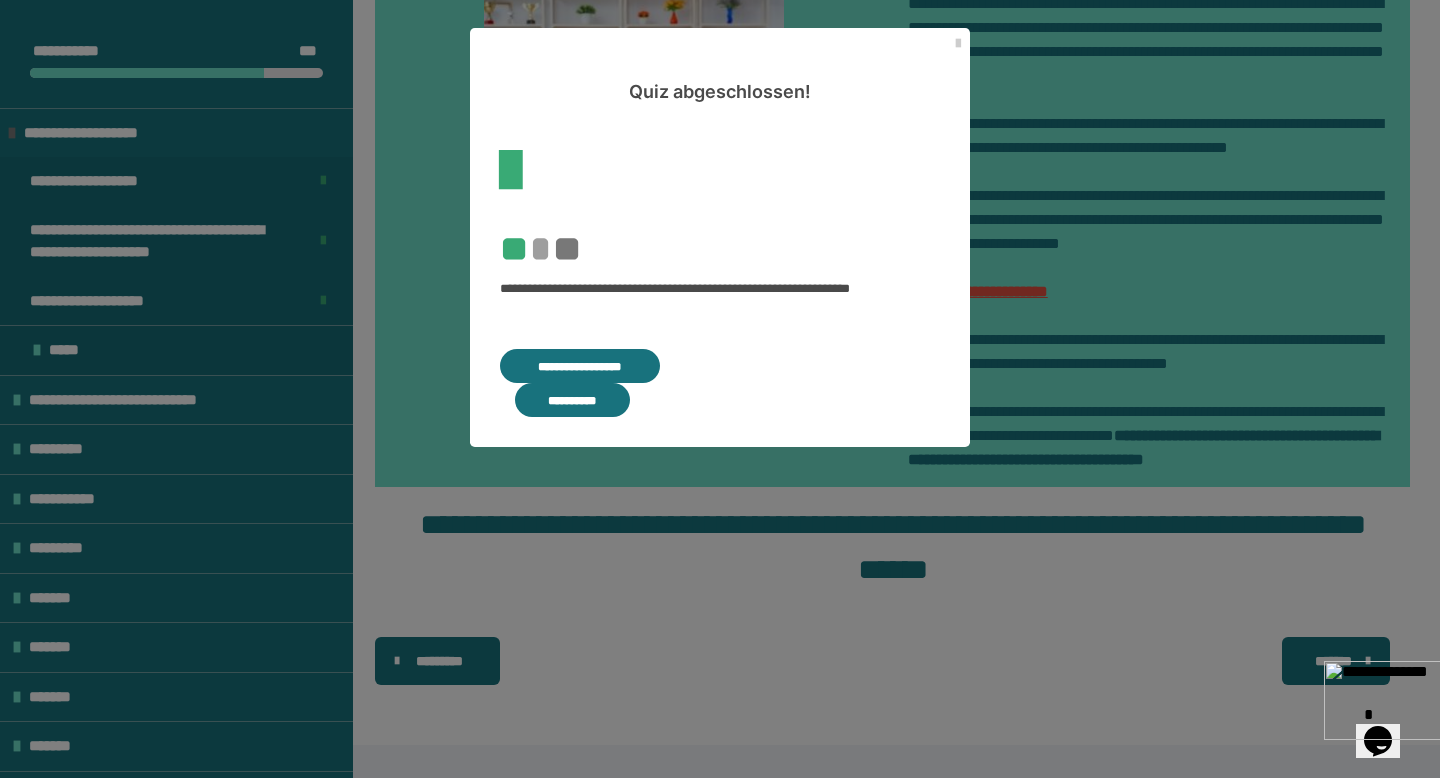 click on "**********" at bounding box center (580, 366) 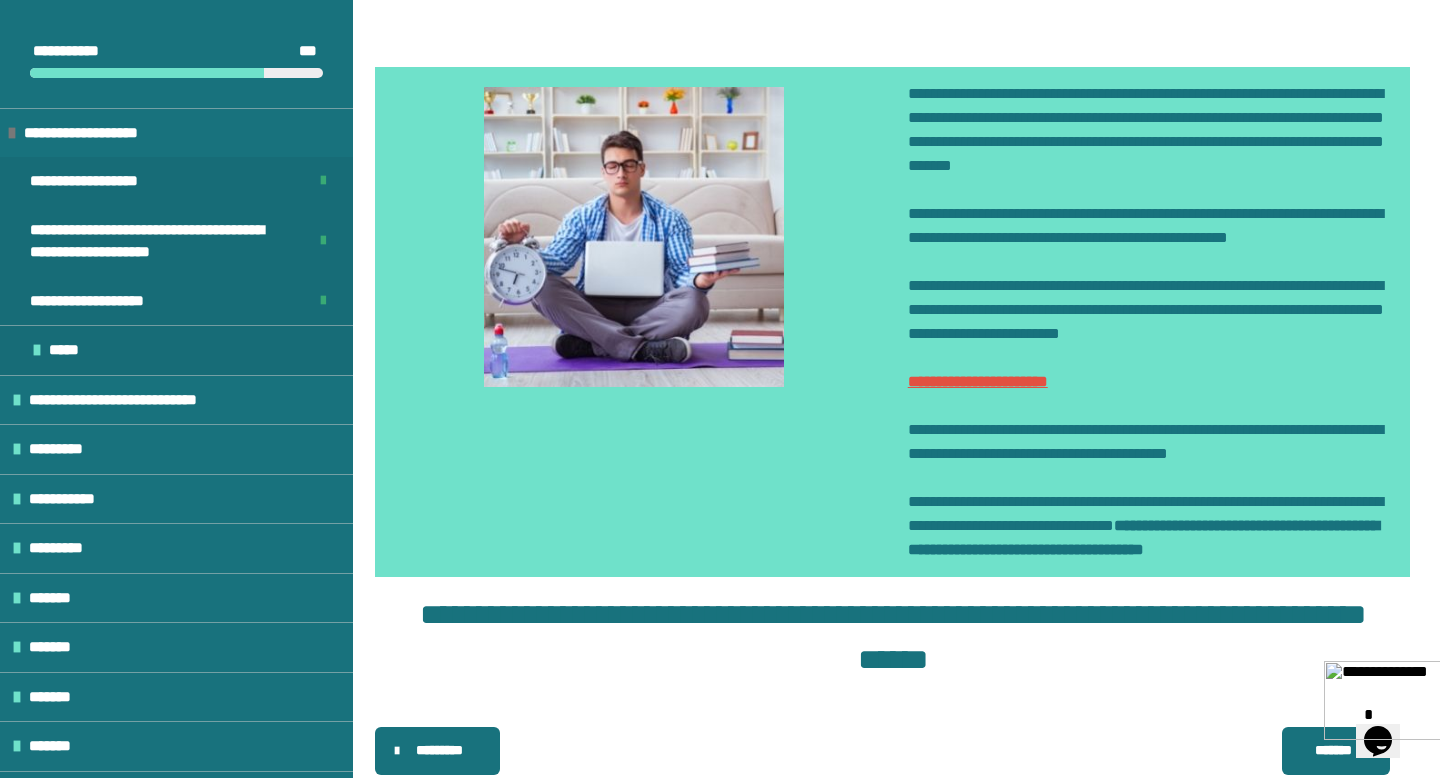 scroll, scrollTop: 10324, scrollLeft: 0, axis: vertical 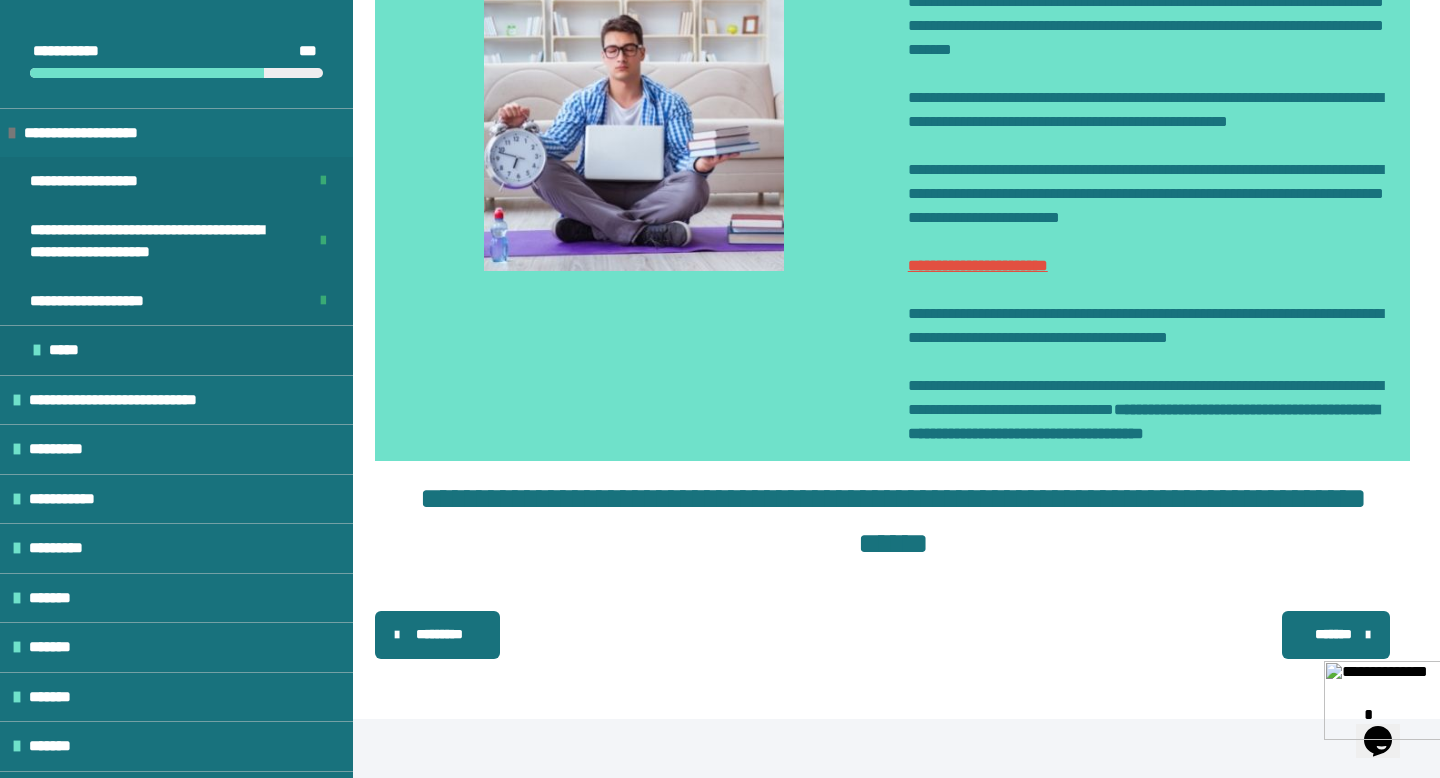 click on "*******" at bounding box center (1334, 634) 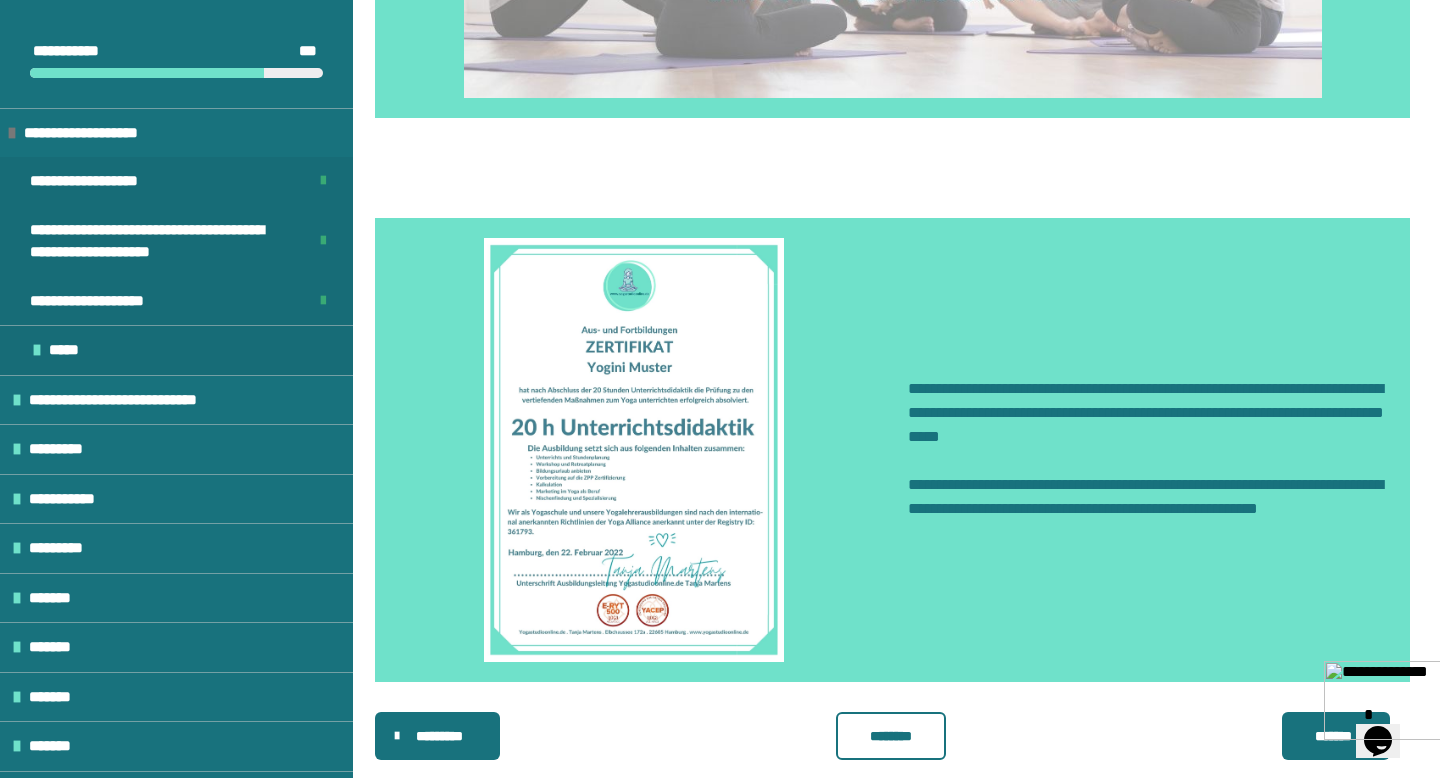 scroll, scrollTop: 683, scrollLeft: 0, axis: vertical 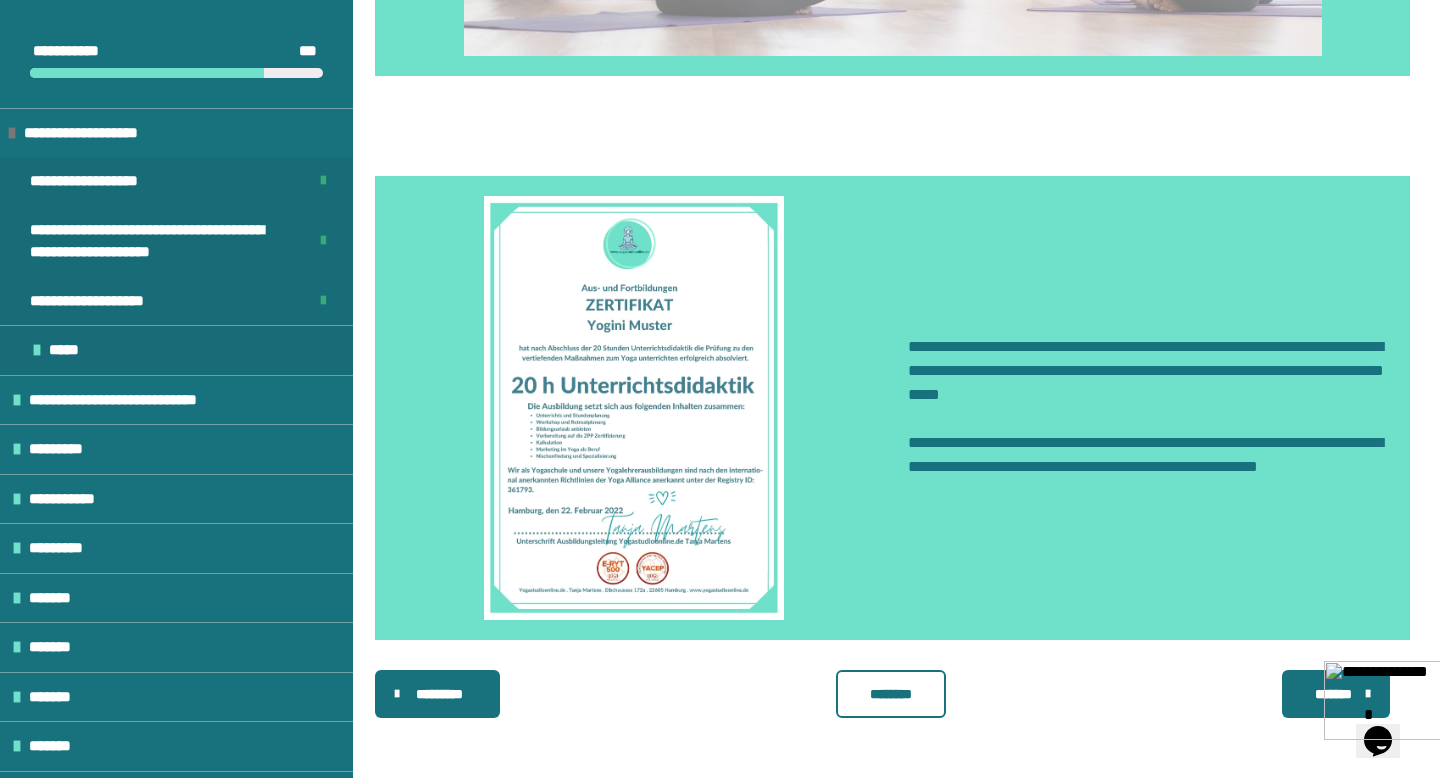 click on "********" at bounding box center (891, 694) 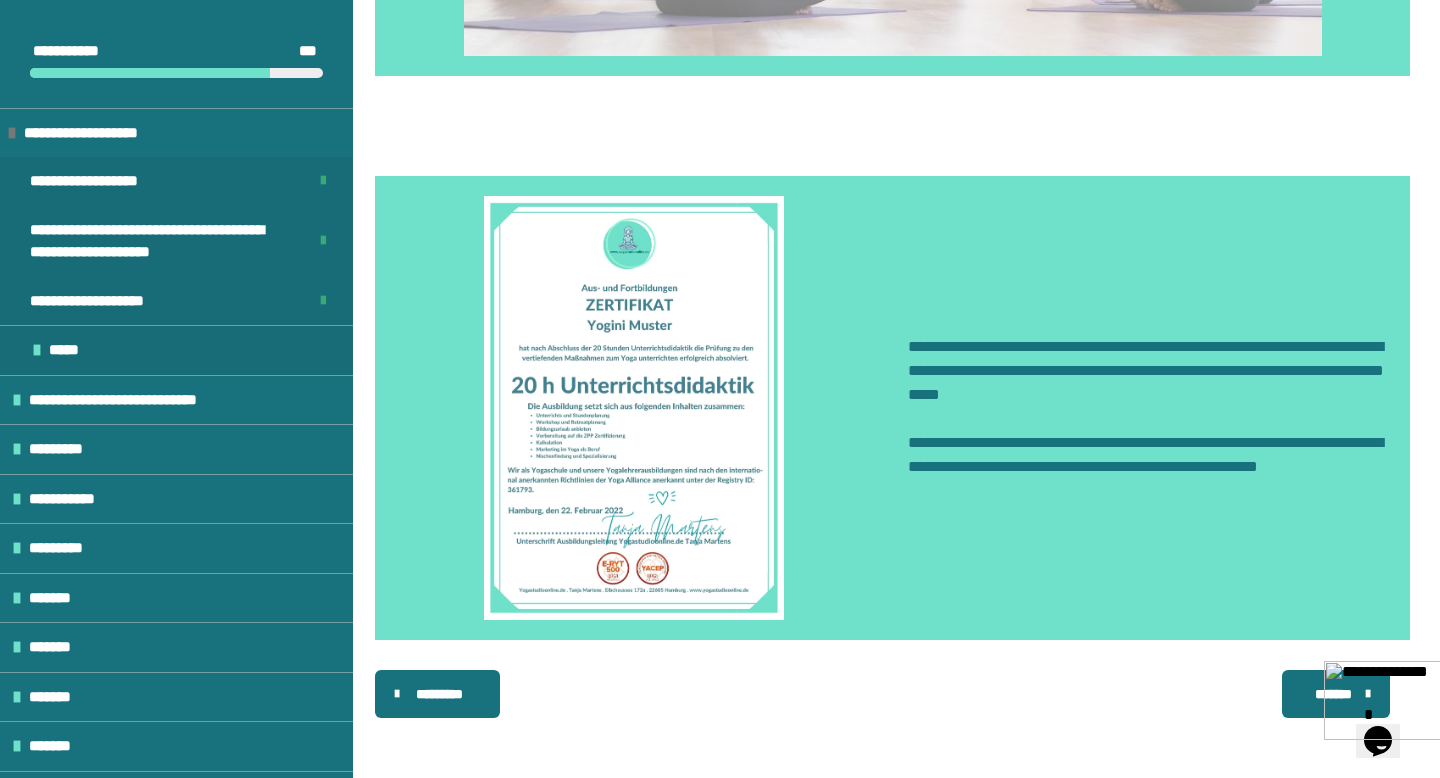 click on "*******" at bounding box center [1334, 694] 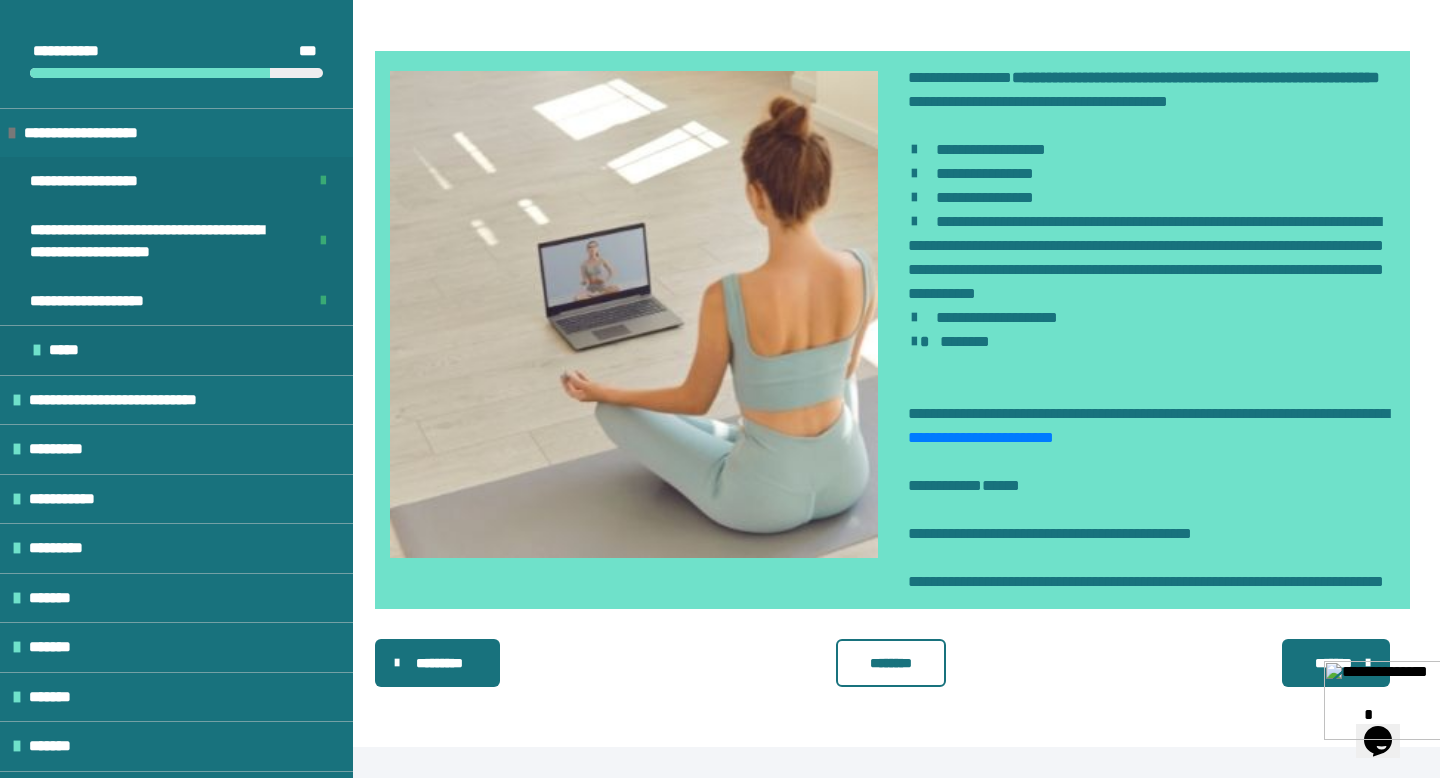scroll, scrollTop: 802, scrollLeft: 0, axis: vertical 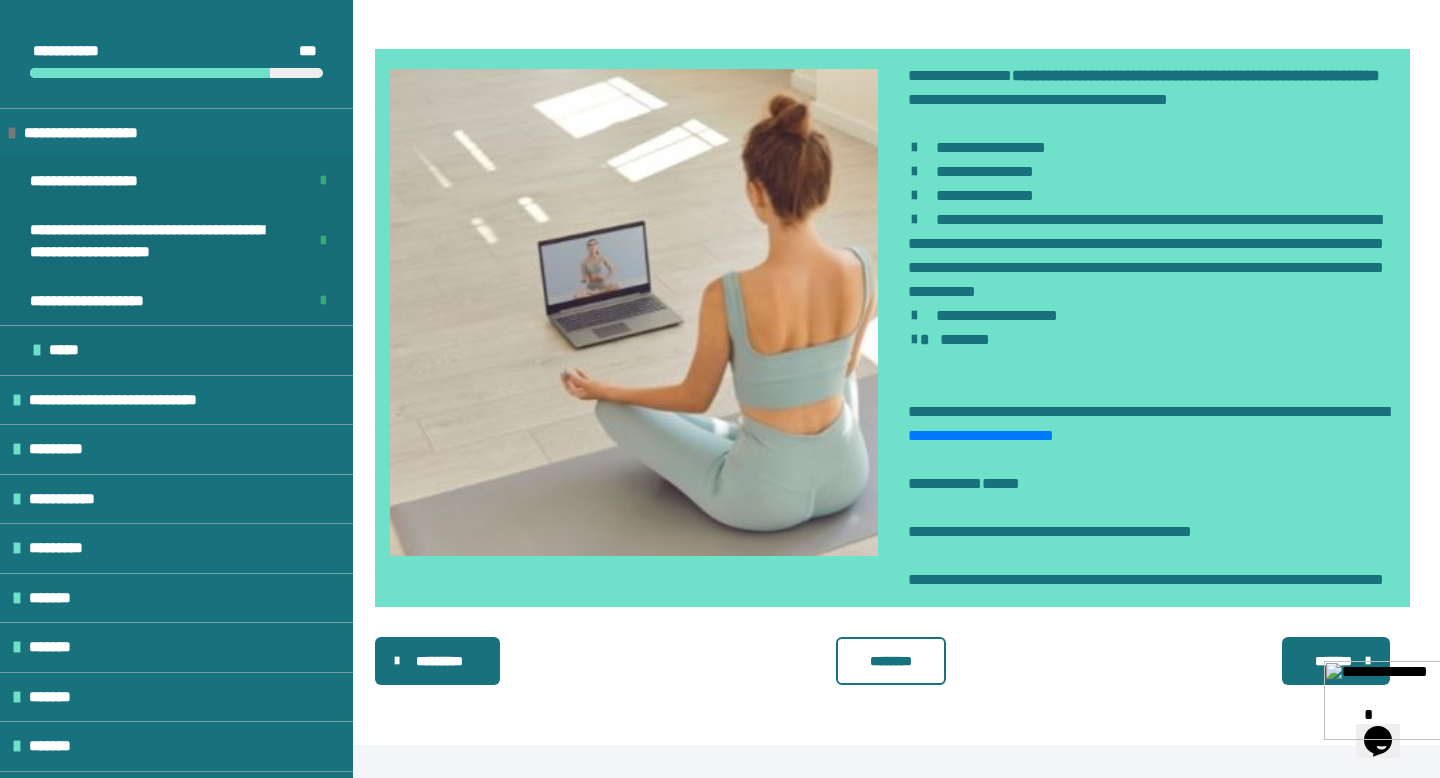 click on "********" at bounding box center [891, 661] 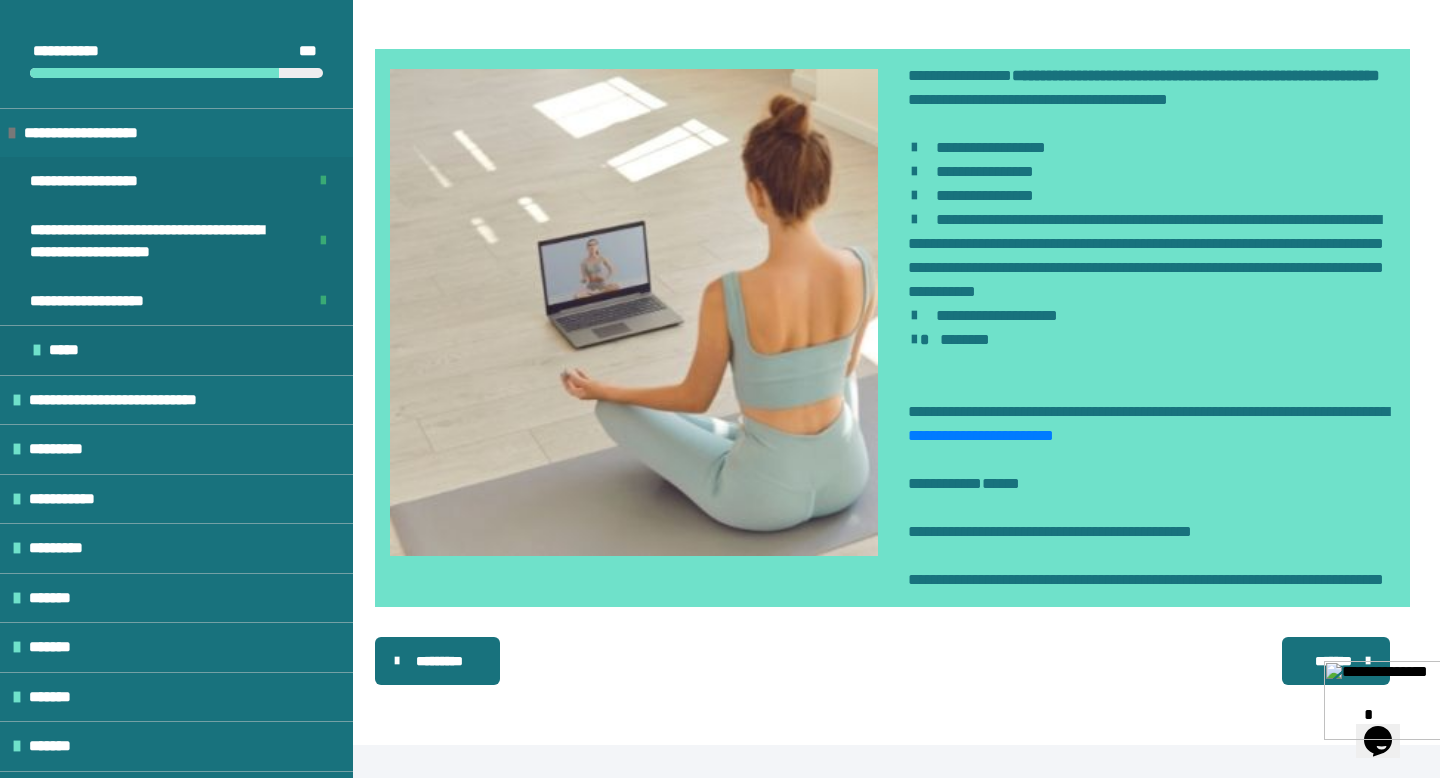 click on "*******" at bounding box center (1334, 661) 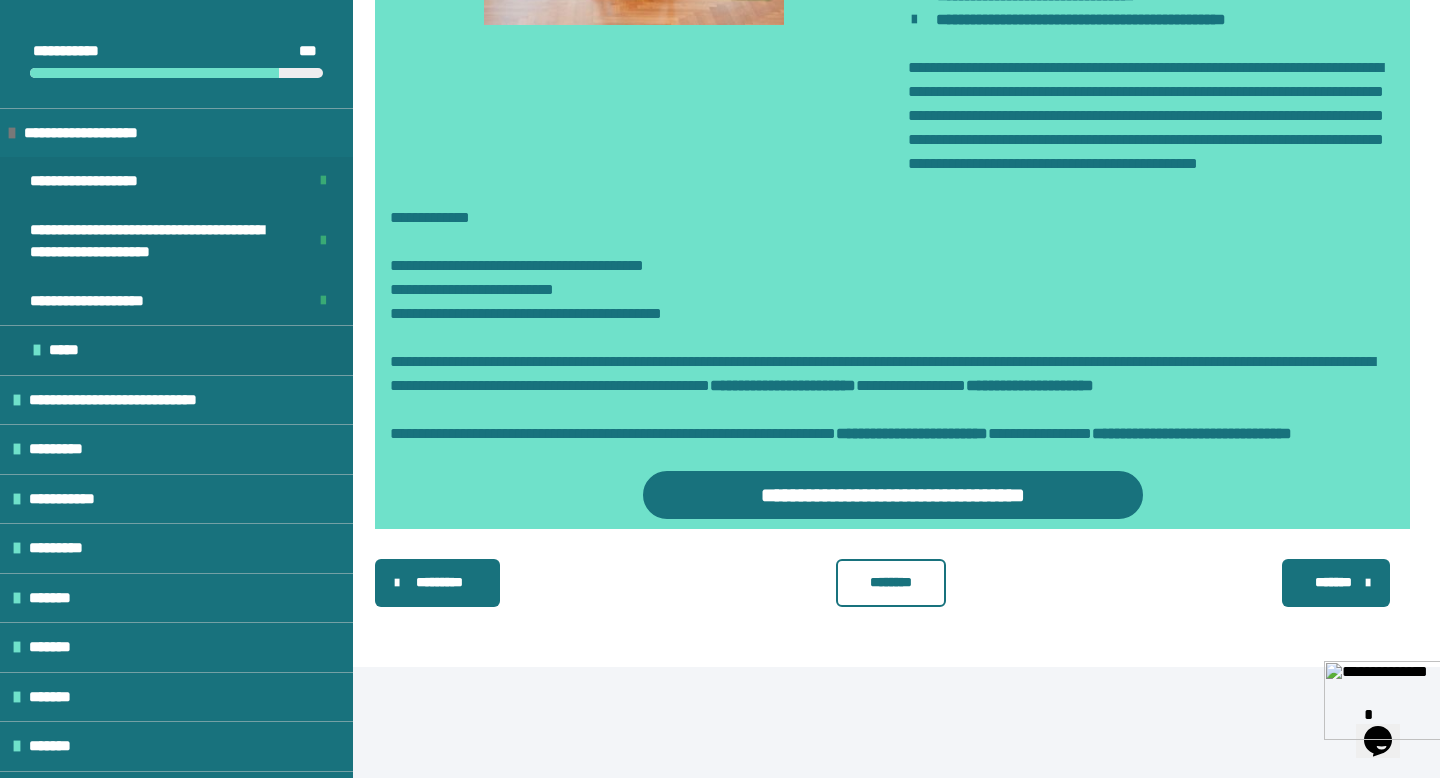 scroll, scrollTop: 1155, scrollLeft: 0, axis: vertical 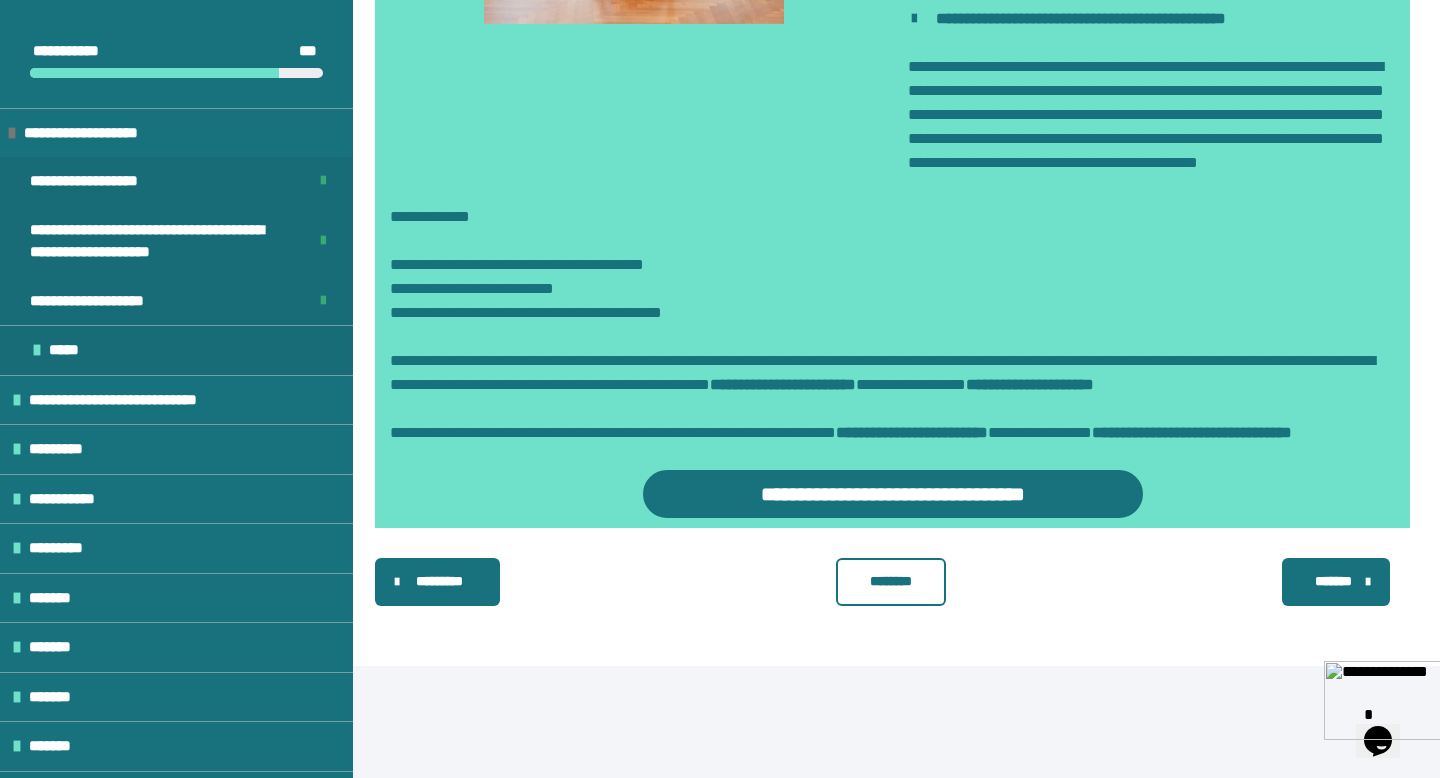 click on "********" at bounding box center (891, 581) 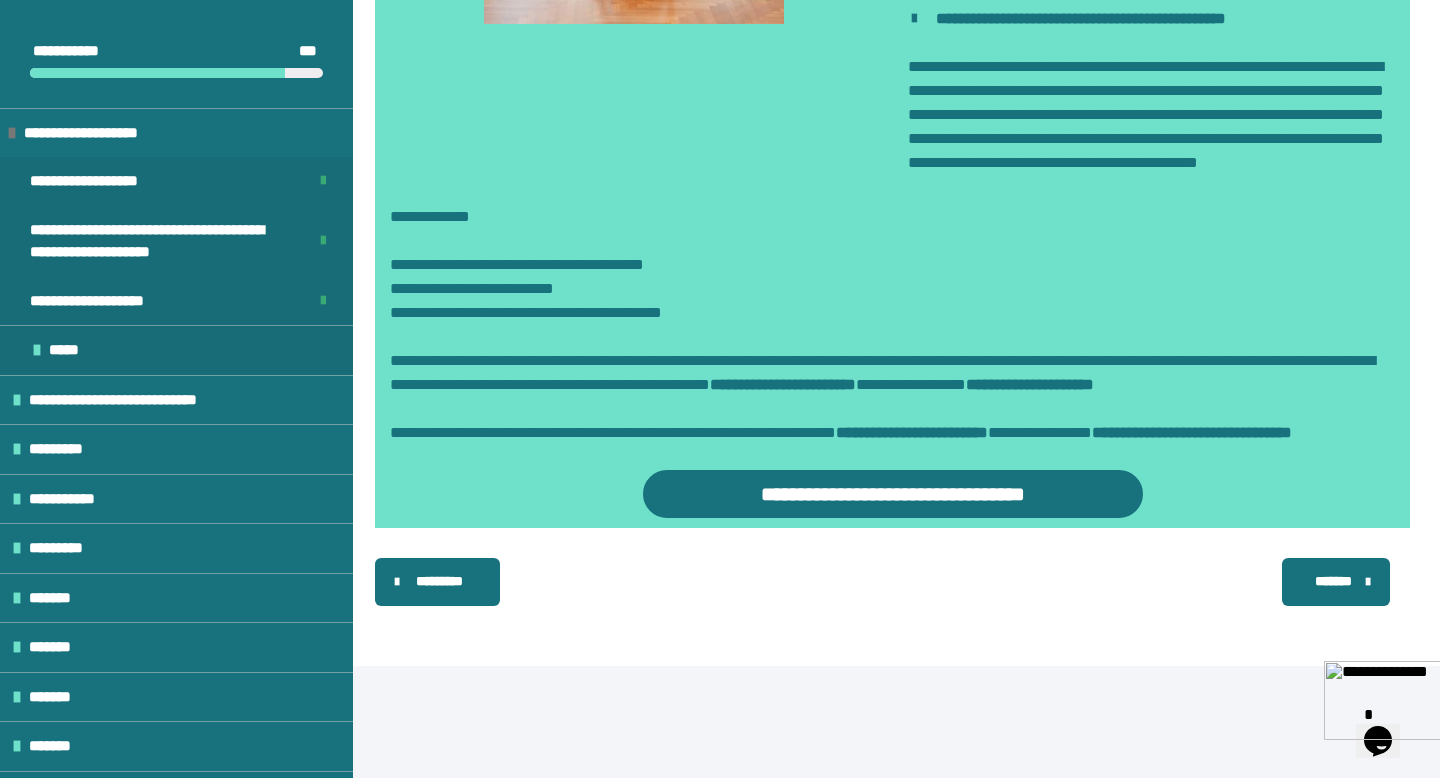 click on "*******" at bounding box center (1336, 582) 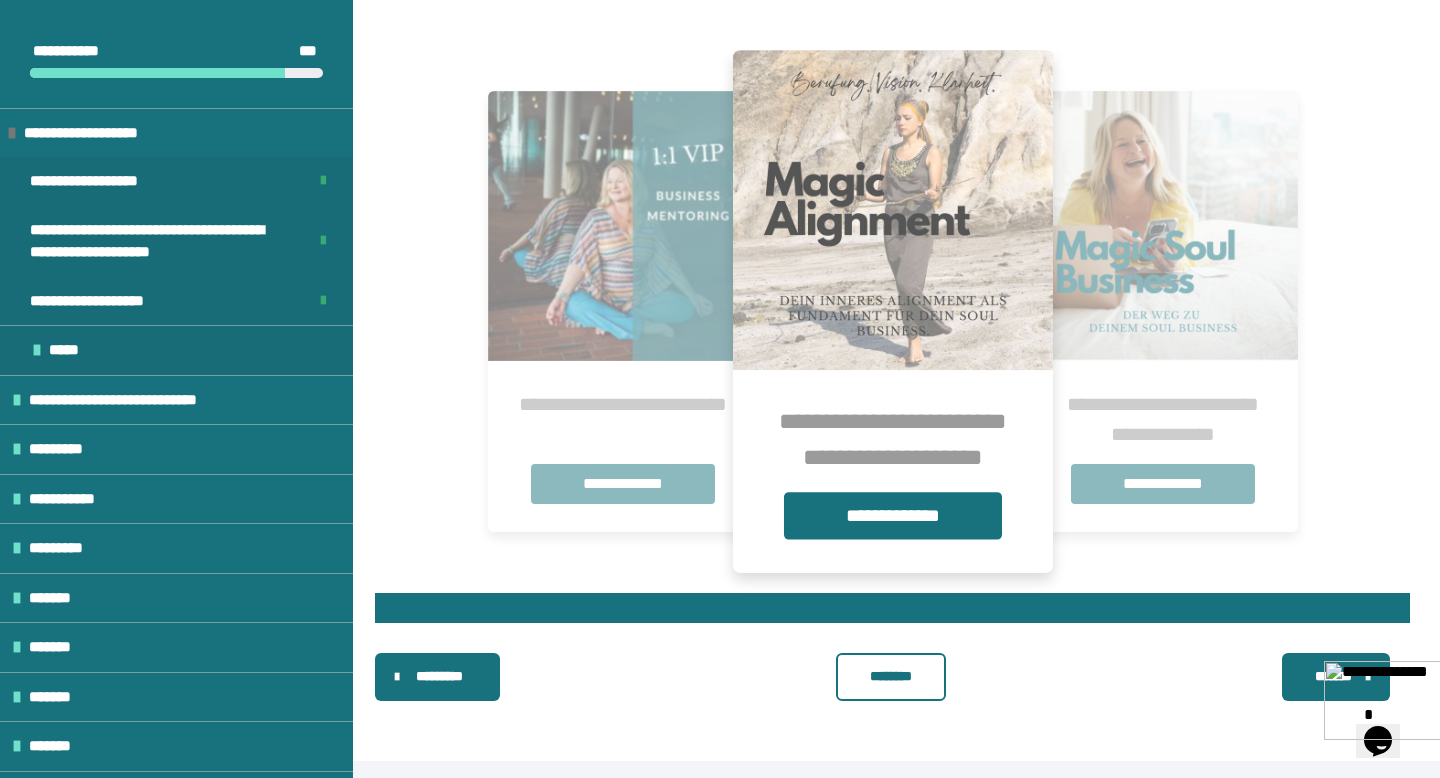scroll, scrollTop: 1263, scrollLeft: 0, axis: vertical 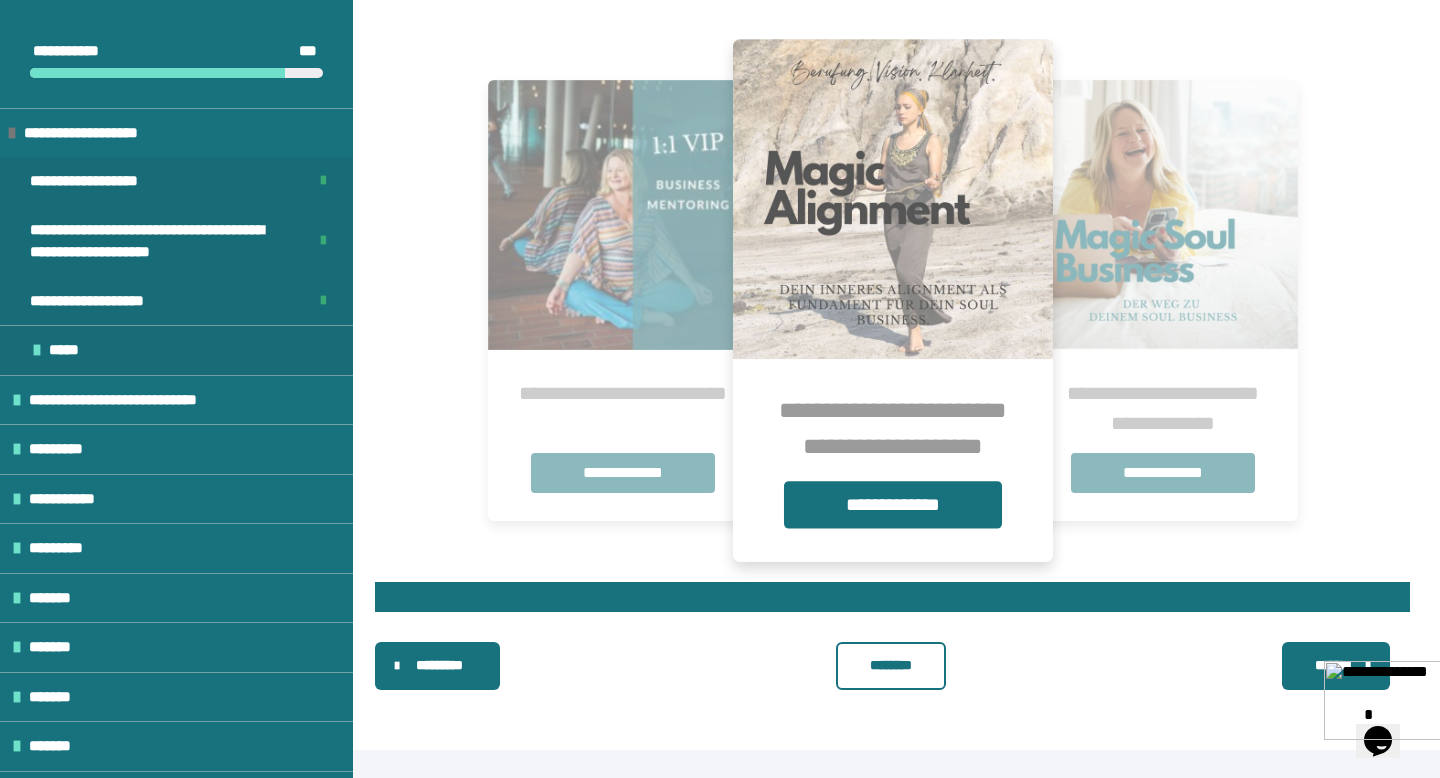 click on "********" at bounding box center [891, 665] 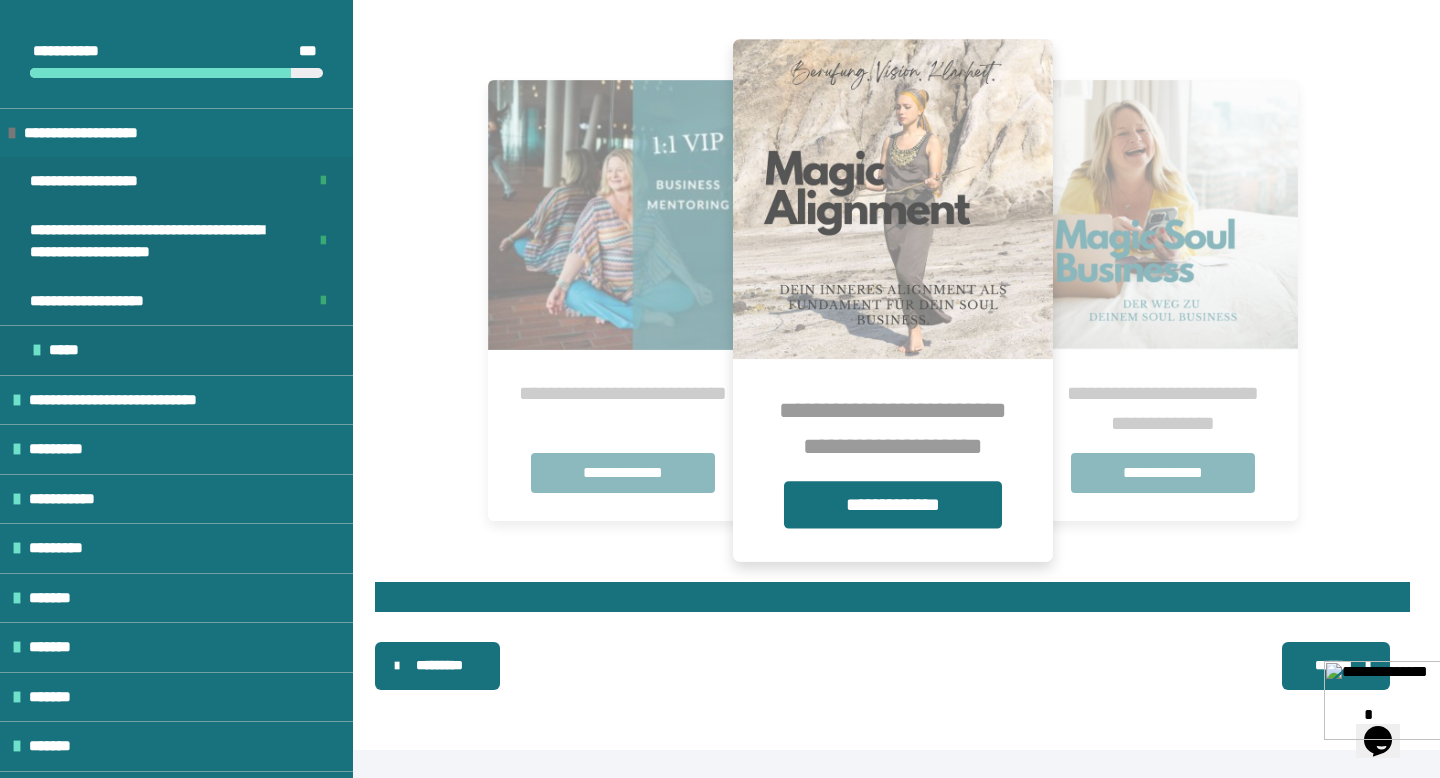 click on "*******" at bounding box center [1334, 665] 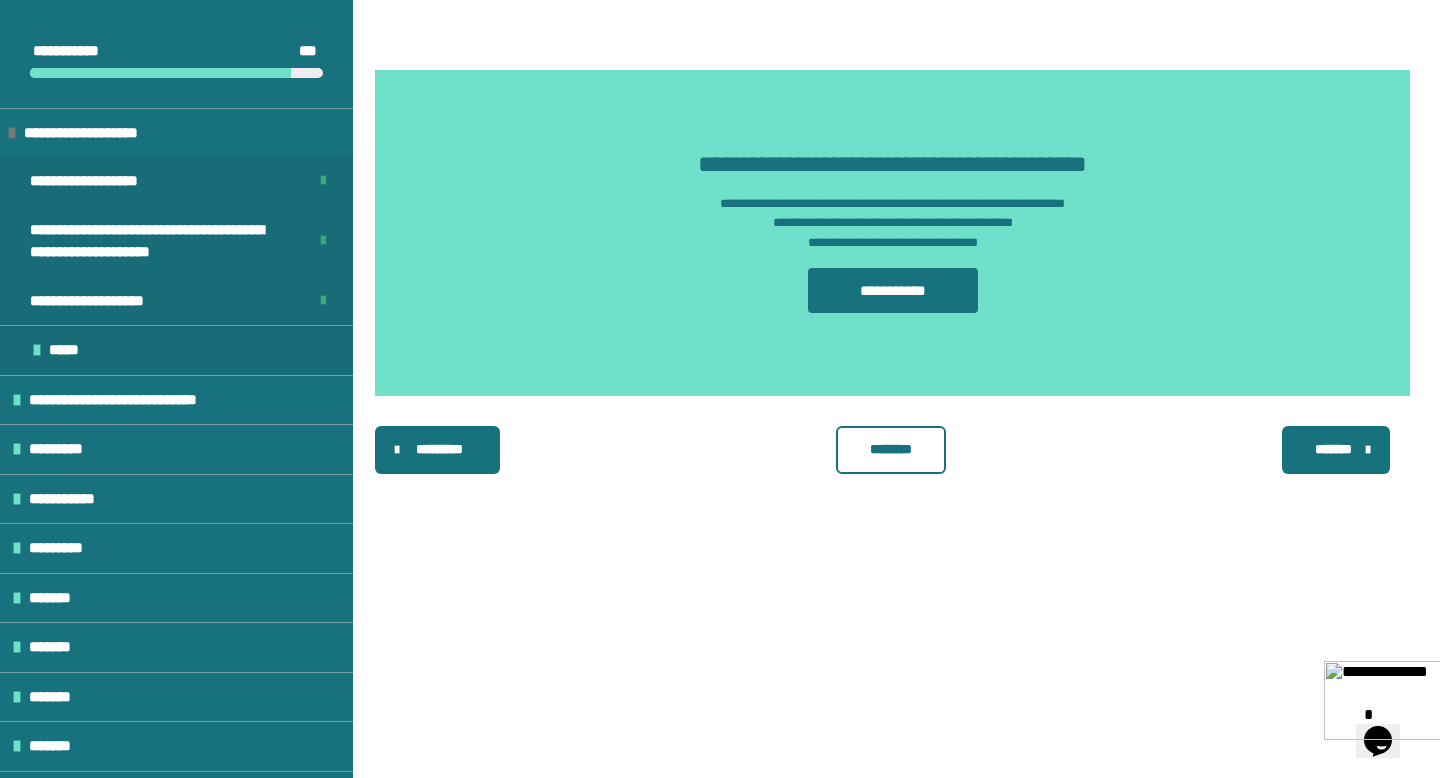 scroll, scrollTop: 585, scrollLeft: 0, axis: vertical 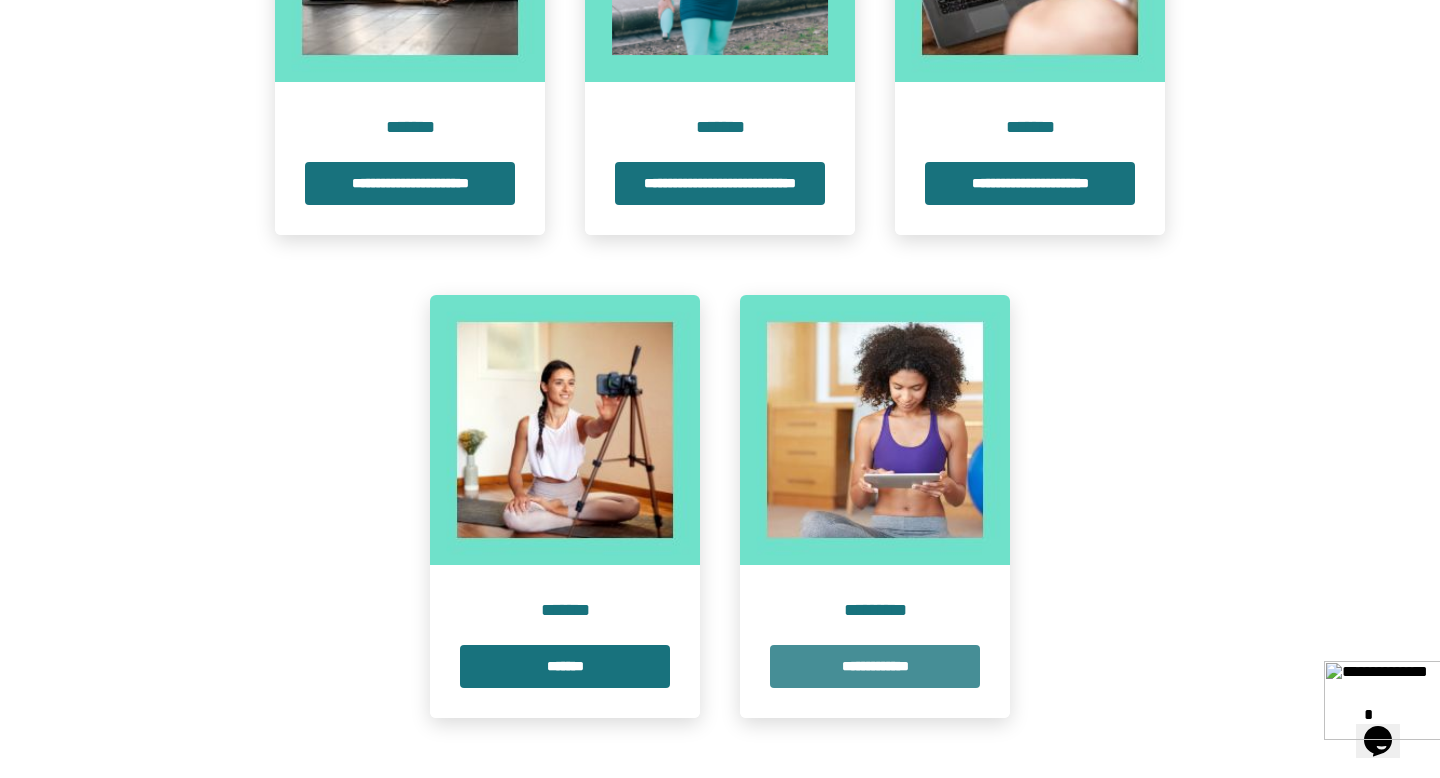 click on "**********" at bounding box center [875, 666] 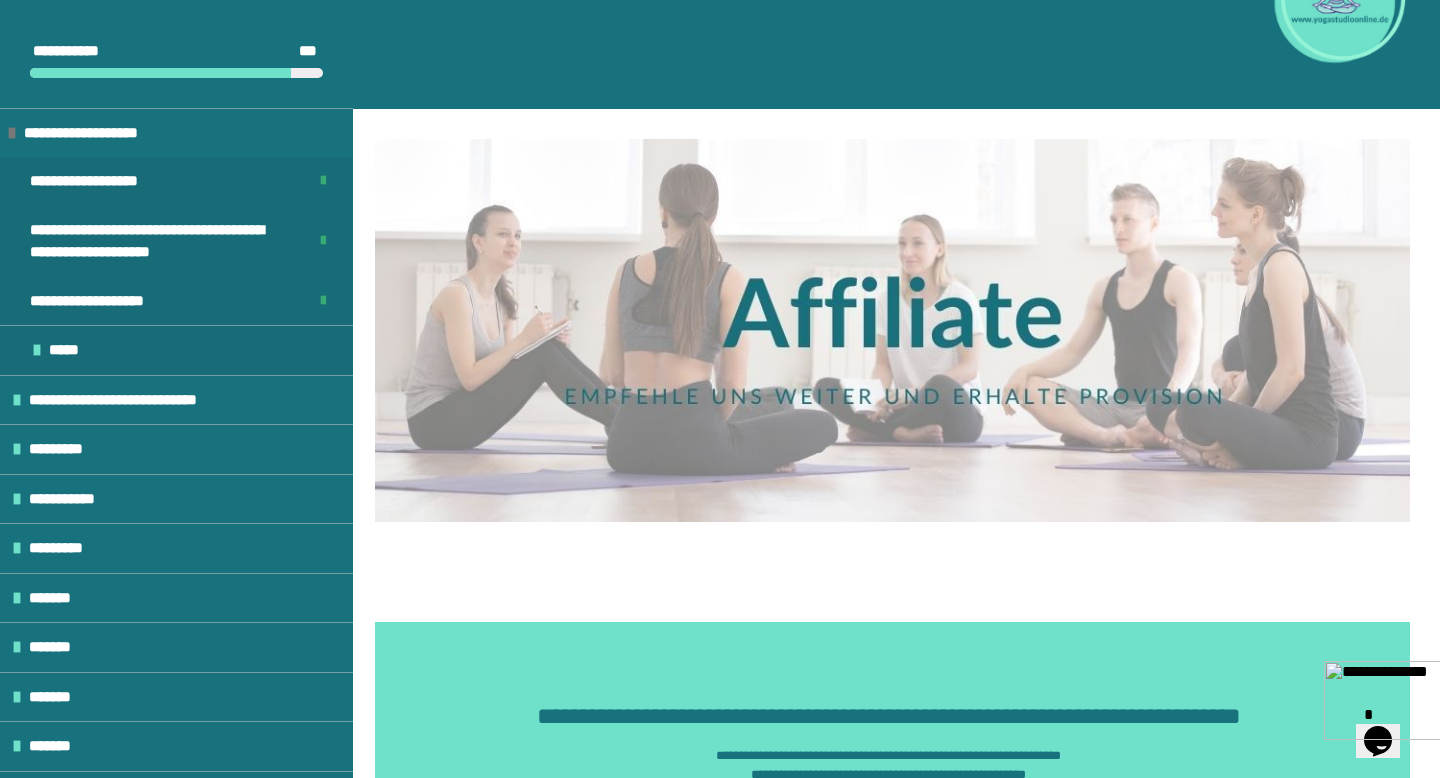 scroll, scrollTop: 585, scrollLeft: 0, axis: vertical 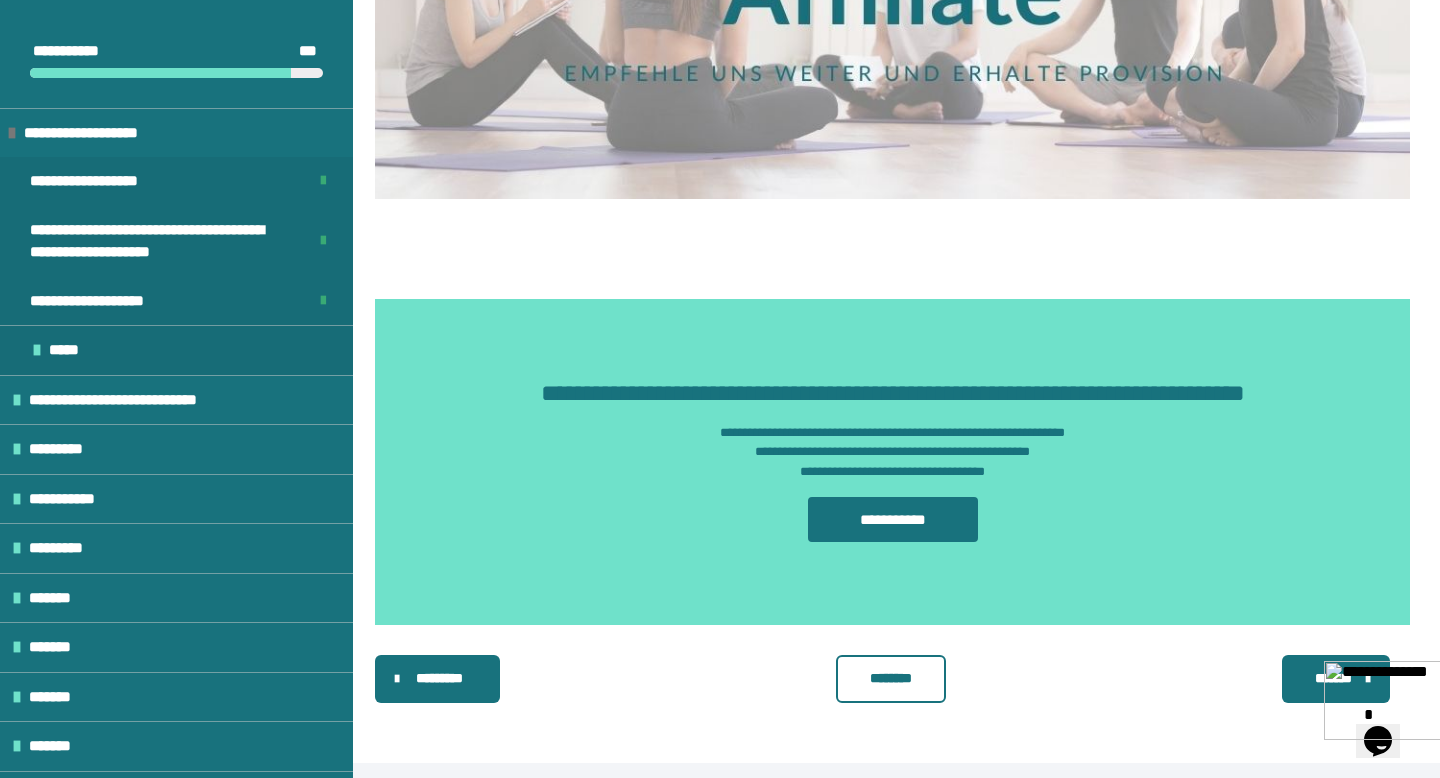 click on "********" at bounding box center [891, 678] 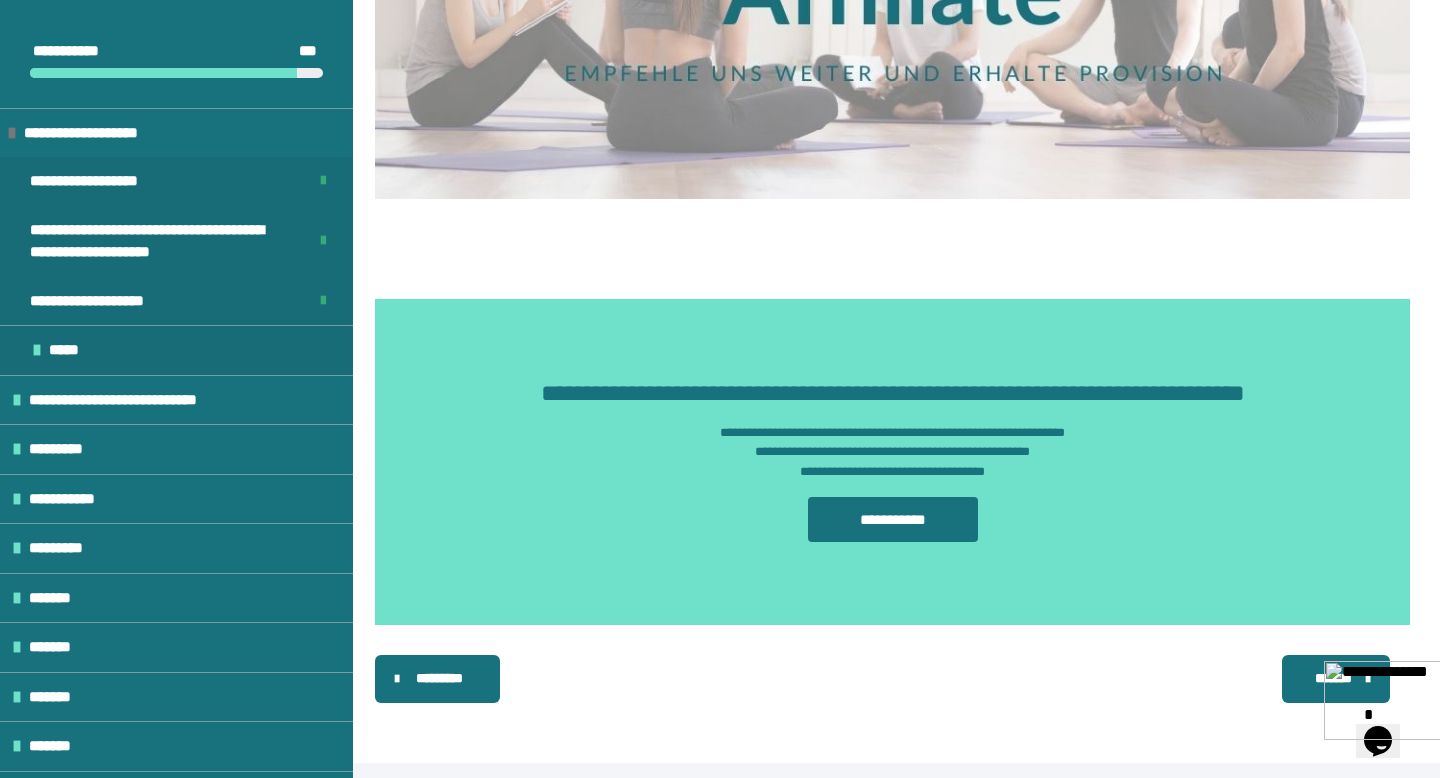 click on "*******" at bounding box center (1336, 679) 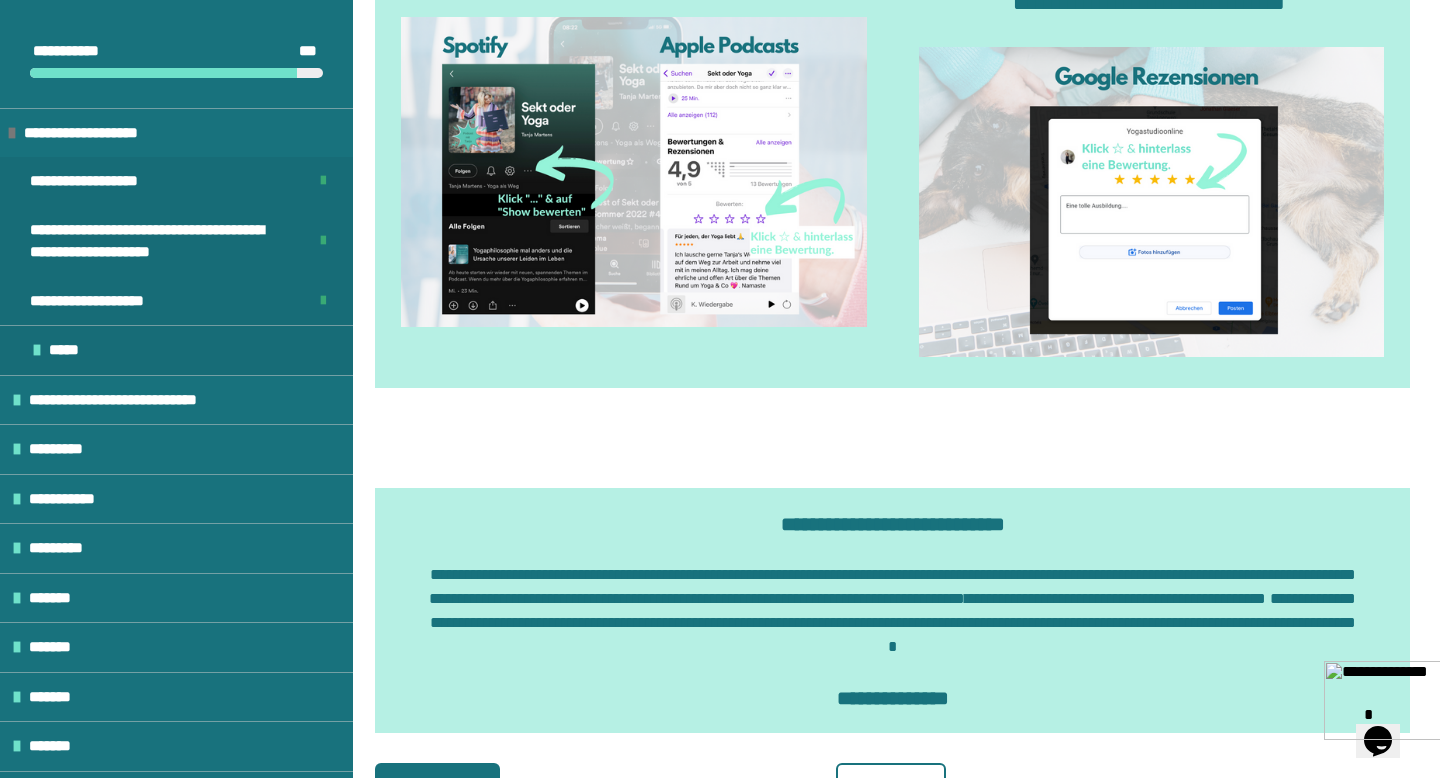 scroll, scrollTop: 1521, scrollLeft: 0, axis: vertical 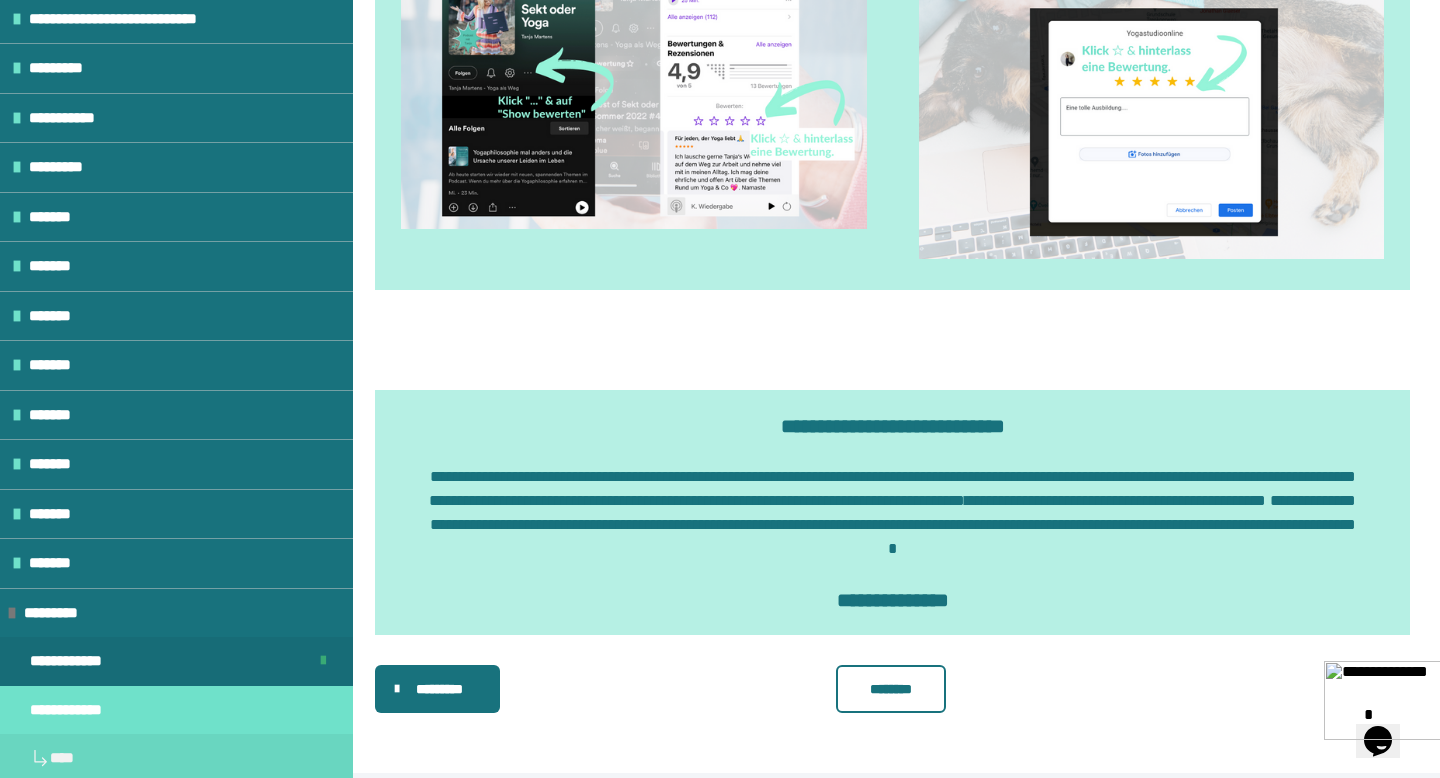 click on "********" at bounding box center (891, 689) 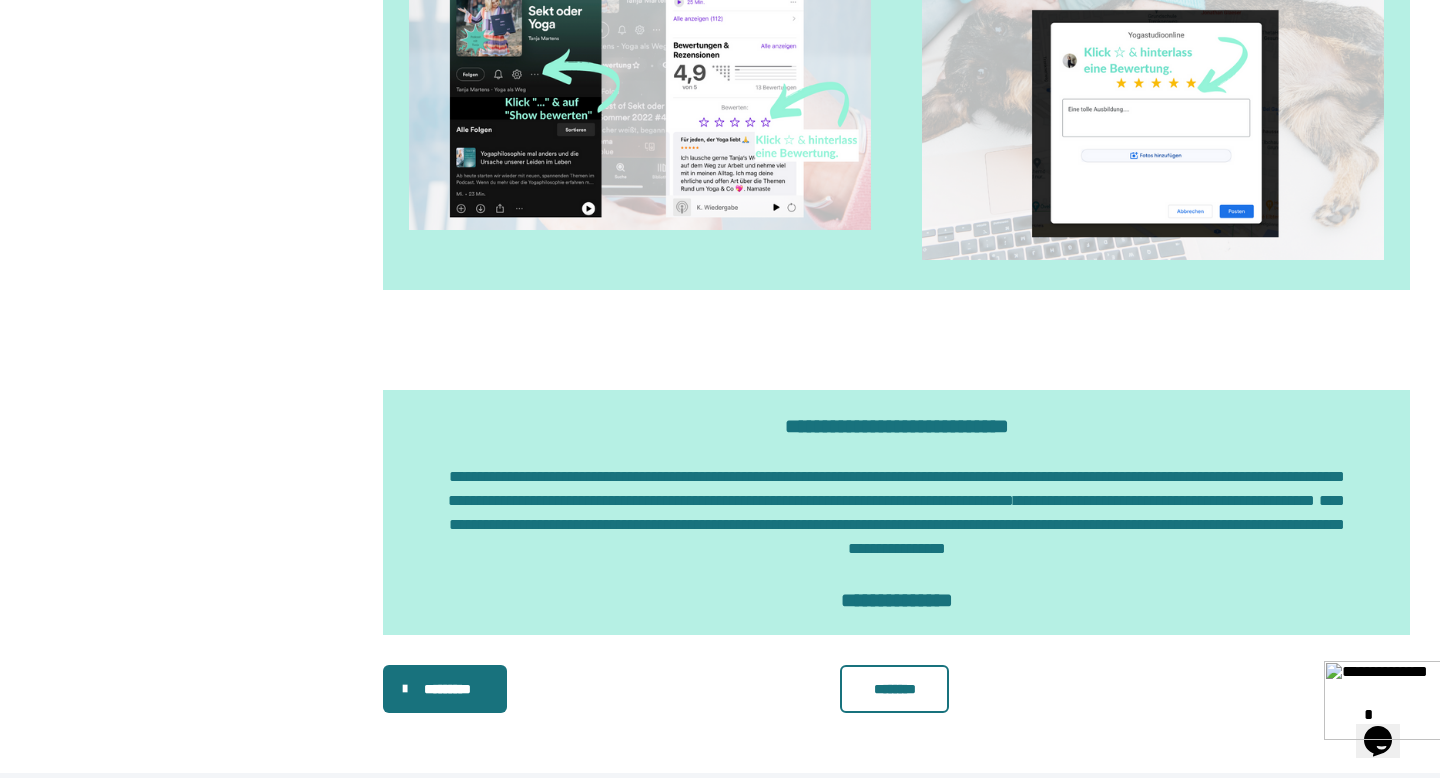 scroll, scrollTop: 0, scrollLeft: 0, axis: both 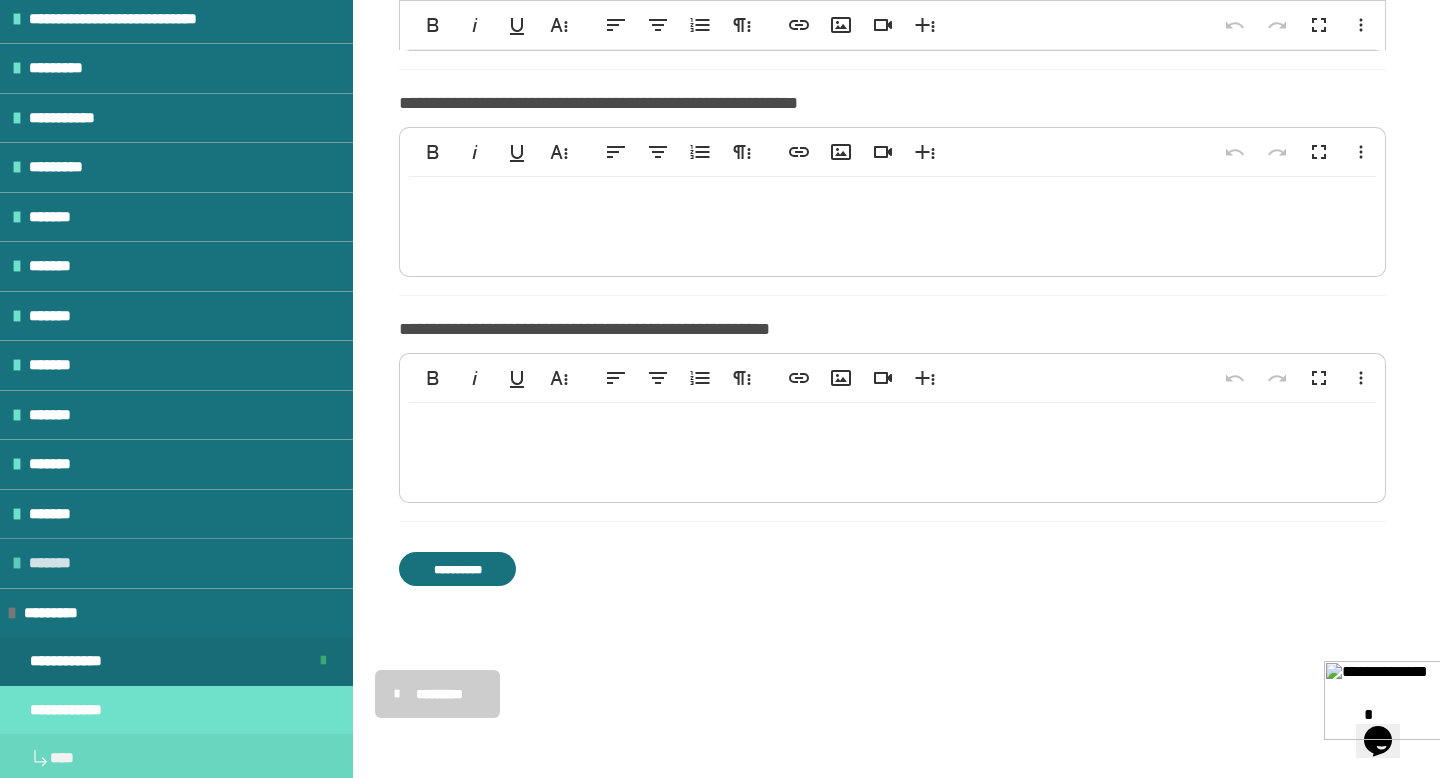 click on "*******" at bounding box center [56, 563] 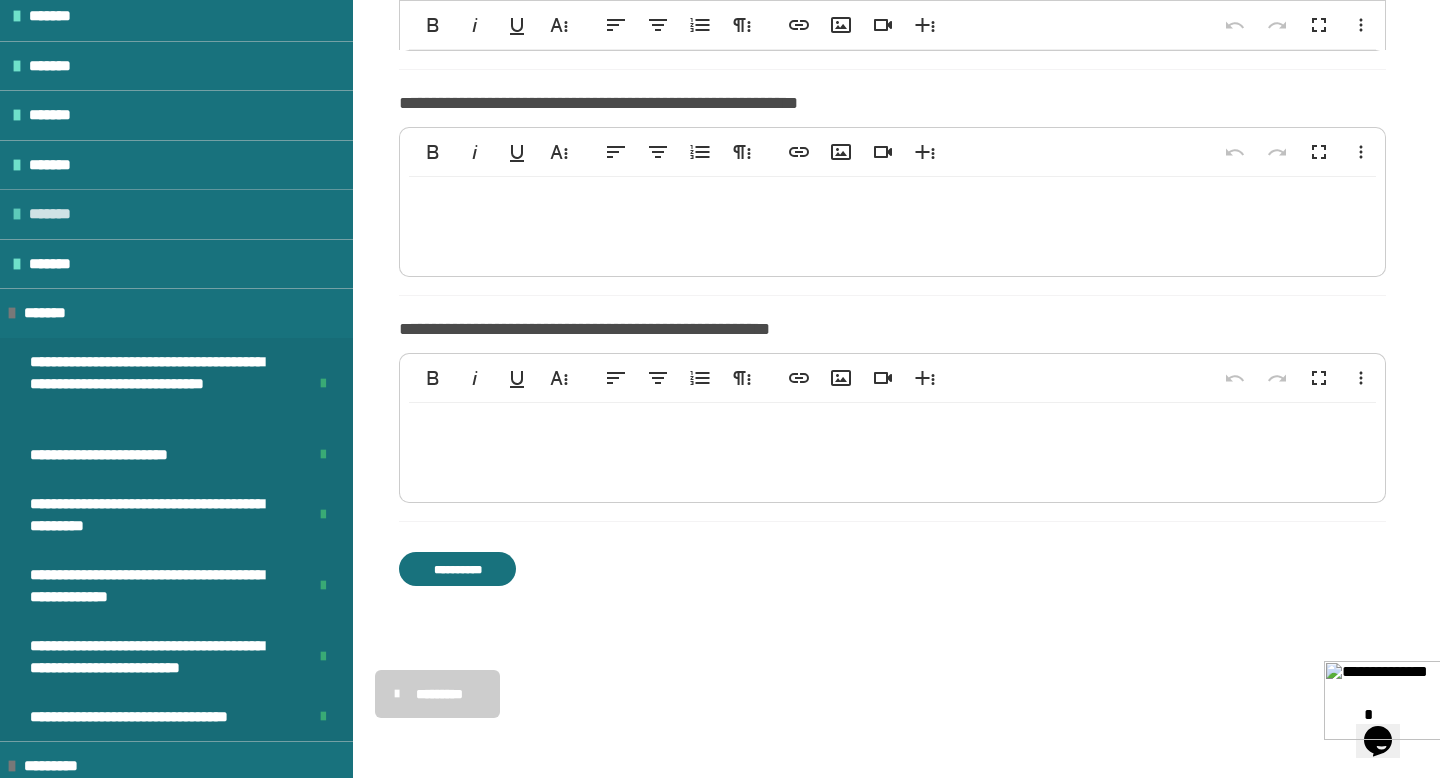 scroll, scrollTop: 680, scrollLeft: 0, axis: vertical 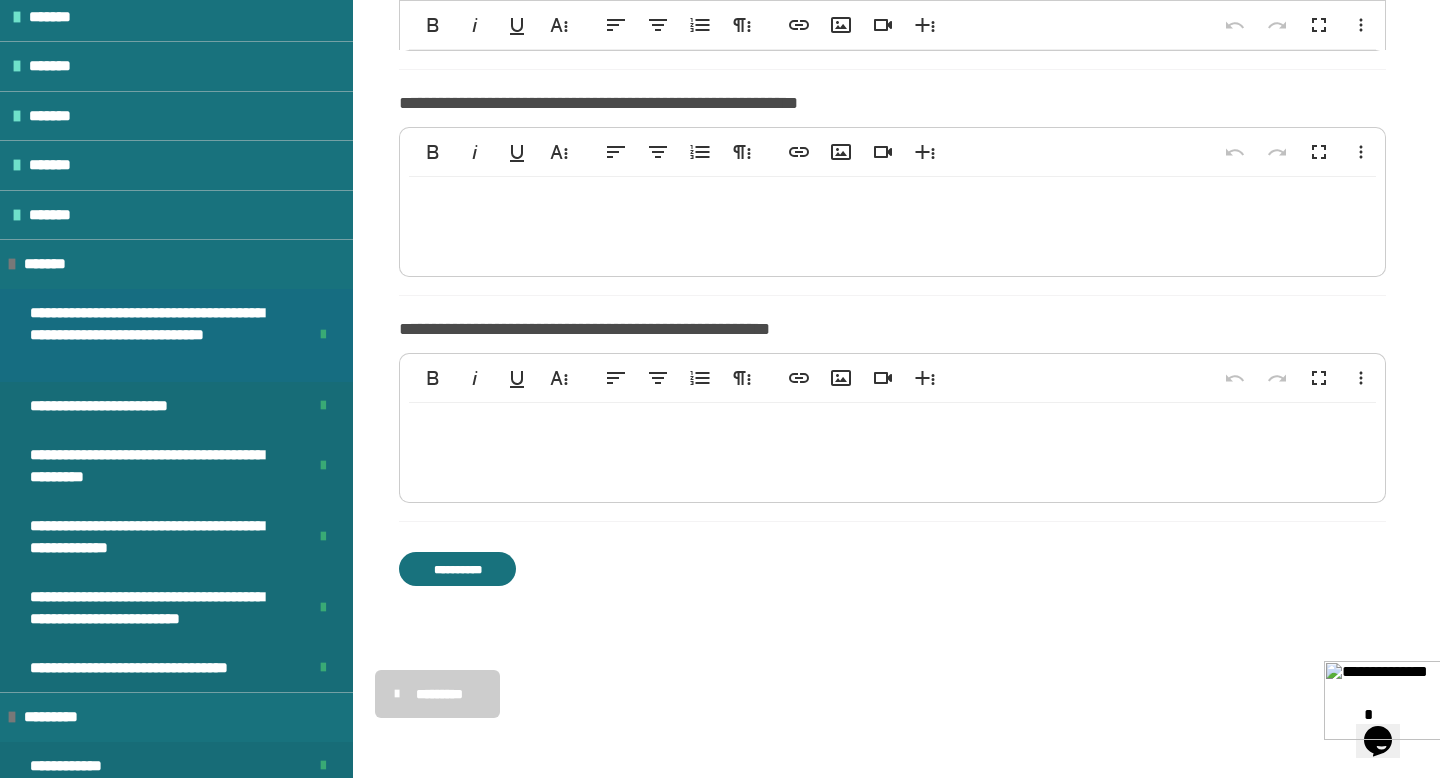click on "**********" at bounding box center [160, 336] 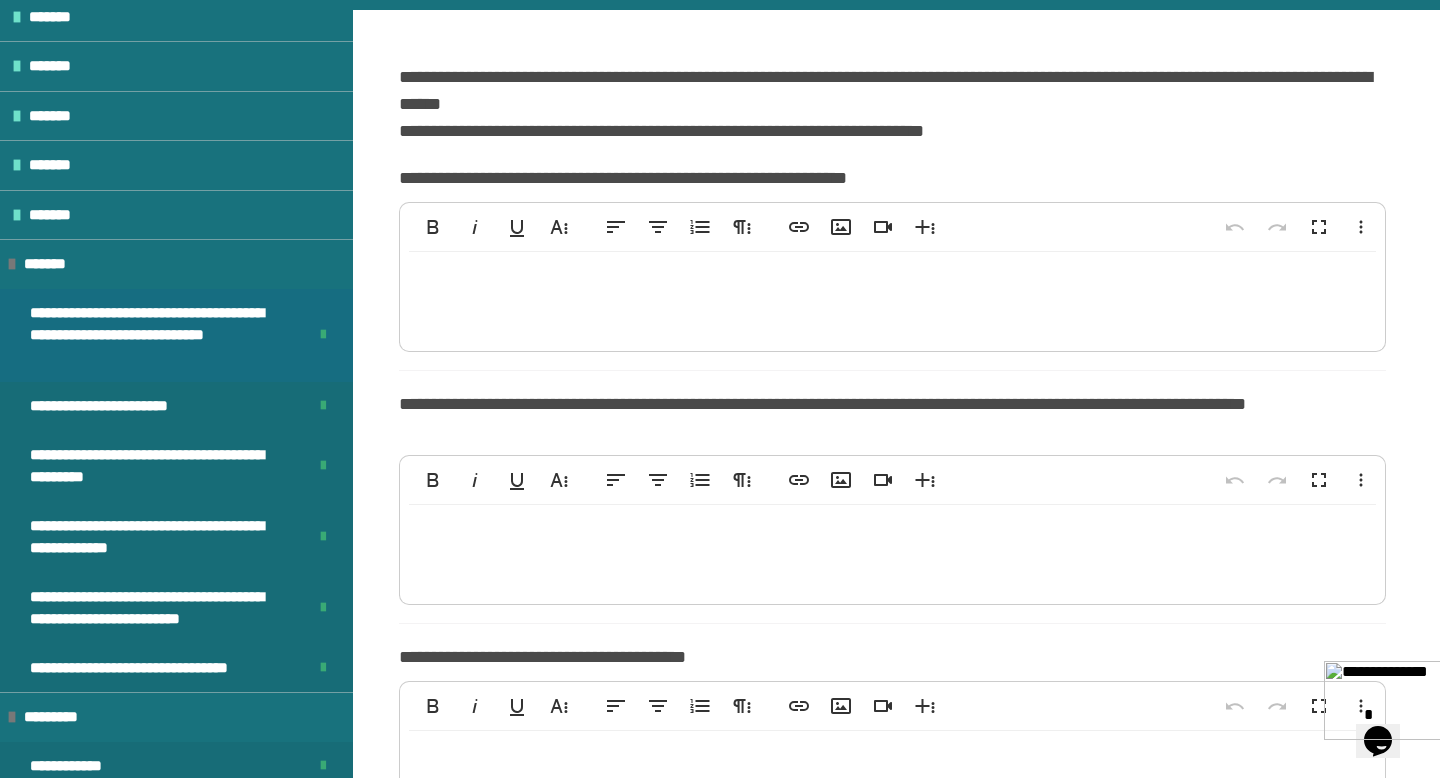 click on "**********" at bounding box center [160, 336] 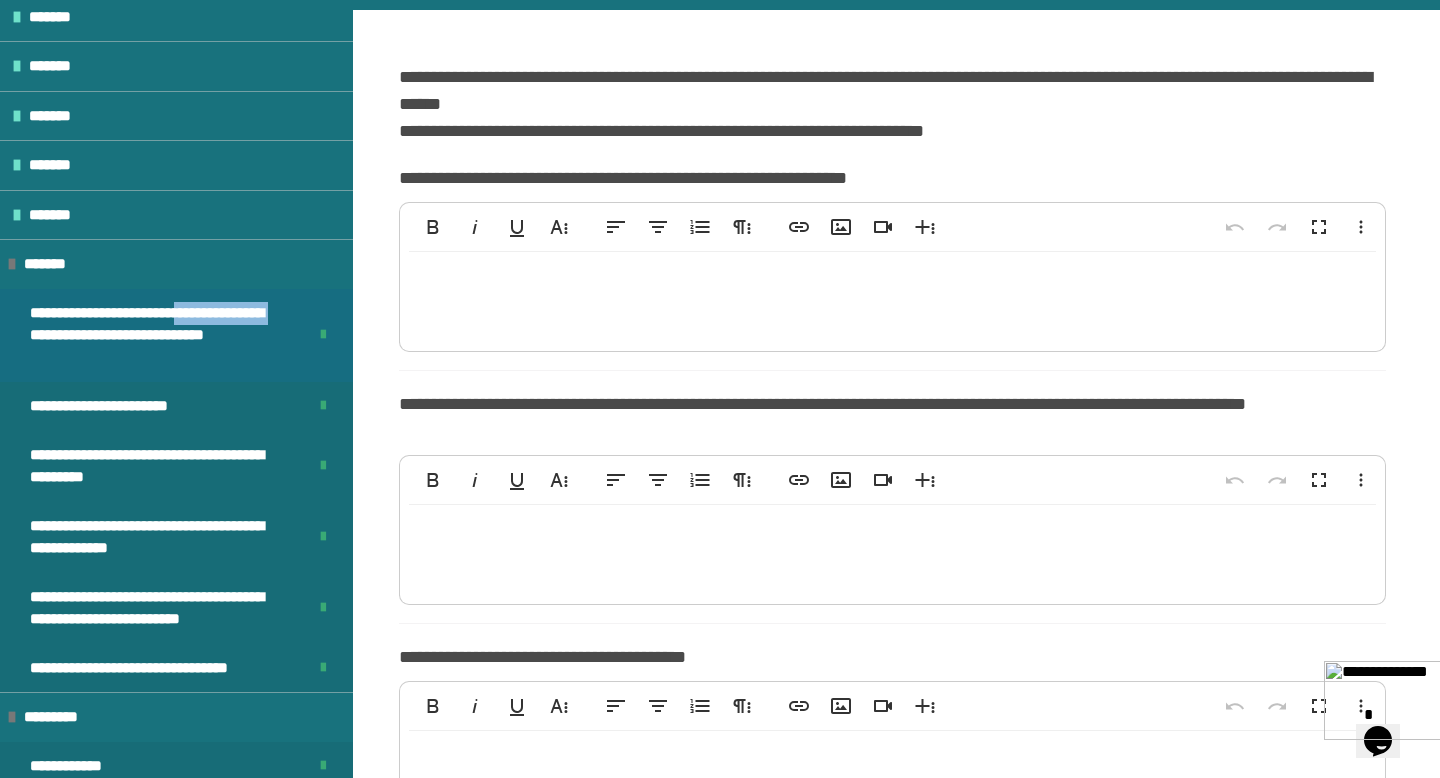 click on "**********" at bounding box center [160, 336] 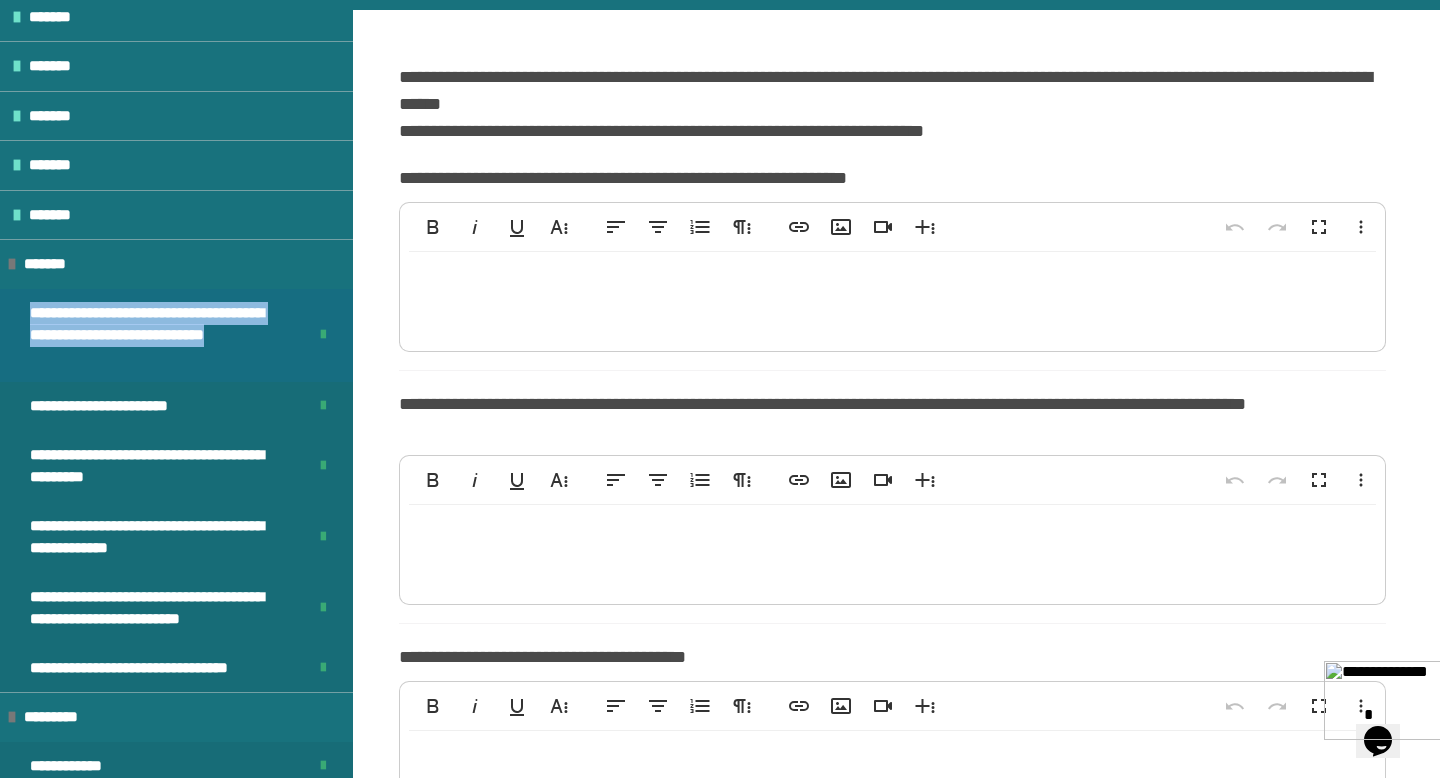 click on "**********" at bounding box center [160, 336] 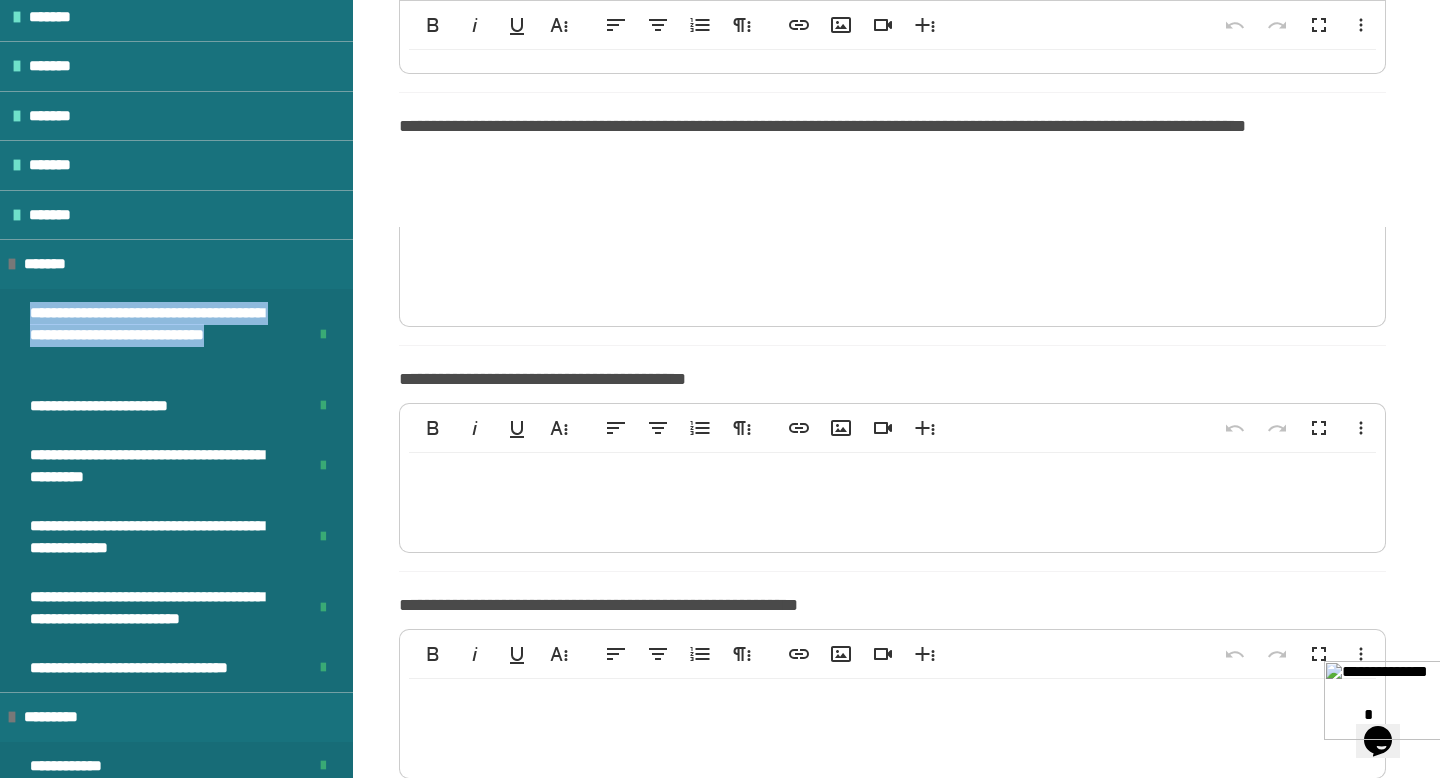 scroll, scrollTop: 1141, scrollLeft: 0, axis: vertical 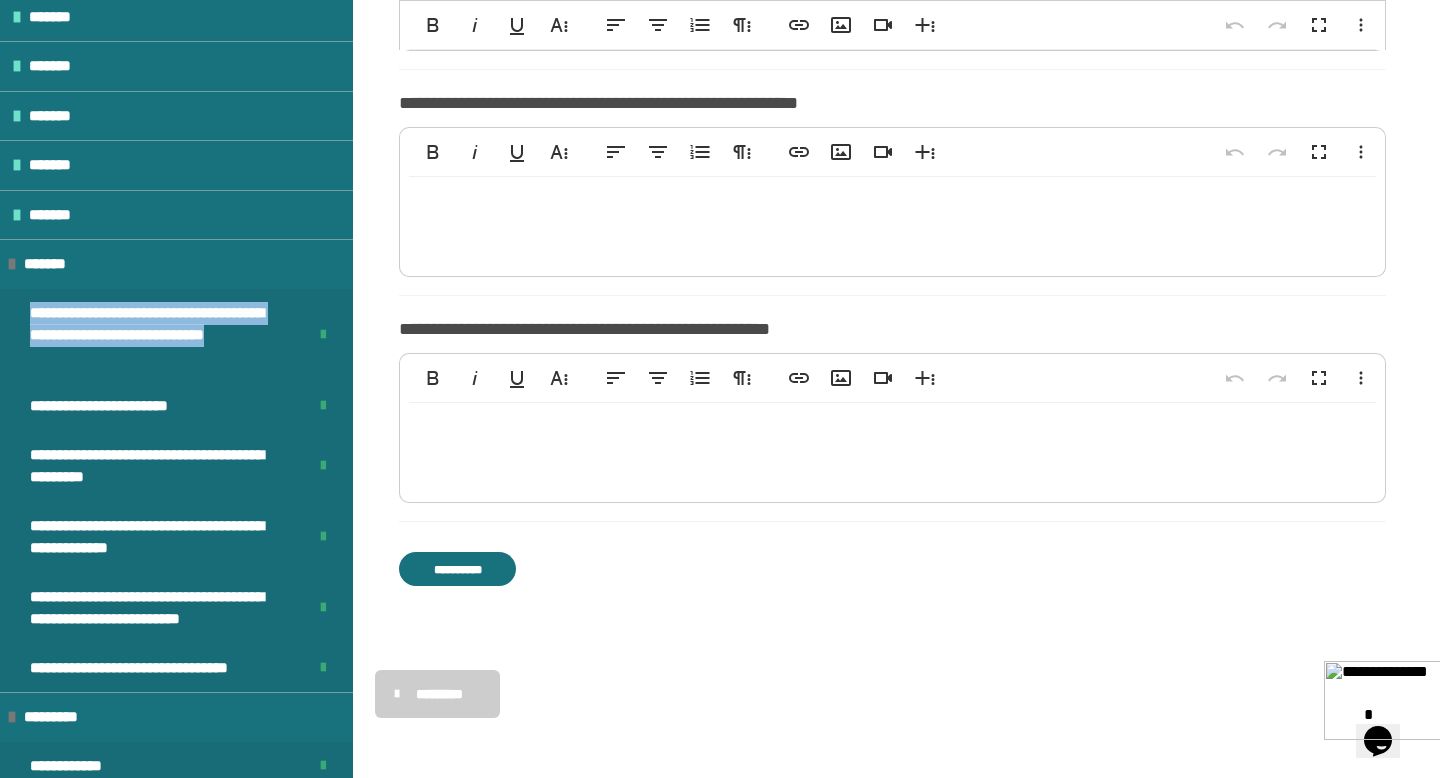click on "**********" at bounding box center [457, 569] 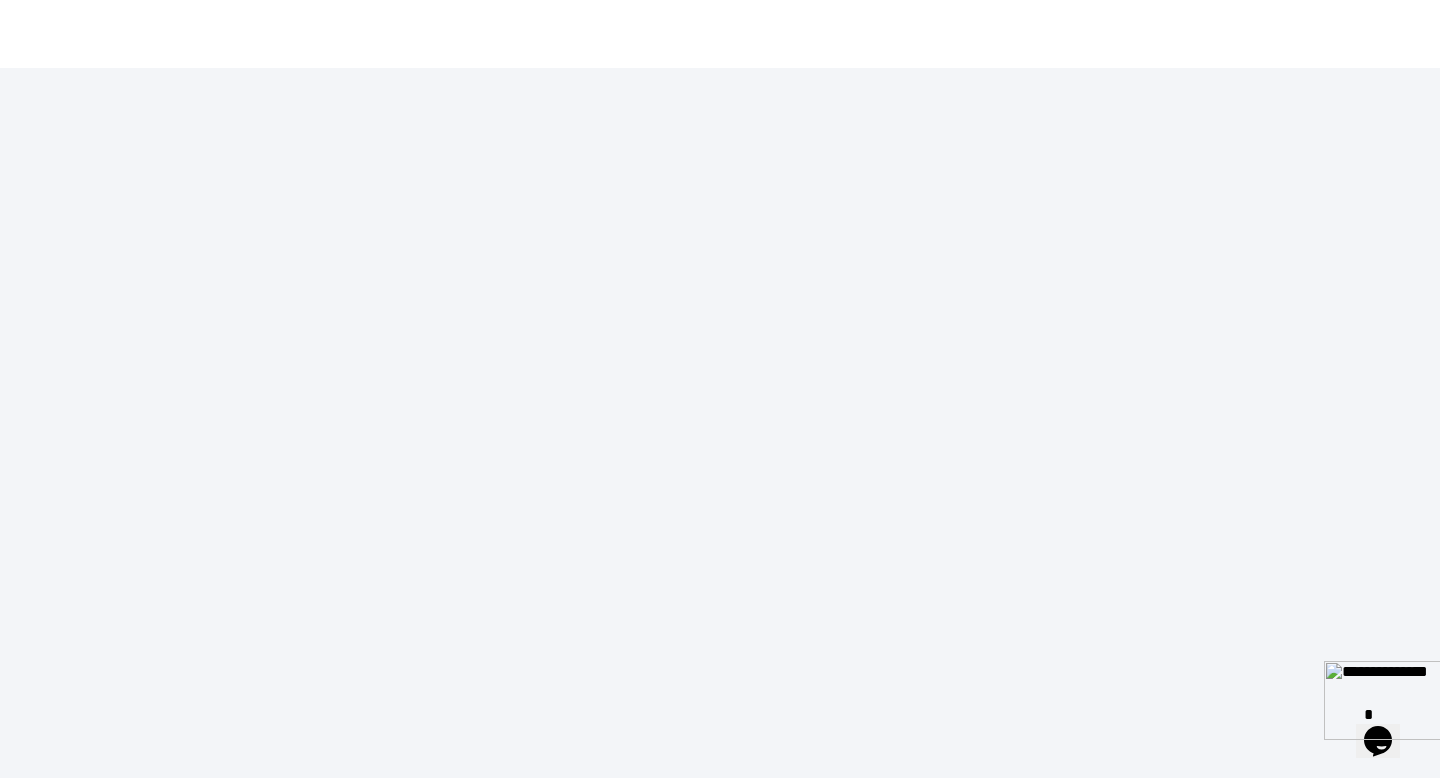 scroll, scrollTop: 0, scrollLeft: 0, axis: both 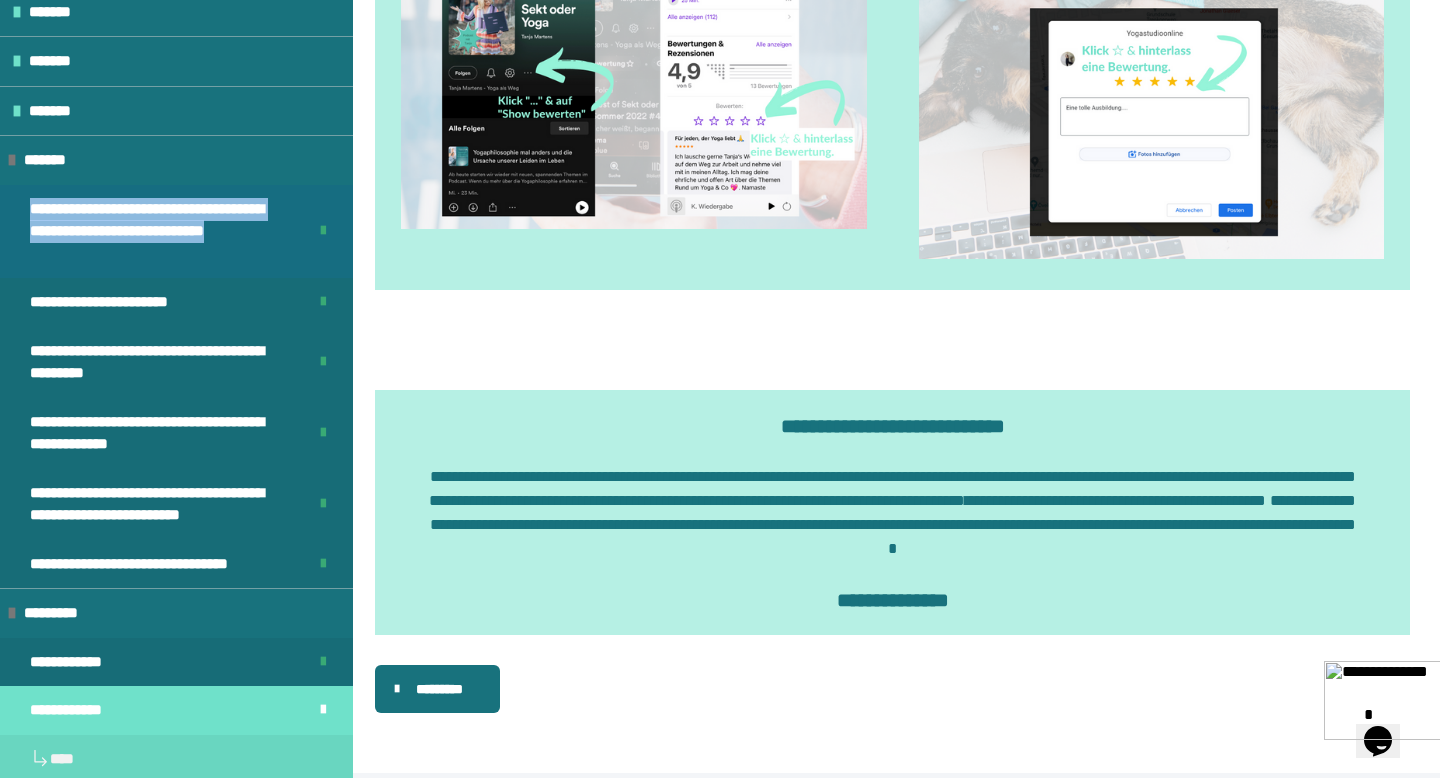 click on "**********" at bounding box center (160, 232) 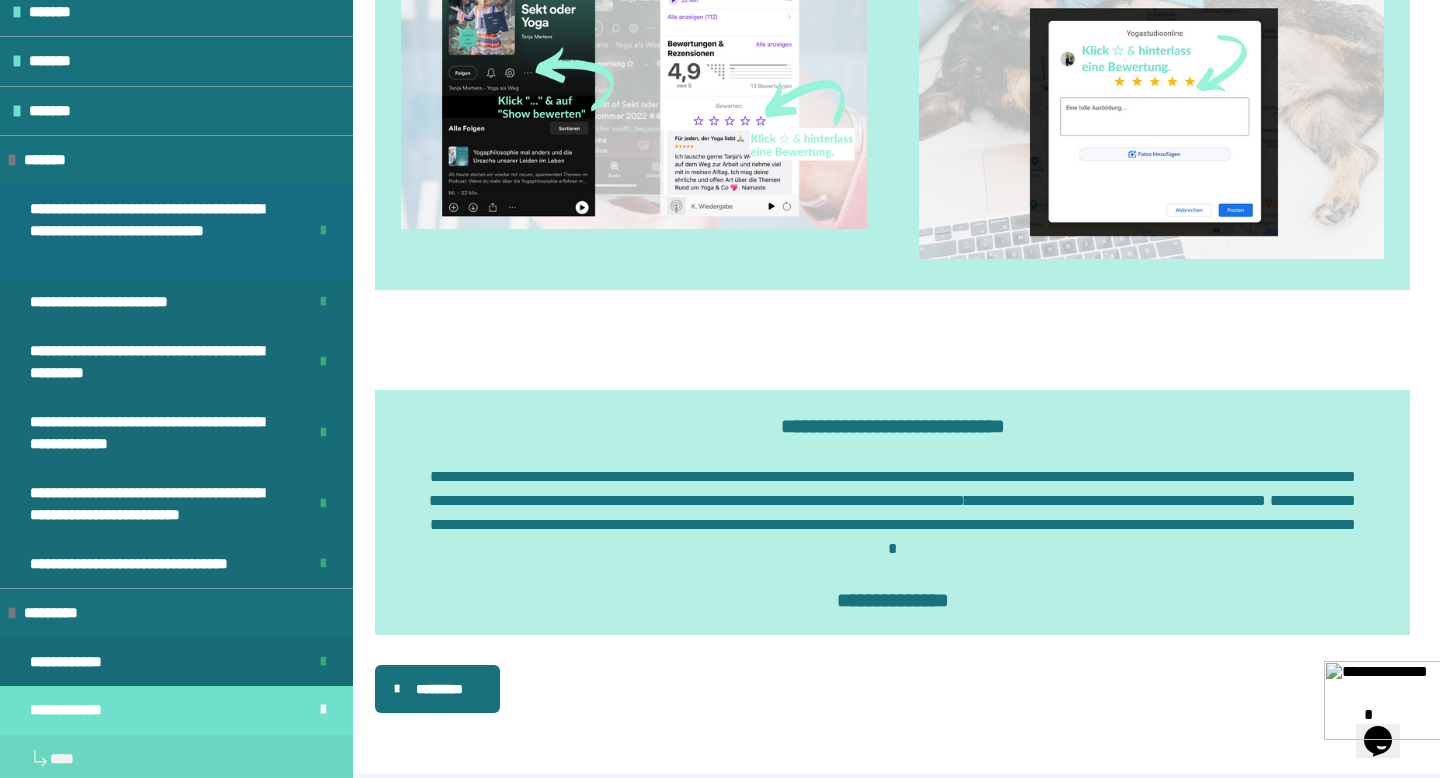 scroll, scrollTop: 361, scrollLeft: 0, axis: vertical 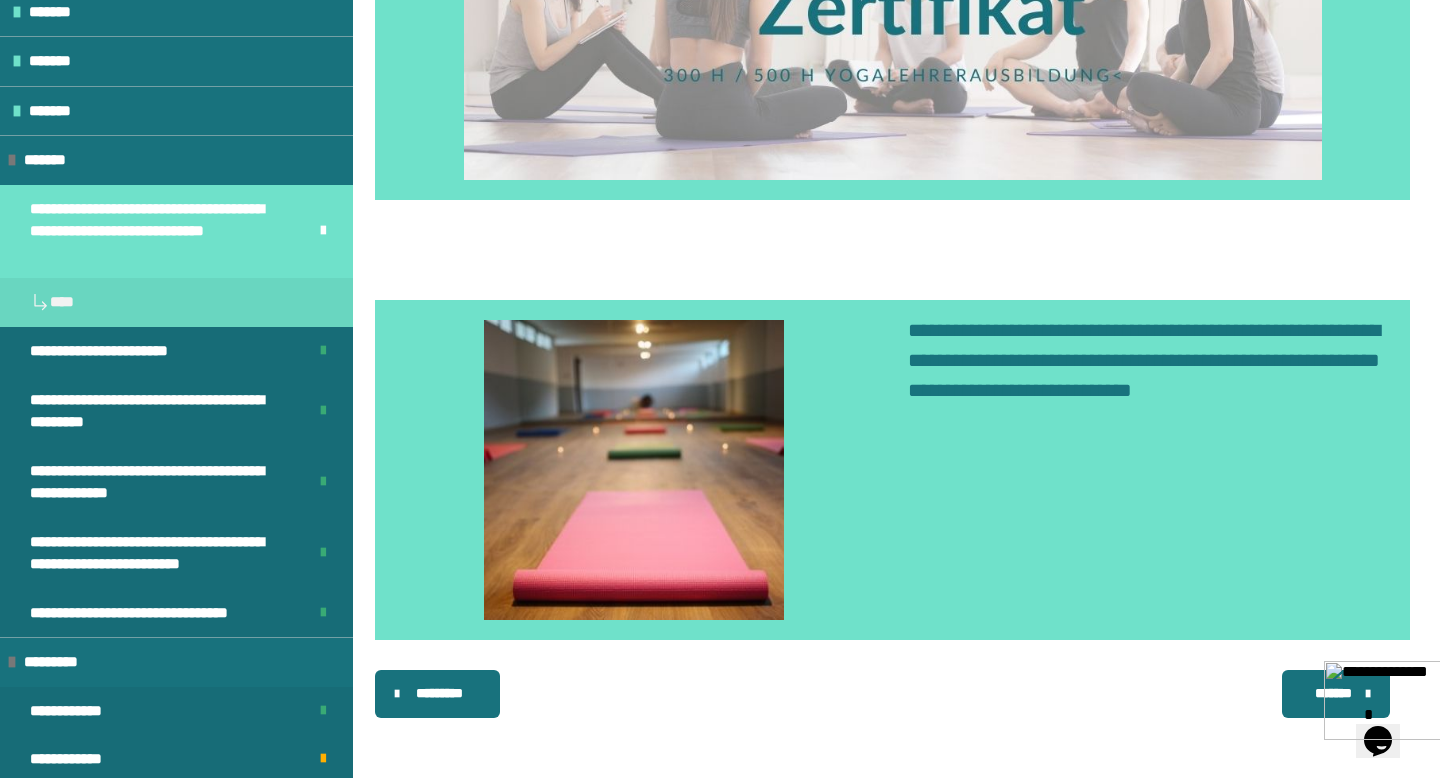 click on "*******" at bounding box center (1336, 694) 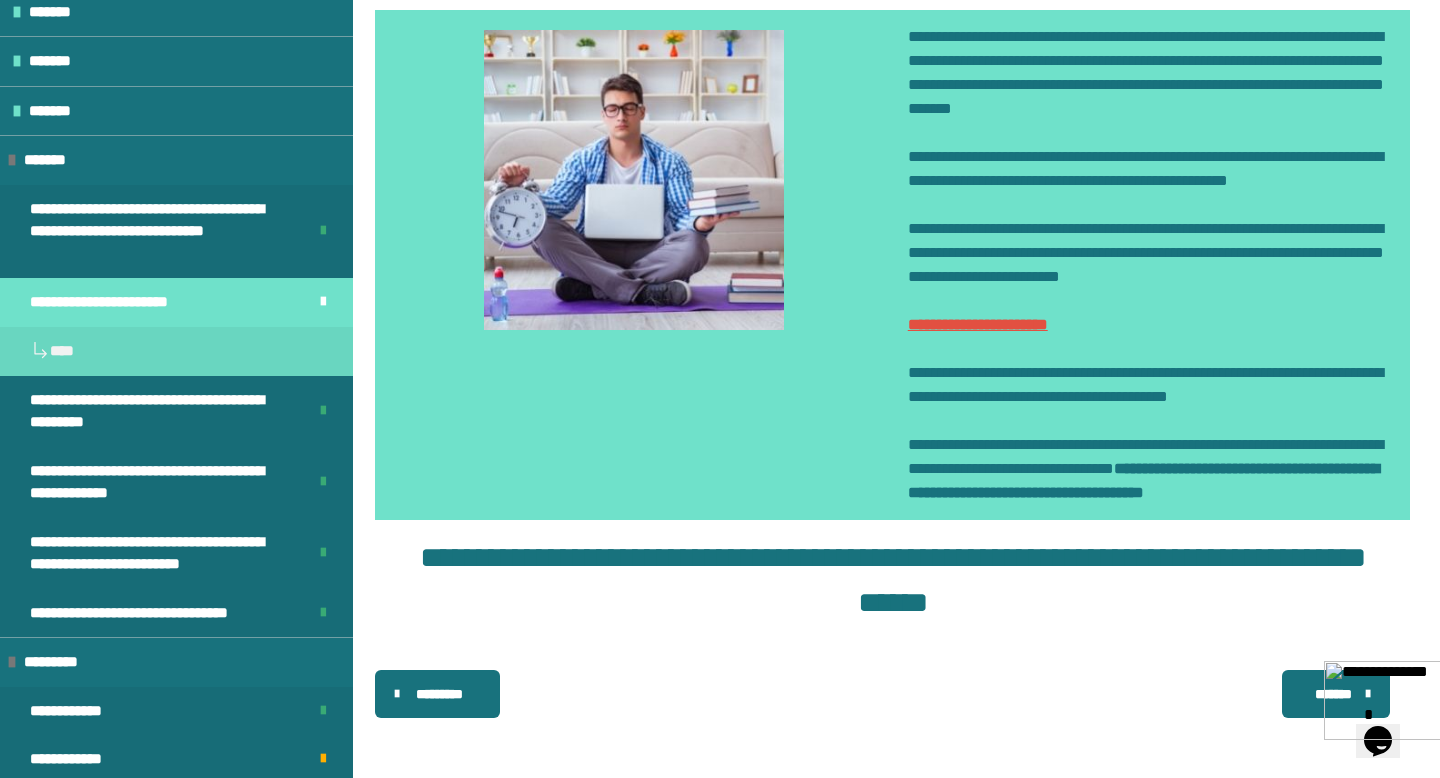 scroll, scrollTop: 1188, scrollLeft: 0, axis: vertical 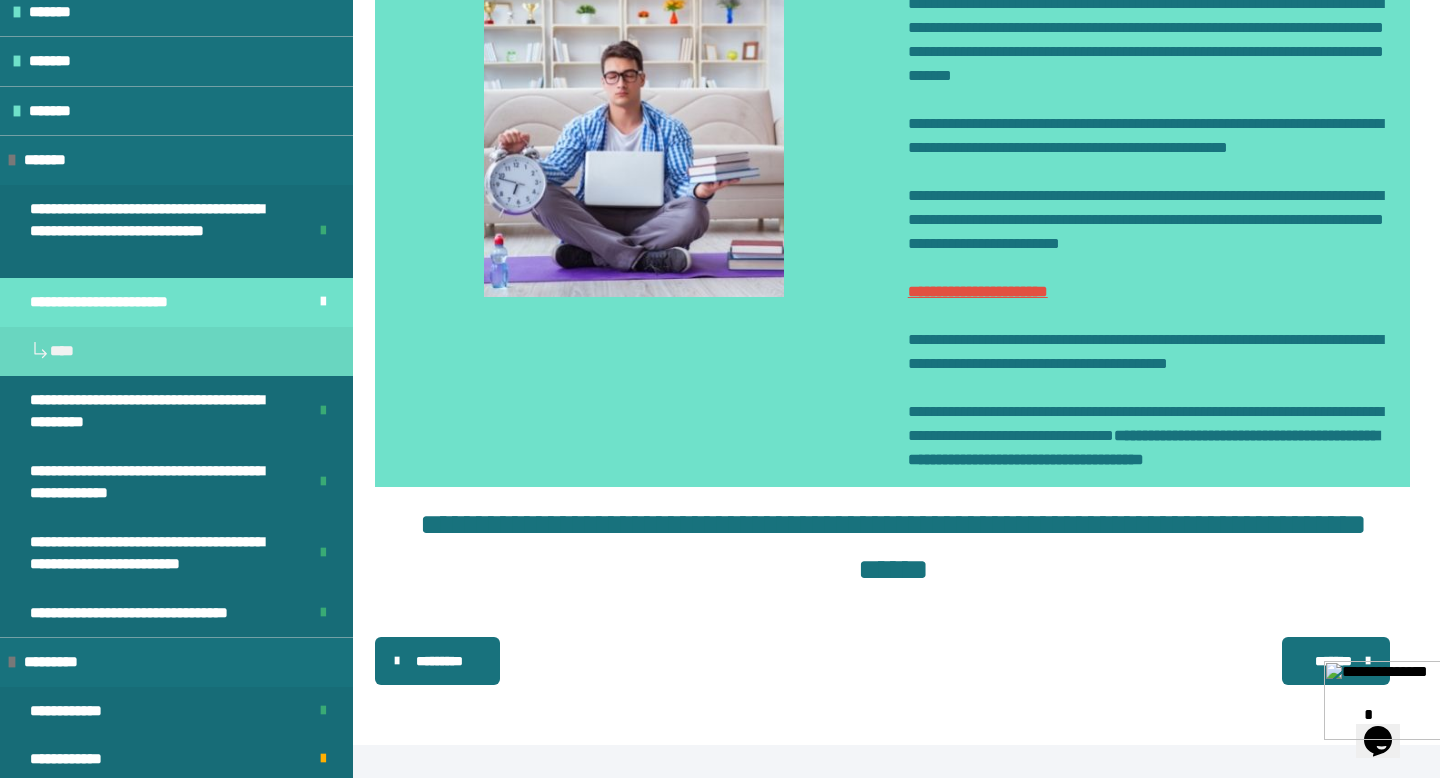 click on "*******" at bounding box center [1336, 661] 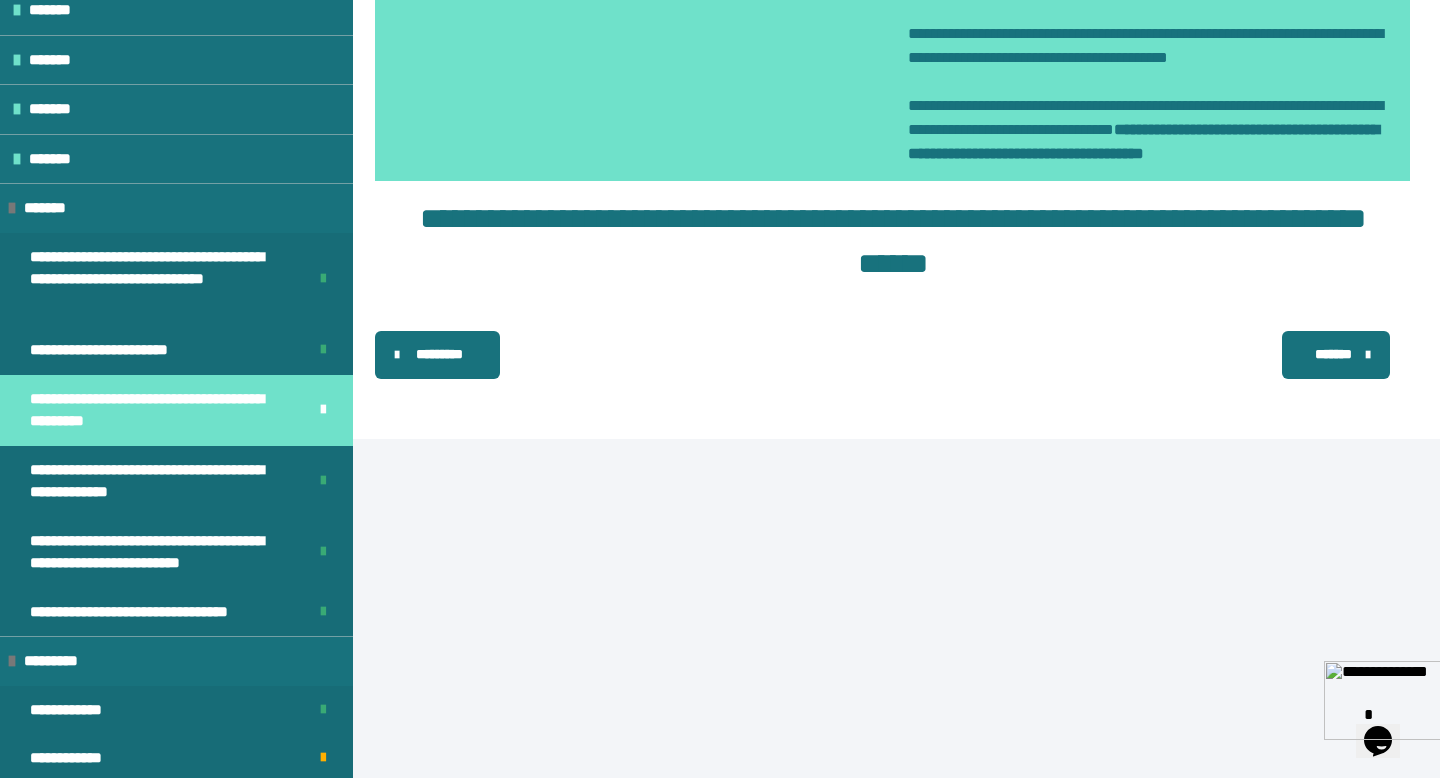 scroll, scrollTop: 683, scrollLeft: 0, axis: vertical 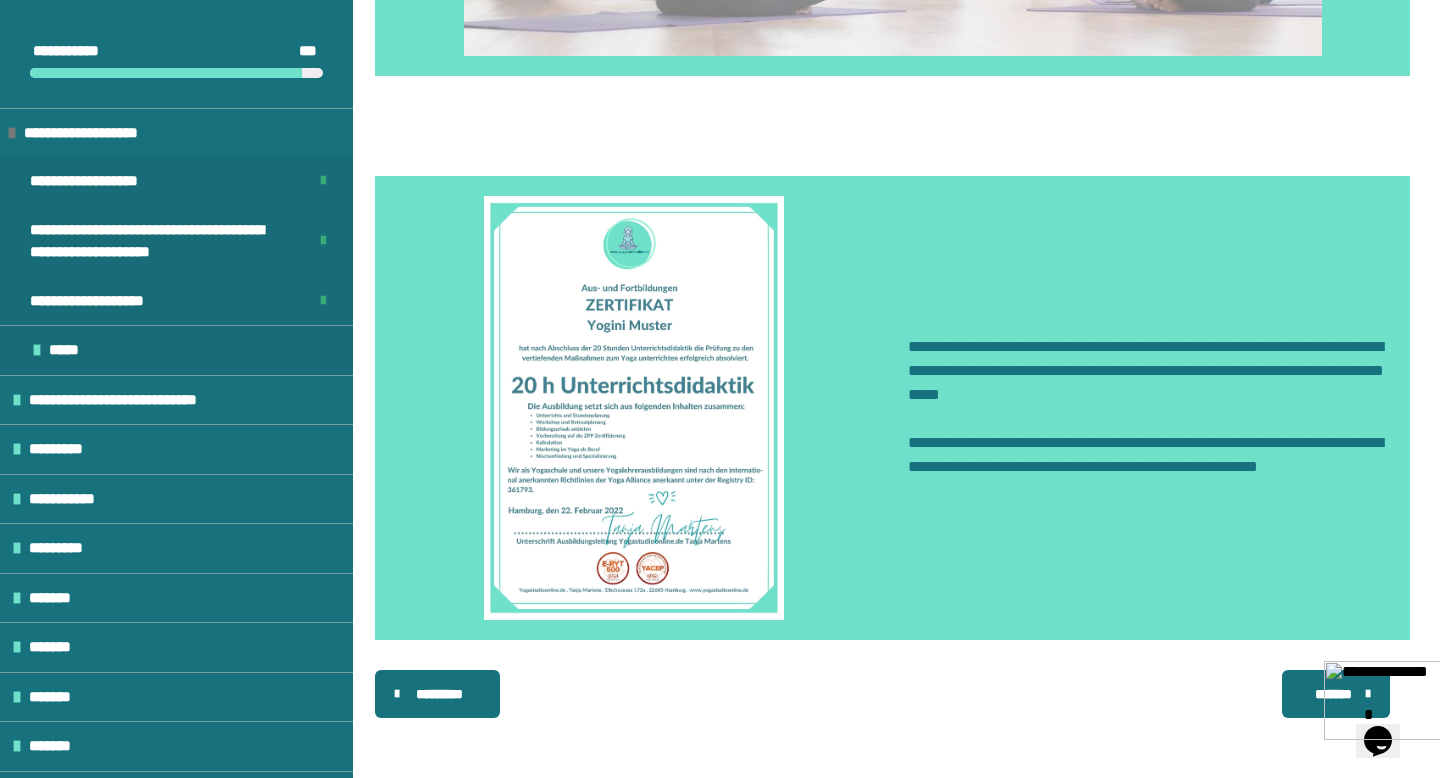 click on "*******" at bounding box center [1336, 694] 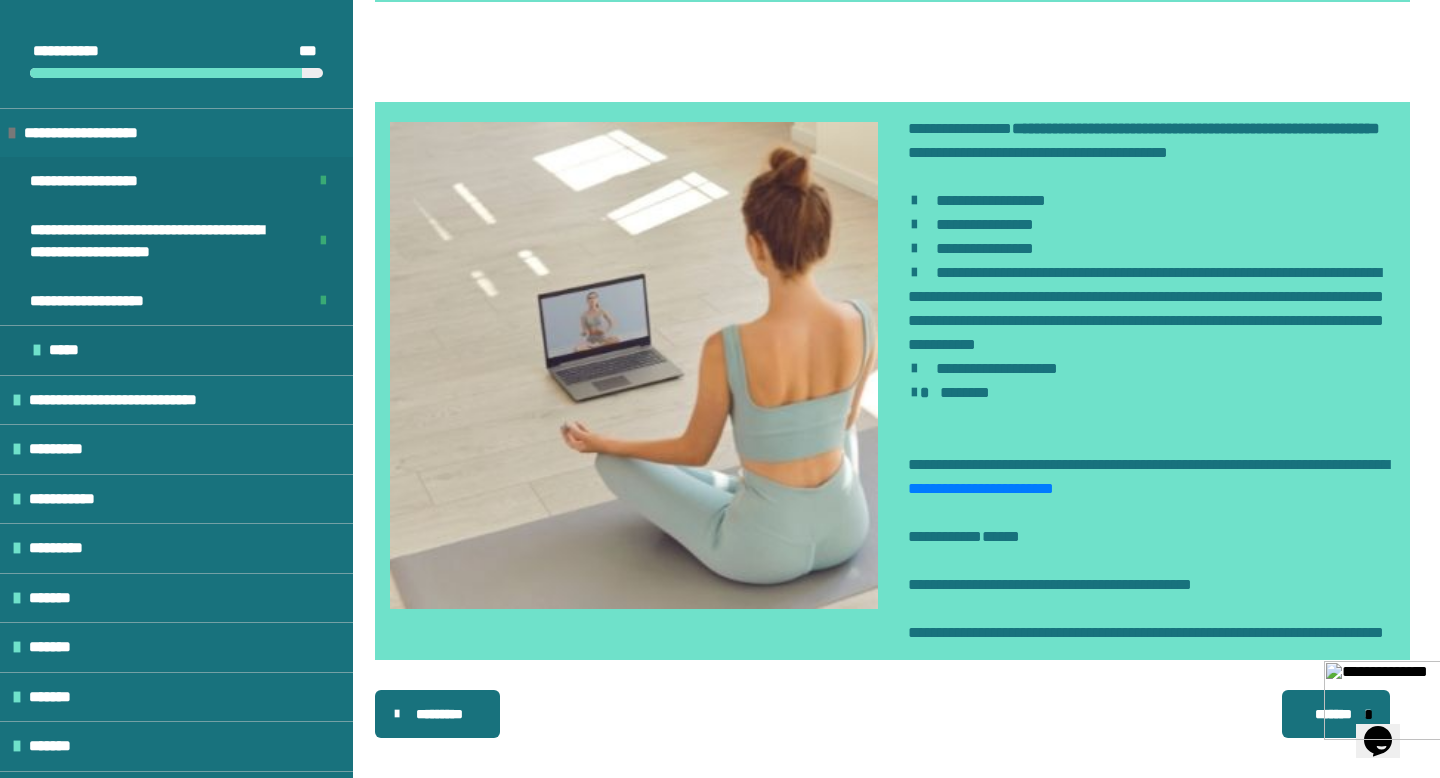 scroll, scrollTop: 802, scrollLeft: 0, axis: vertical 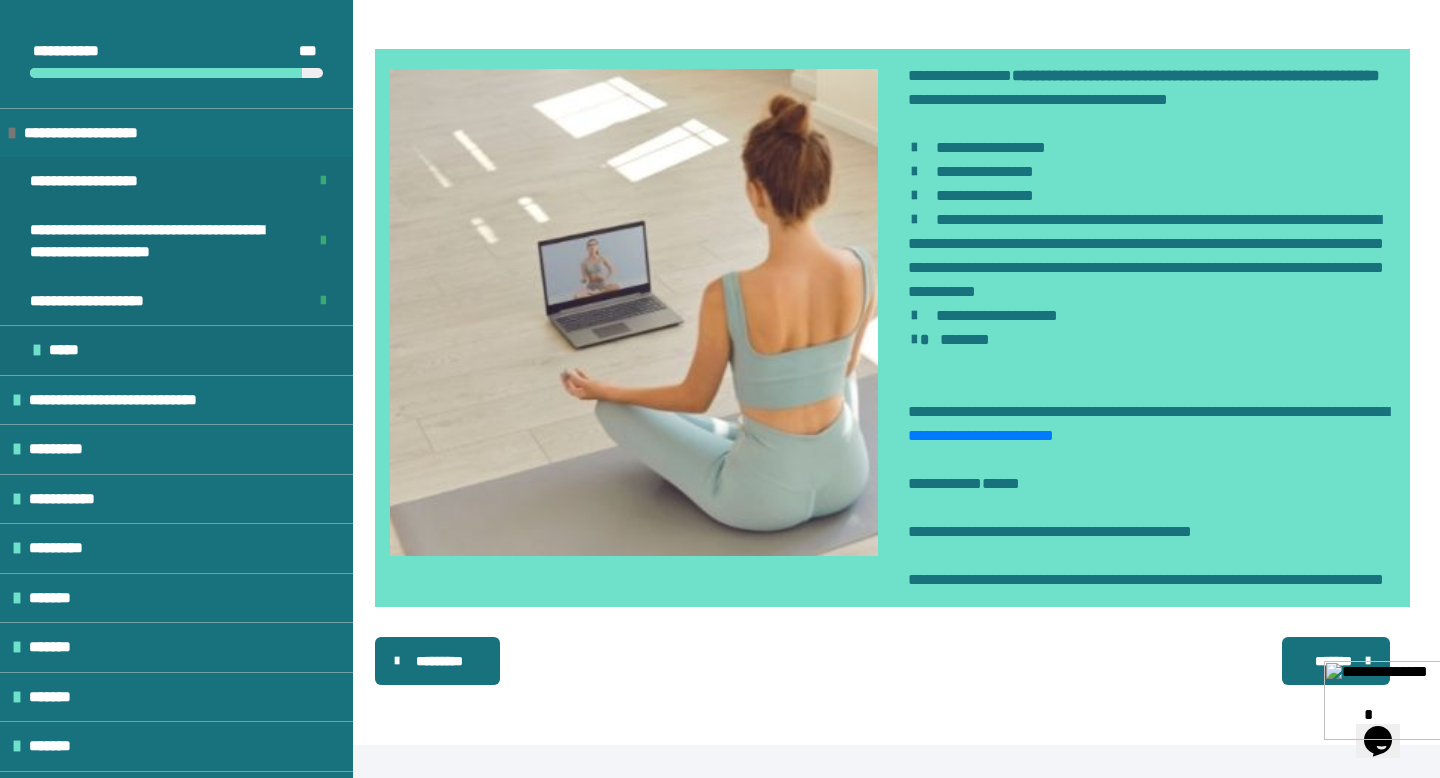 click on "*******" at bounding box center [1336, 661] 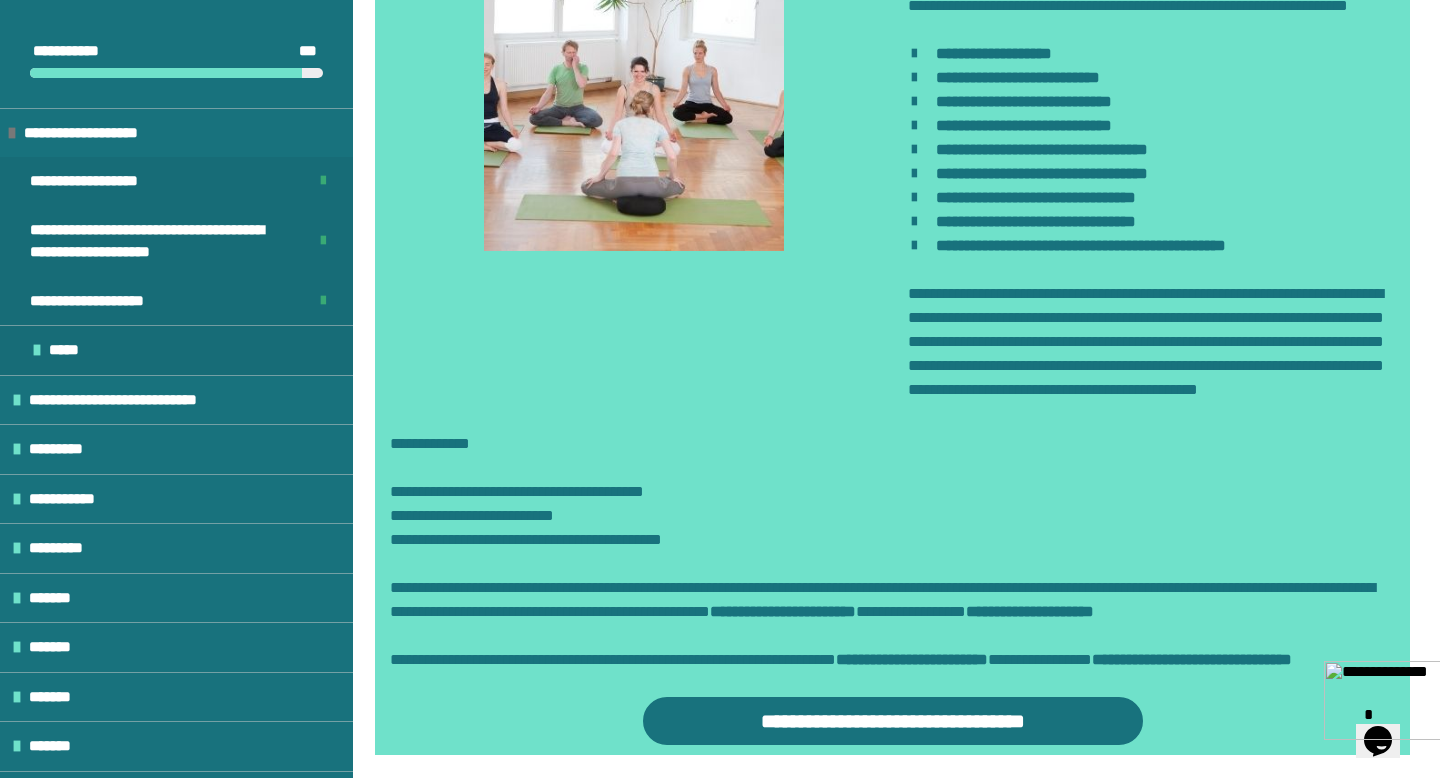 scroll, scrollTop: 971, scrollLeft: 0, axis: vertical 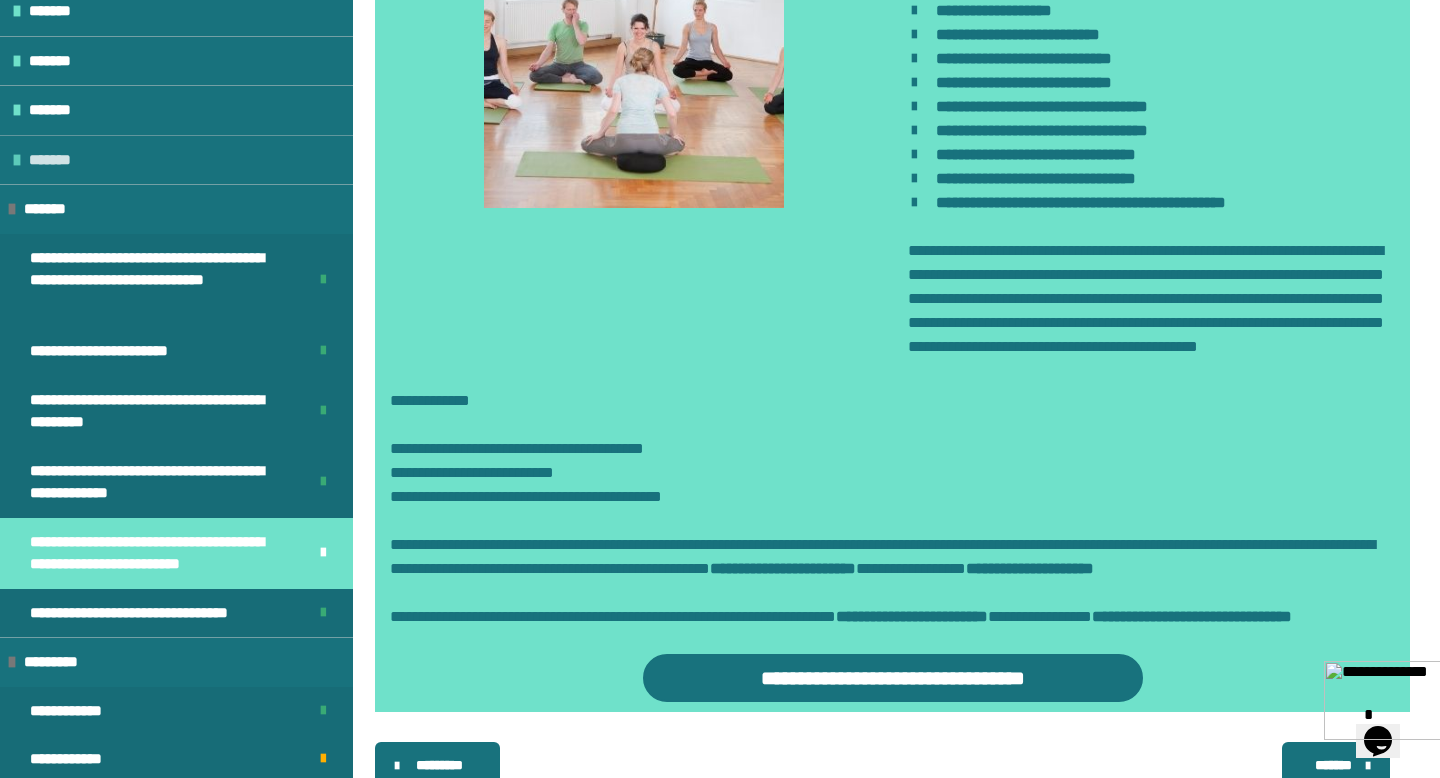 click on "*******" at bounding box center [56, 160] 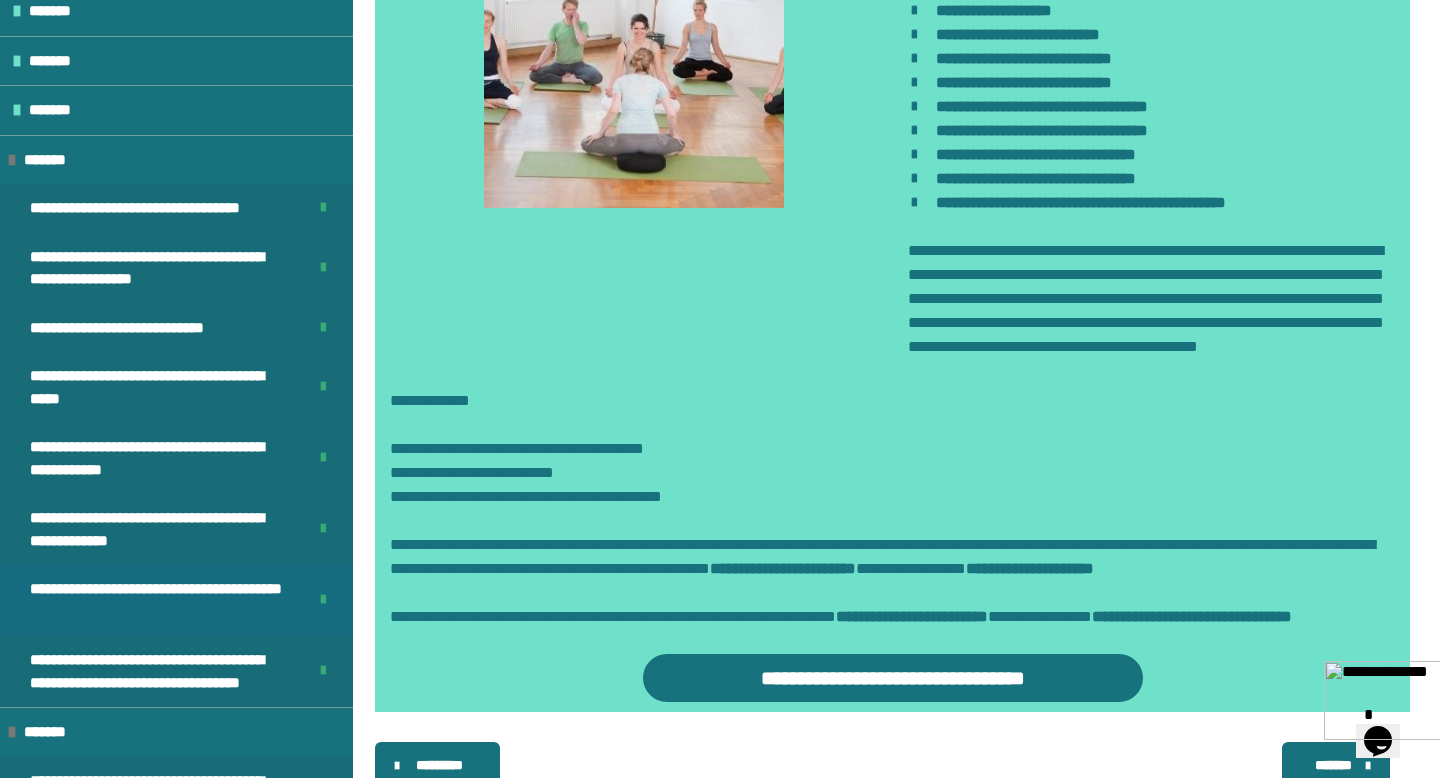 click on "**********" at bounding box center [160, 600] 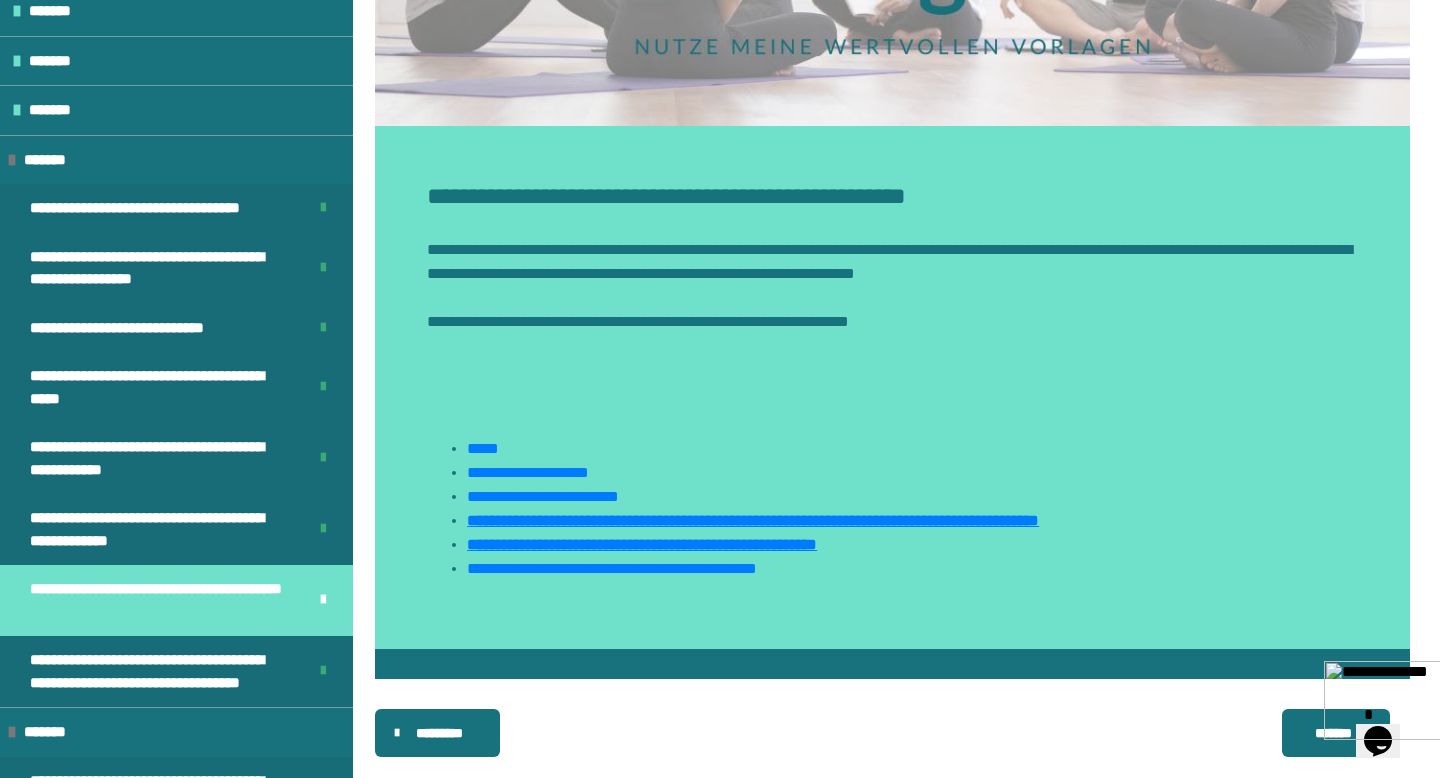 scroll, scrollTop: 721, scrollLeft: 0, axis: vertical 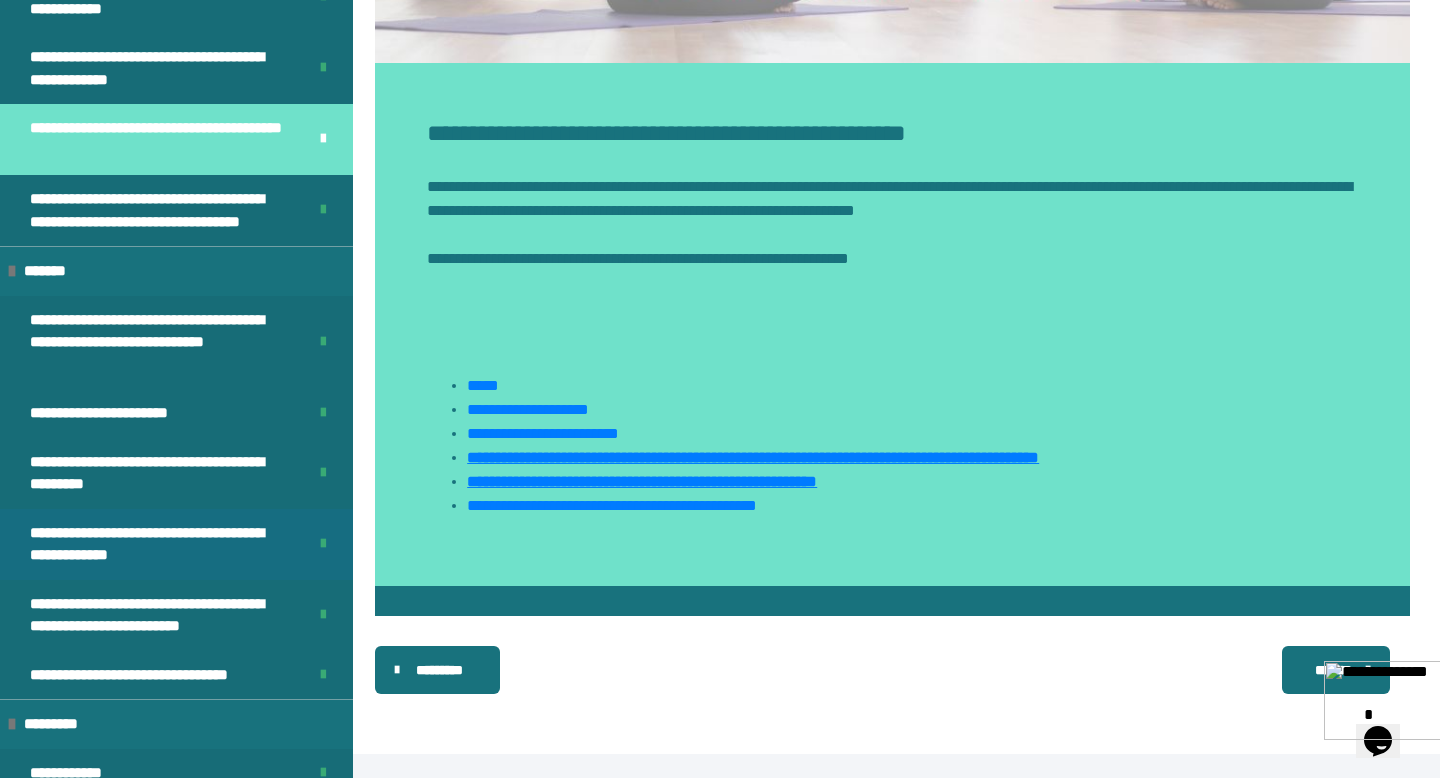 click on "**********" at bounding box center (160, 544) 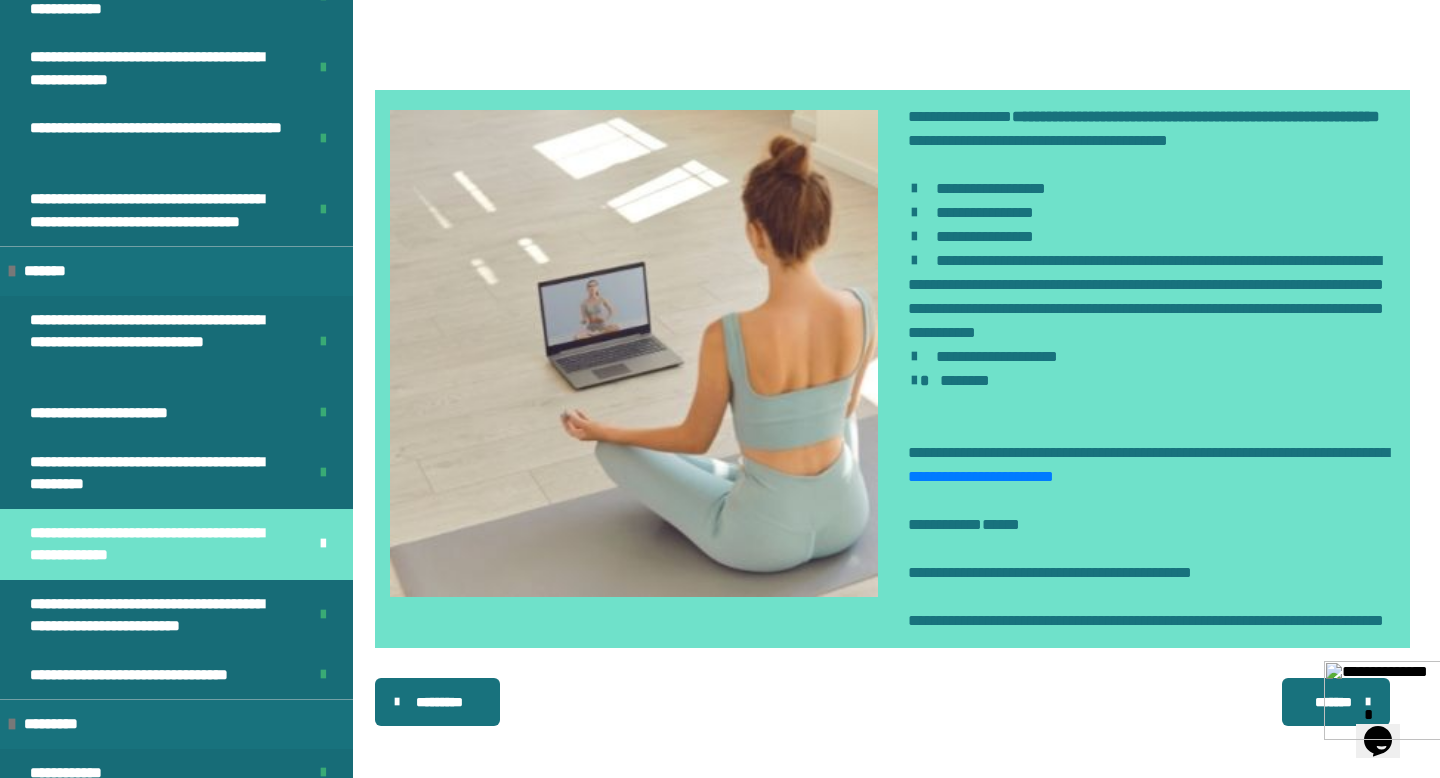 scroll, scrollTop: 802, scrollLeft: 0, axis: vertical 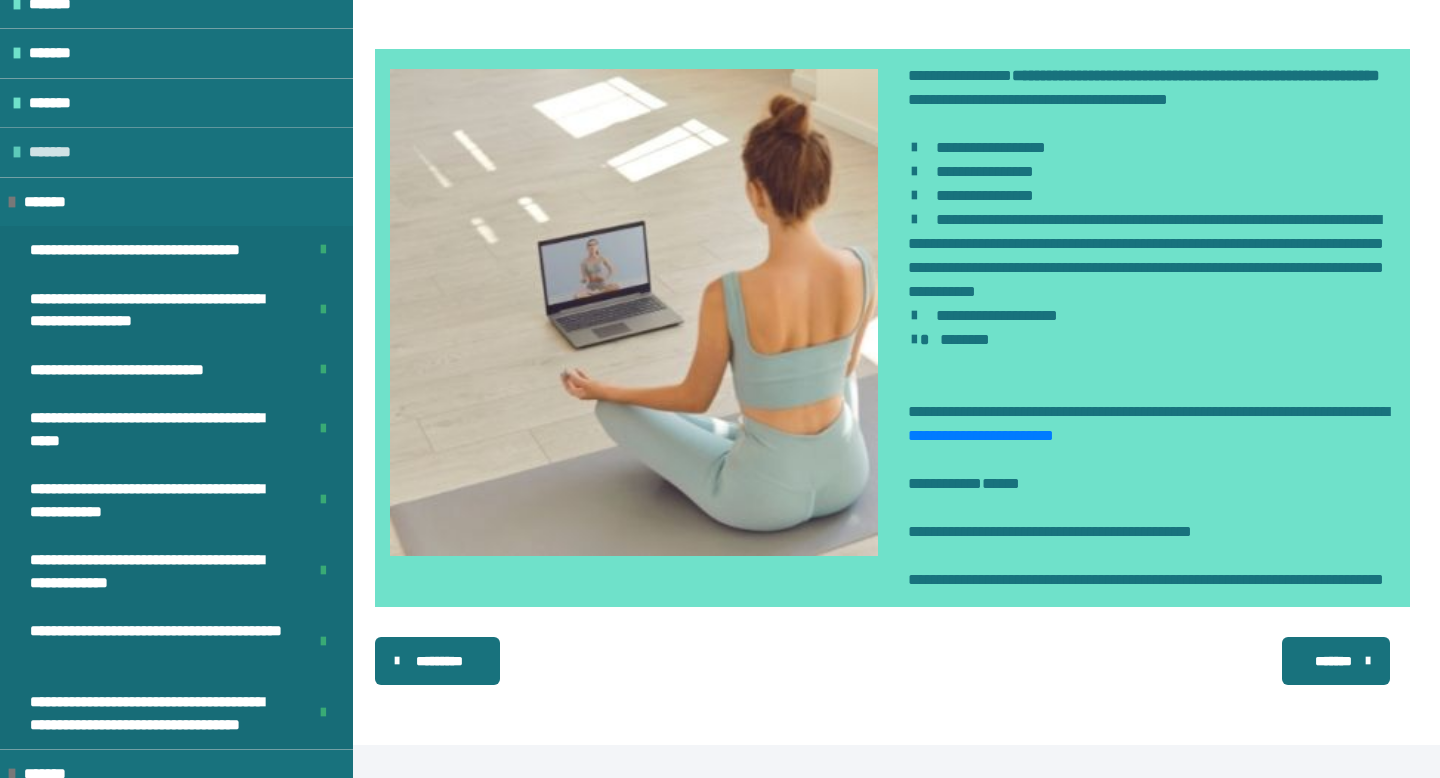 click on "*******" at bounding box center (56, 152) 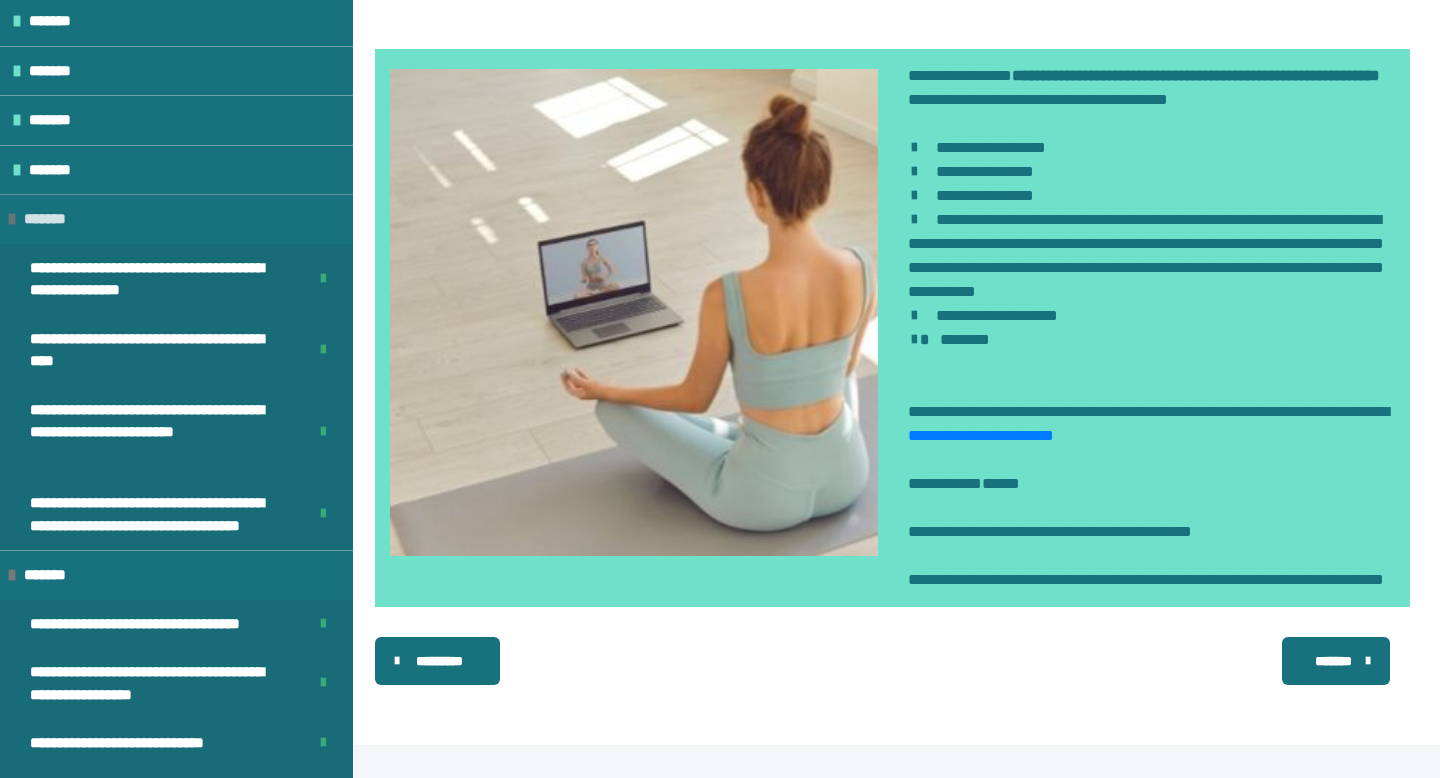 scroll, scrollTop: 624, scrollLeft: 0, axis: vertical 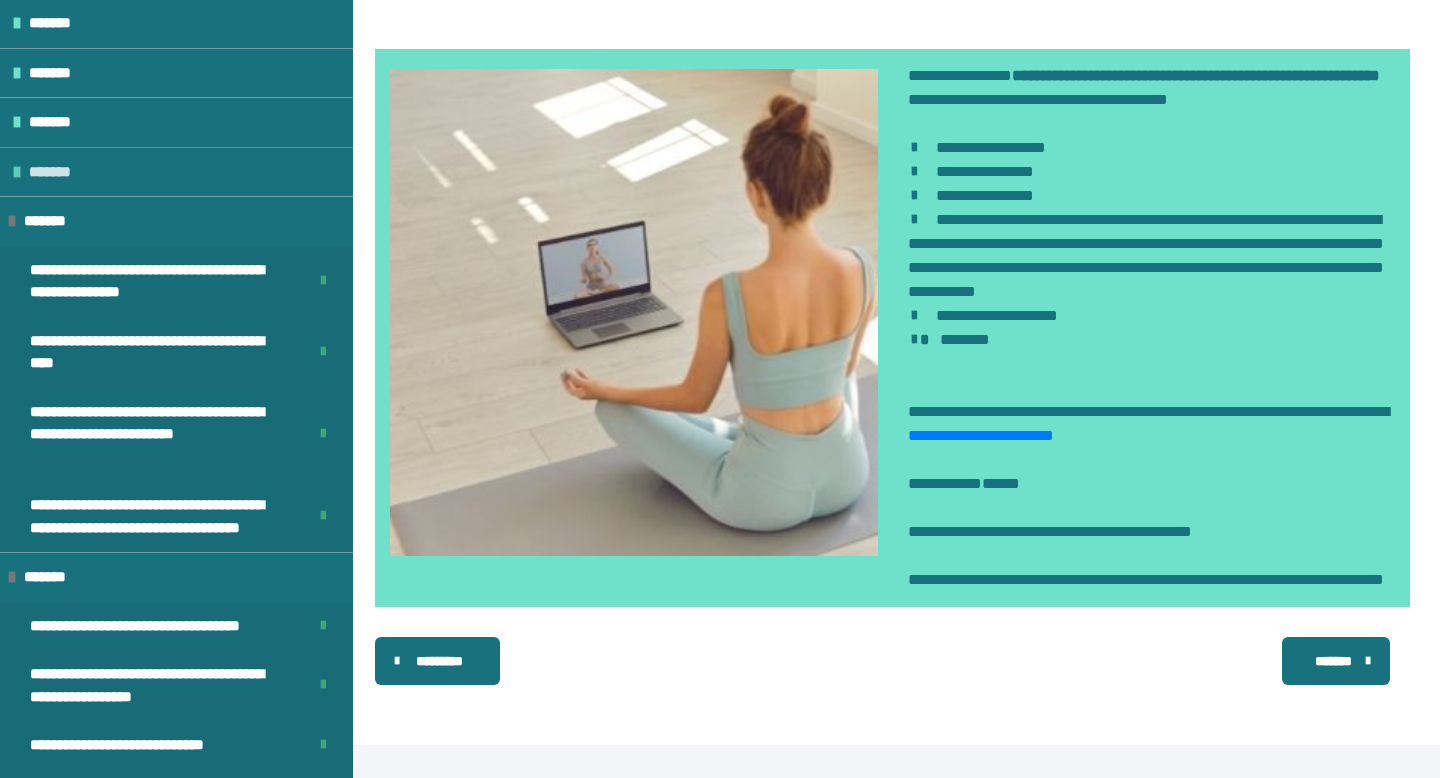 click on "*******" at bounding box center (56, 172) 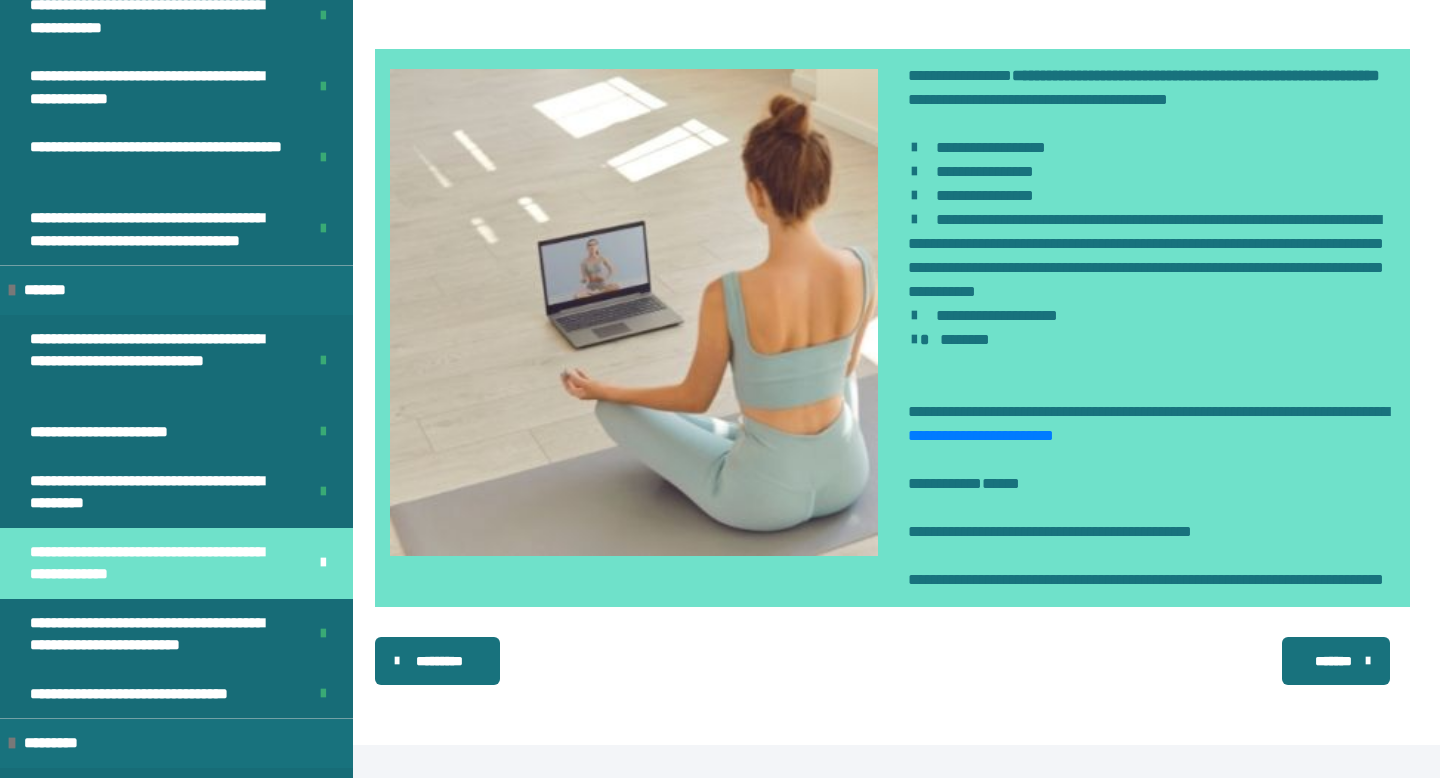 scroll, scrollTop: 1608, scrollLeft: 0, axis: vertical 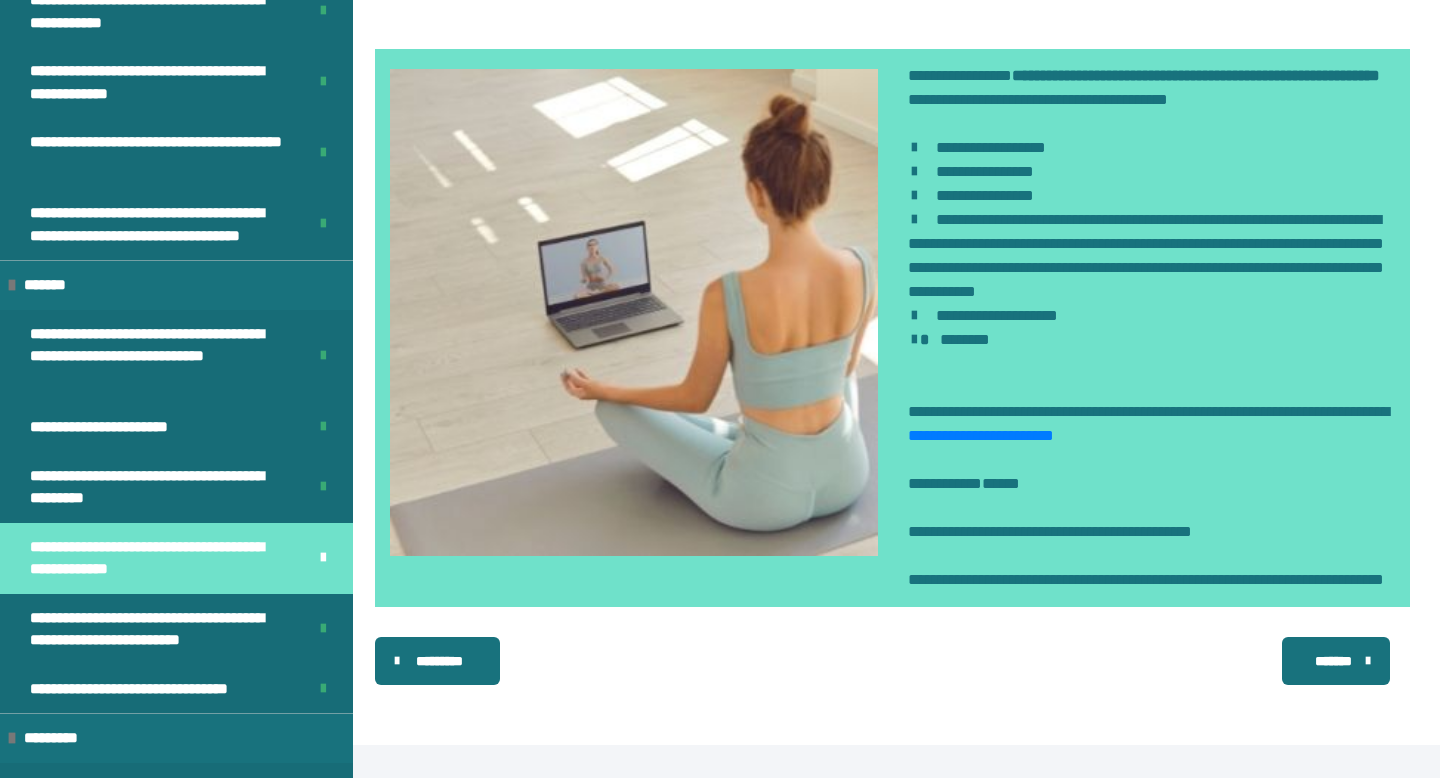click on "*******" at bounding box center [1334, 661] 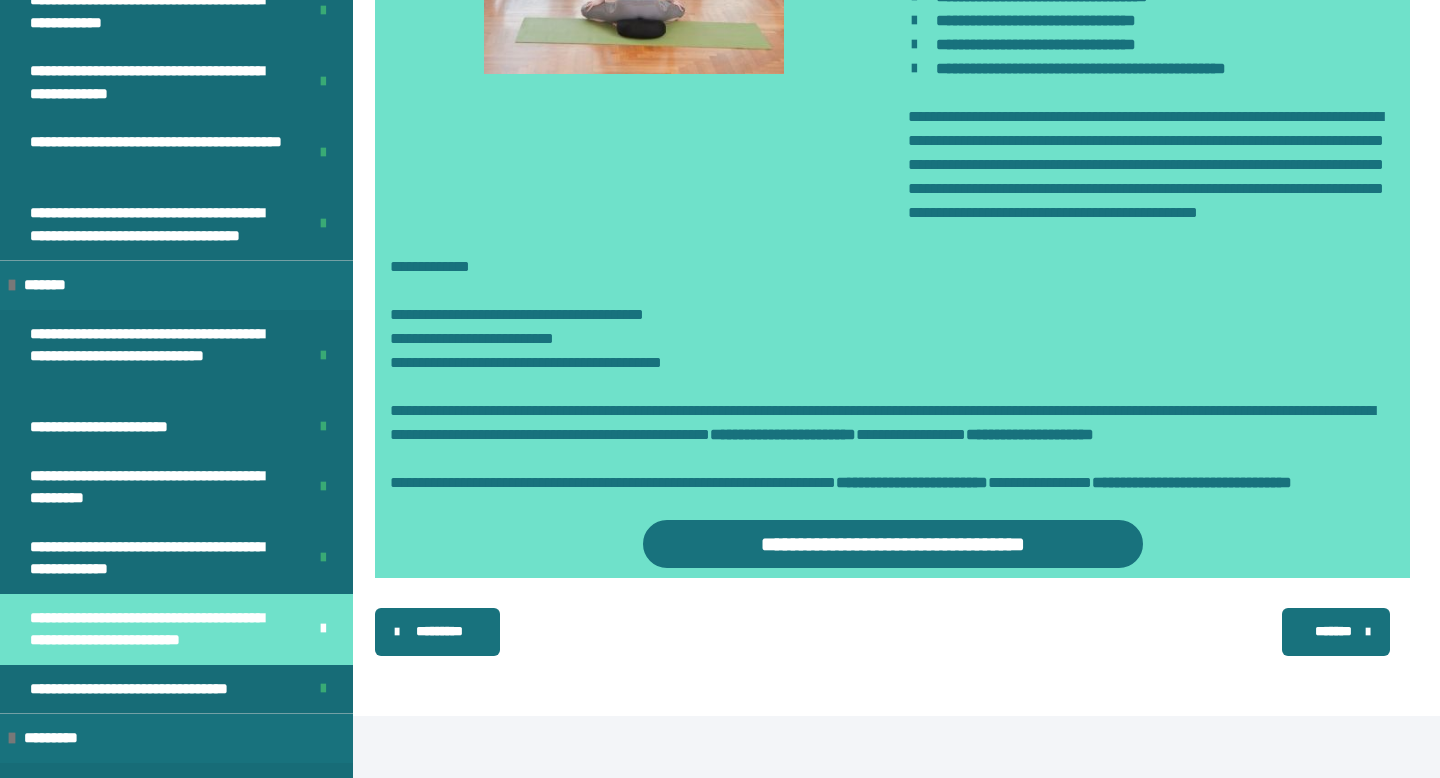 scroll, scrollTop: 1155, scrollLeft: 0, axis: vertical 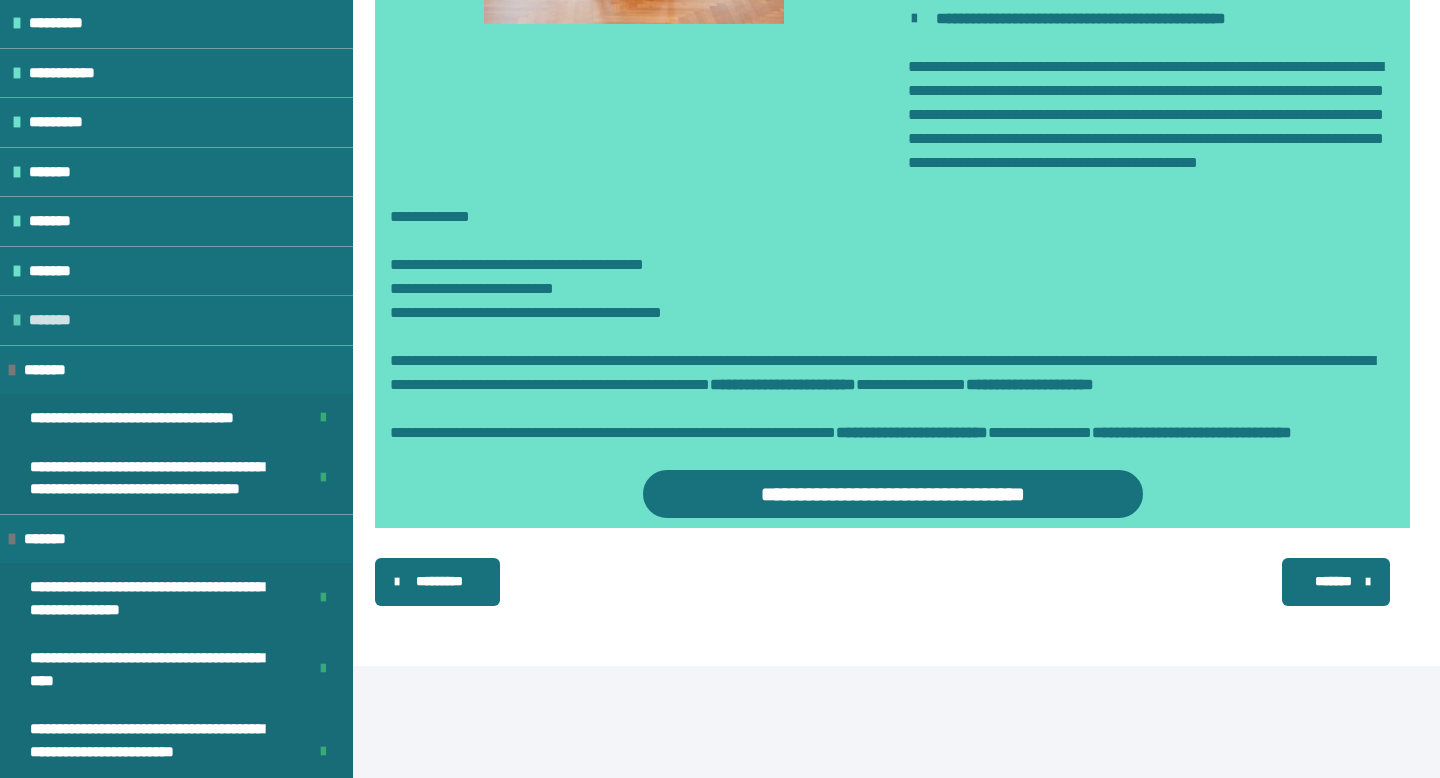 click on "*******" at bounding box center [56, 320] 